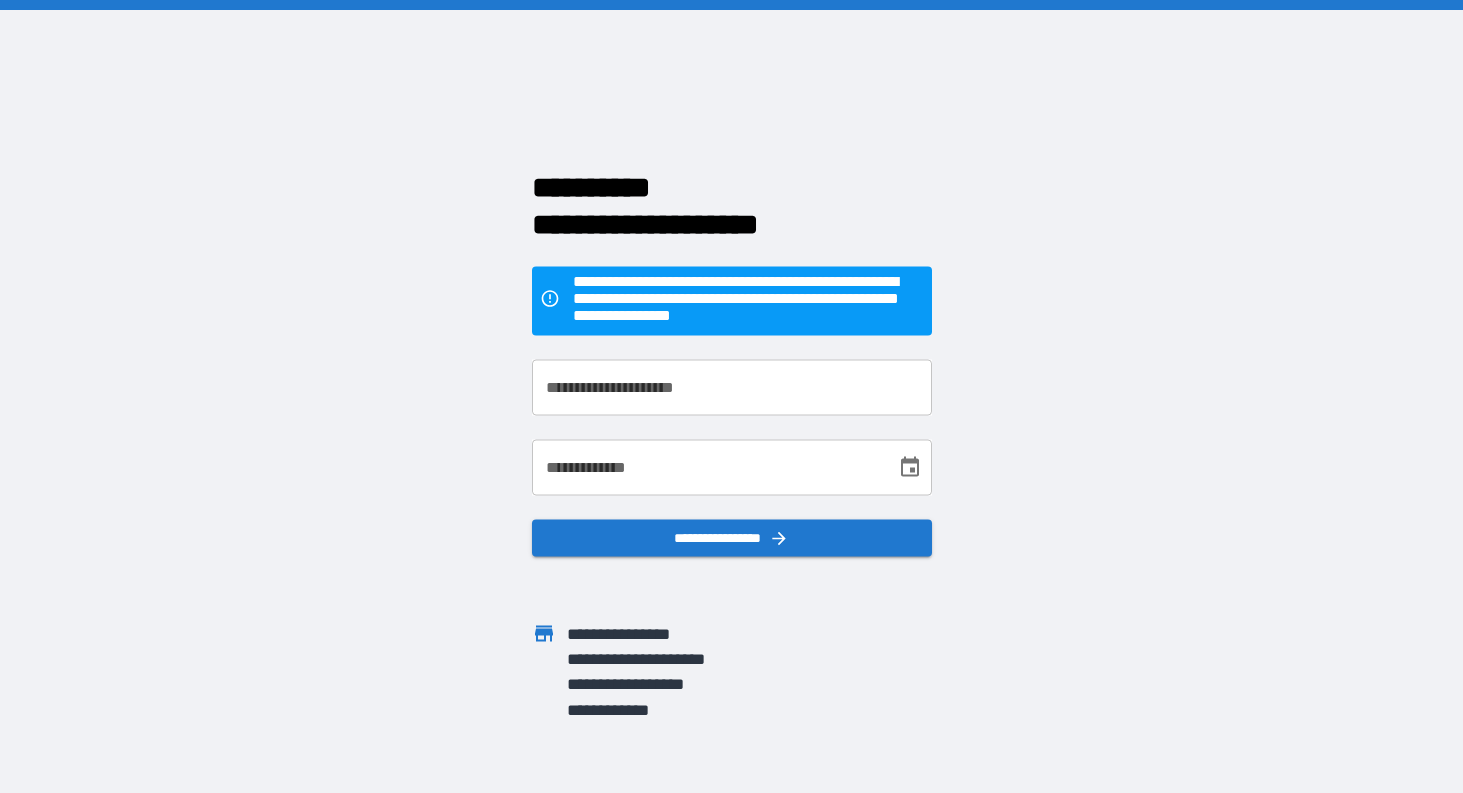 scroll, scrollTop: 0, scrollLeft: 0, axis: both 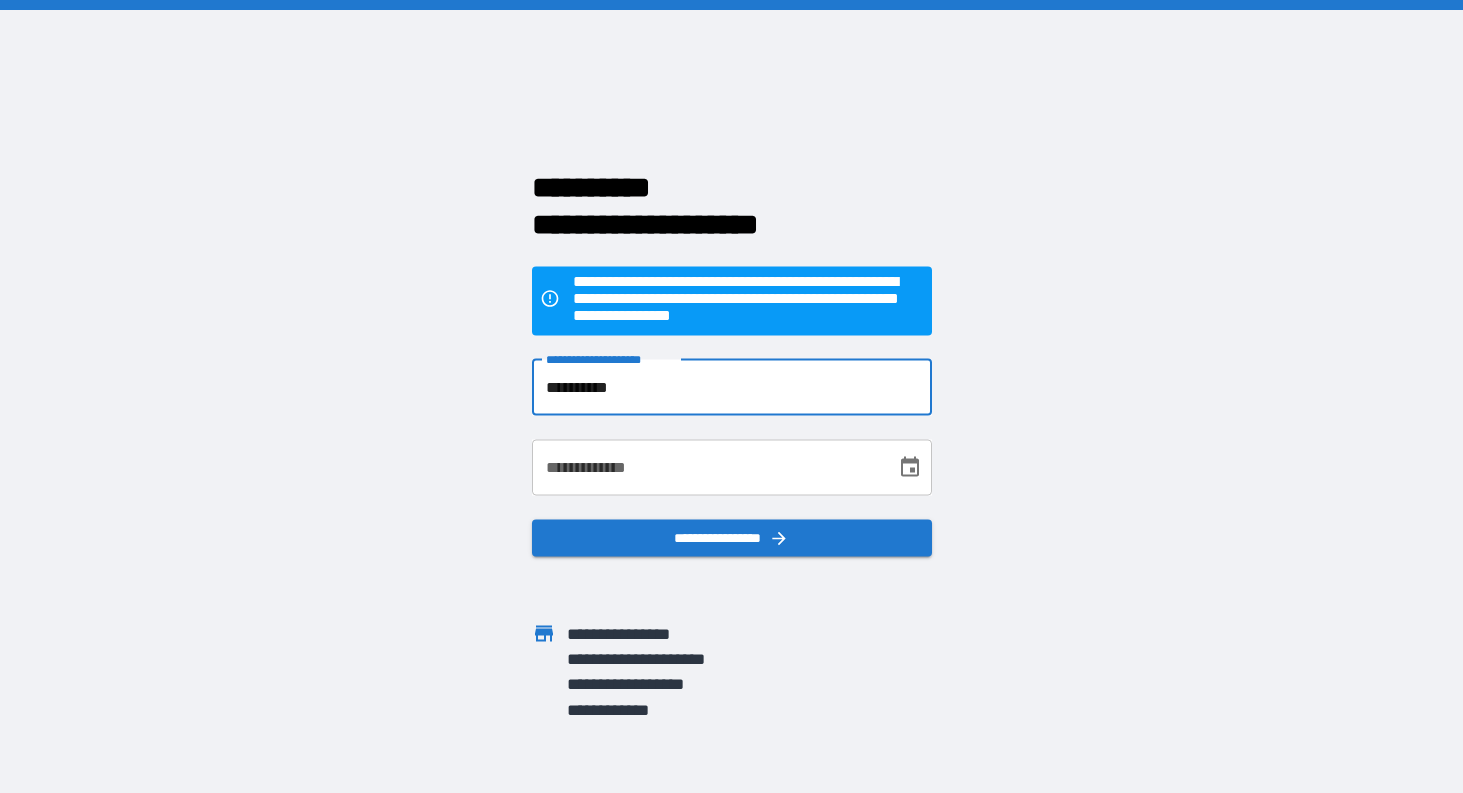 type on "**********" 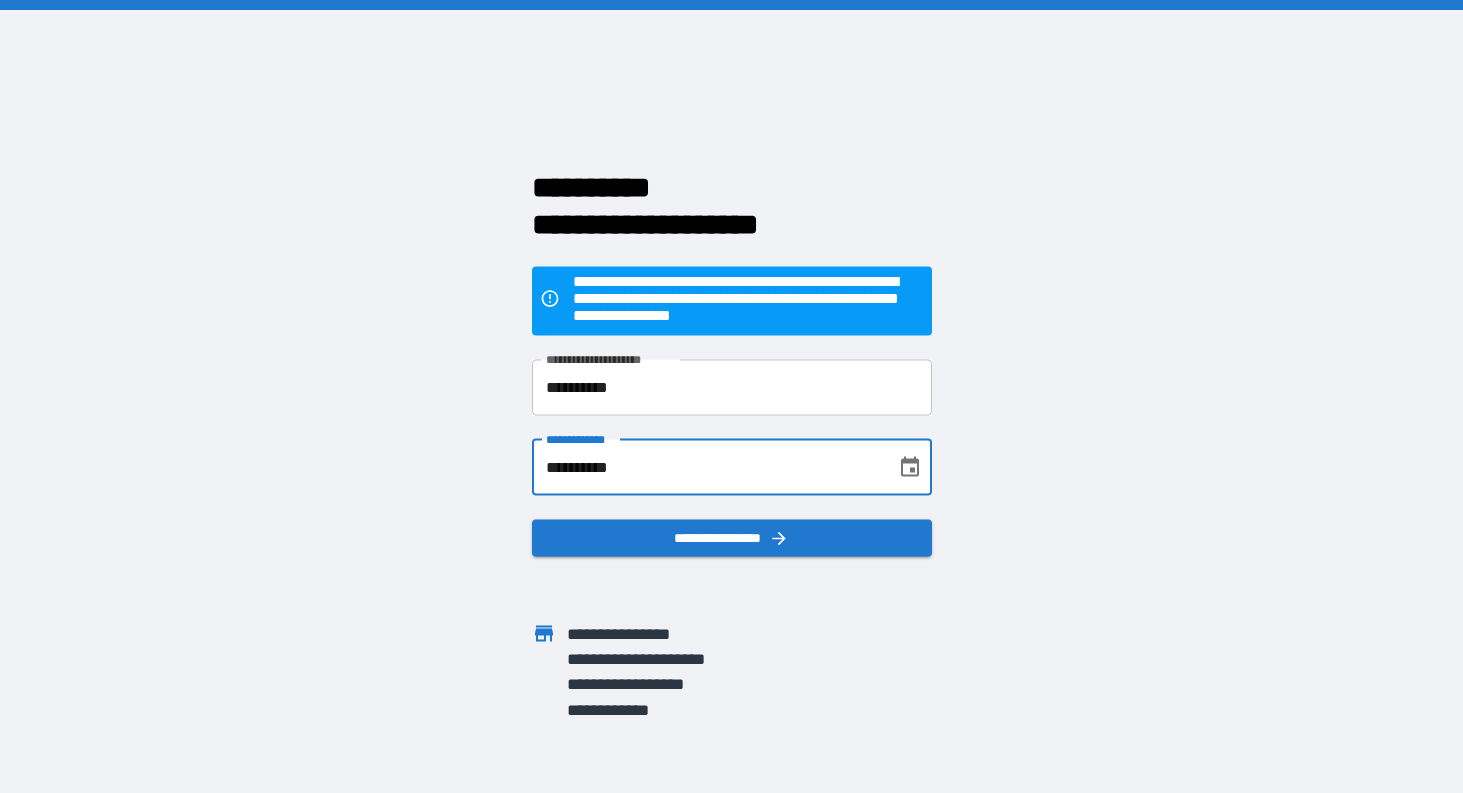 type on "**********" 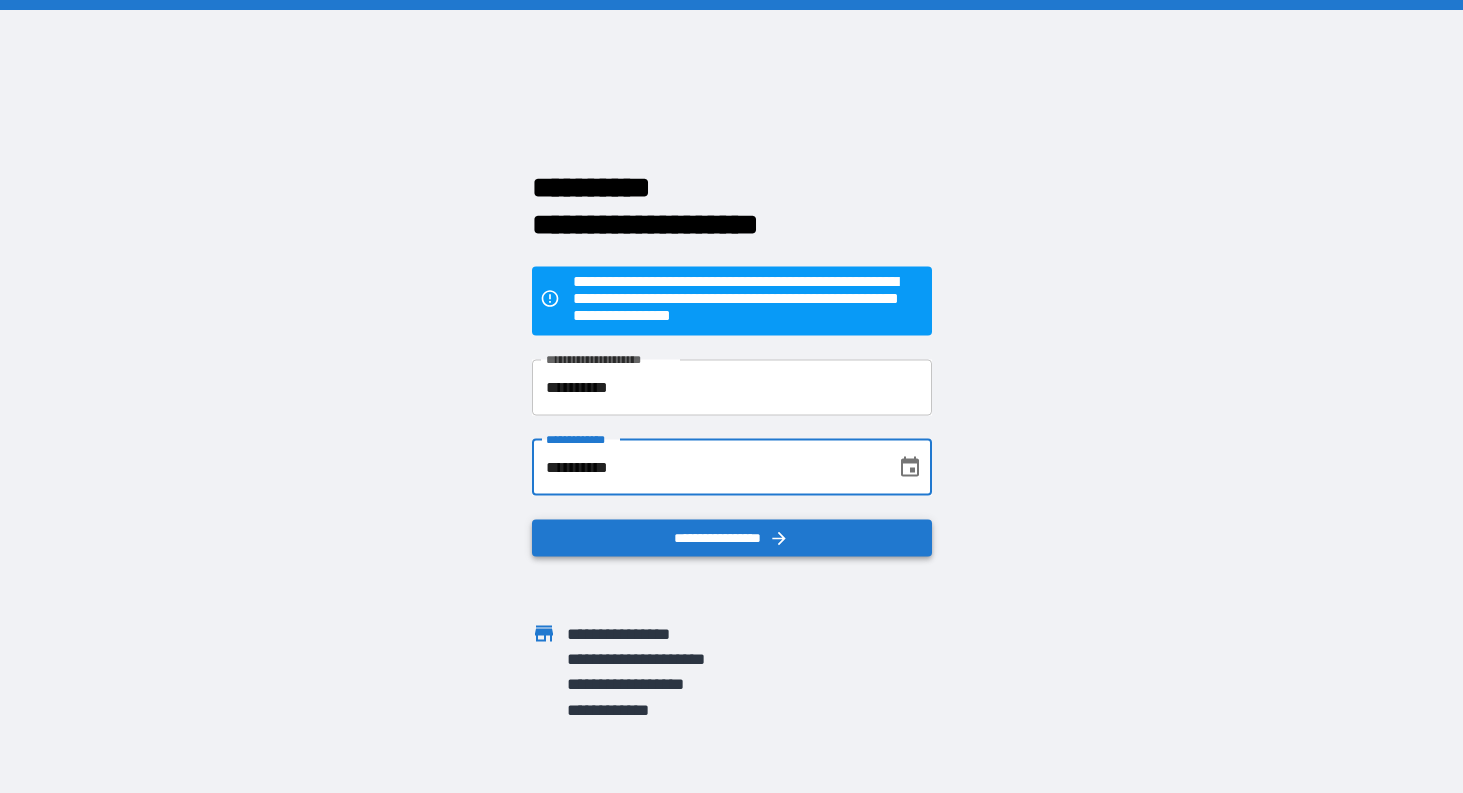 click on "**********" at bounding box center [732, 537] 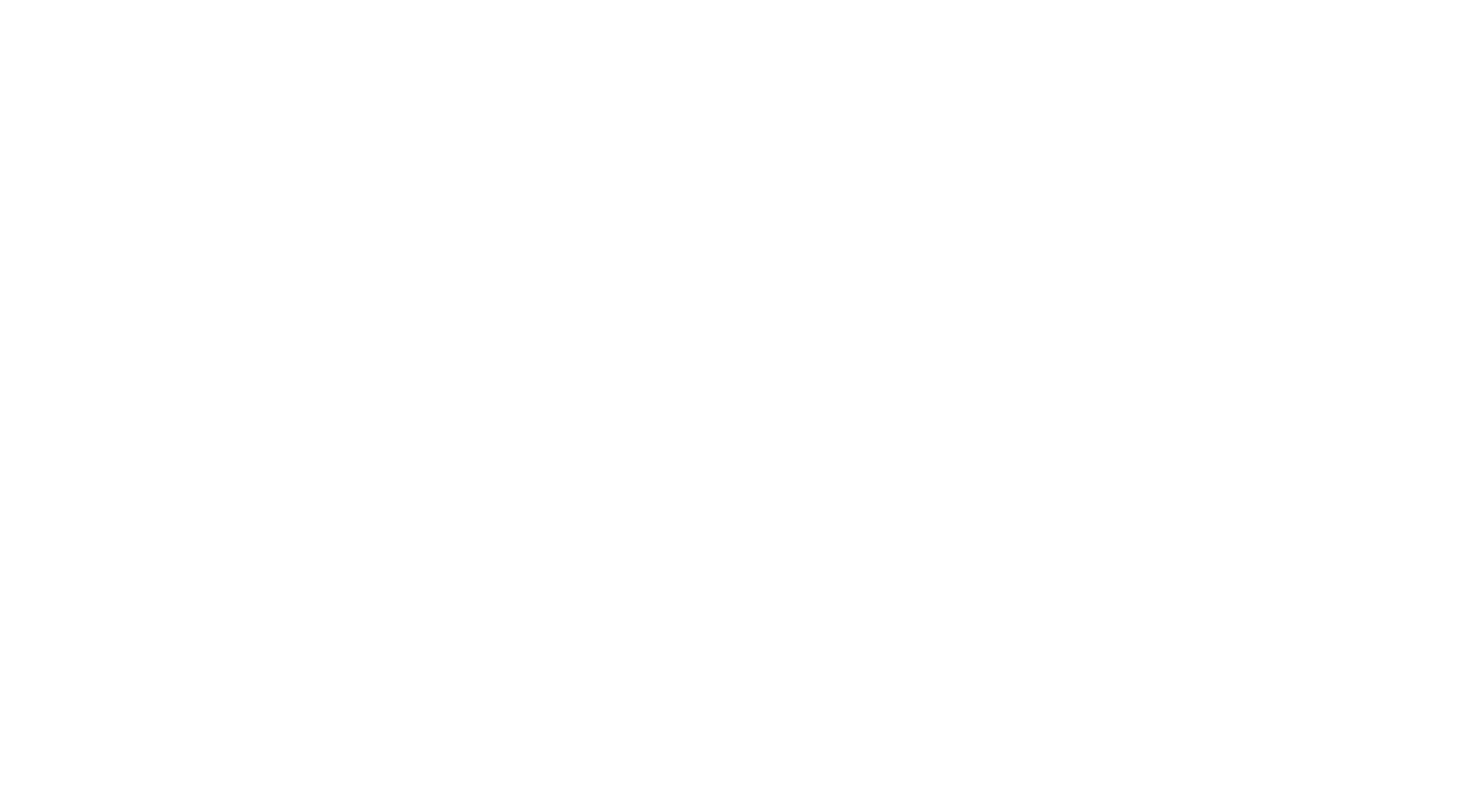 scroll, scrollTop: 0, scrollLeft: 0, axis: both 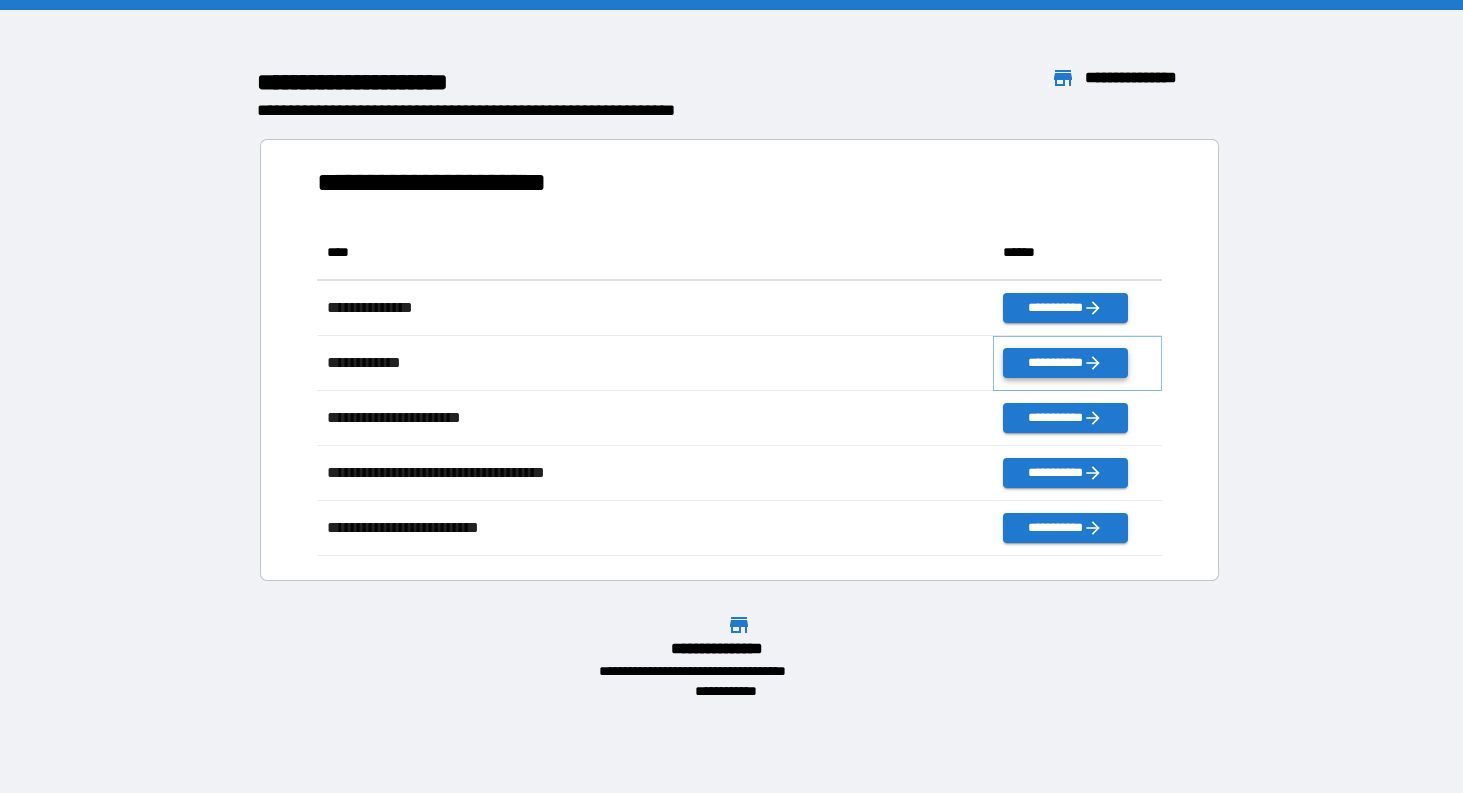 click on "**********" at bounding box center [1065, 363] 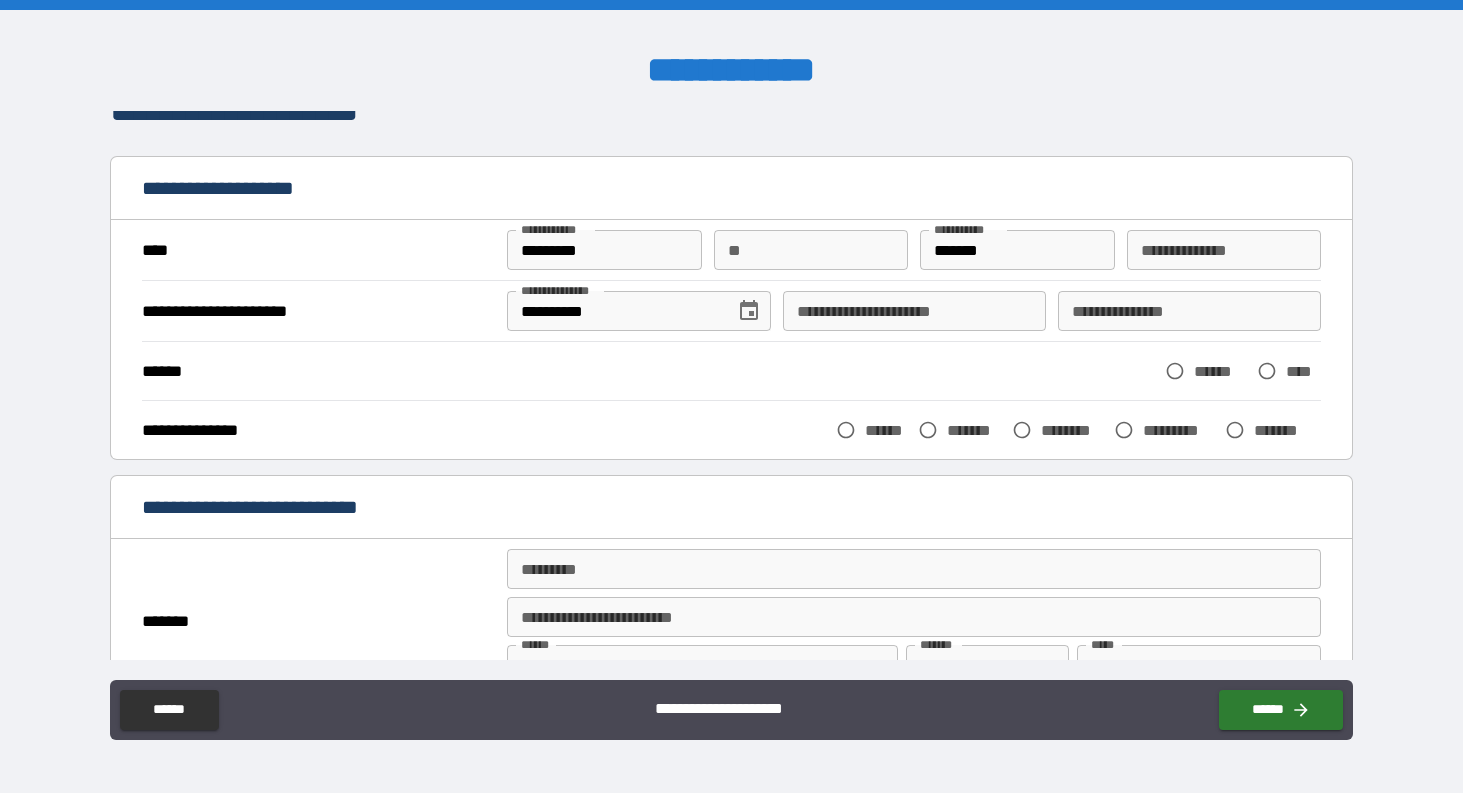 scroll, scrollTop: 32, scrollLeft: 0, axis: vertical 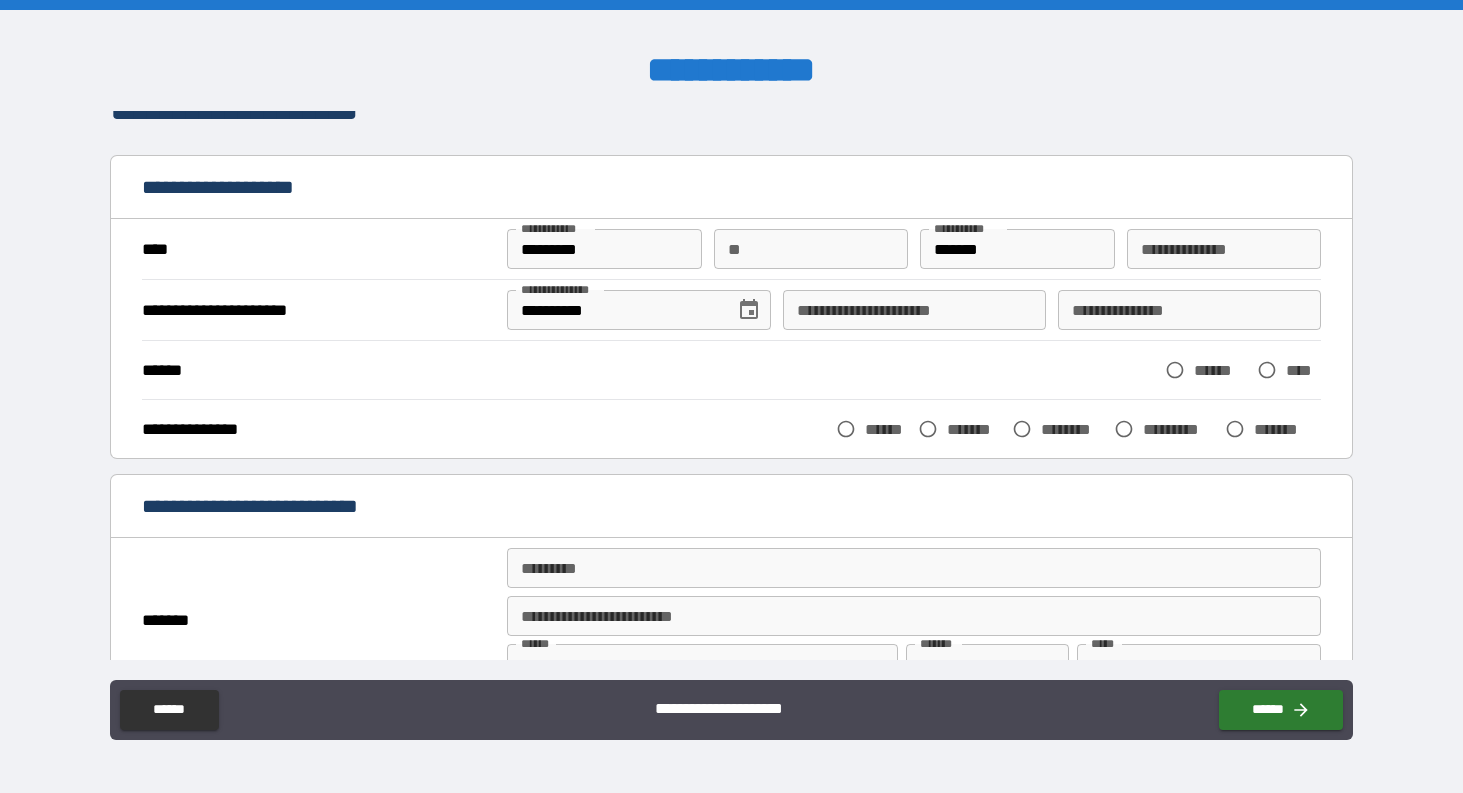 click on "**********" at bounding box center (914, 310) 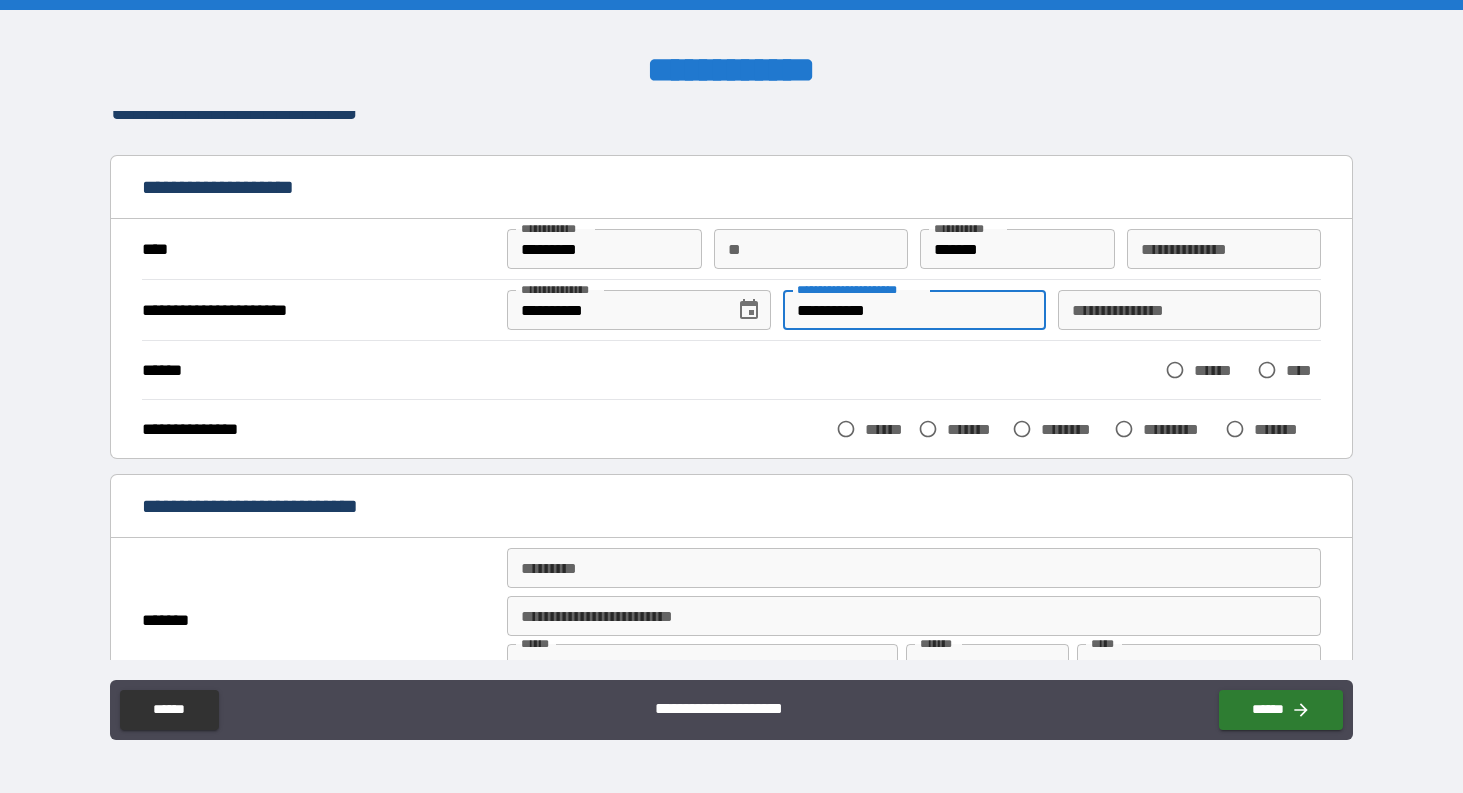 type on "**********" 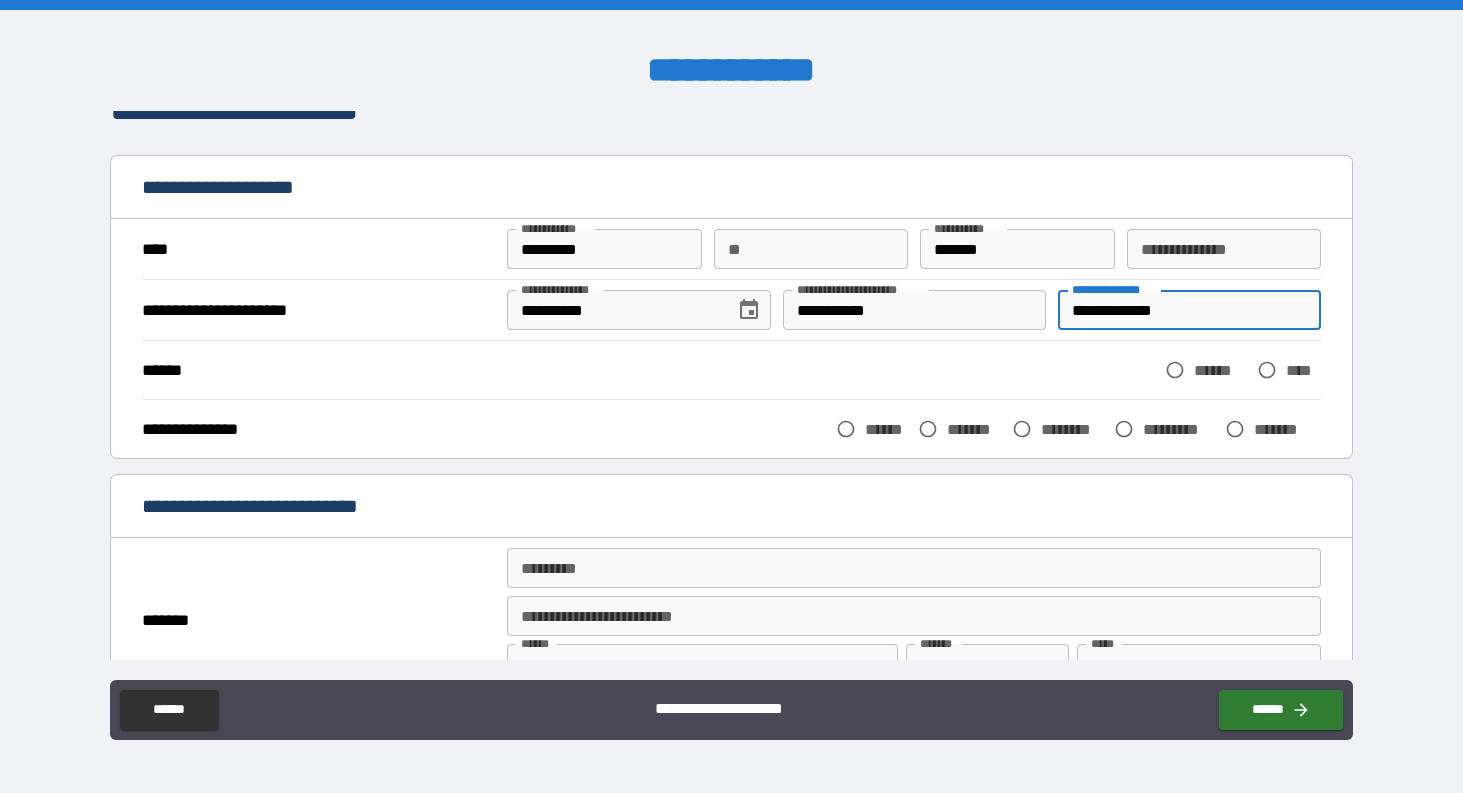 type on "**********" 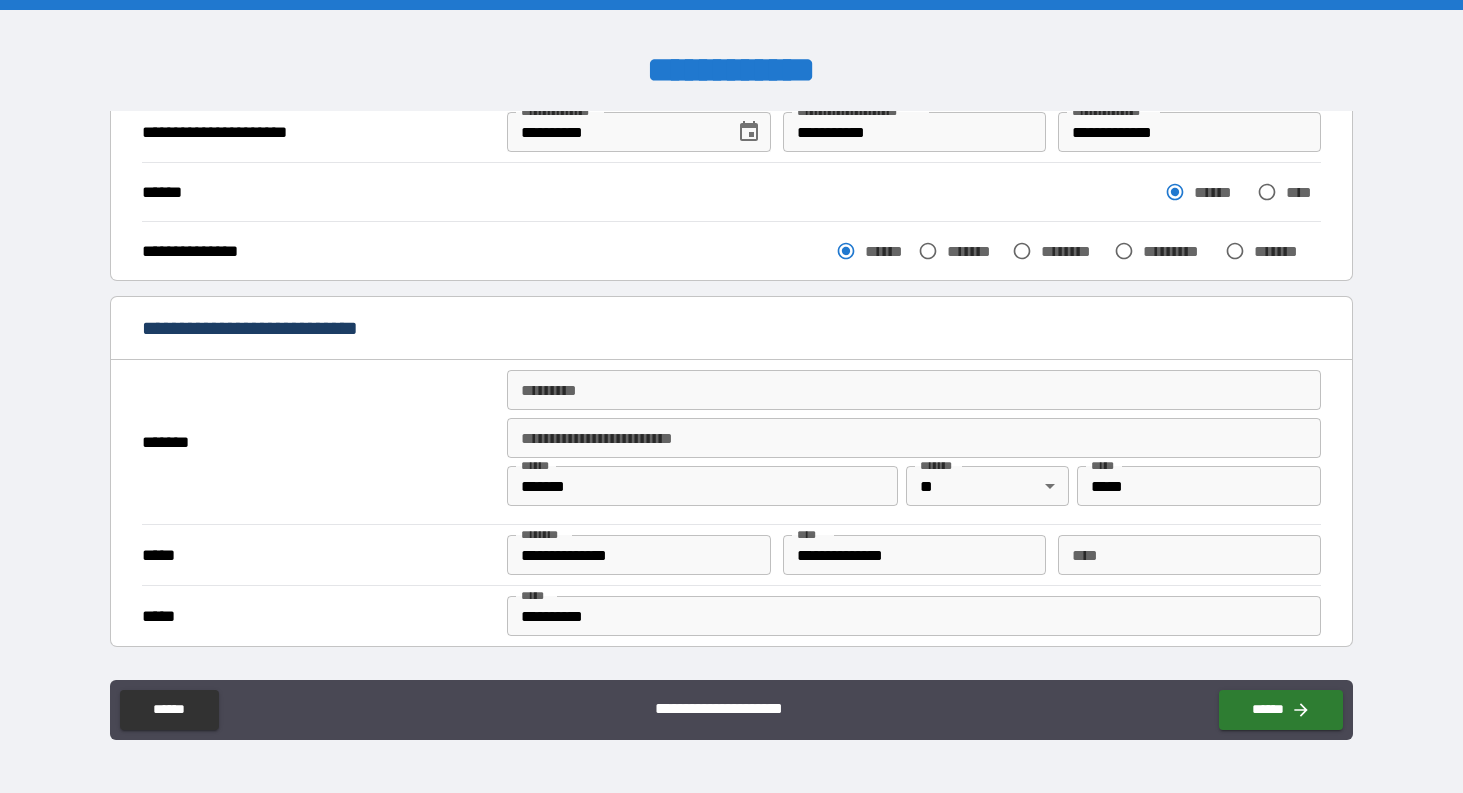 scroll, scrollTop: 223, scrollLeft: 0, axis: vertical 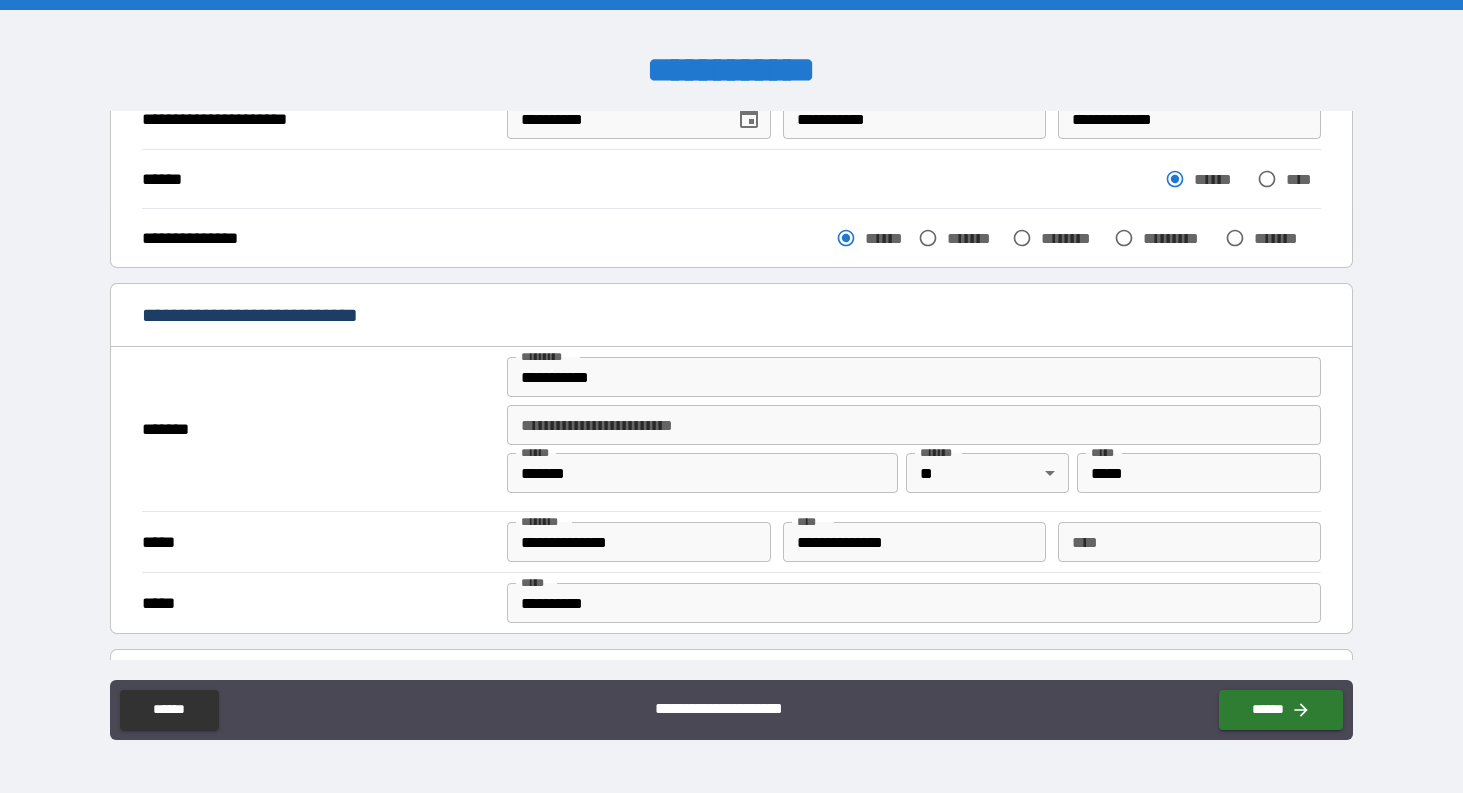 type on "**********" 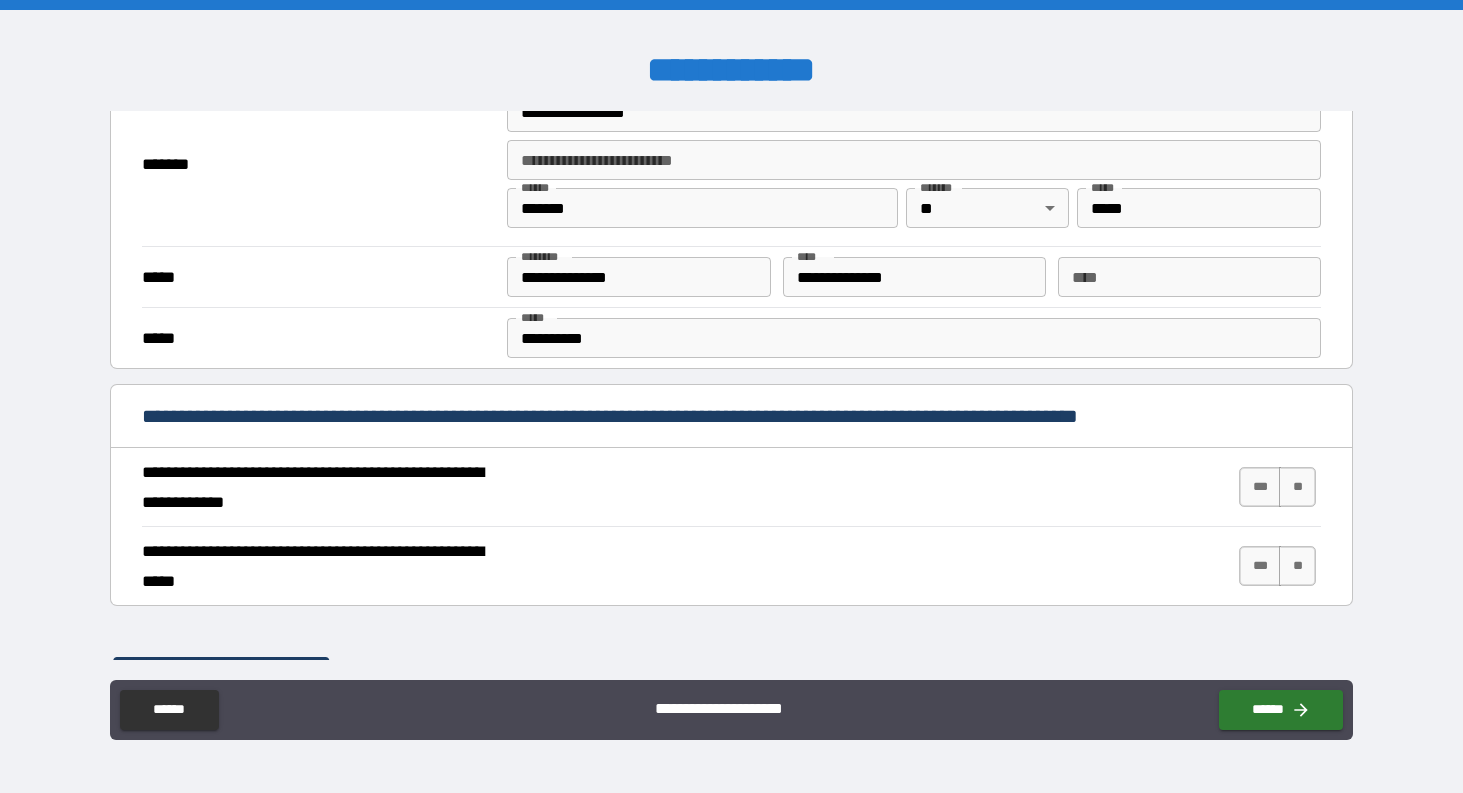 scroll, scrollTop: 512, scrollLeft: 0, axis: vertical 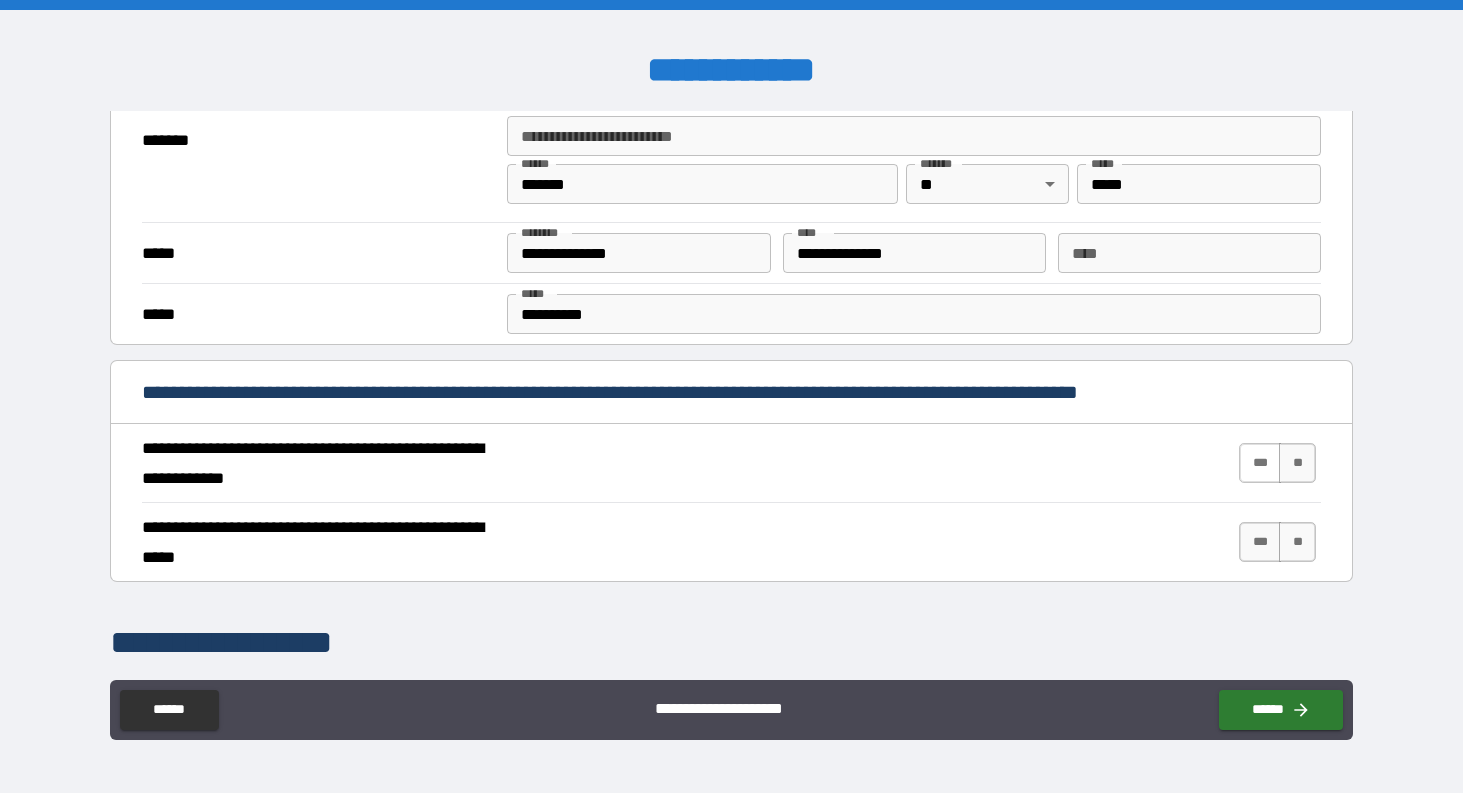 click on "***" at bounding box center [1260, 463] 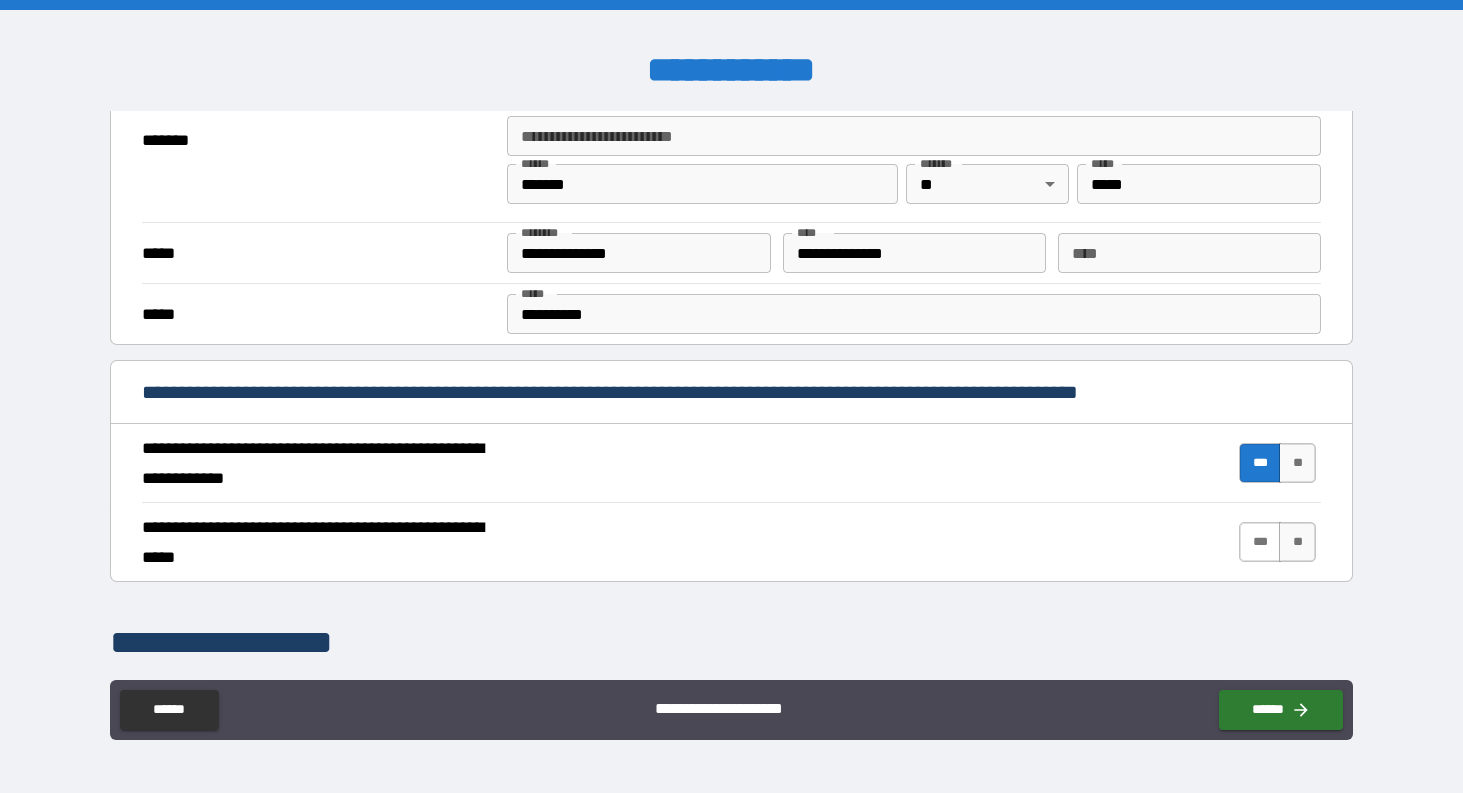 click on "***" at bounding box center [1260, 542] 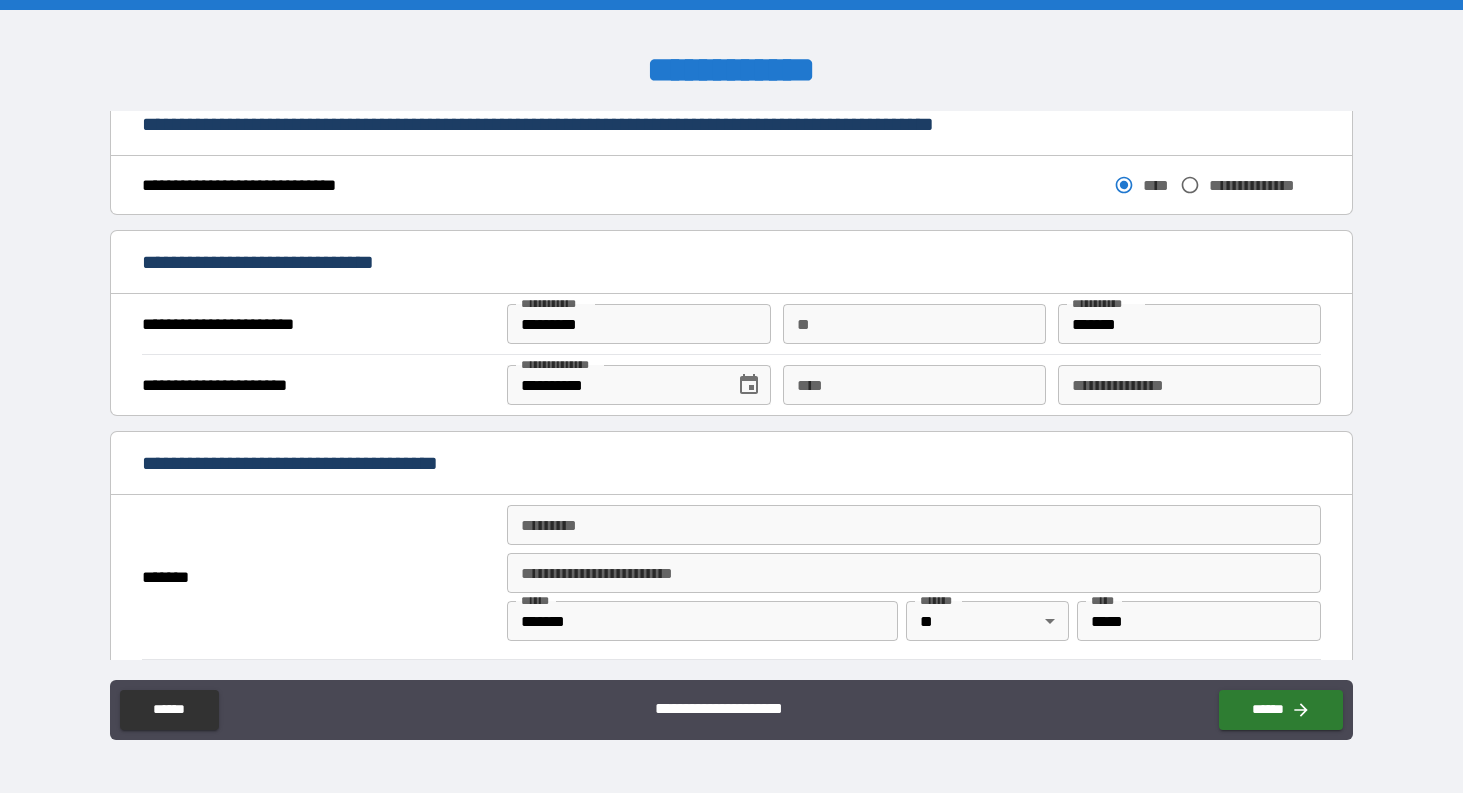 scroll, scrollTop: 1109, scrollLeft: 0, axis: vertical 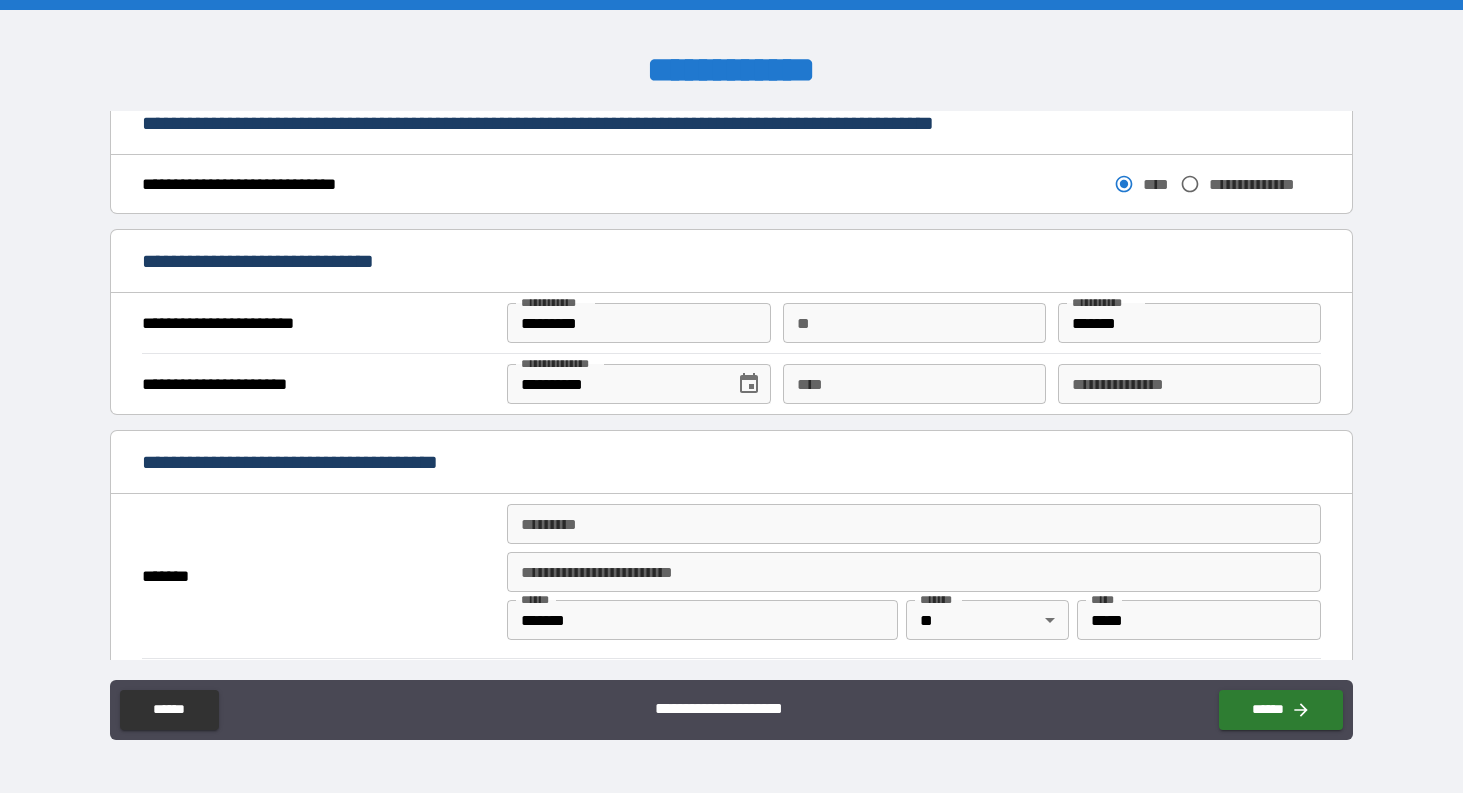 click on "****" at bounding box center (914, 384) 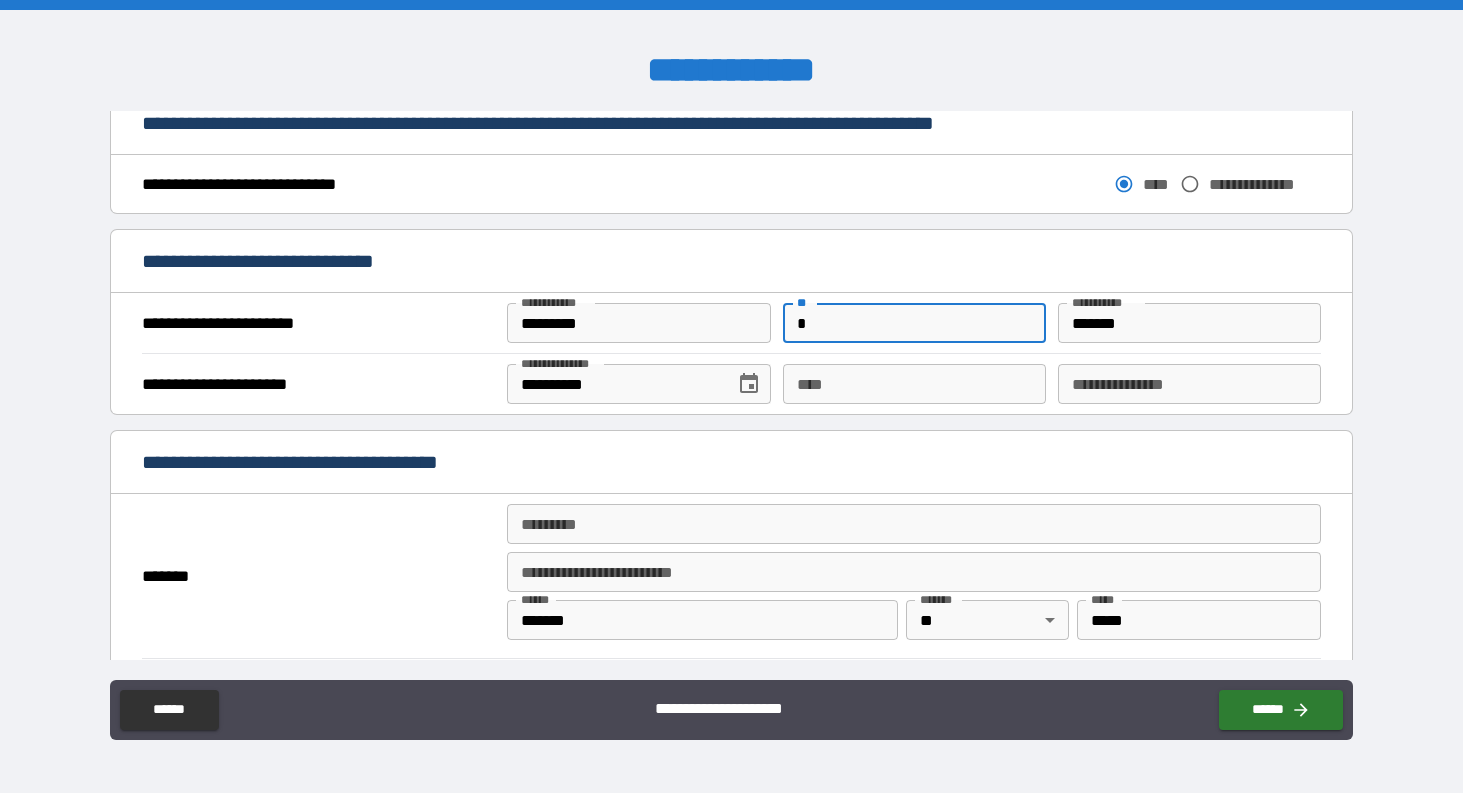 type on "*" 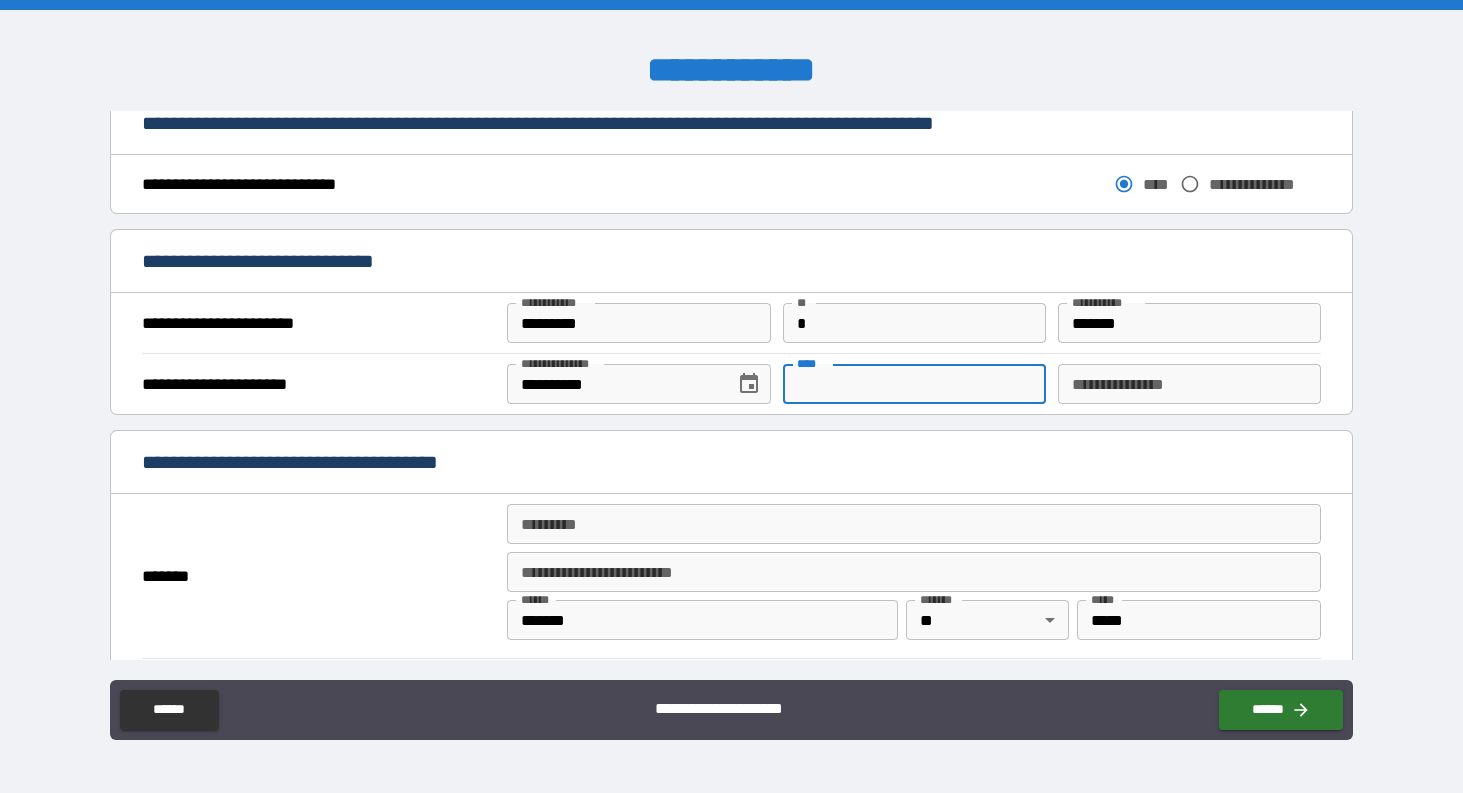 click on "****" at bounding box center [914, 384] 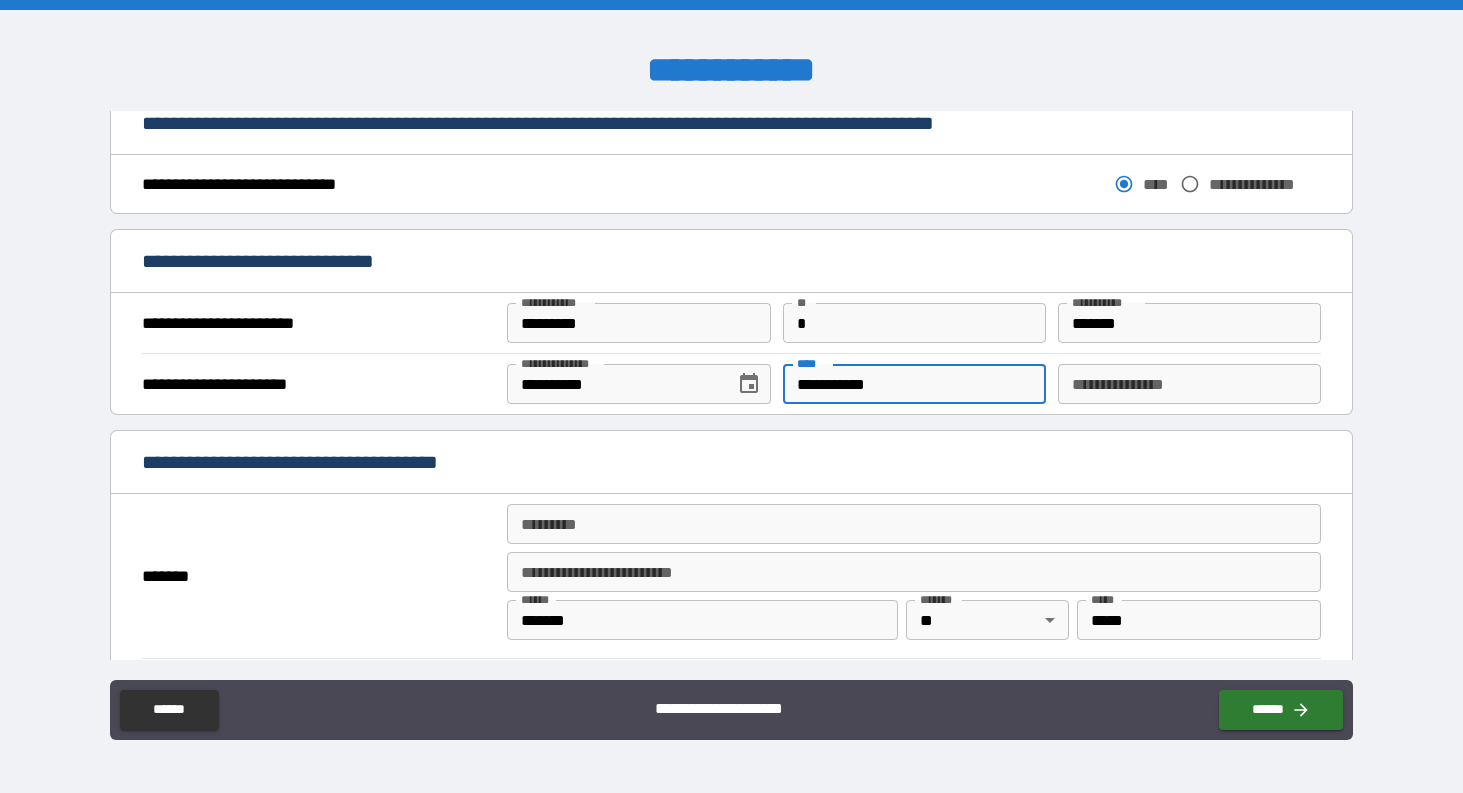 type on "**********" 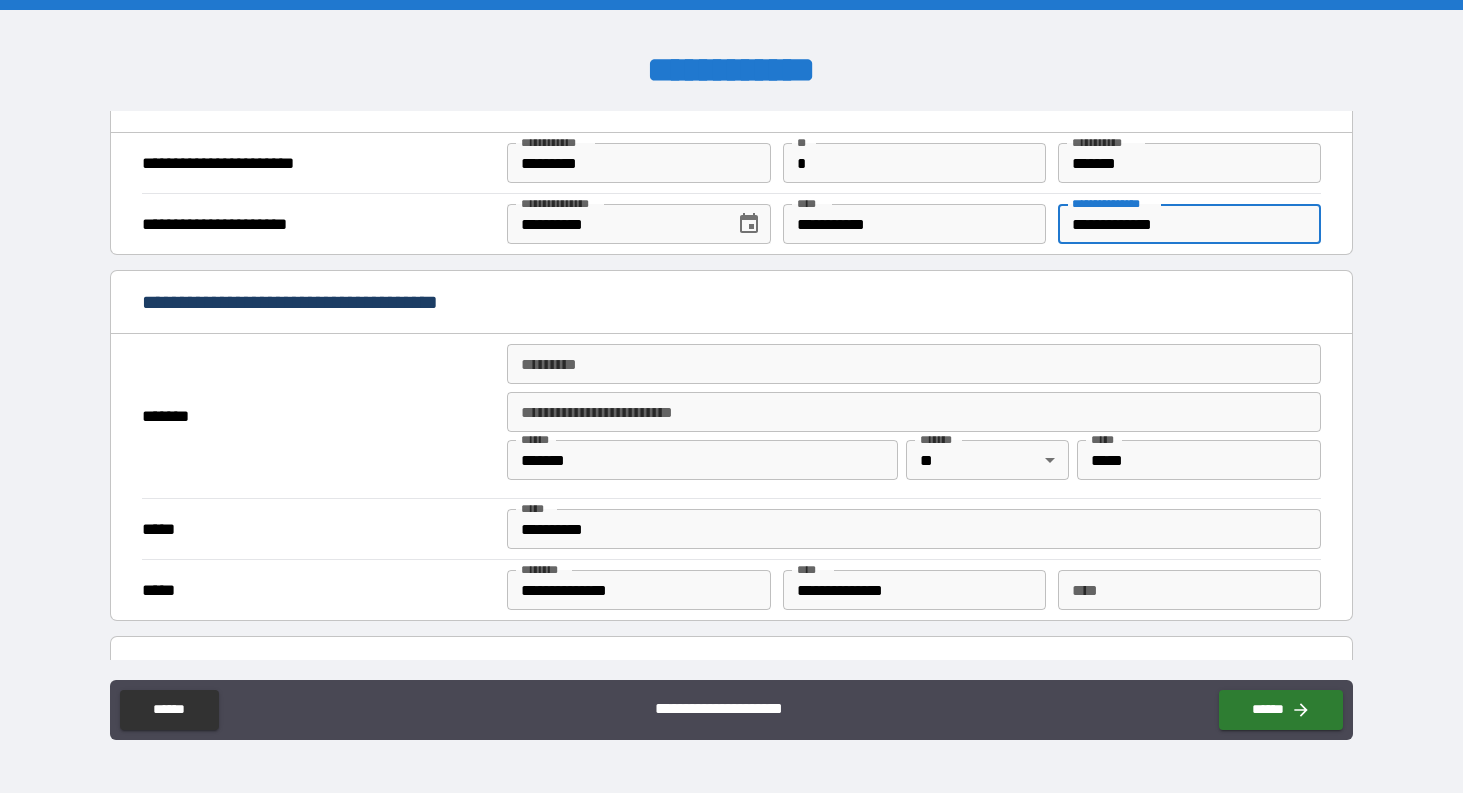 scroll, scrollTop: 1280, scrollLeft: 0, axis: vertical 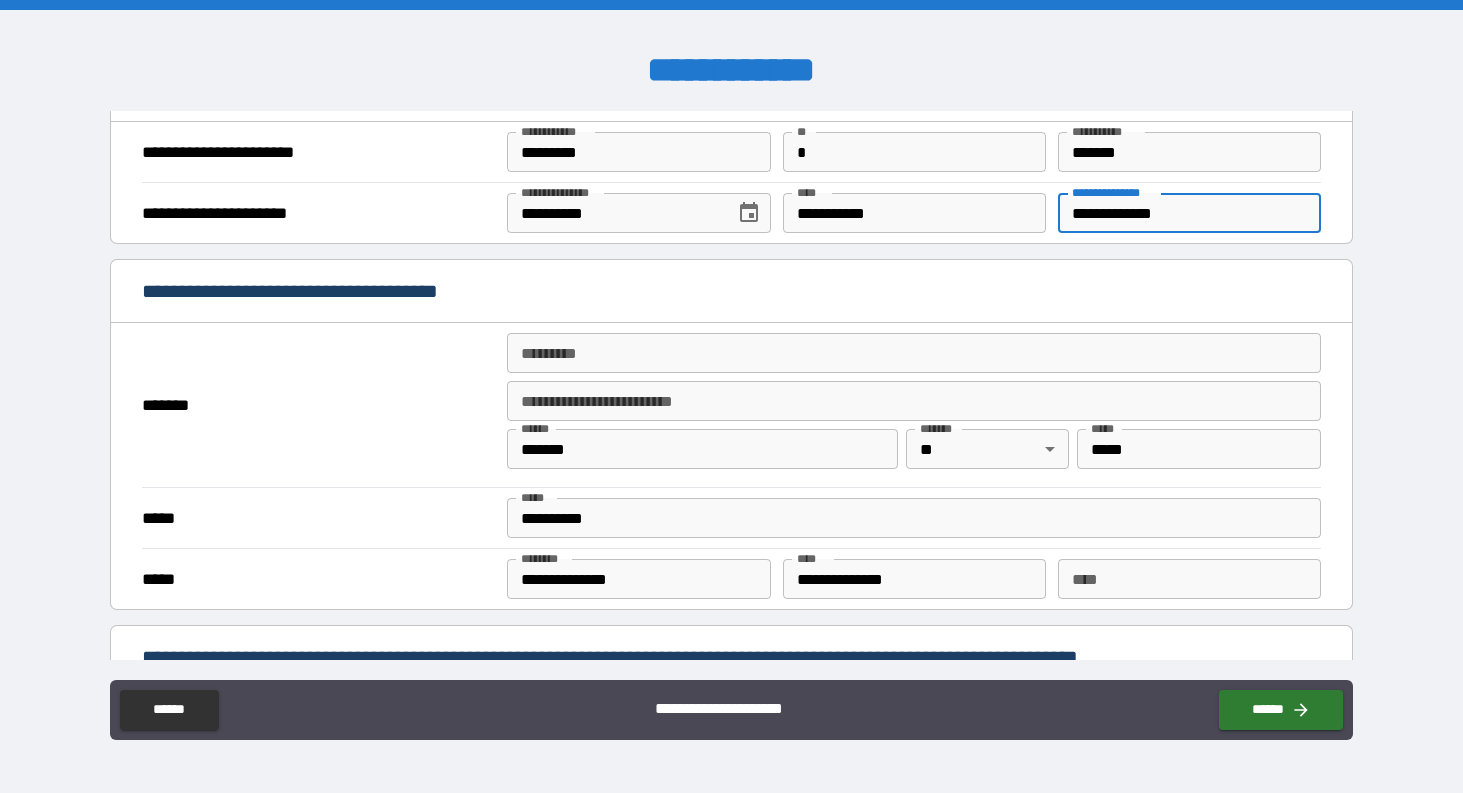 type on "**********" 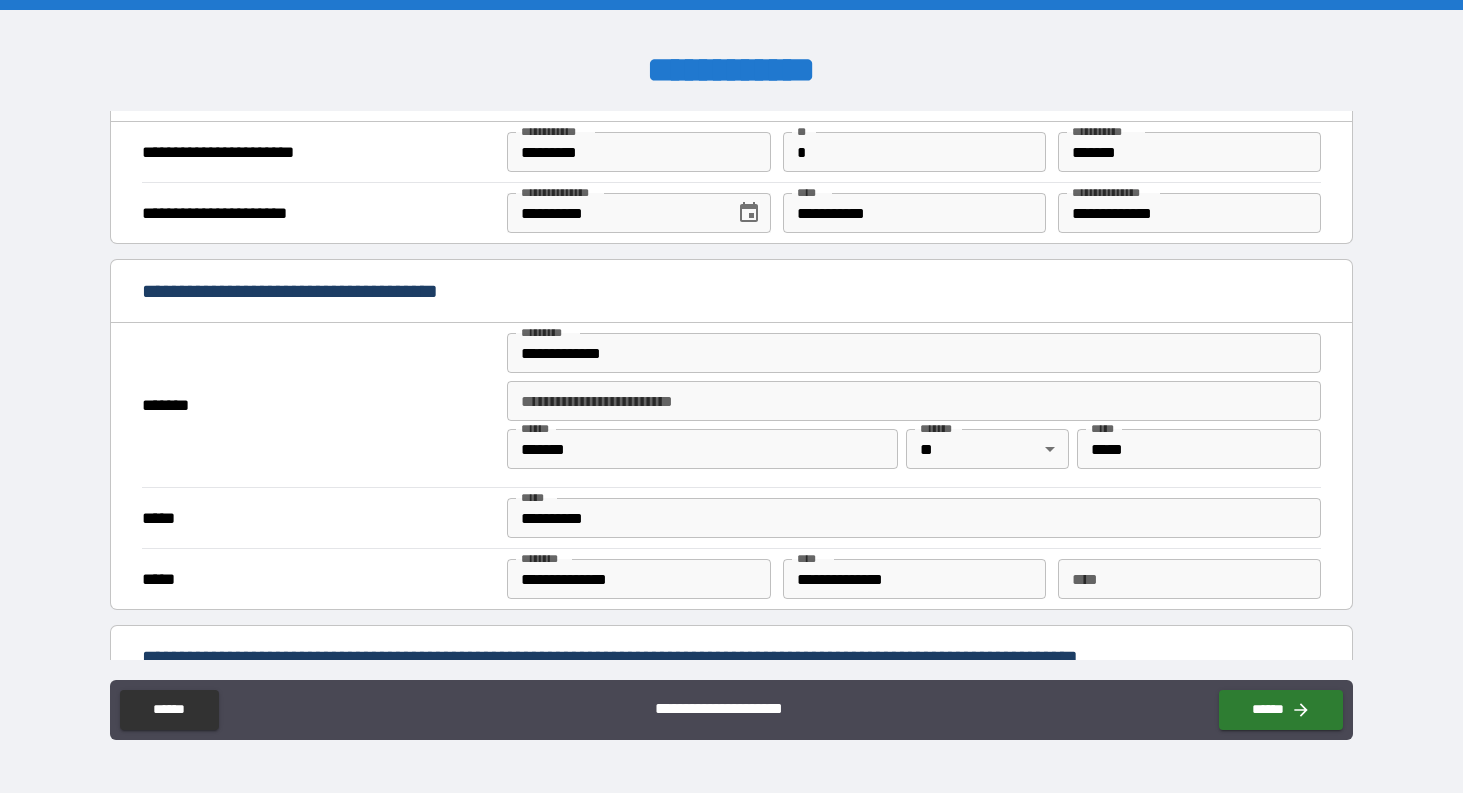 type on "**********" 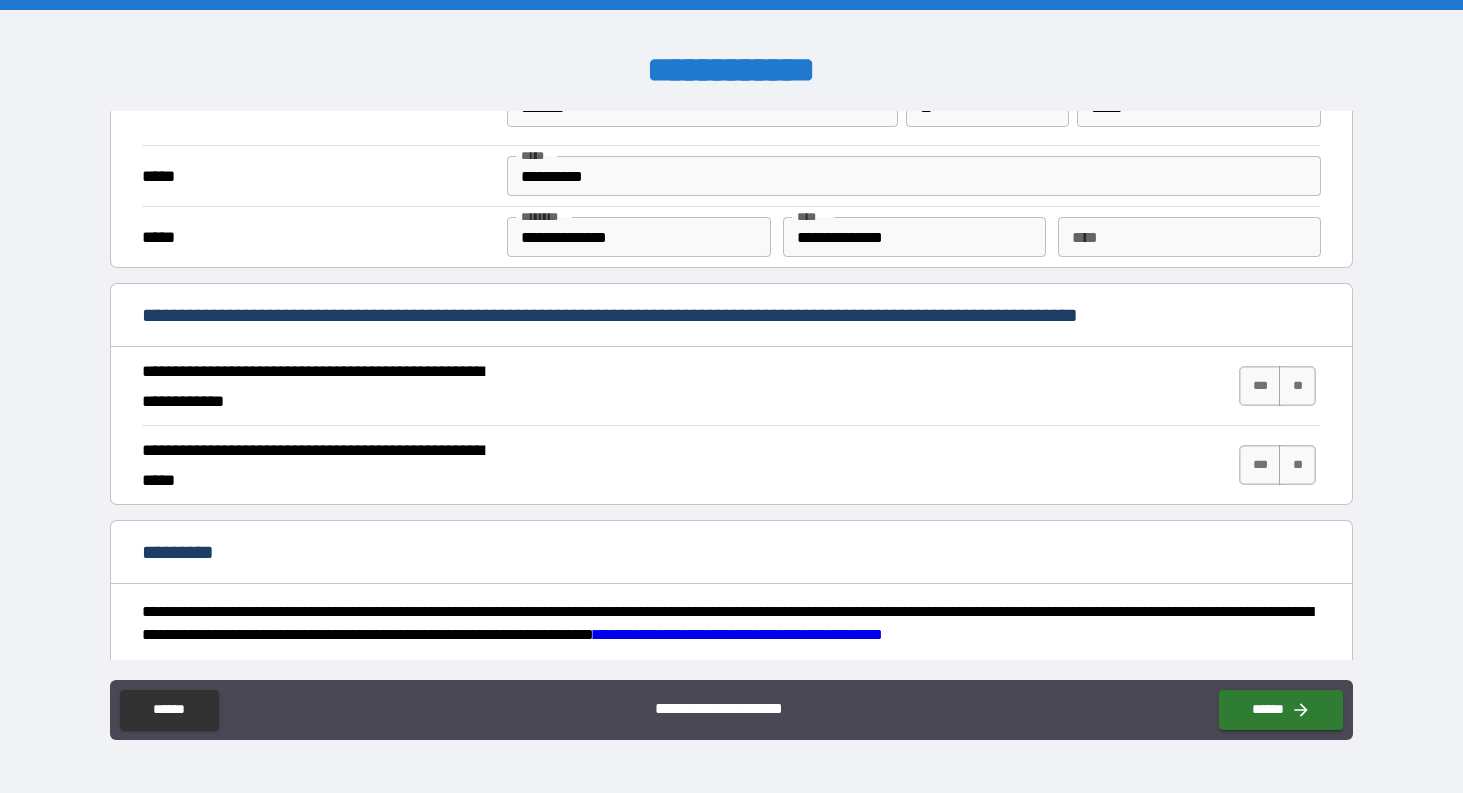 scroll, scrollTop: 1630, scrollLeft: 0, axis: vertical 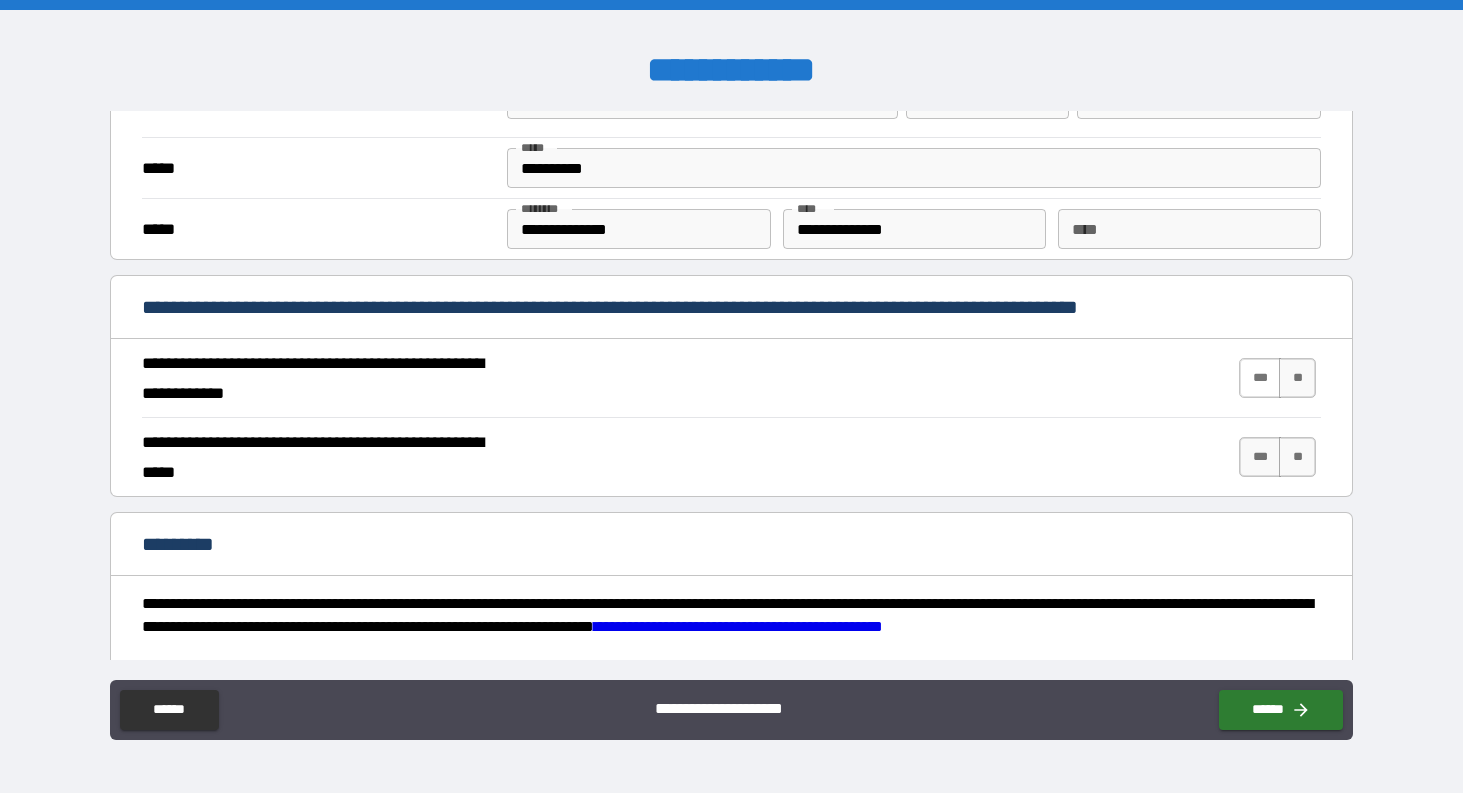 click on "***" at bounding box center (1260, 378) 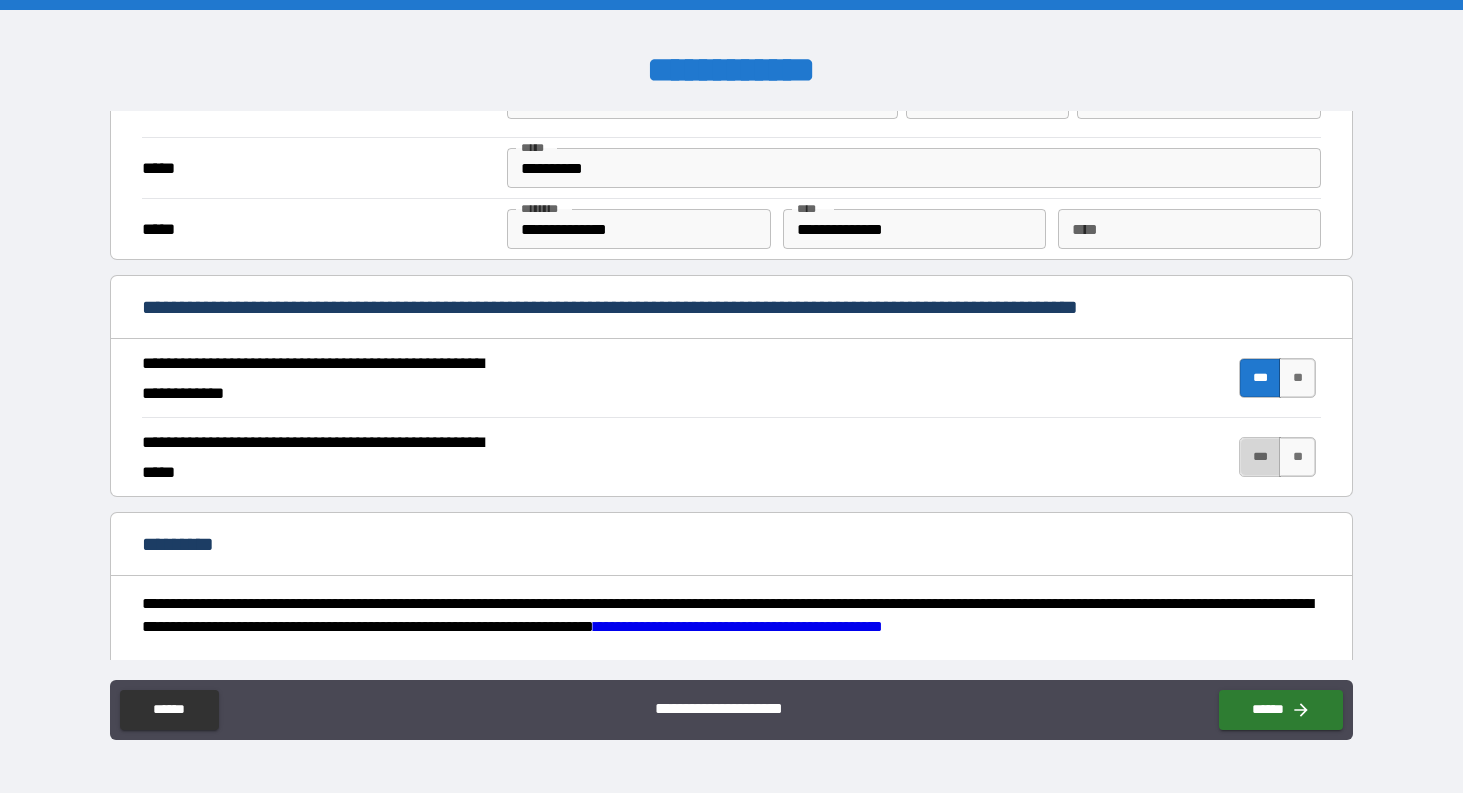 click on "***" at bounding box center (1260, 457) 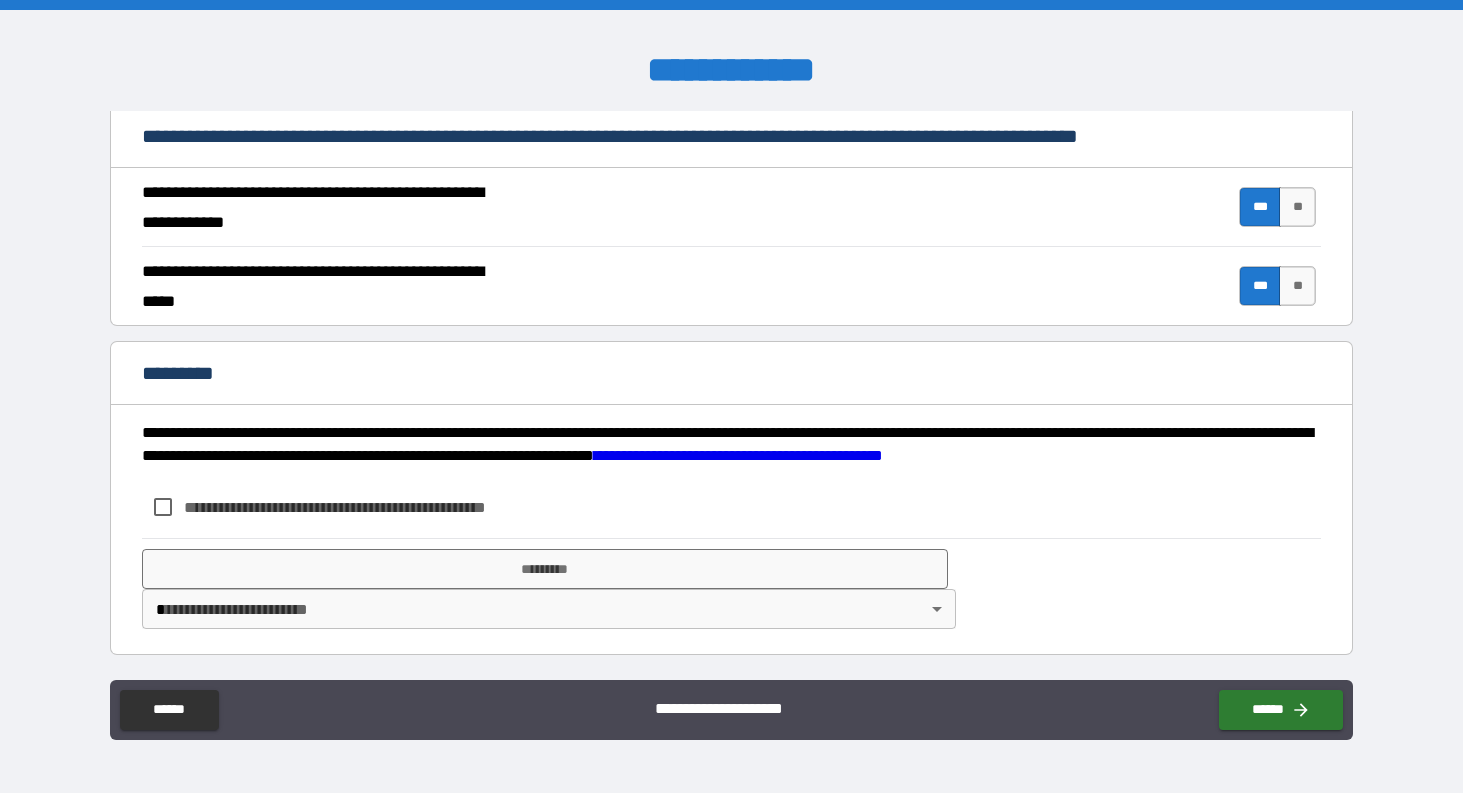 scroll, scrollTop: 1801, scrollLeft: 0, axis: vertical 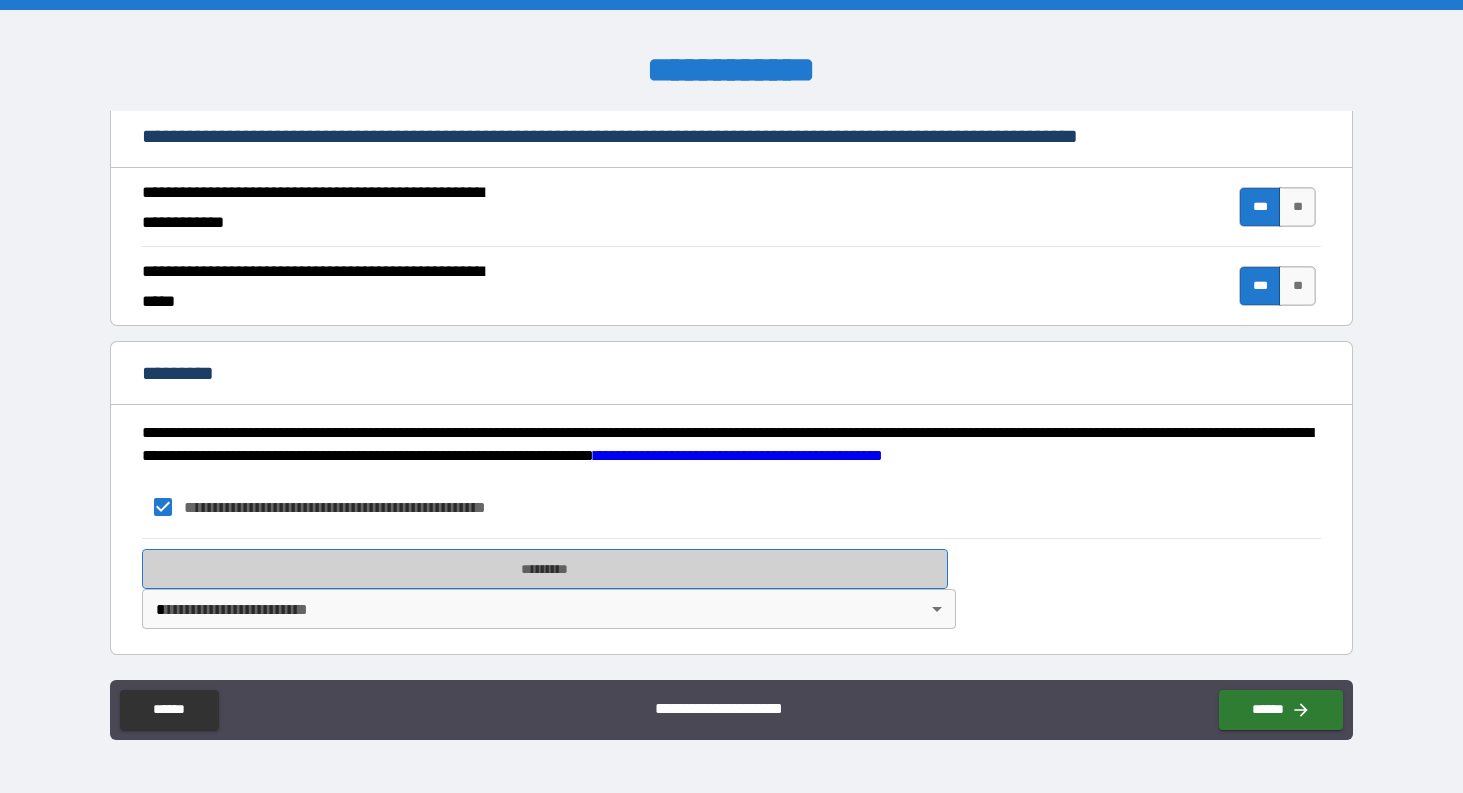 click on "*********" at bounding box center [545, 569] 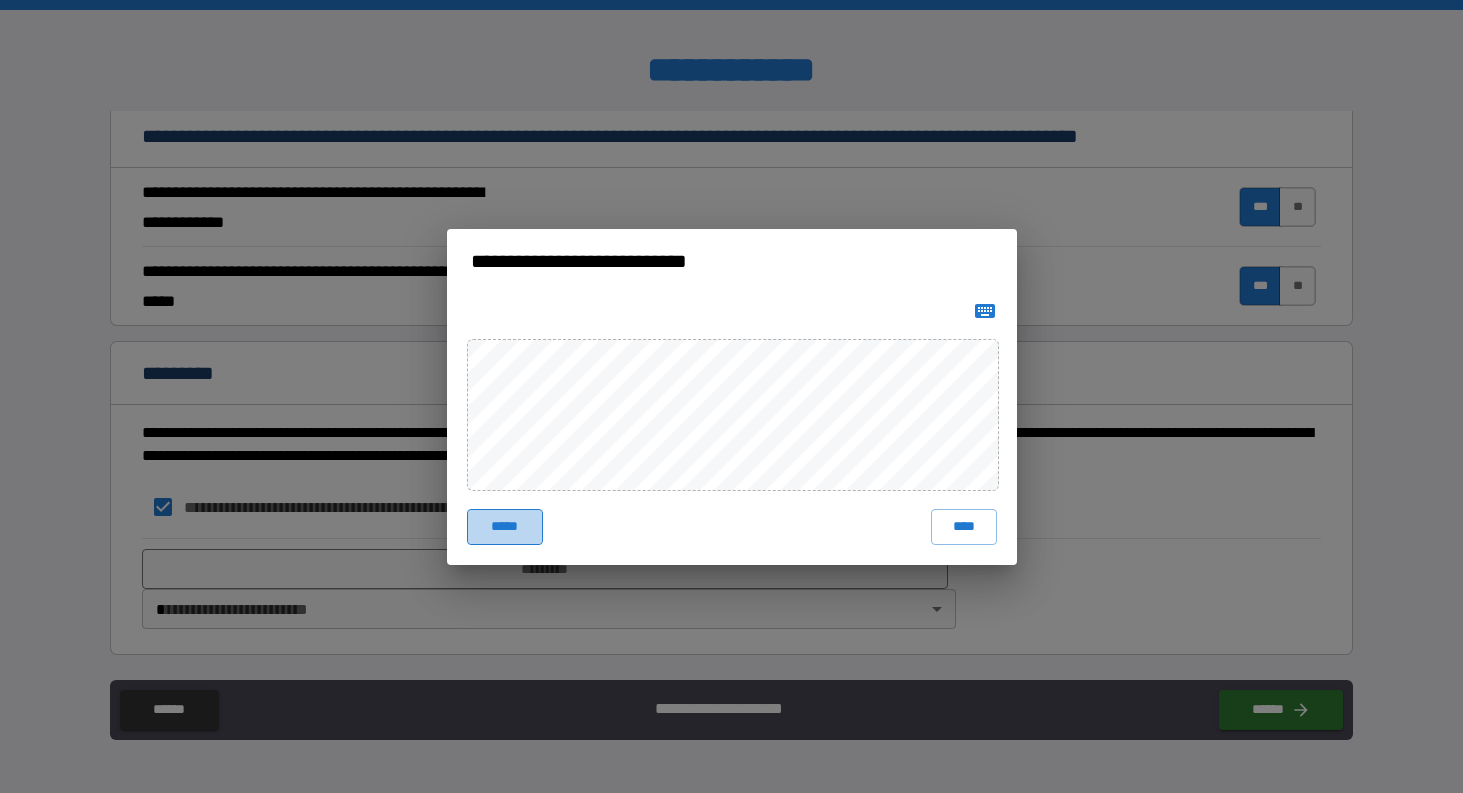 click on "*****" at bounding box center [505, 527] 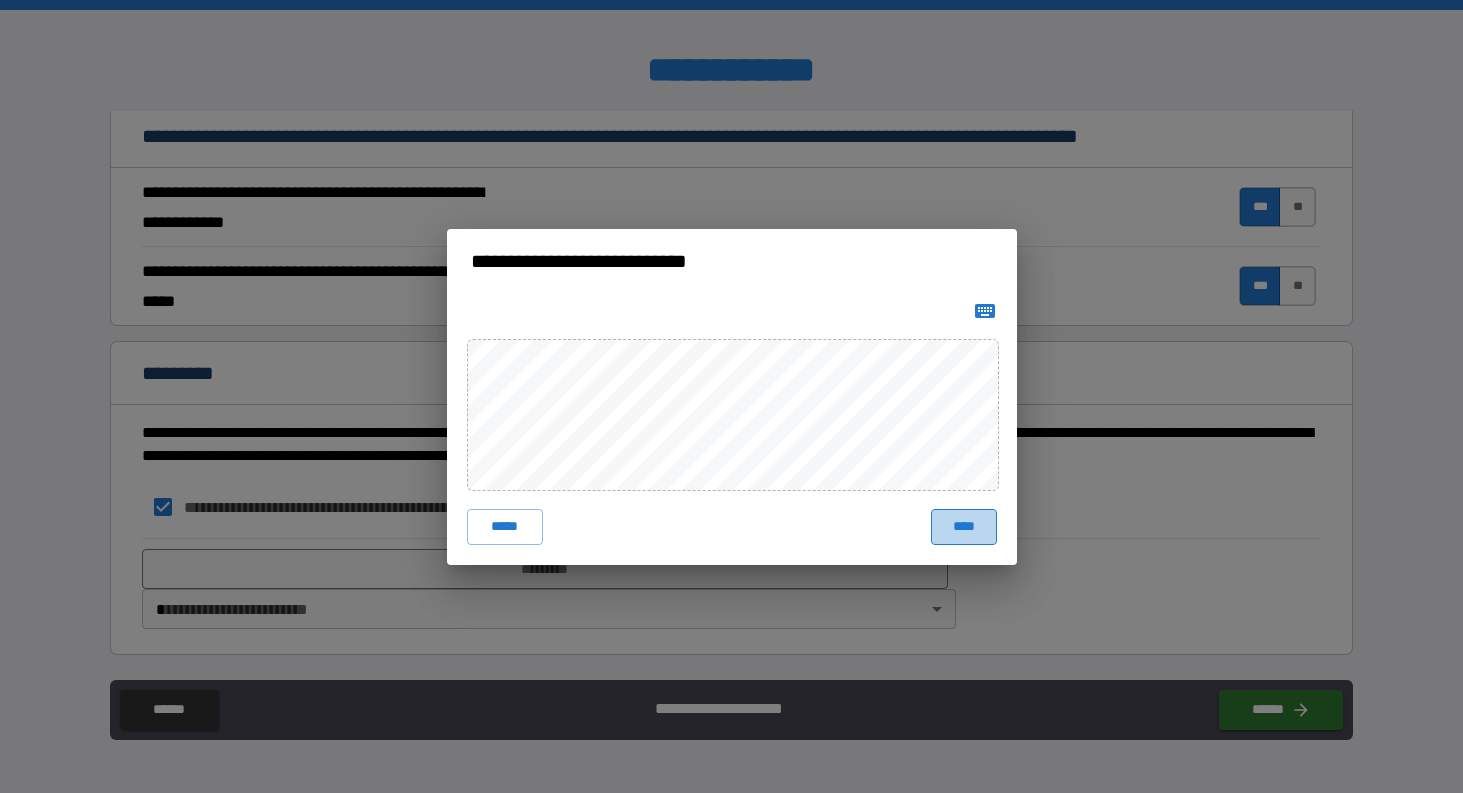 click on "****" at bounding box center (964, 527) 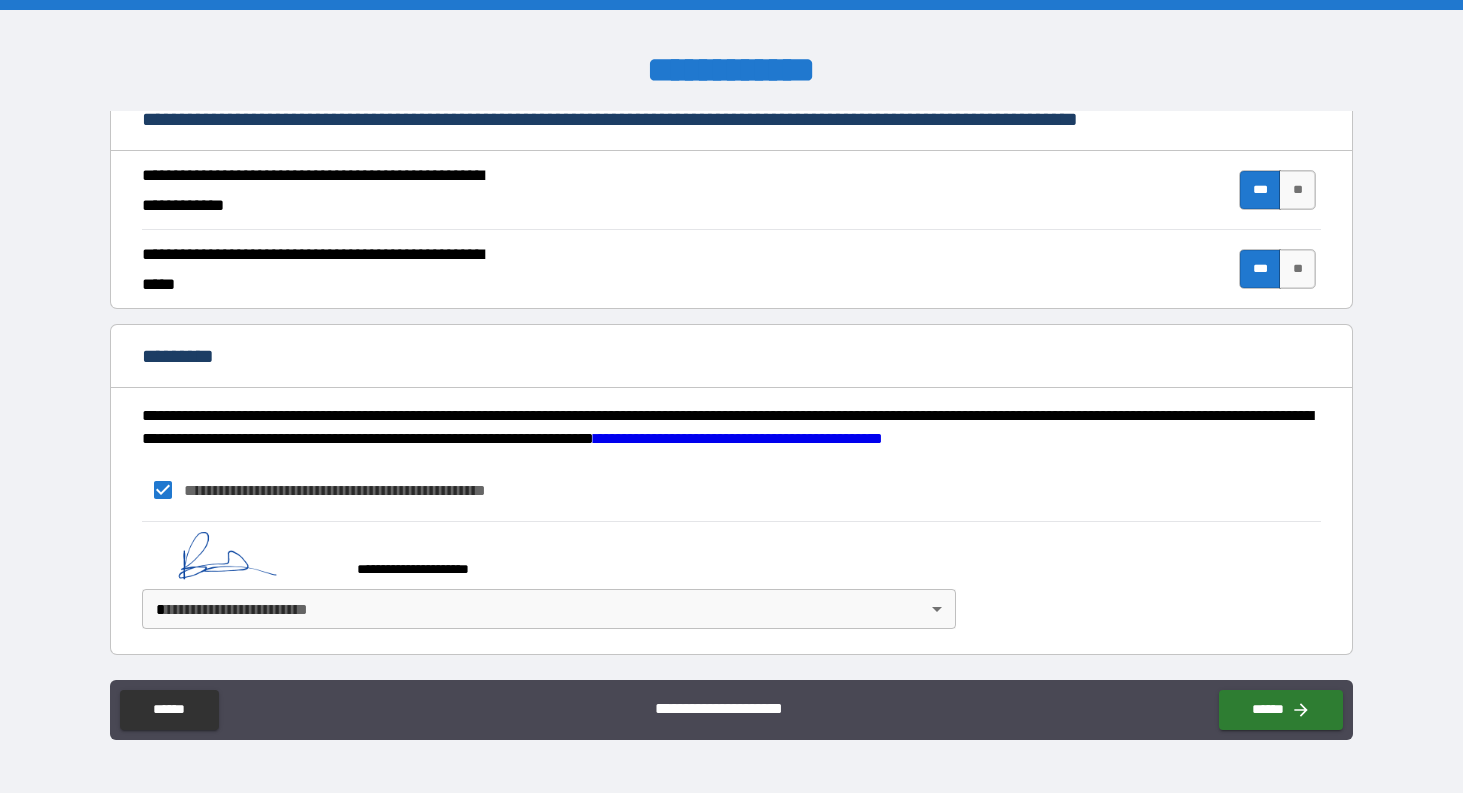 scroll, scrollTop: 1818, scrollLeft: 0, axis: vertical 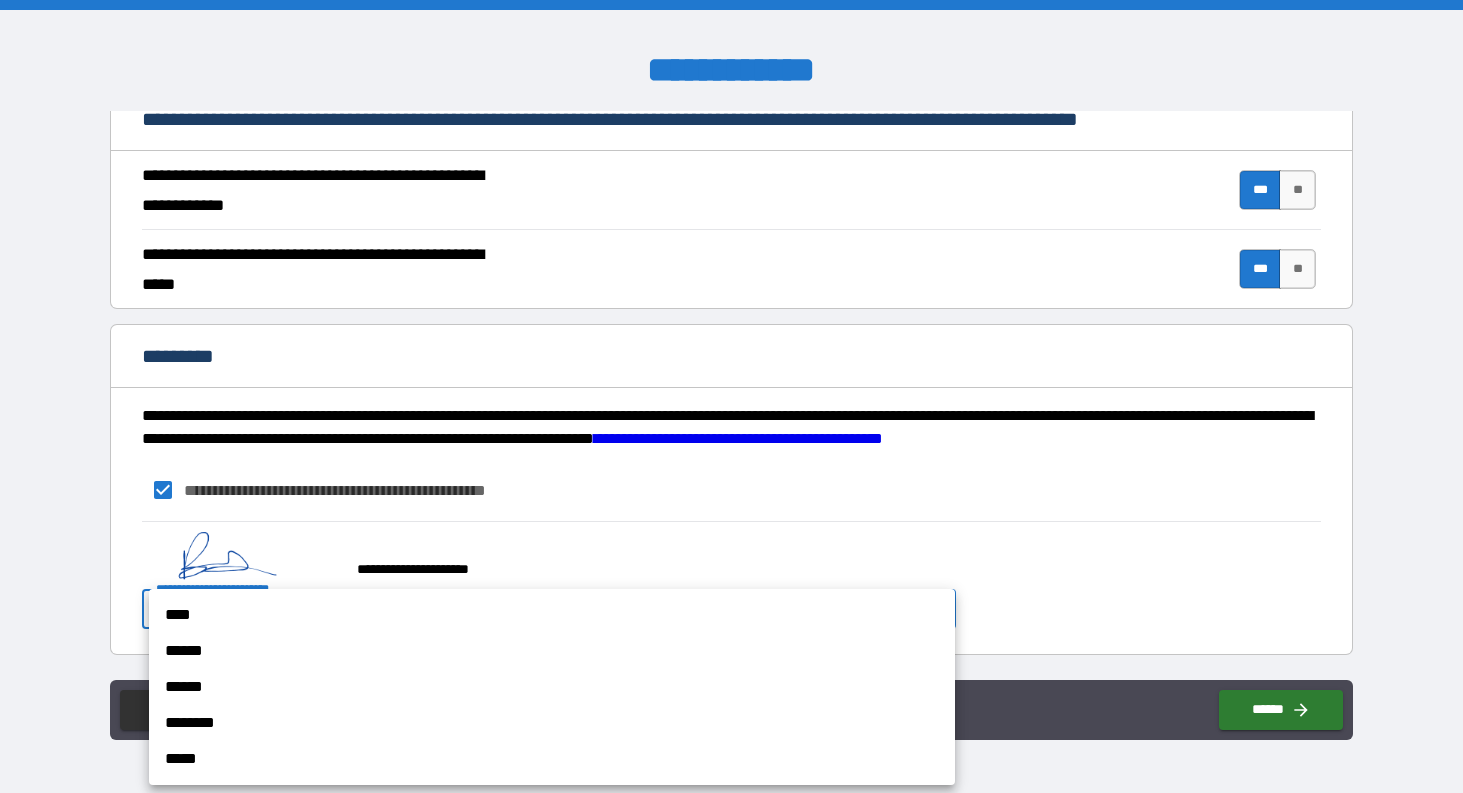 click on "****" at bounding box center [552, 615] 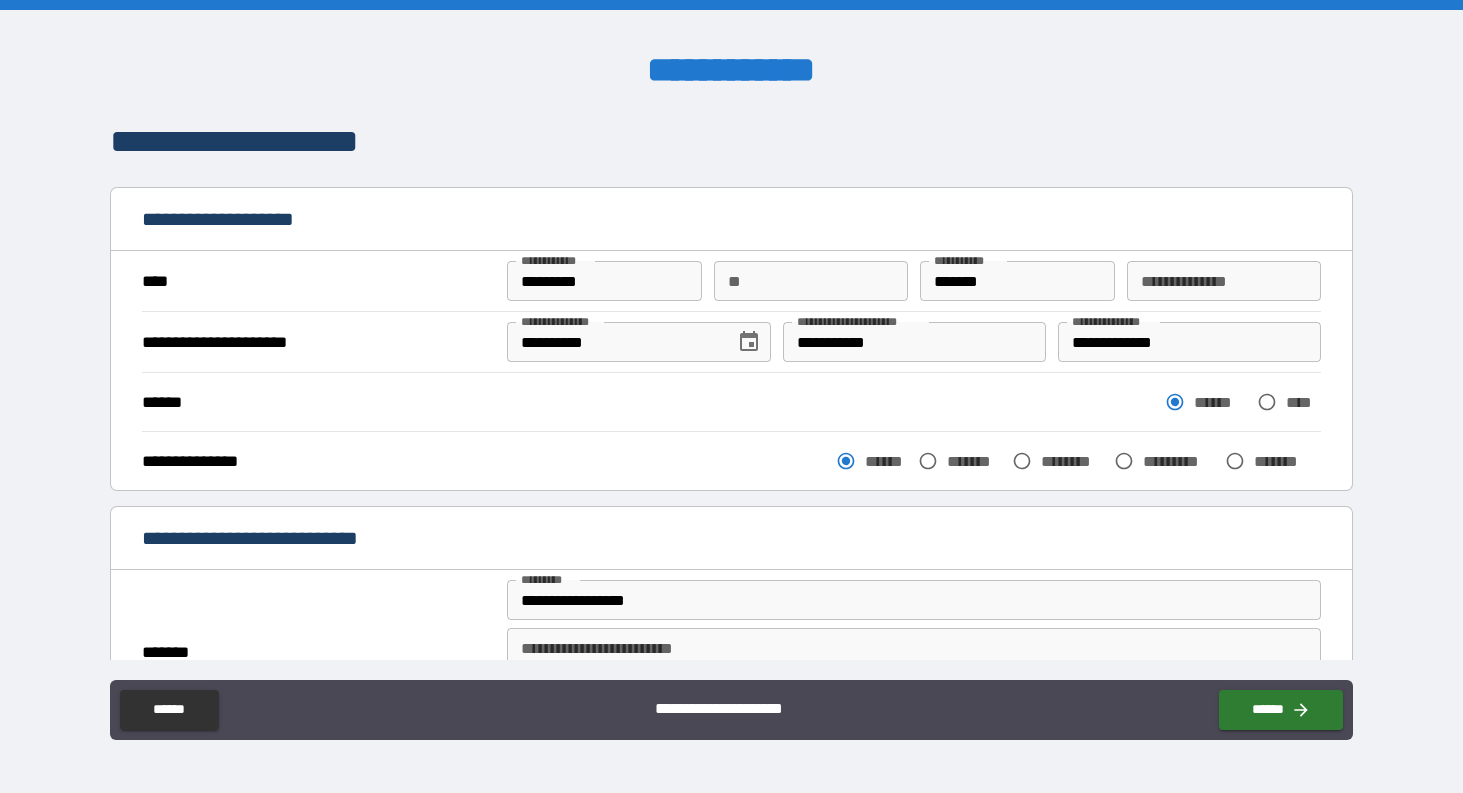 scroll, scrollTop: 0, scrollLeft: 0, axis: both 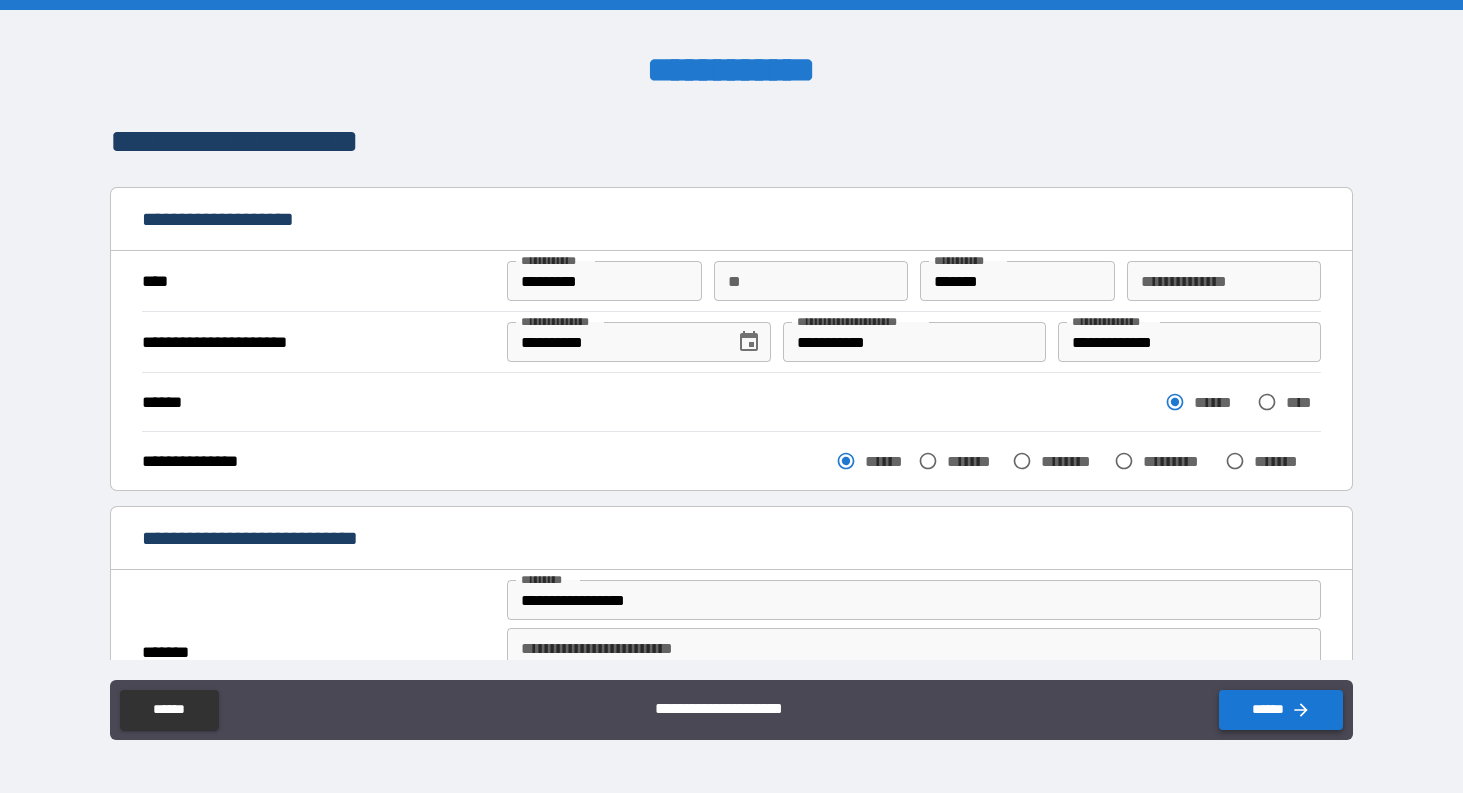 click on "******" at bounding box center (1281, 710) 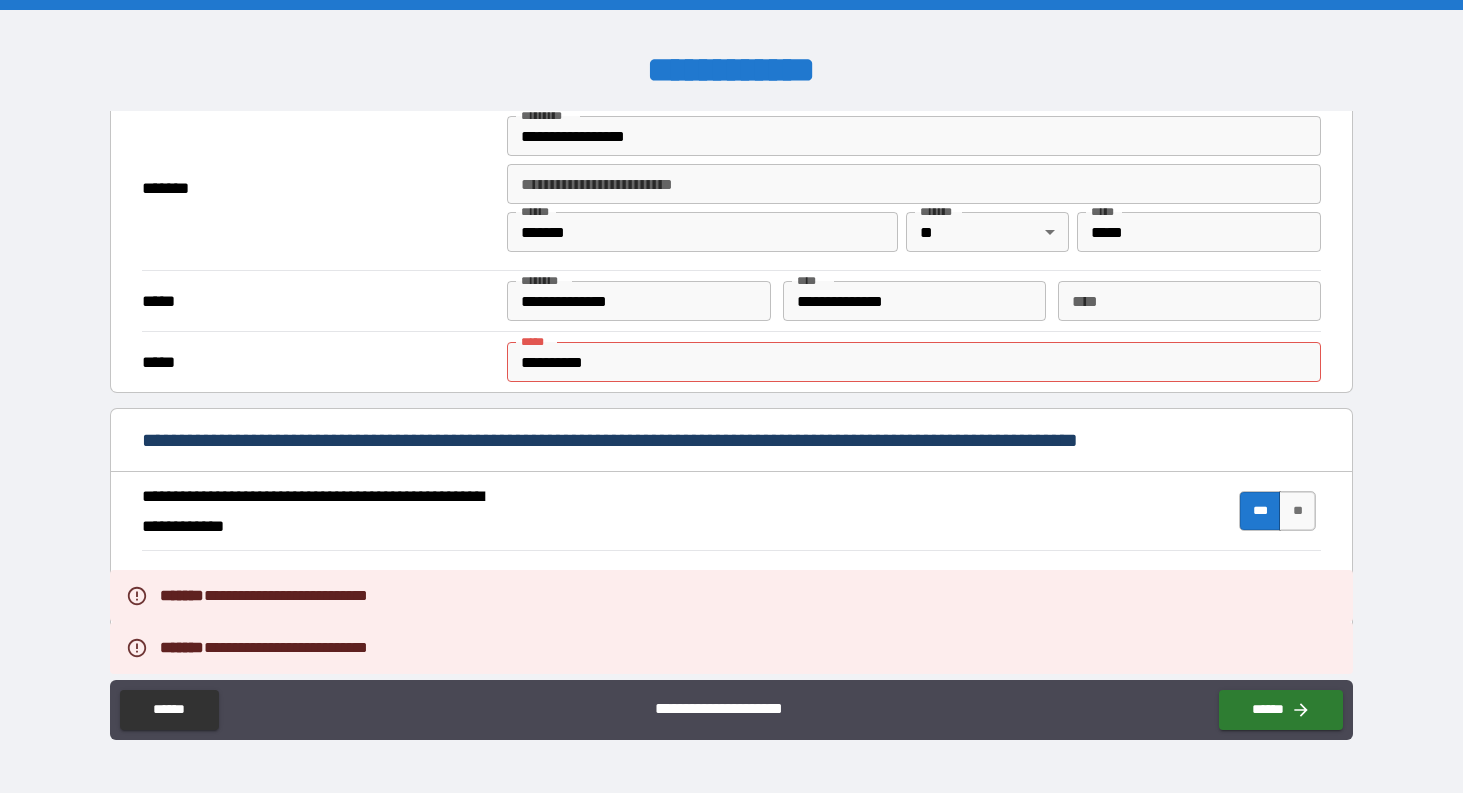 scroll, scrollTop: 468, scrollLeft: 0, axis: vertical 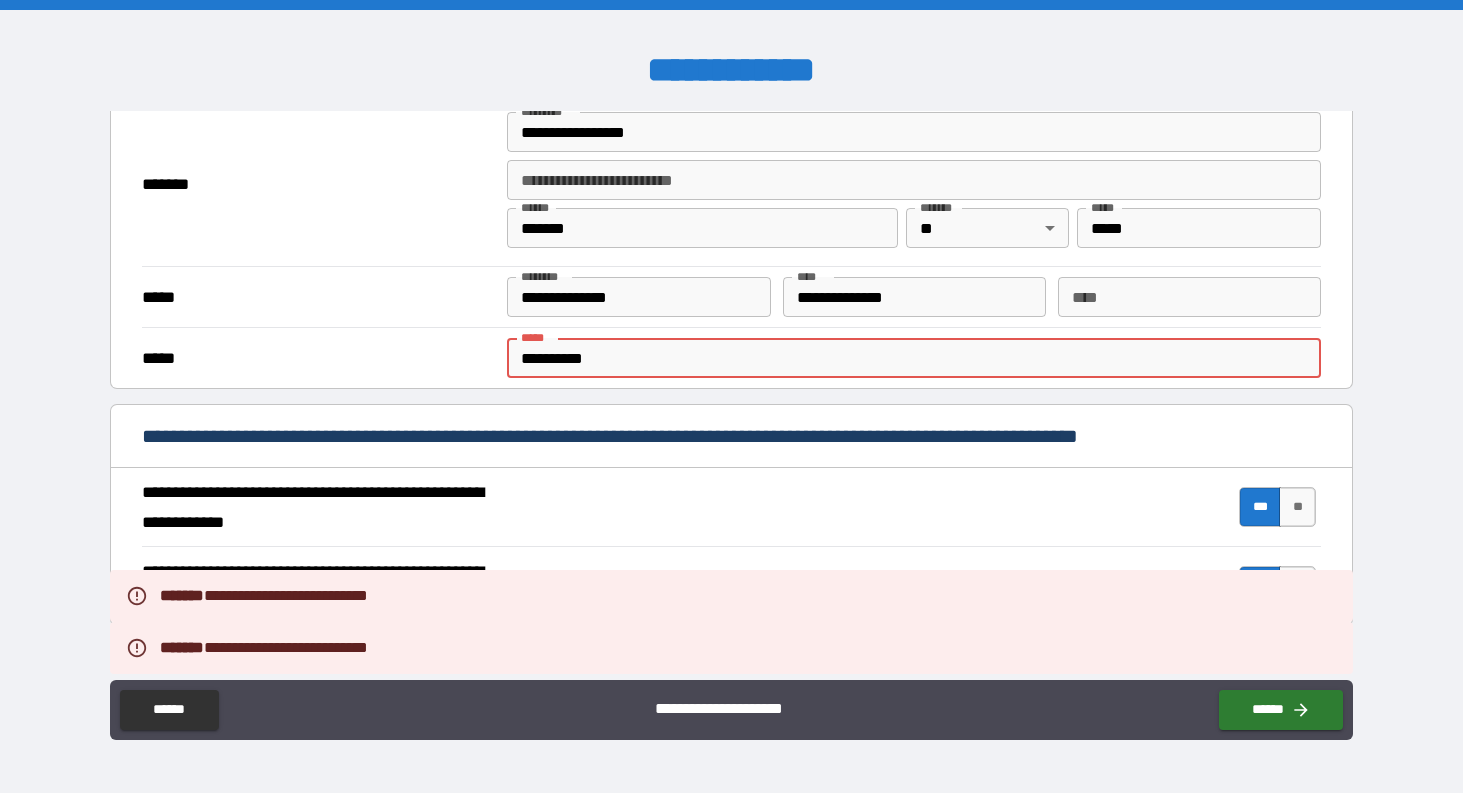 drag, startPoint x: 866, startPoint y: 373, endPoint x: 503, endPoint y: 359, distance: 363.26987 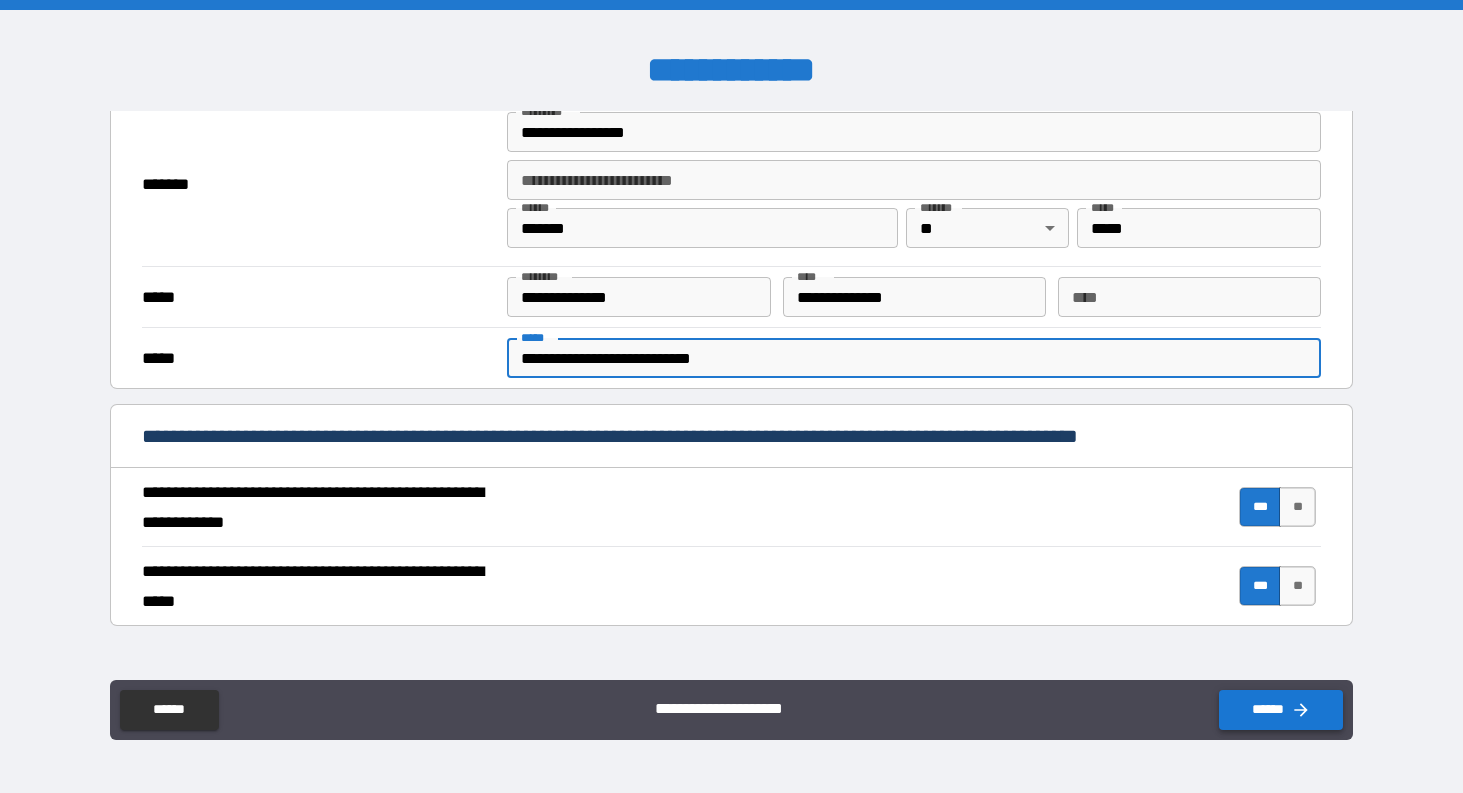 type on "**********" 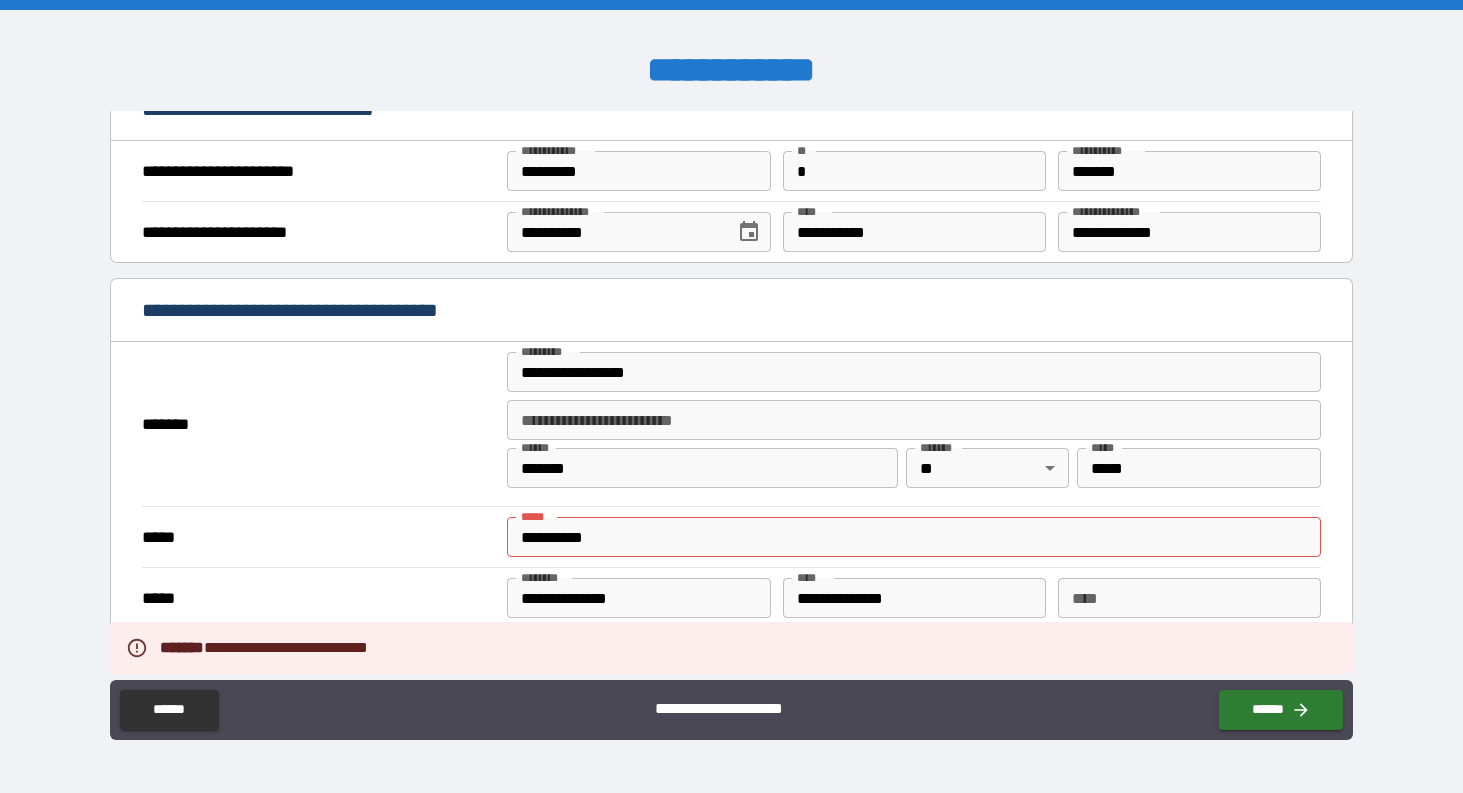 scroll, scrollTop: 1386, scrollLeft: 0, axis: vertical 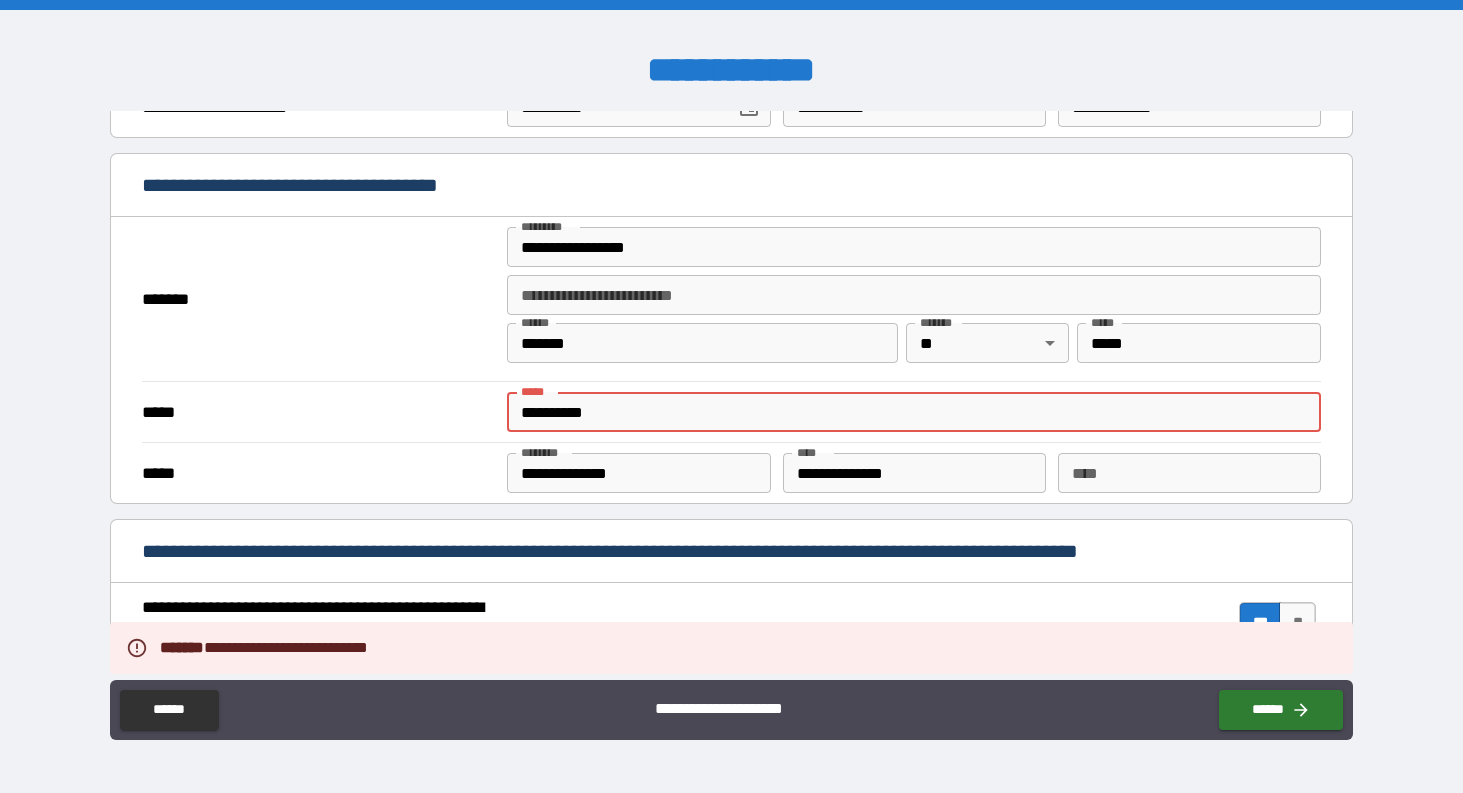 drag, startPoint x: 718, startPoint y: 418, endPoint x: 404, endPoint y: 389, distance: 315.33633 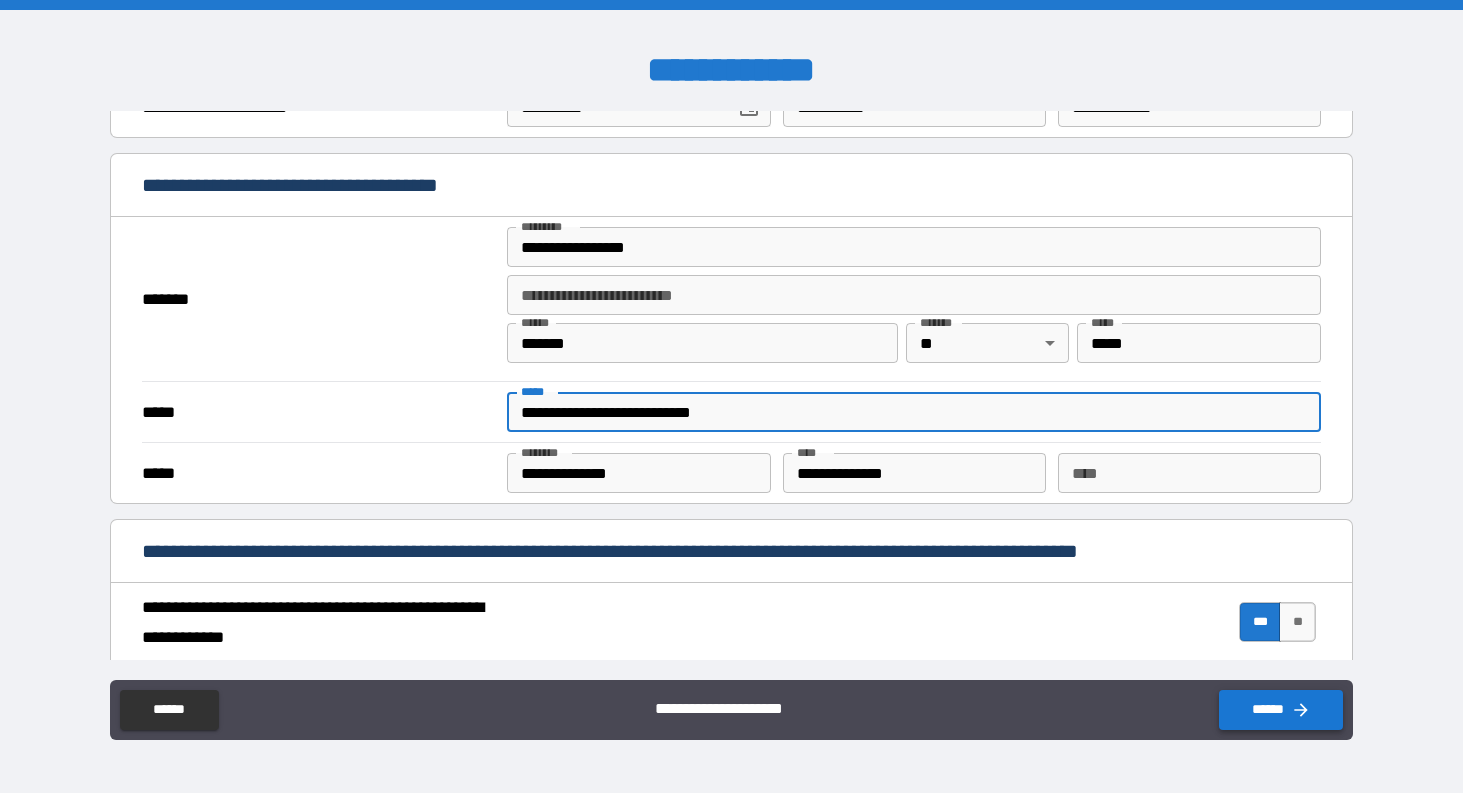 type on "**********" 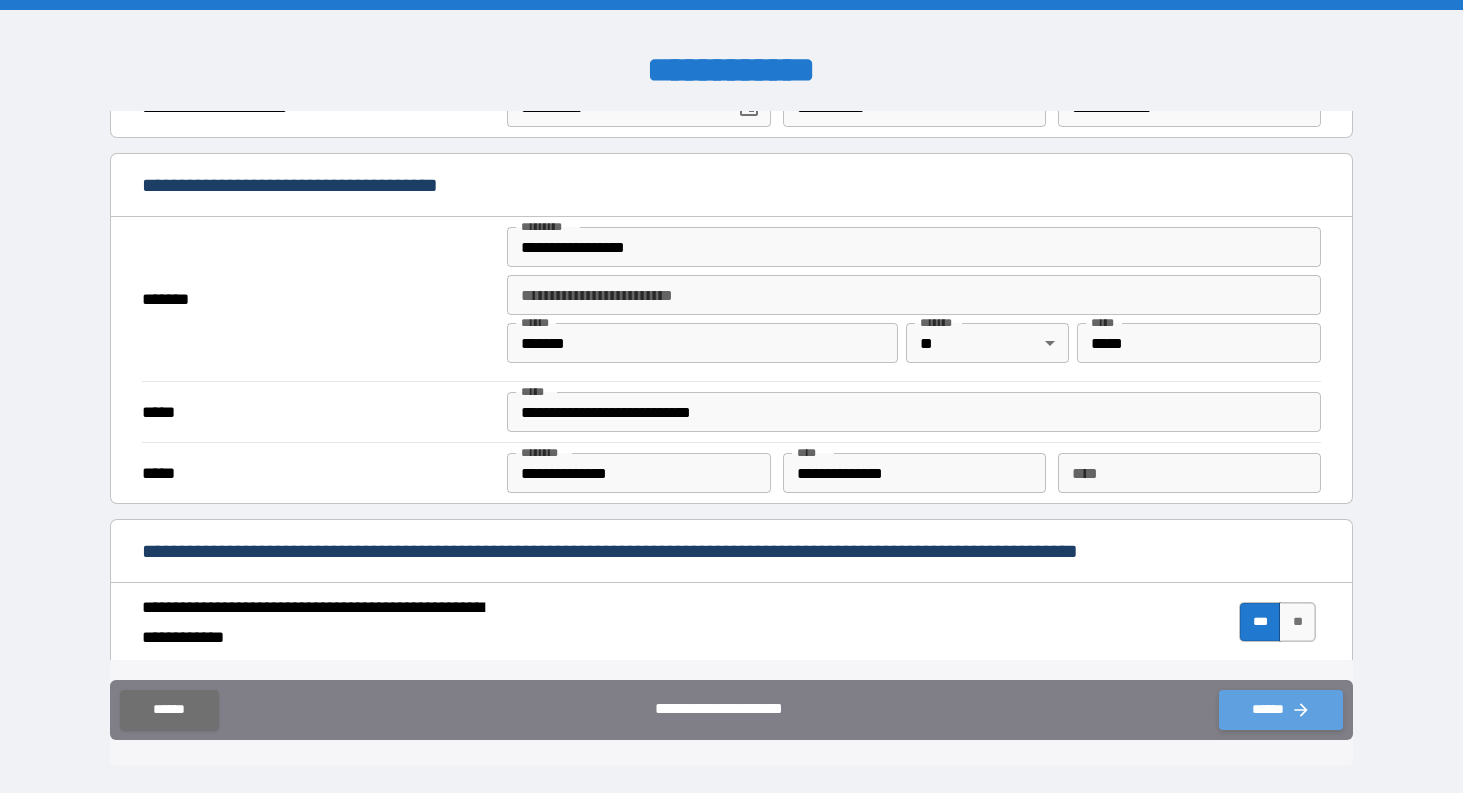 click on "******" at bounding box center [1281, 710] 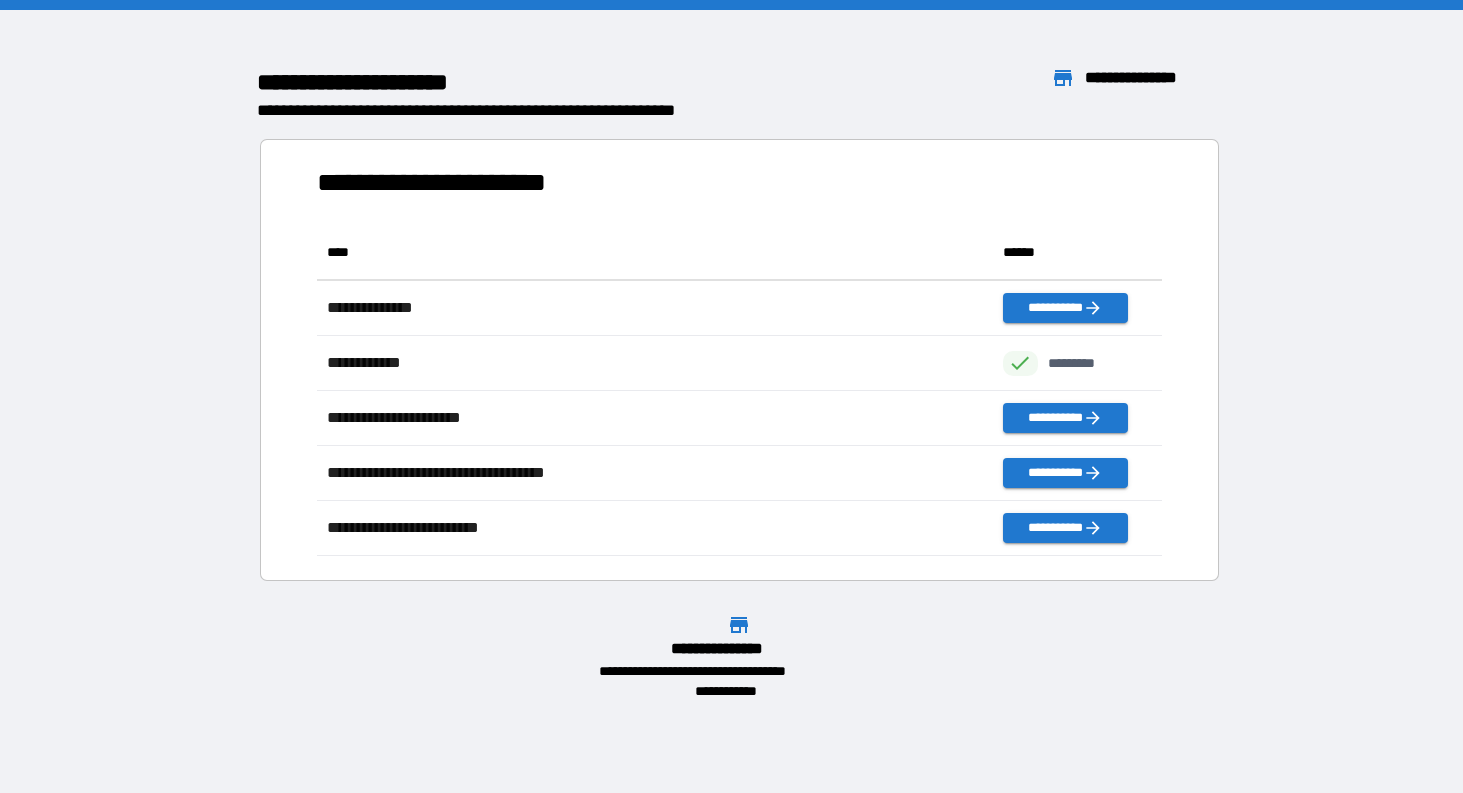 scroll, scrollTop: 1, scrollLeft: 1, axis: both 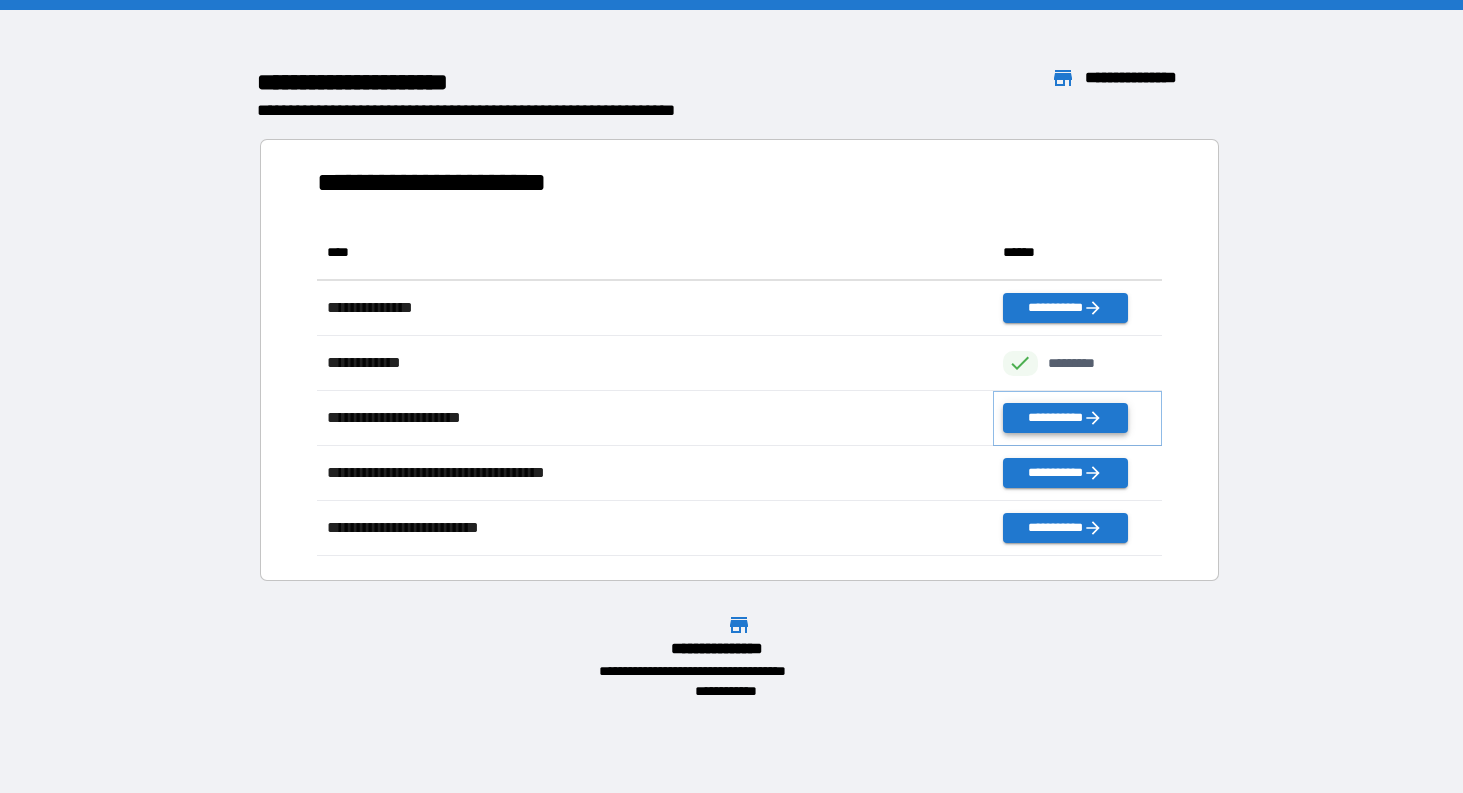 click on "**********" at bounding box center (1065, 418) 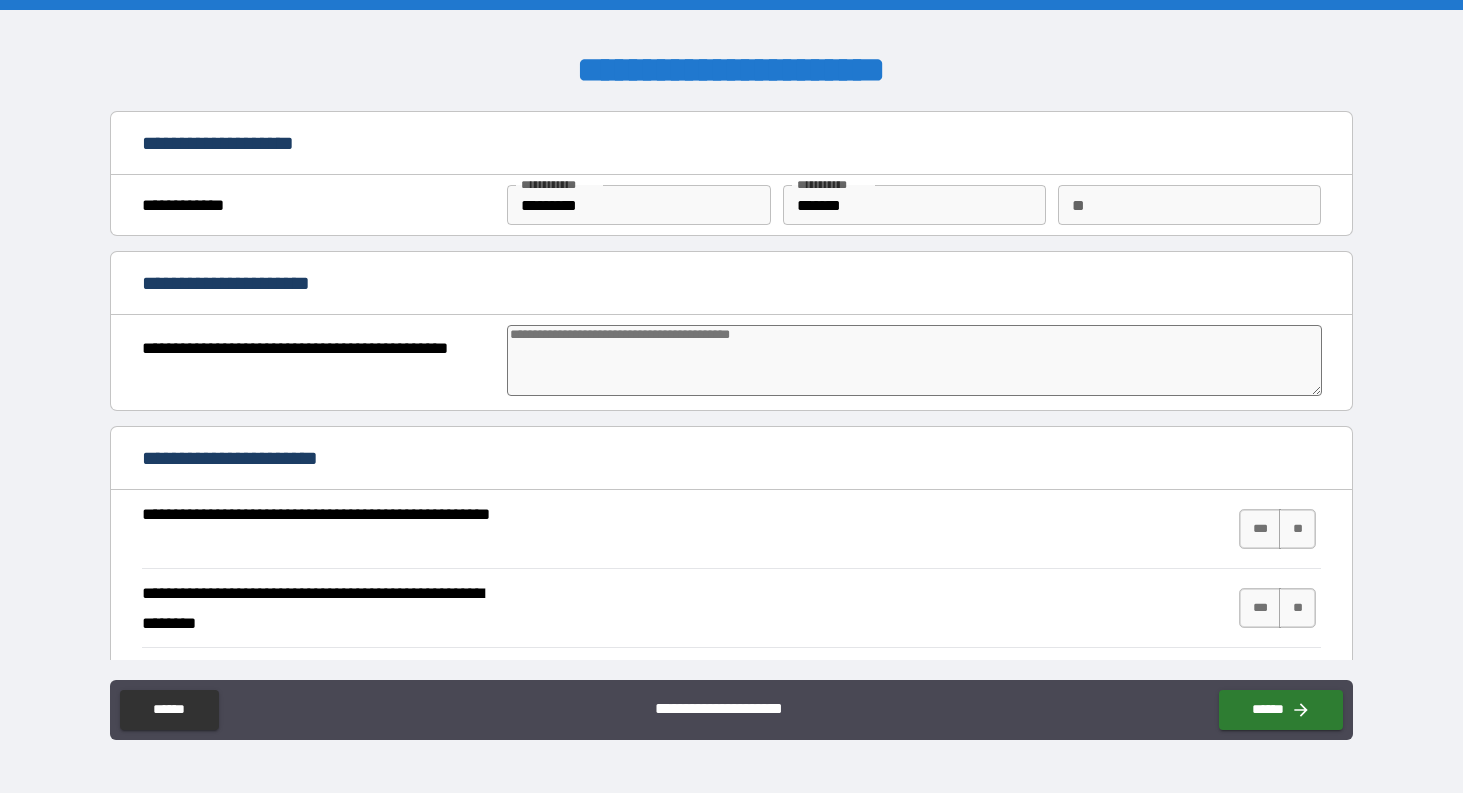 type on "*" 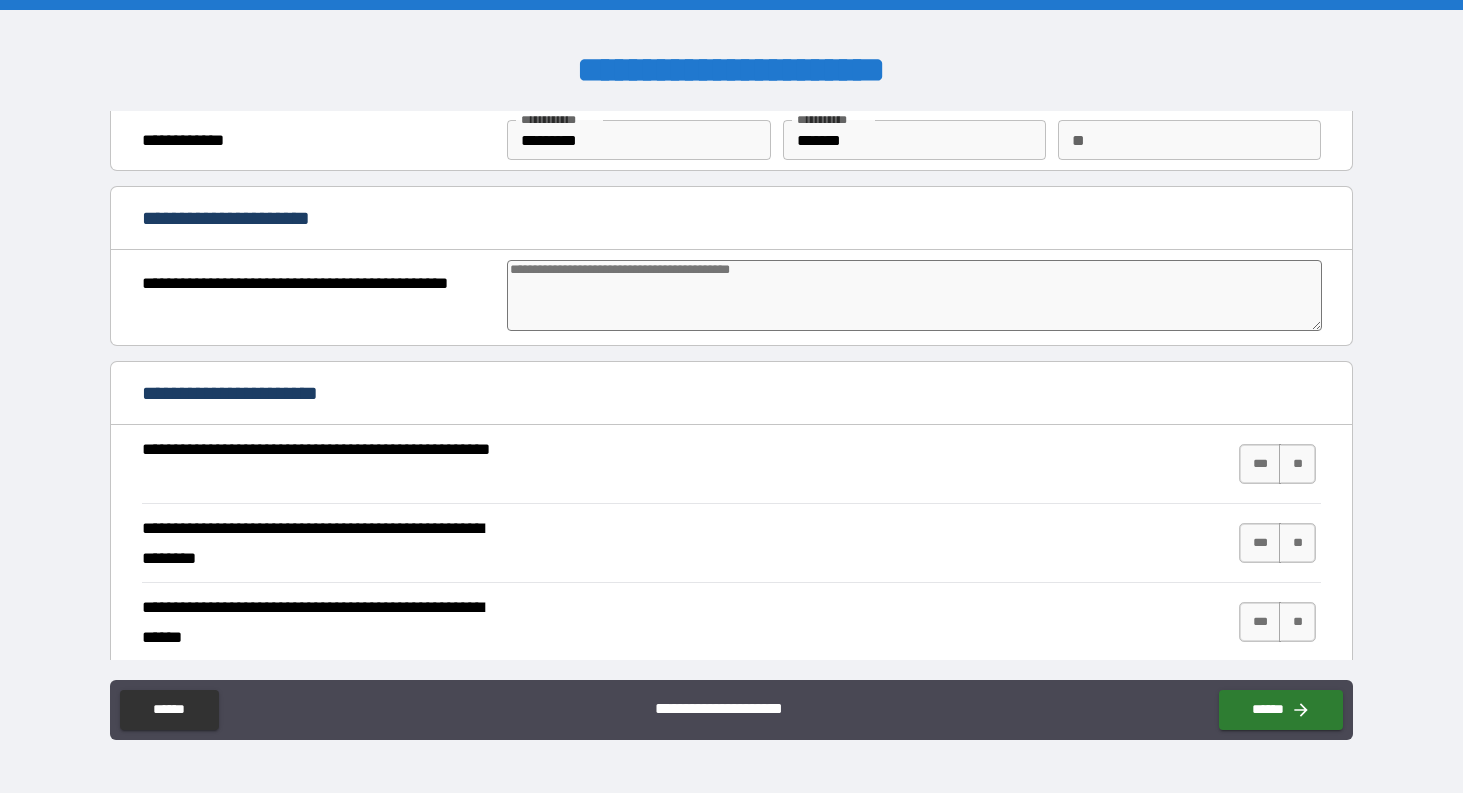 scroll, scrollTop: 66, scrollLeft: 0, axis: vertical 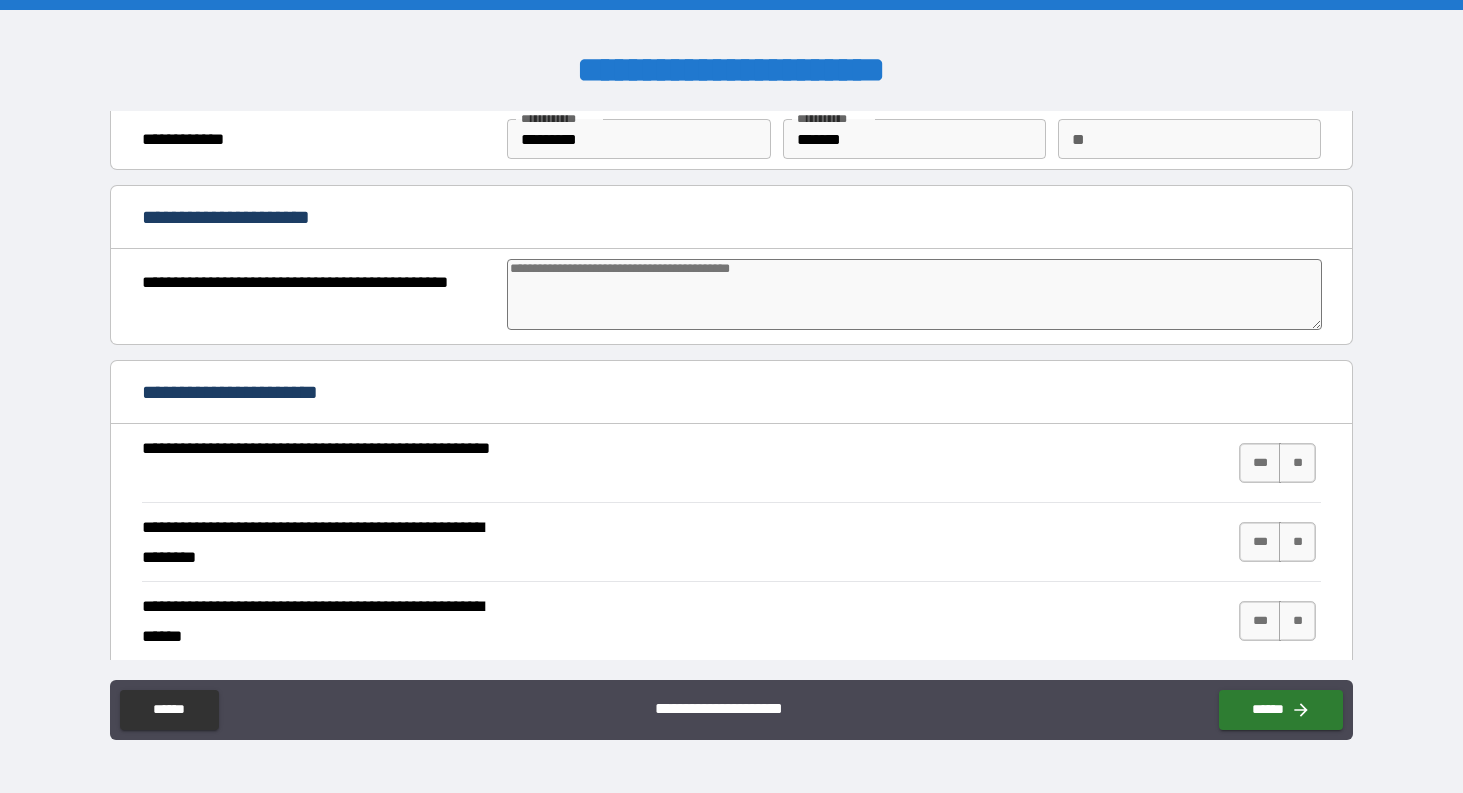 click at bounding box center [914, 294] 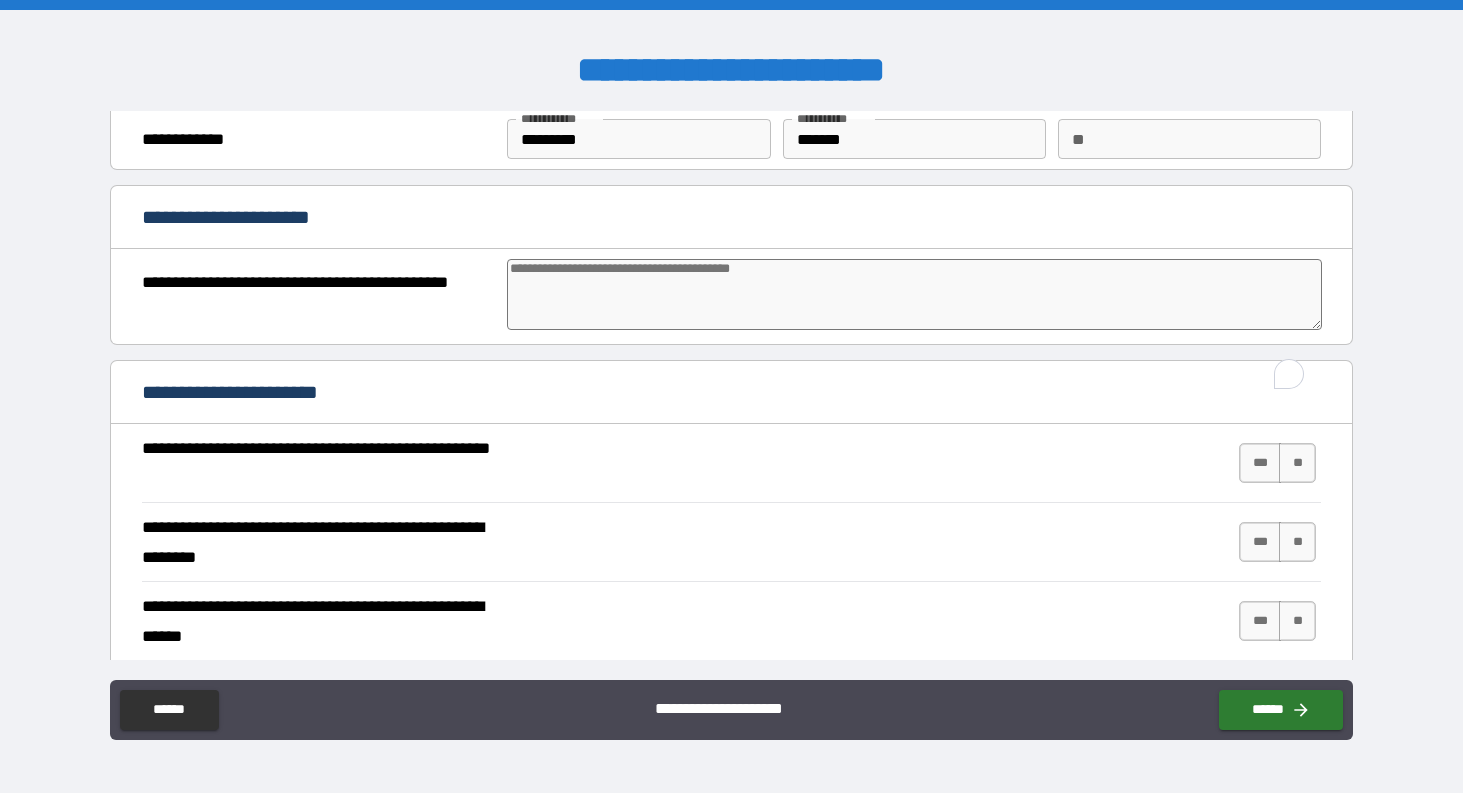 scroll, scrollTop: 66, scrollLeft: 0, axis: vertical 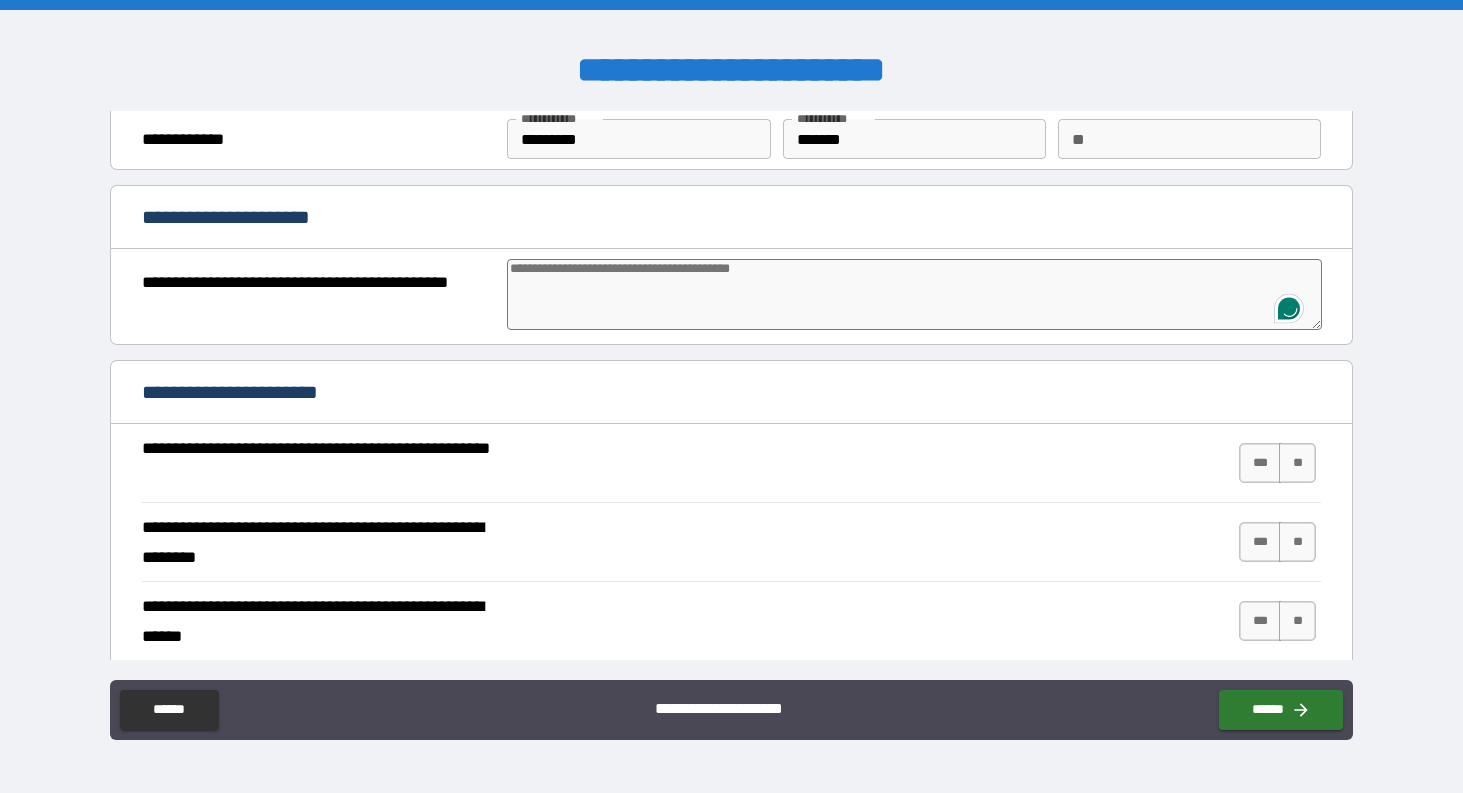 type on "*" 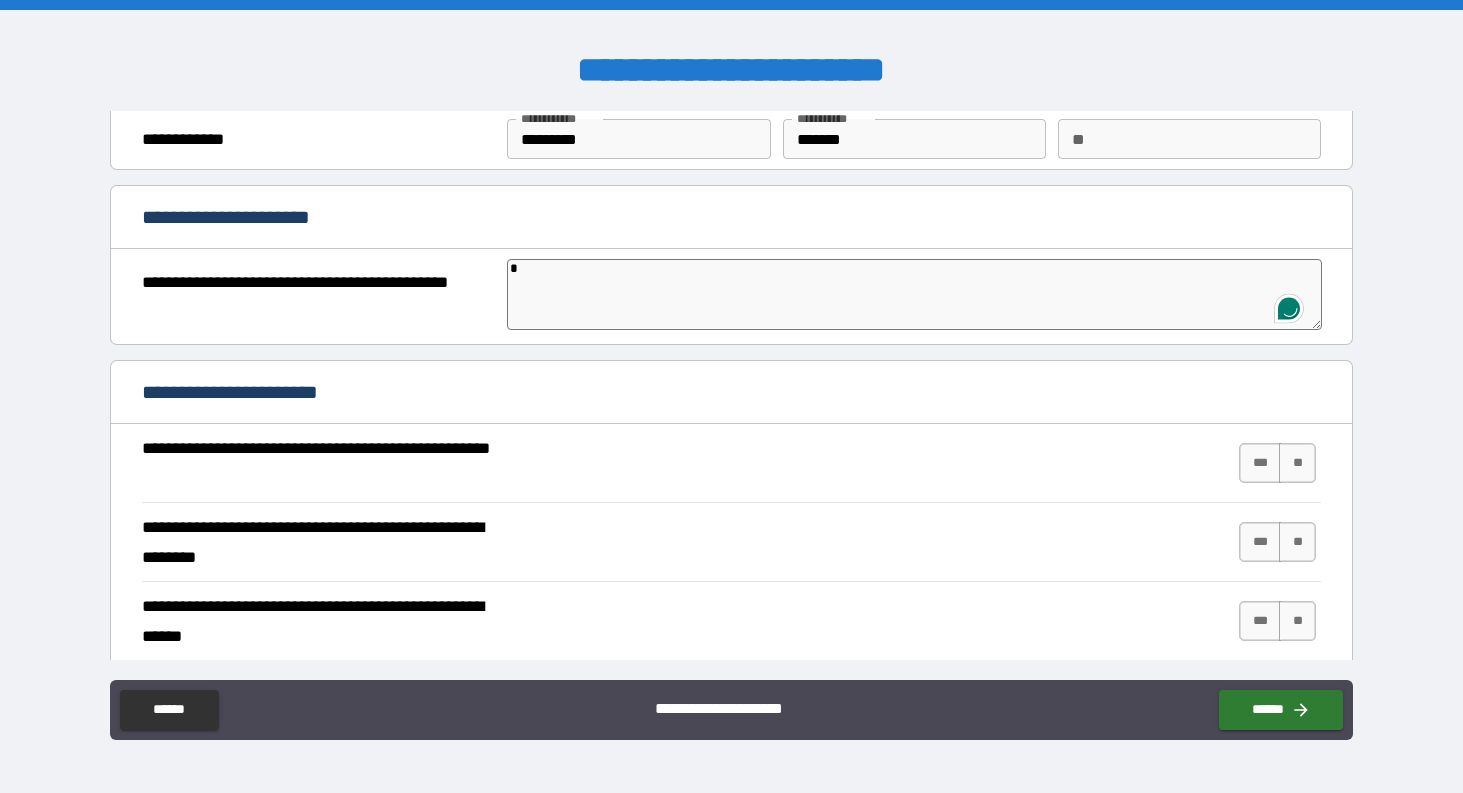 type on "**" 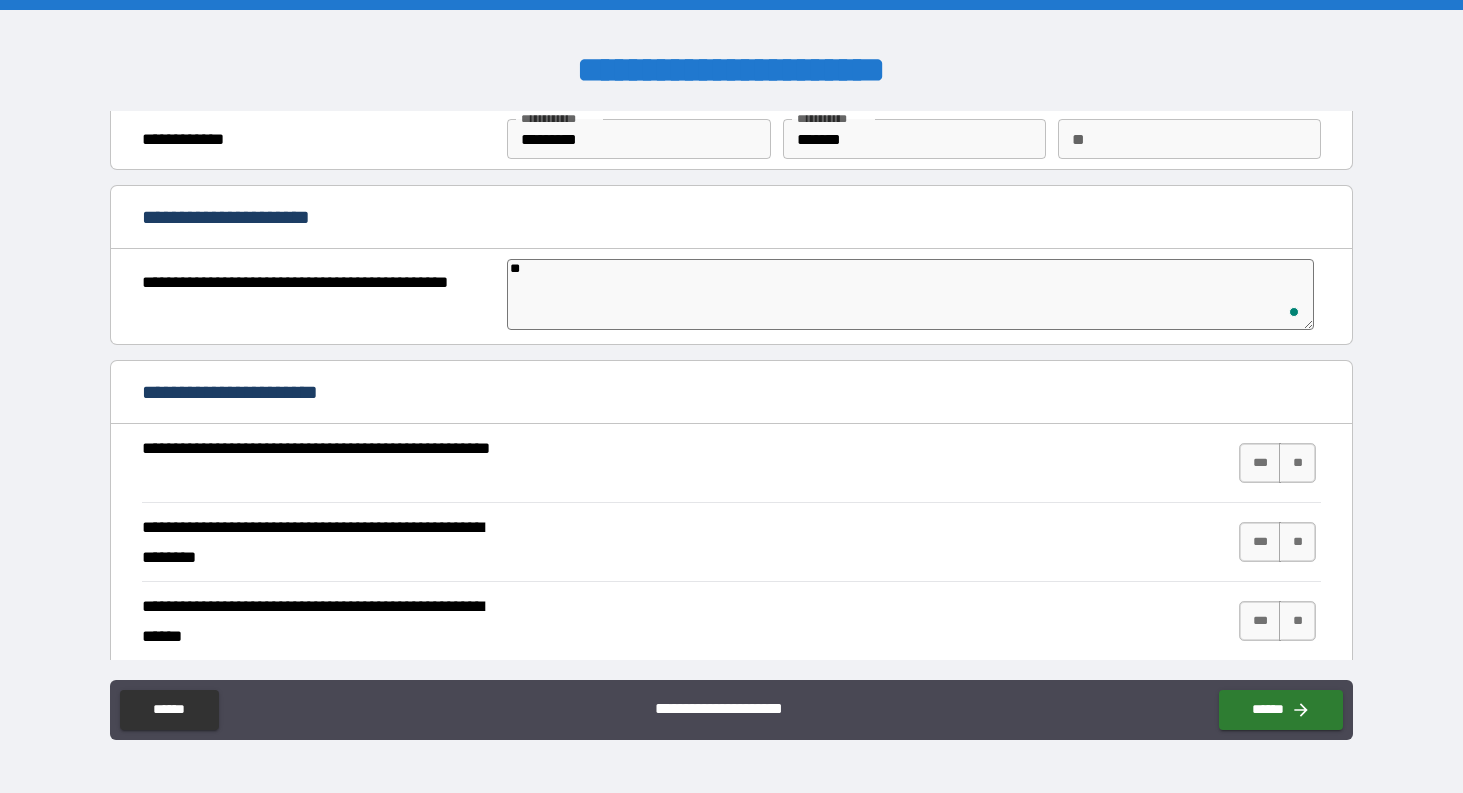 type on "*" 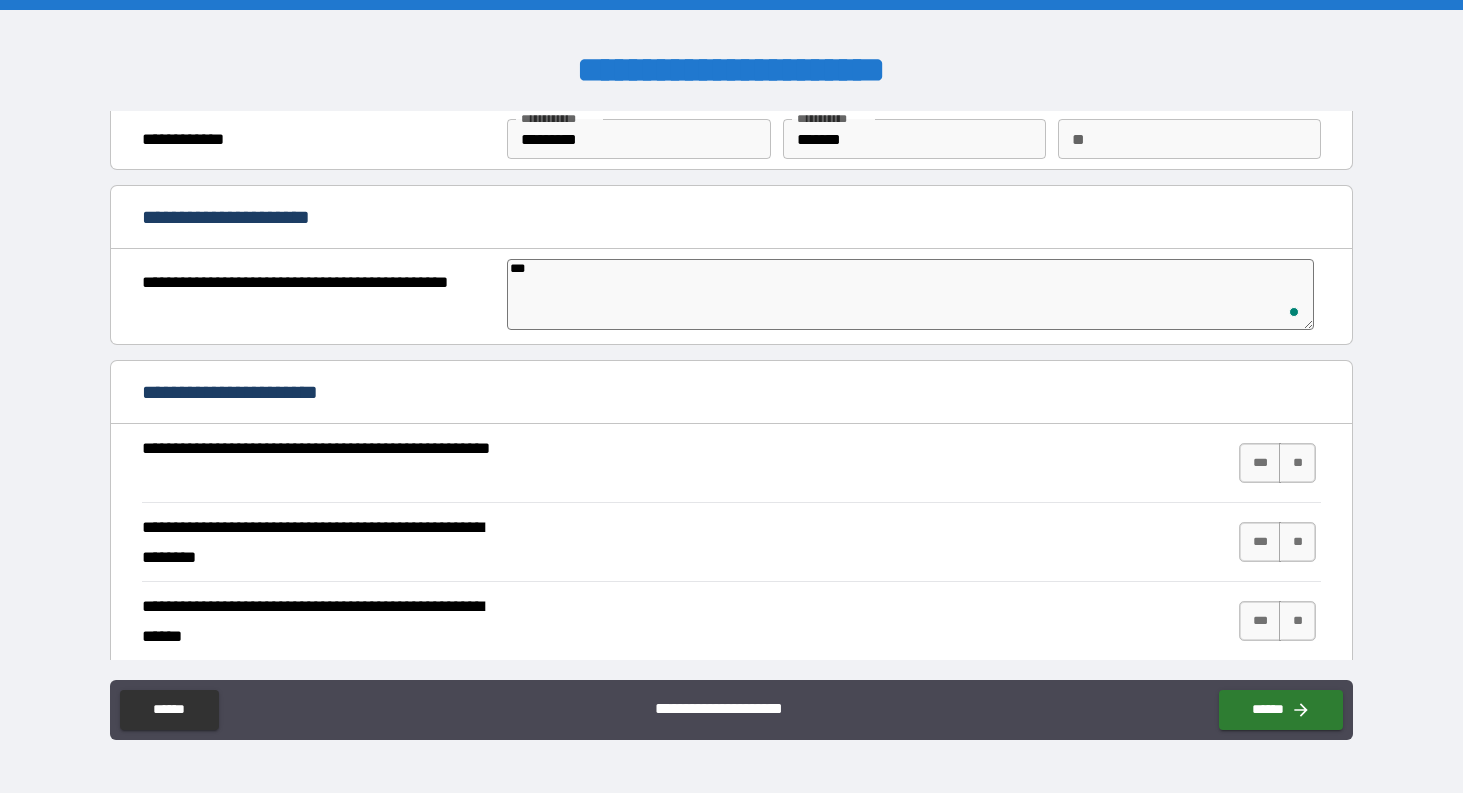type on "*" 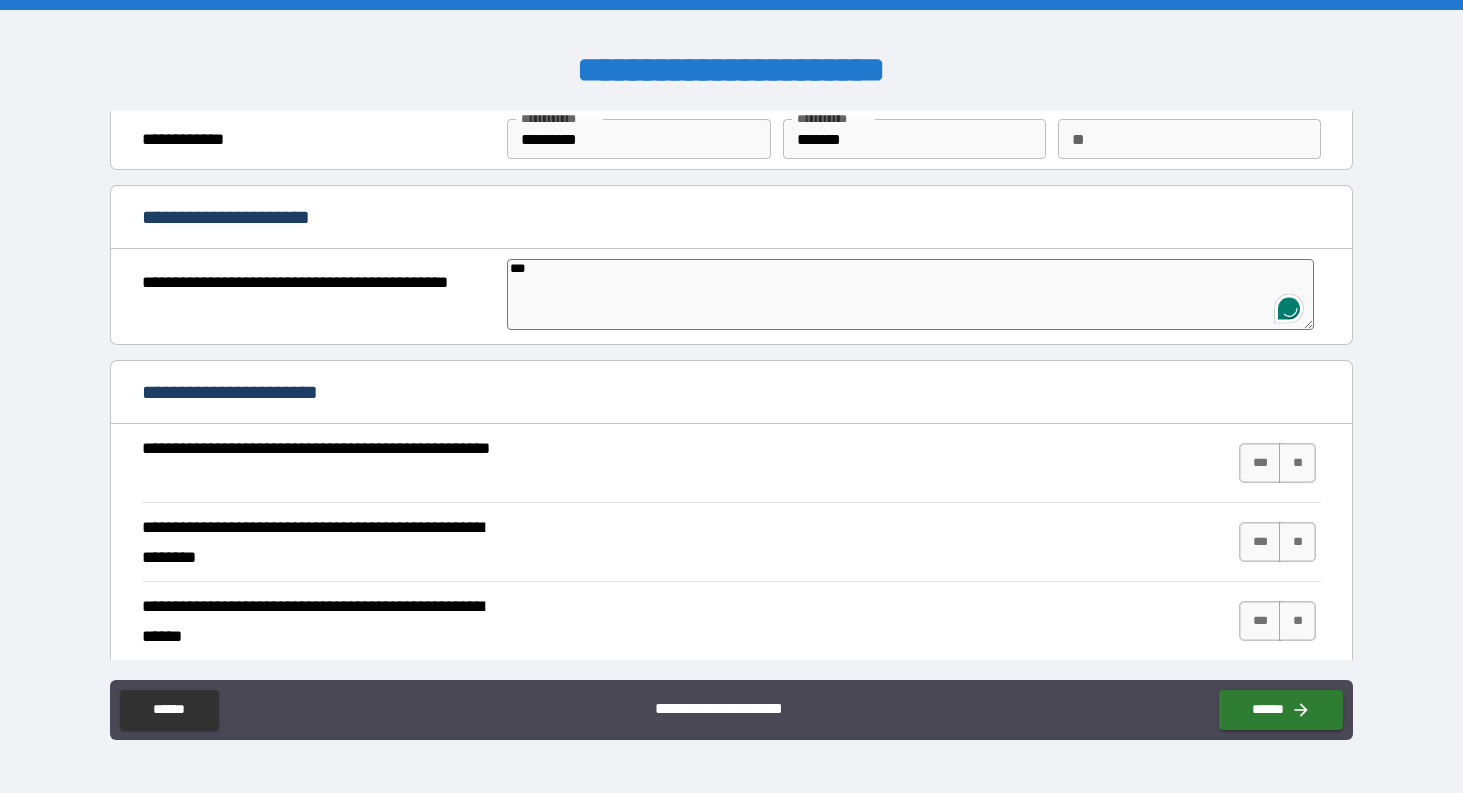 type on "****" 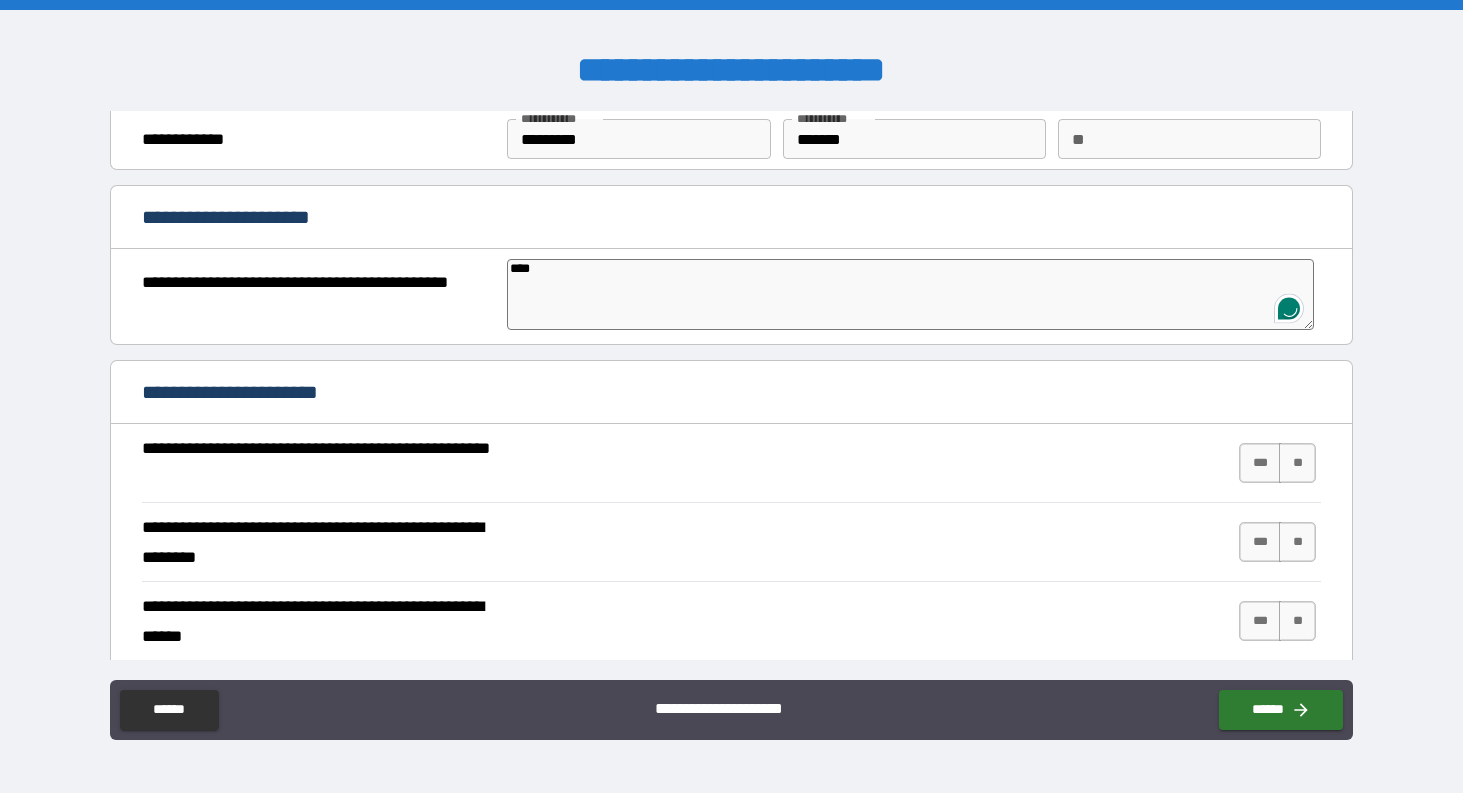type on "*****" 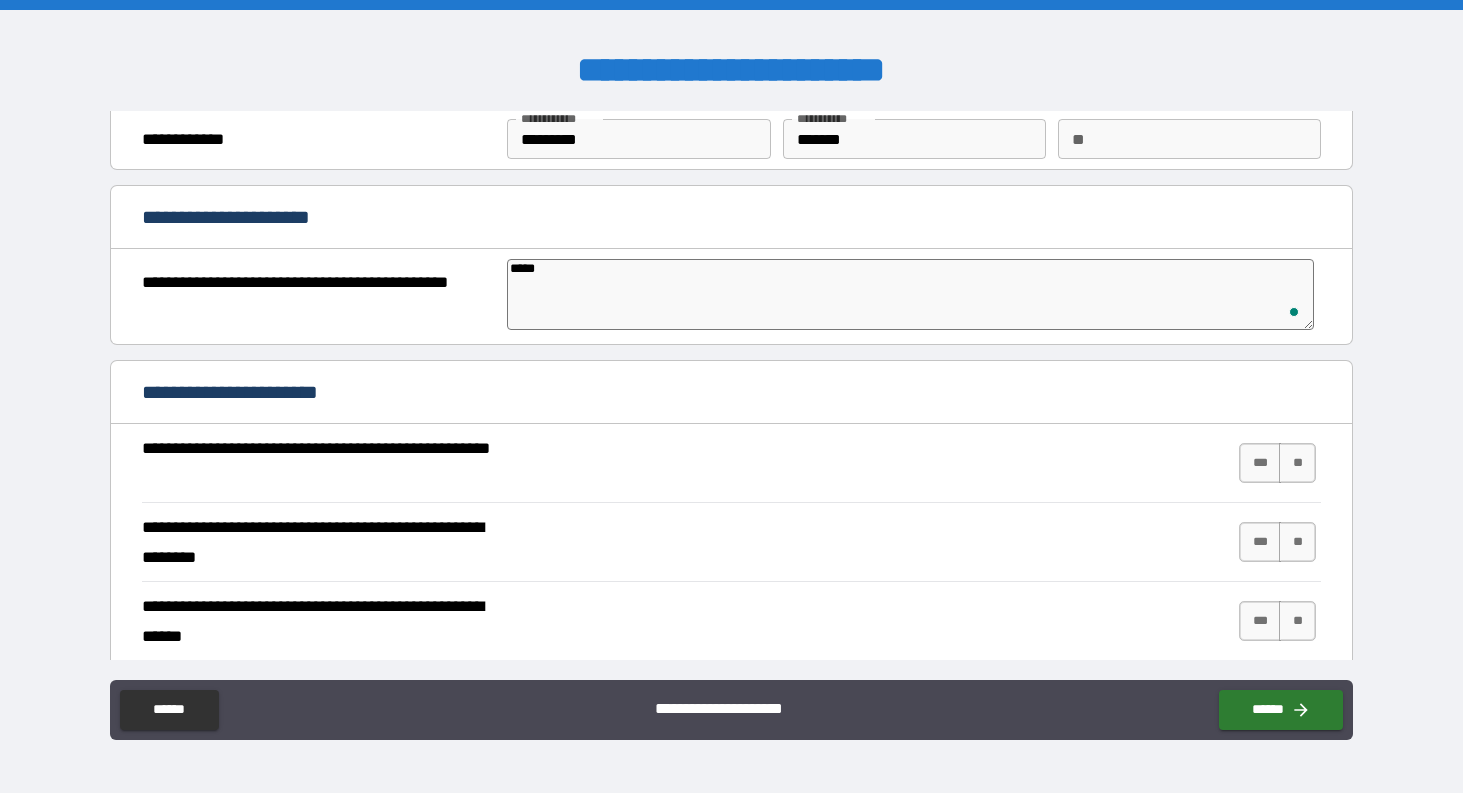 type on "******" 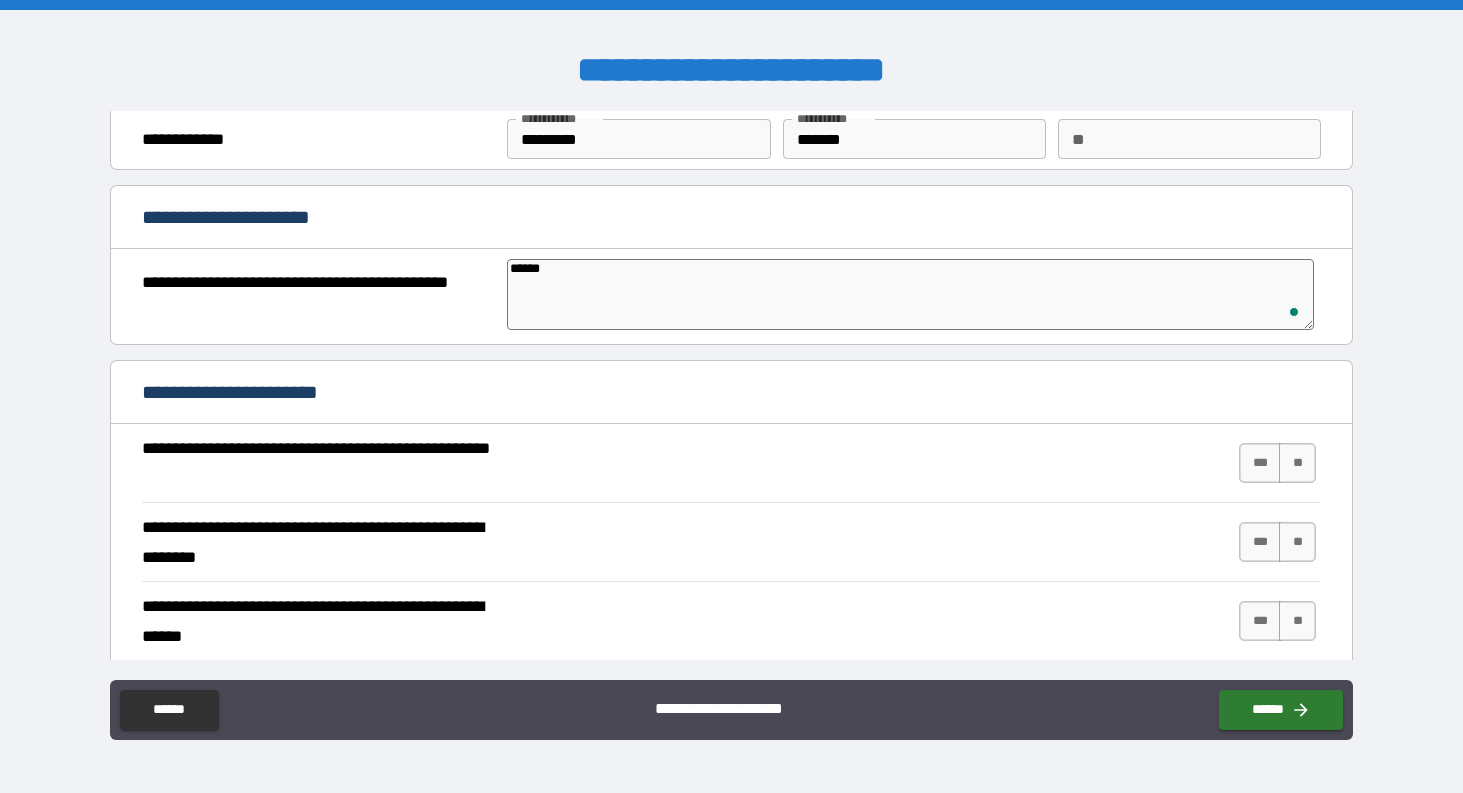 type on "*" 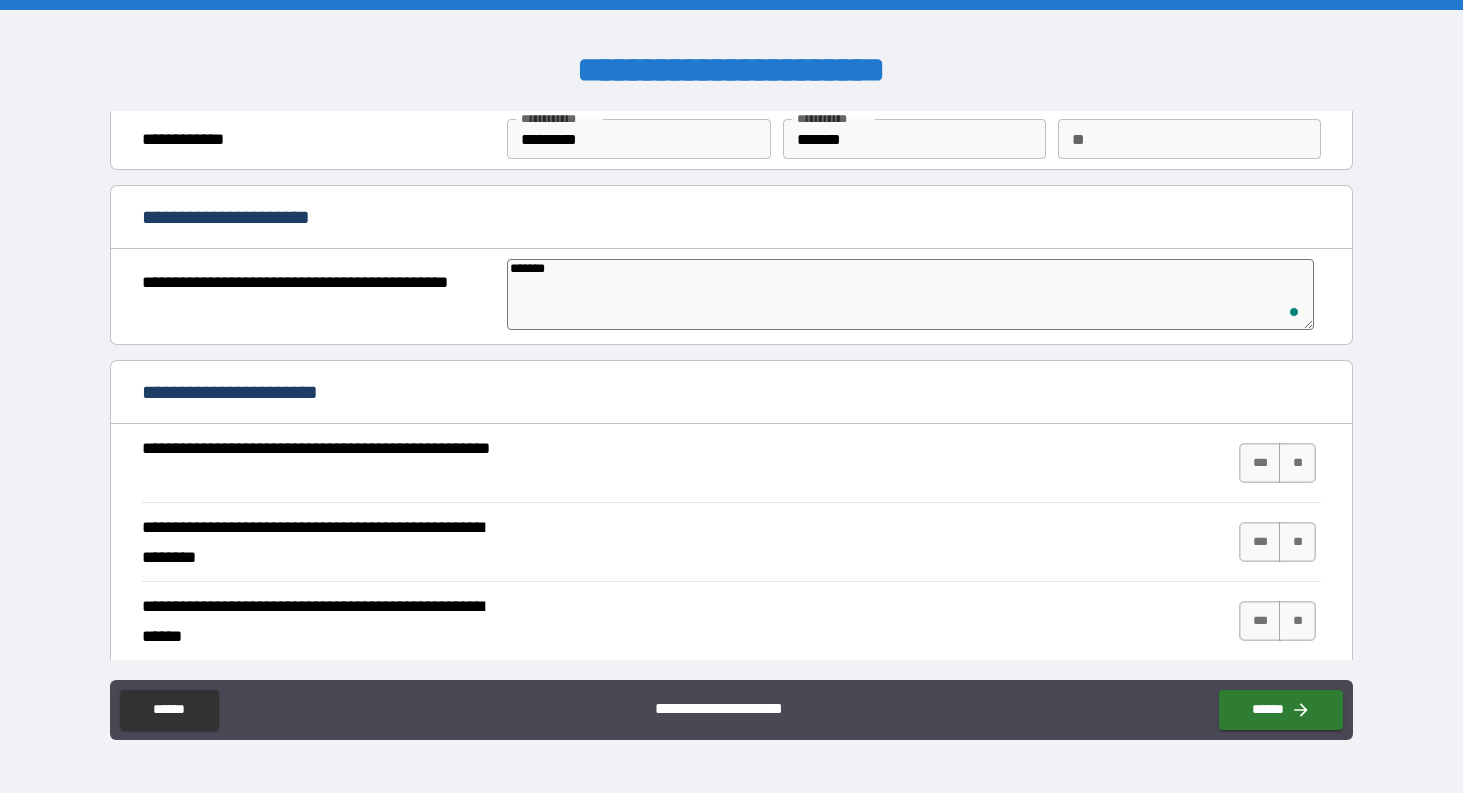type on "********" 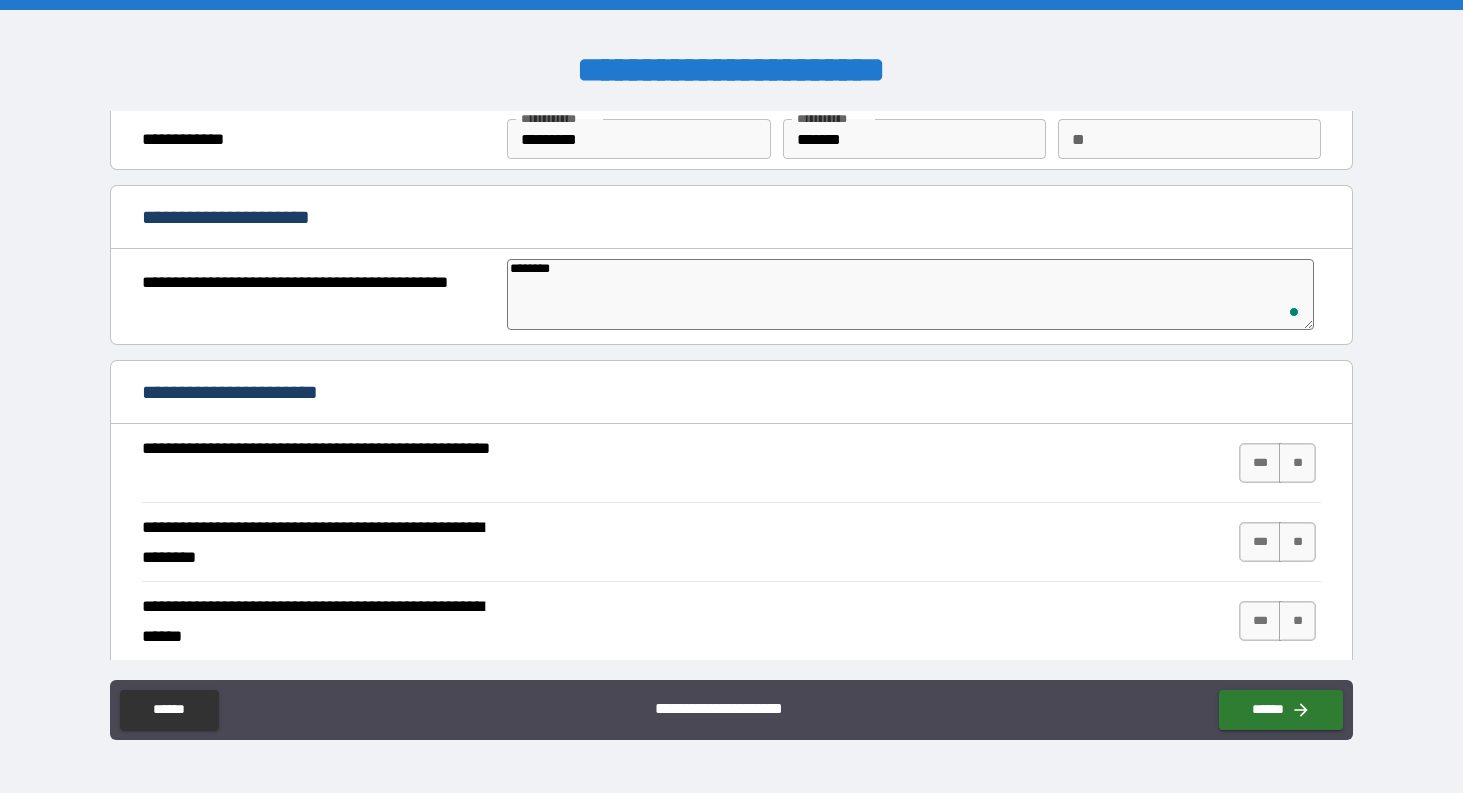 type on "*********" 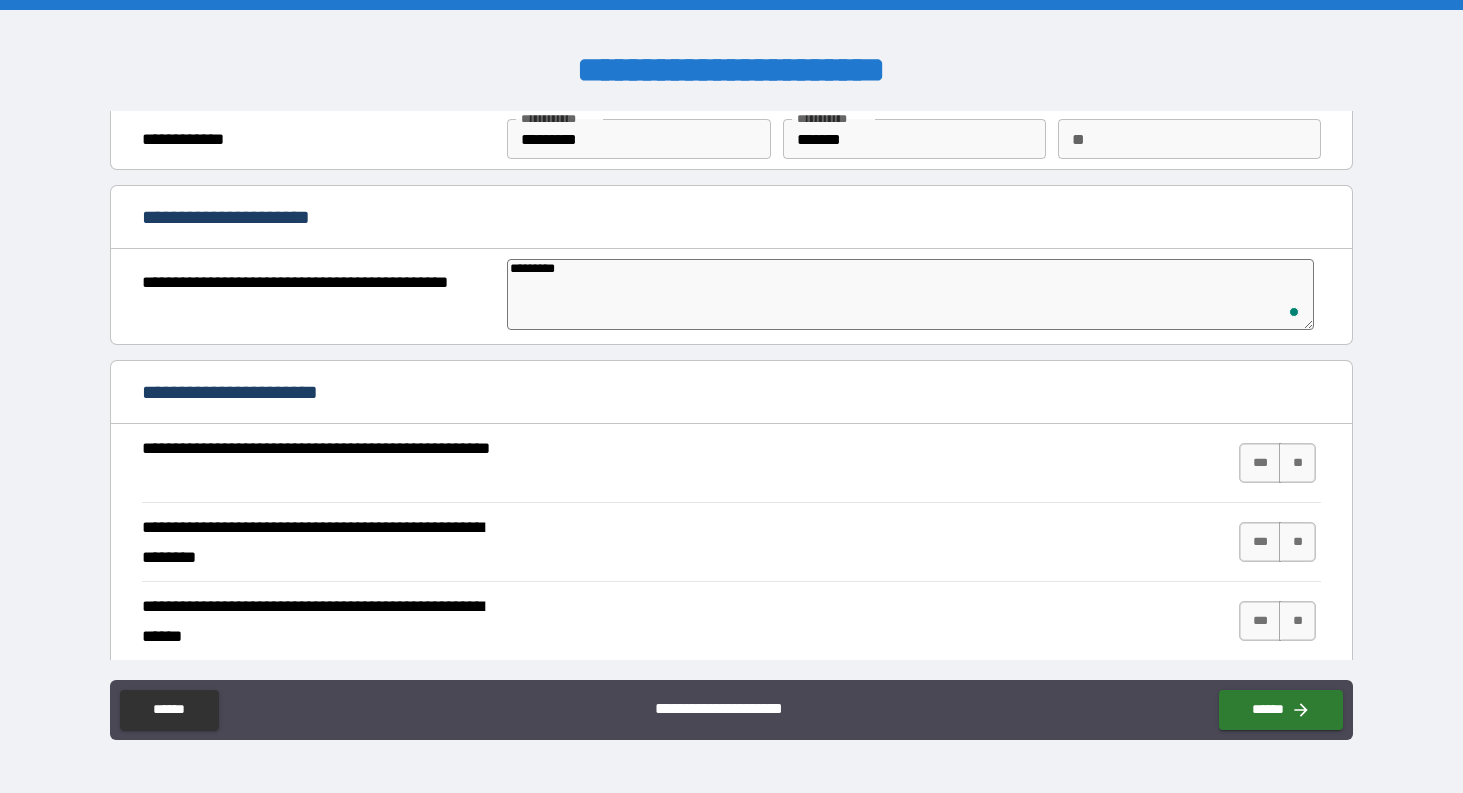 type on "*" 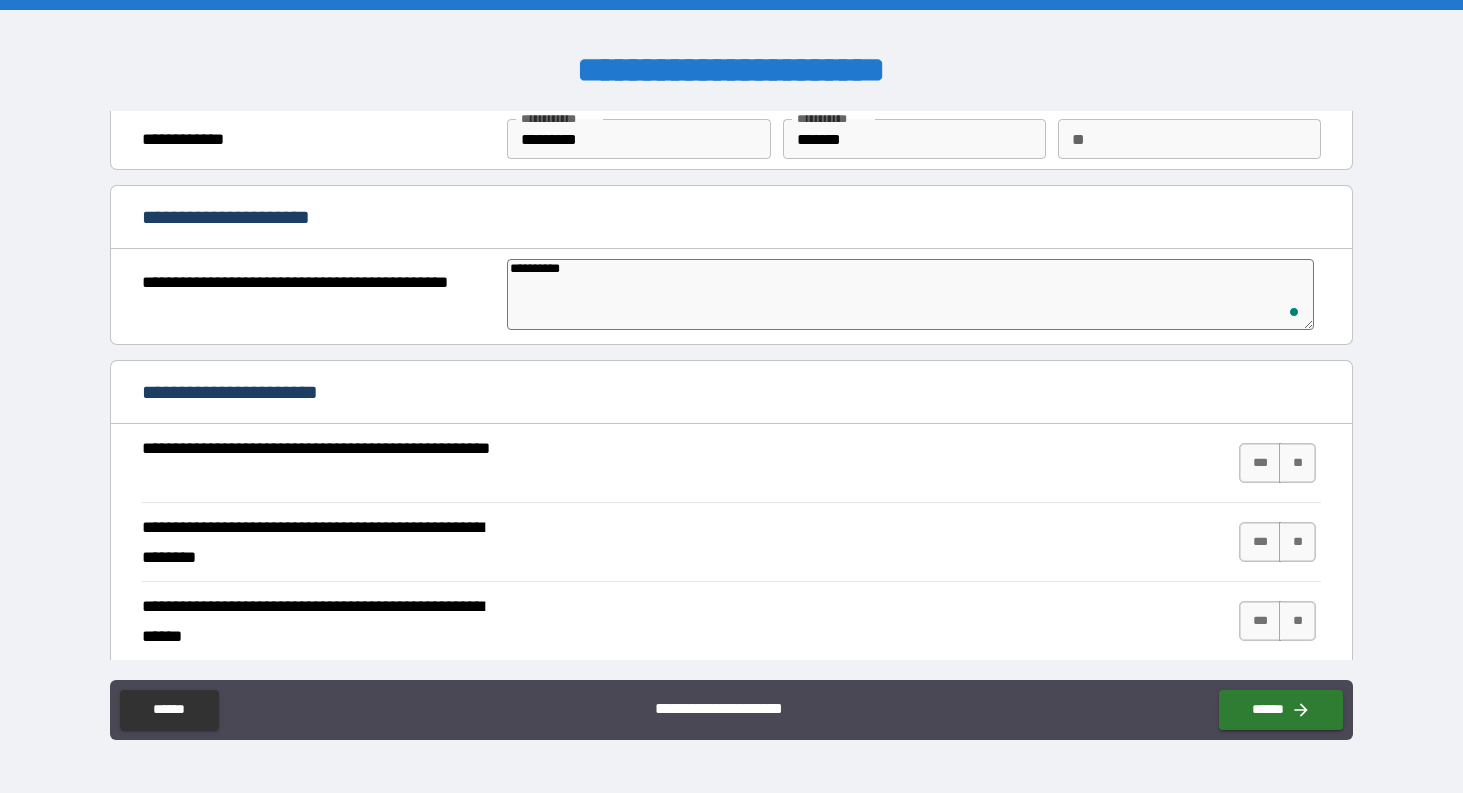 type on "*" 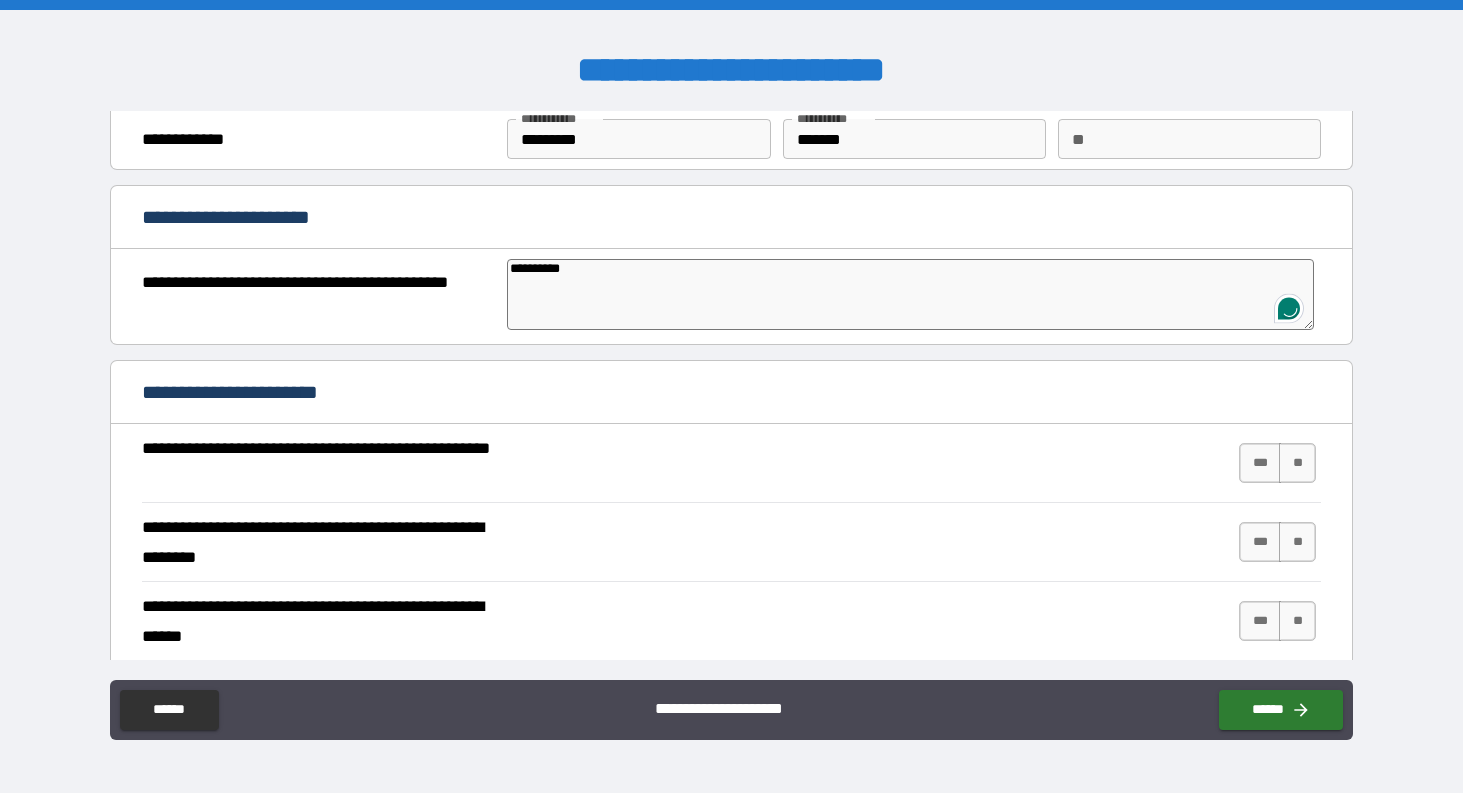 scroll, scrollTop: 140, scrollLeft: 0, axis: vertical 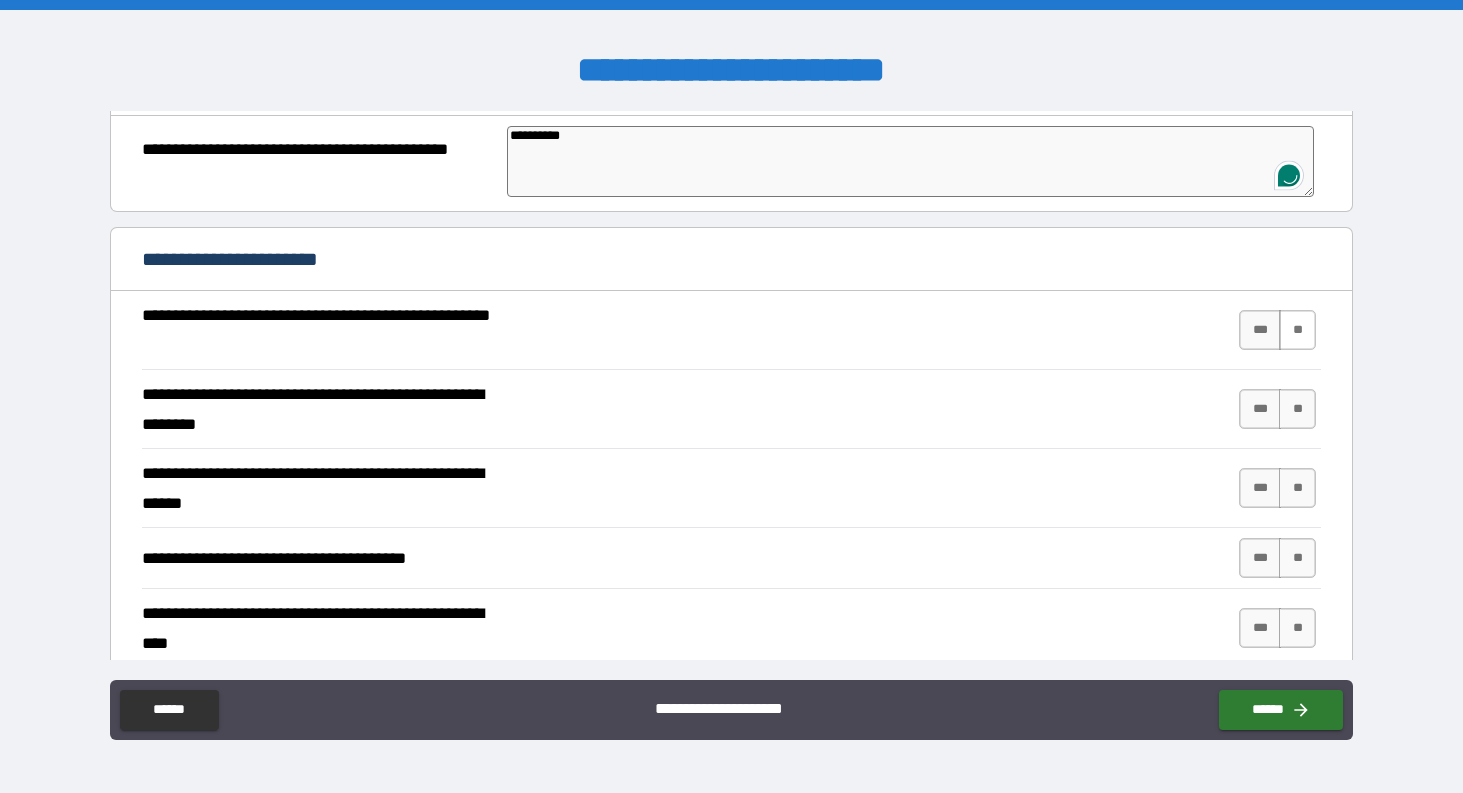 type on "**********" 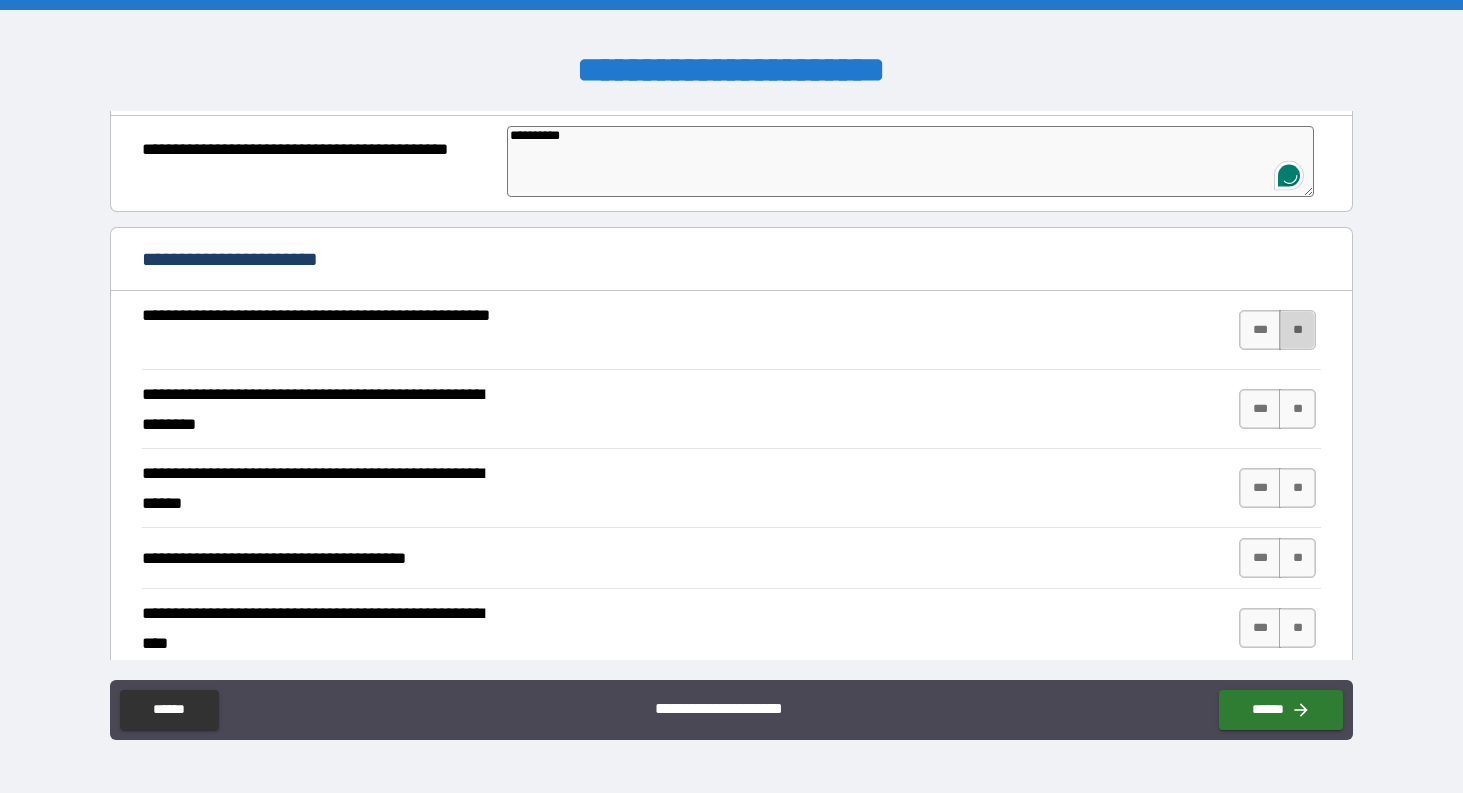 click on "**" at bounding box center [1297, 330] 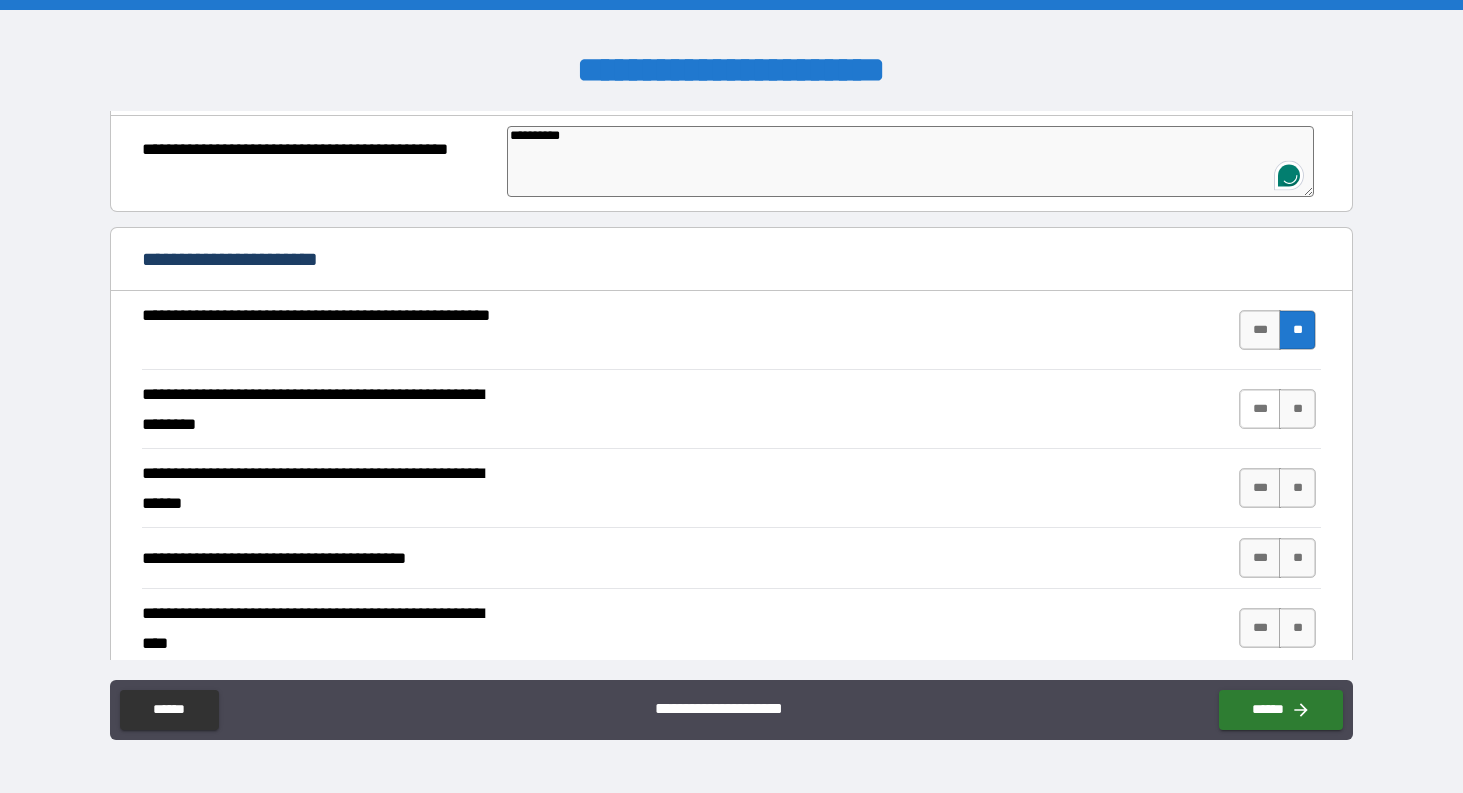 click on "***" at bounding box center (1260, 409) 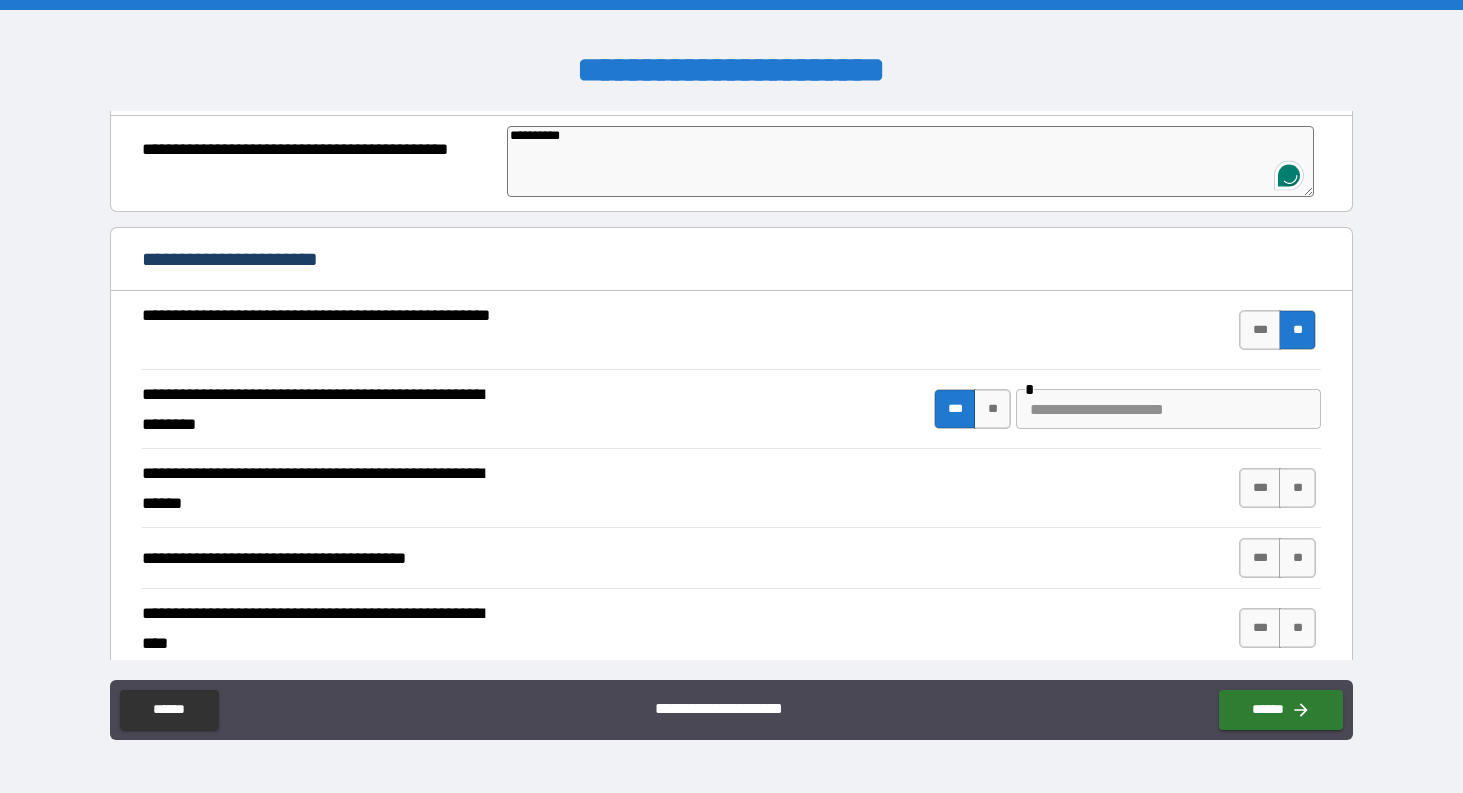 type on "*" 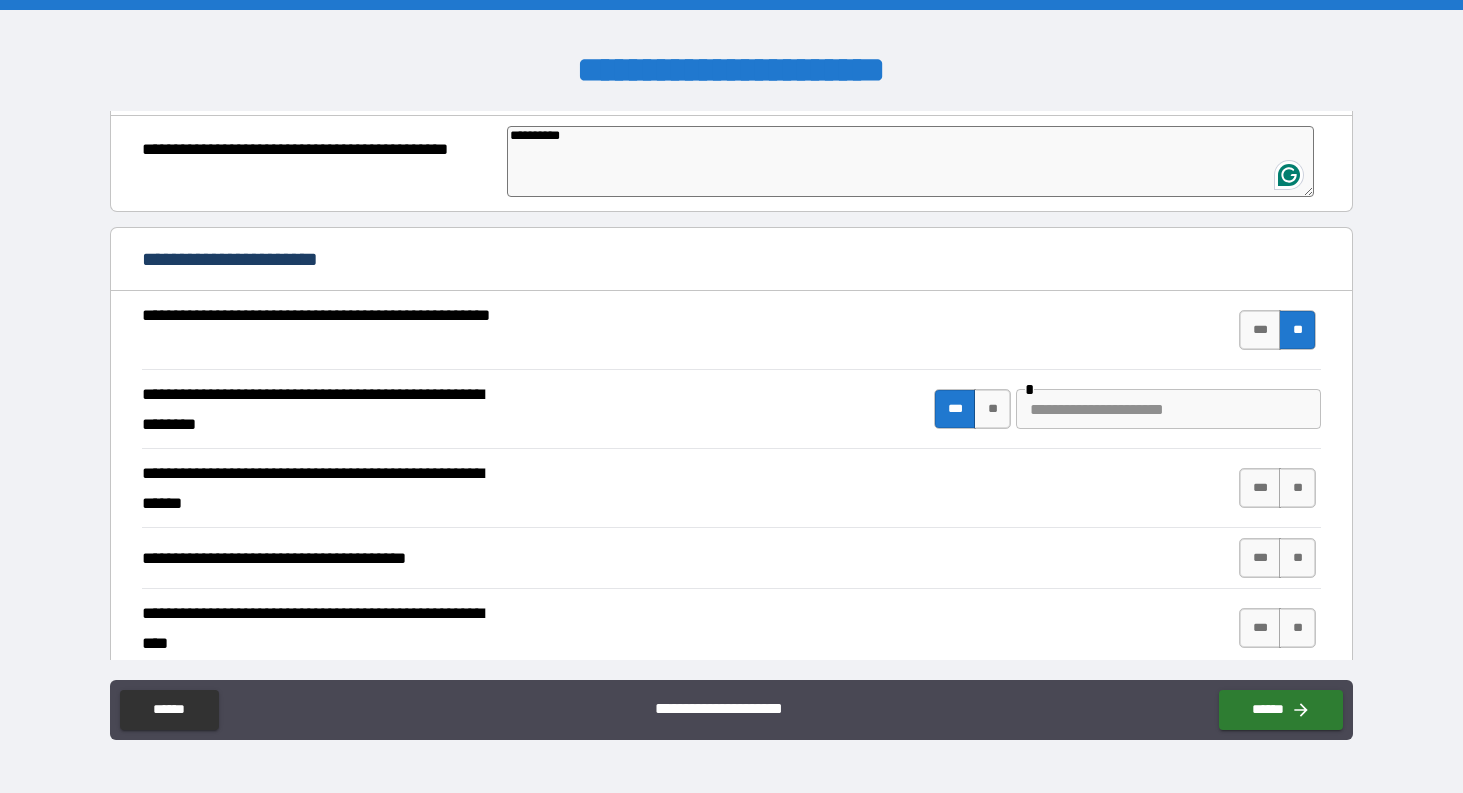 click at bounding box center (1168, 409) 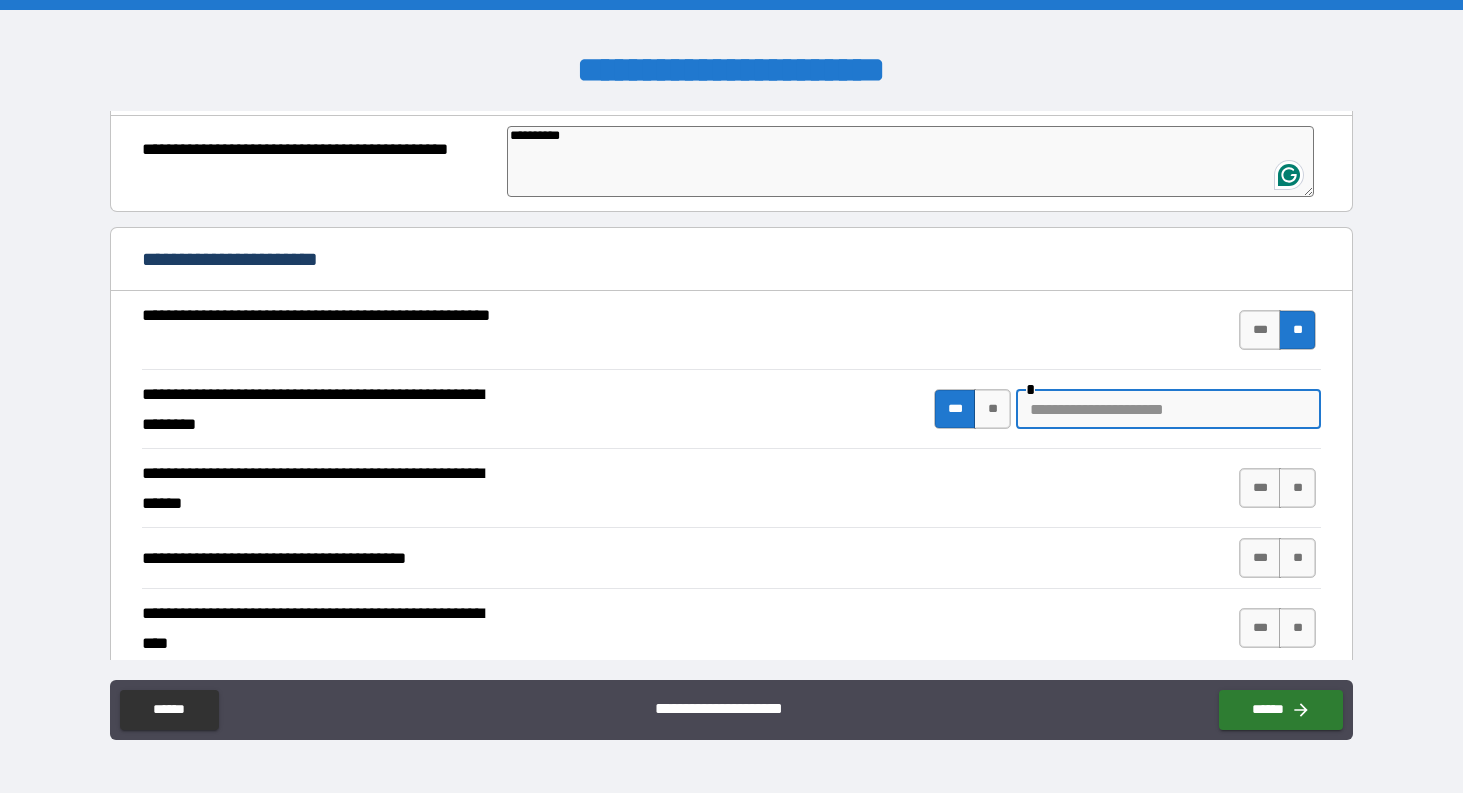 type on "*" 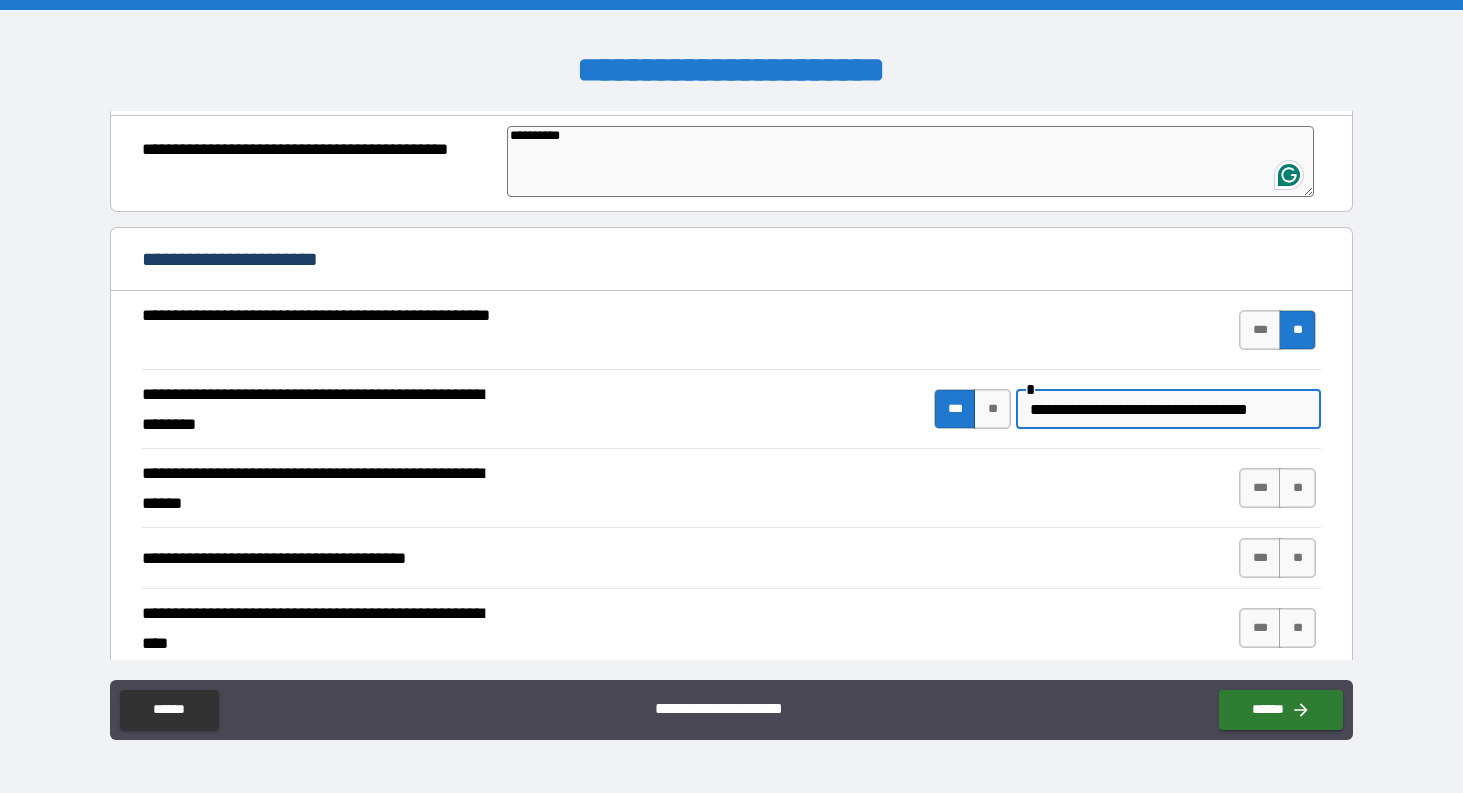 scroll, scrollTop: 266, scrollLeft: 0, axis: vertical 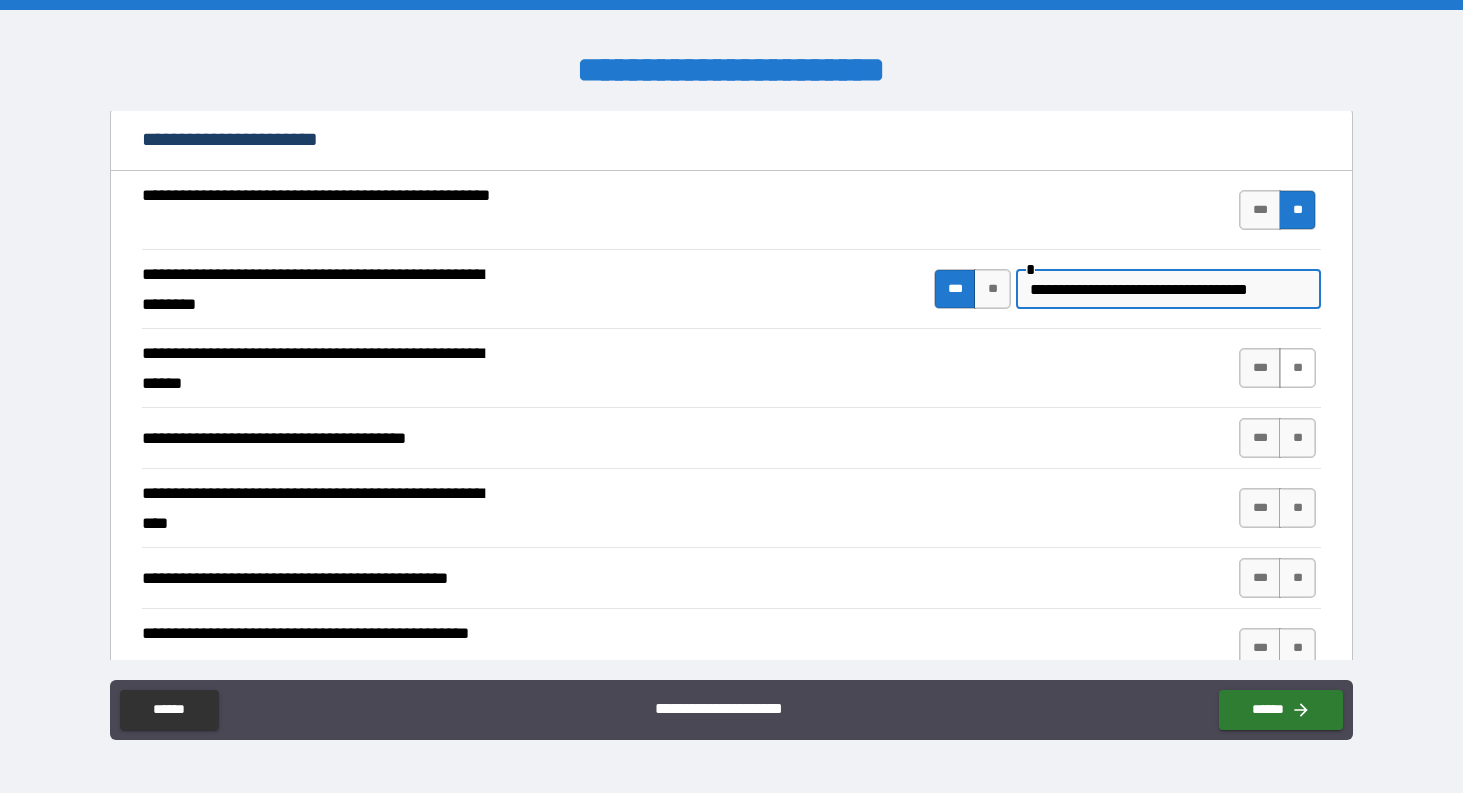 type on "**********" 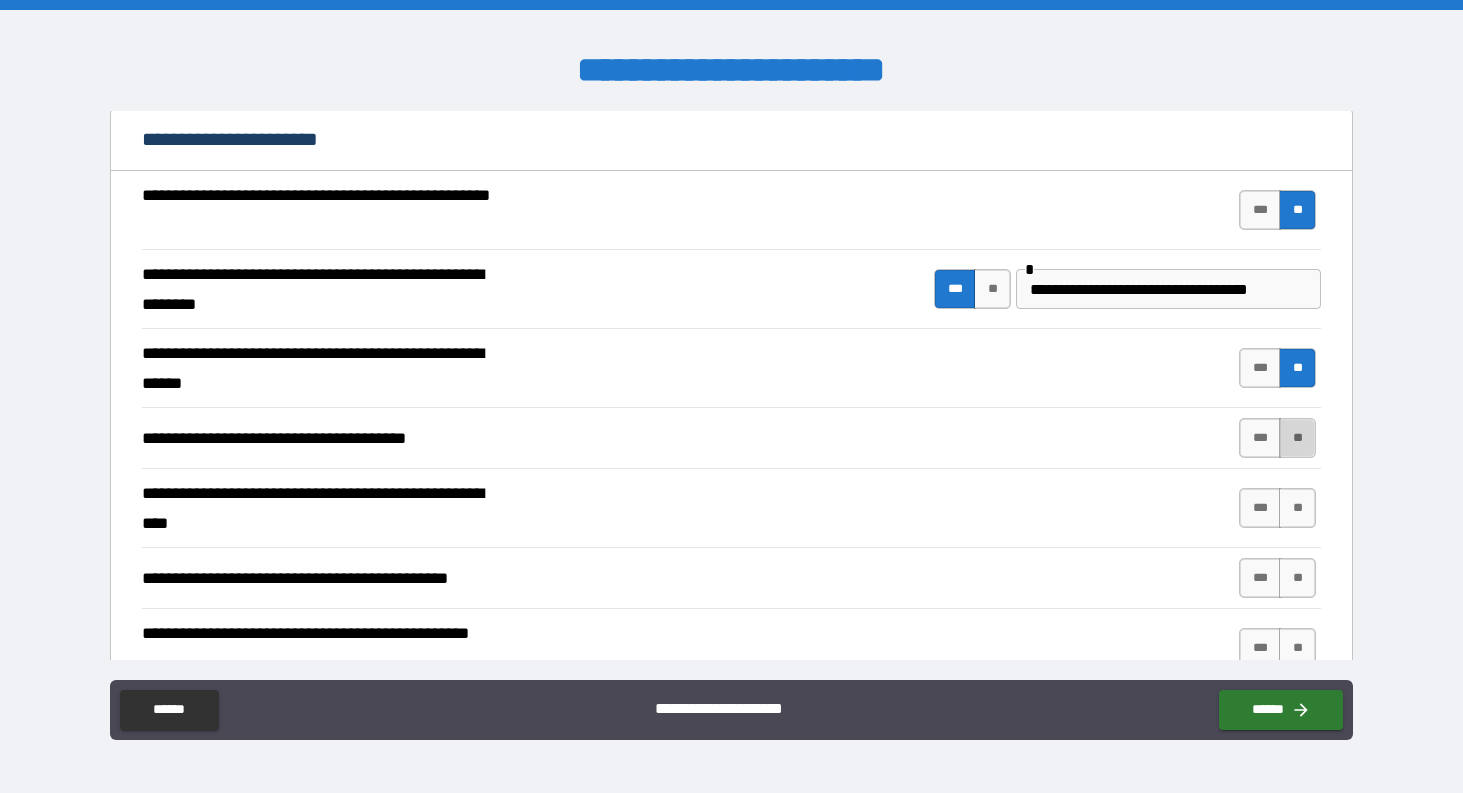click on "**" at bounding box center (1297, 438) 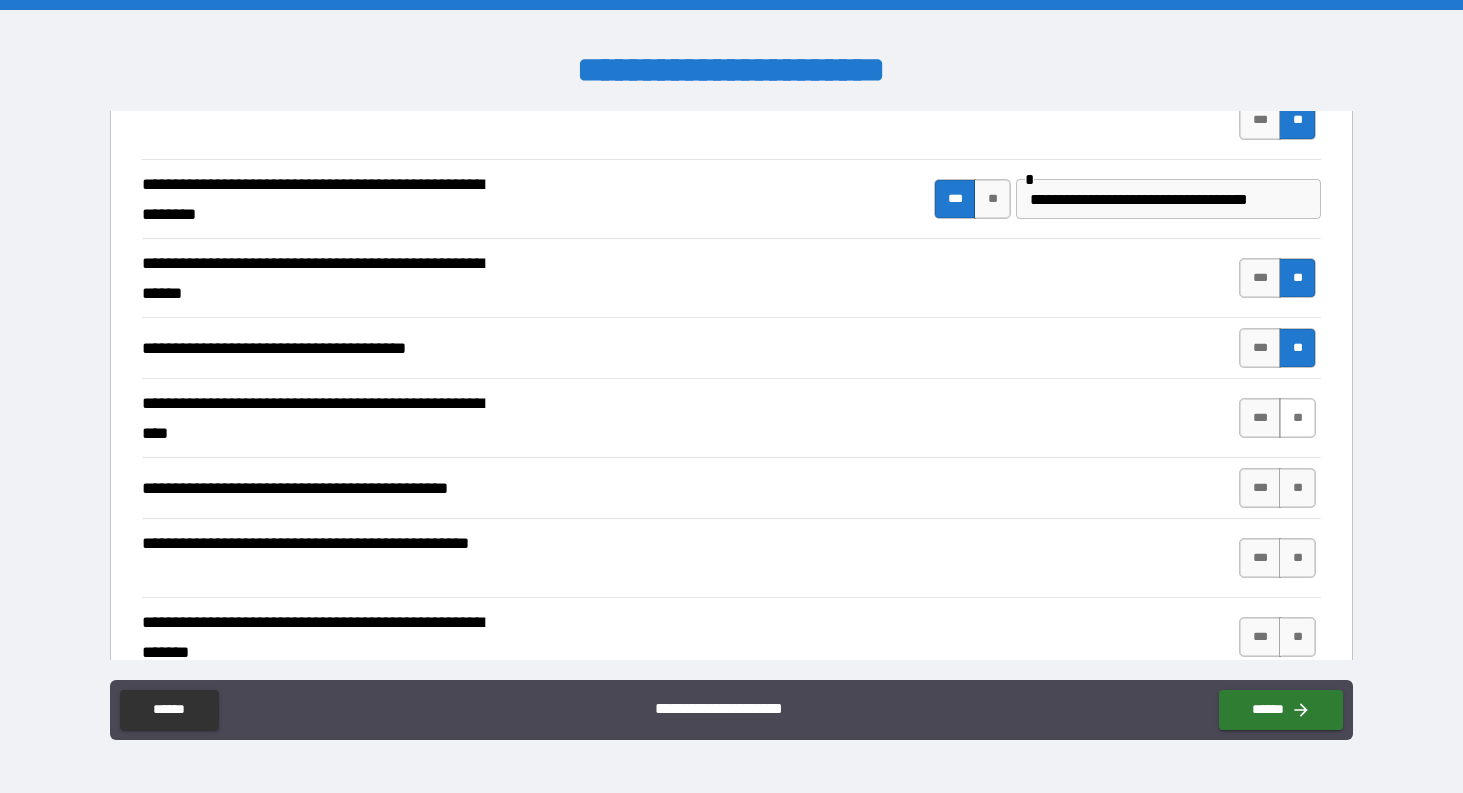 click on "**" at bounding box center (1297, 418) 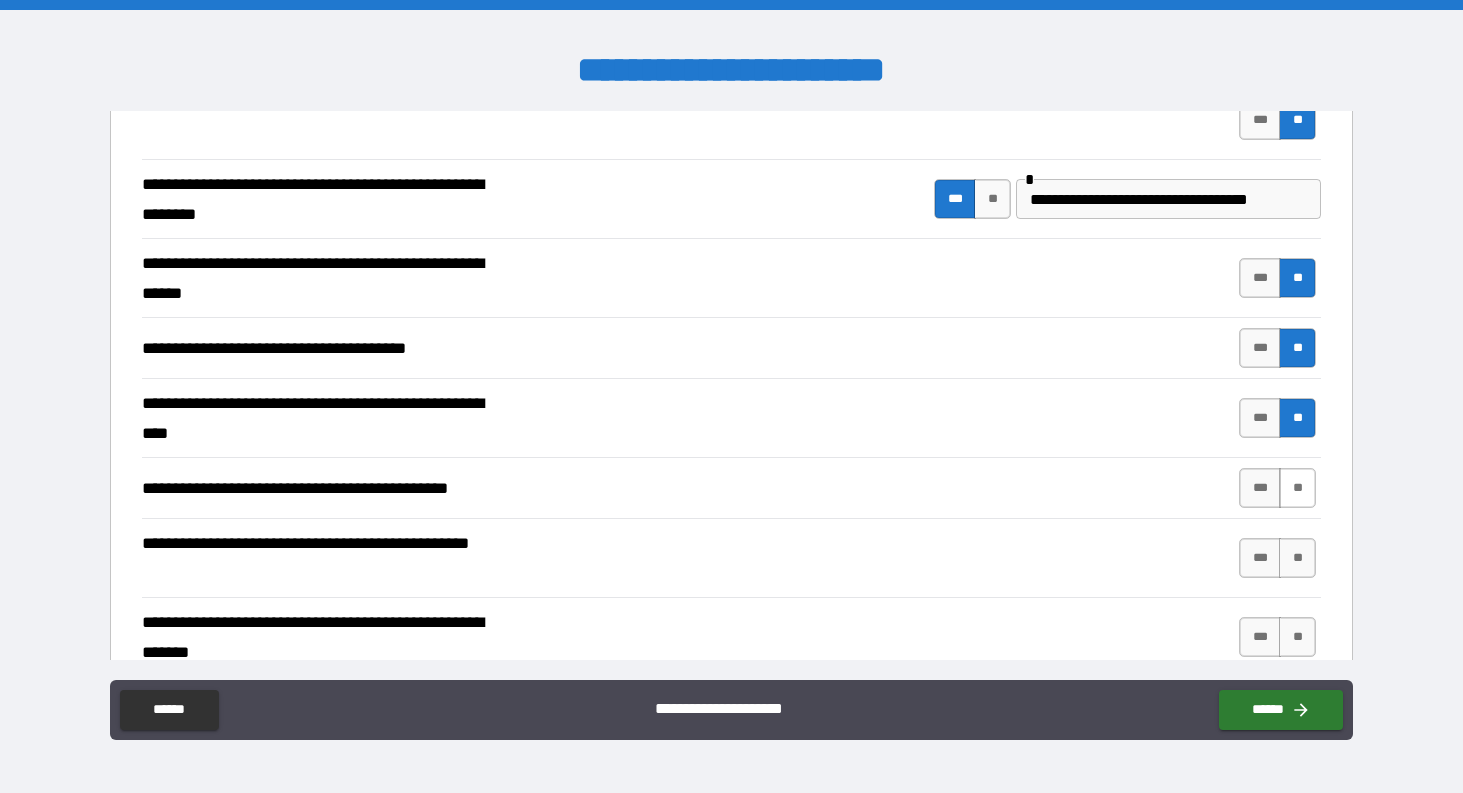 click on "**" at bounding box center (1297, 488) 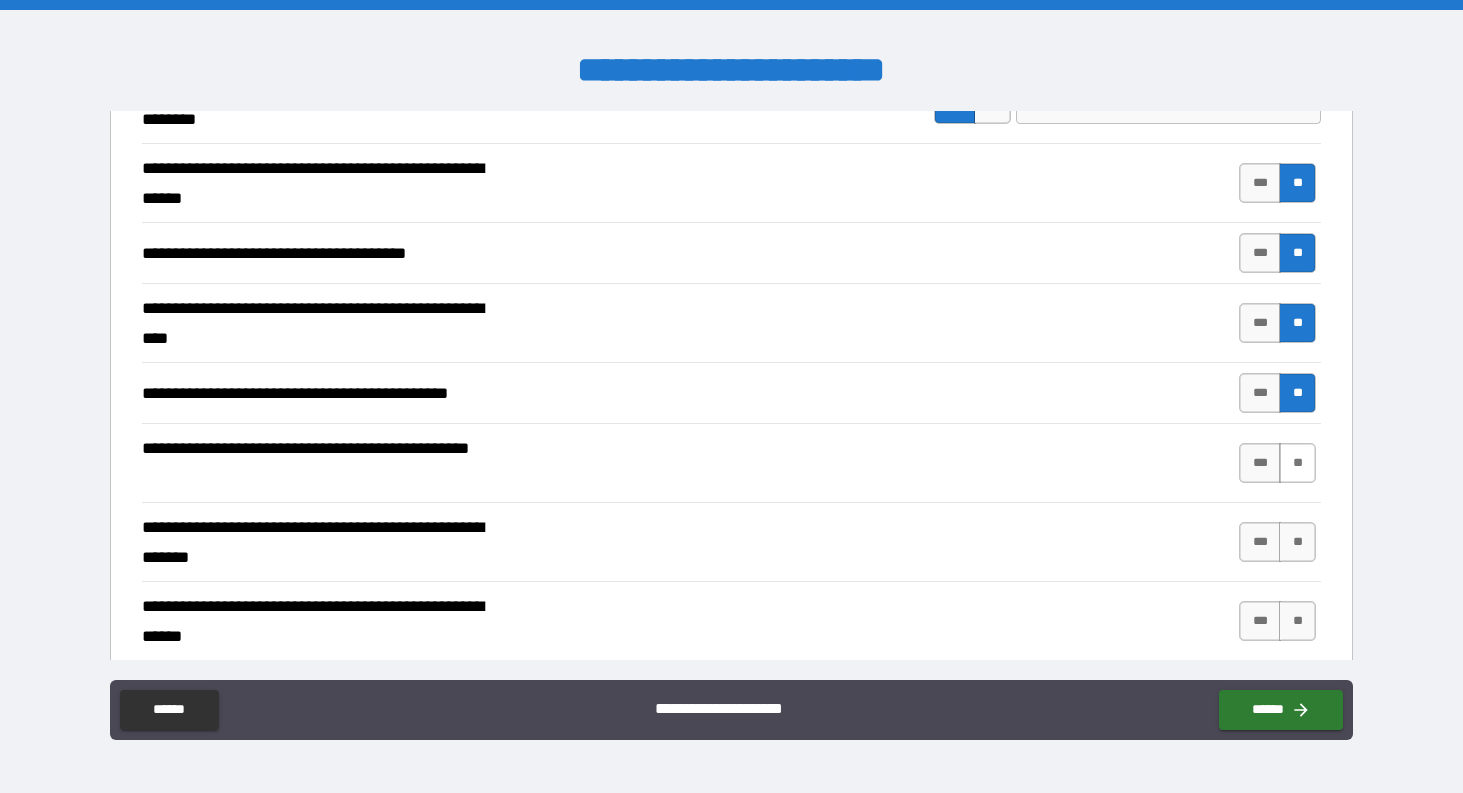 click on "**" at bounding box center [1297, 463] 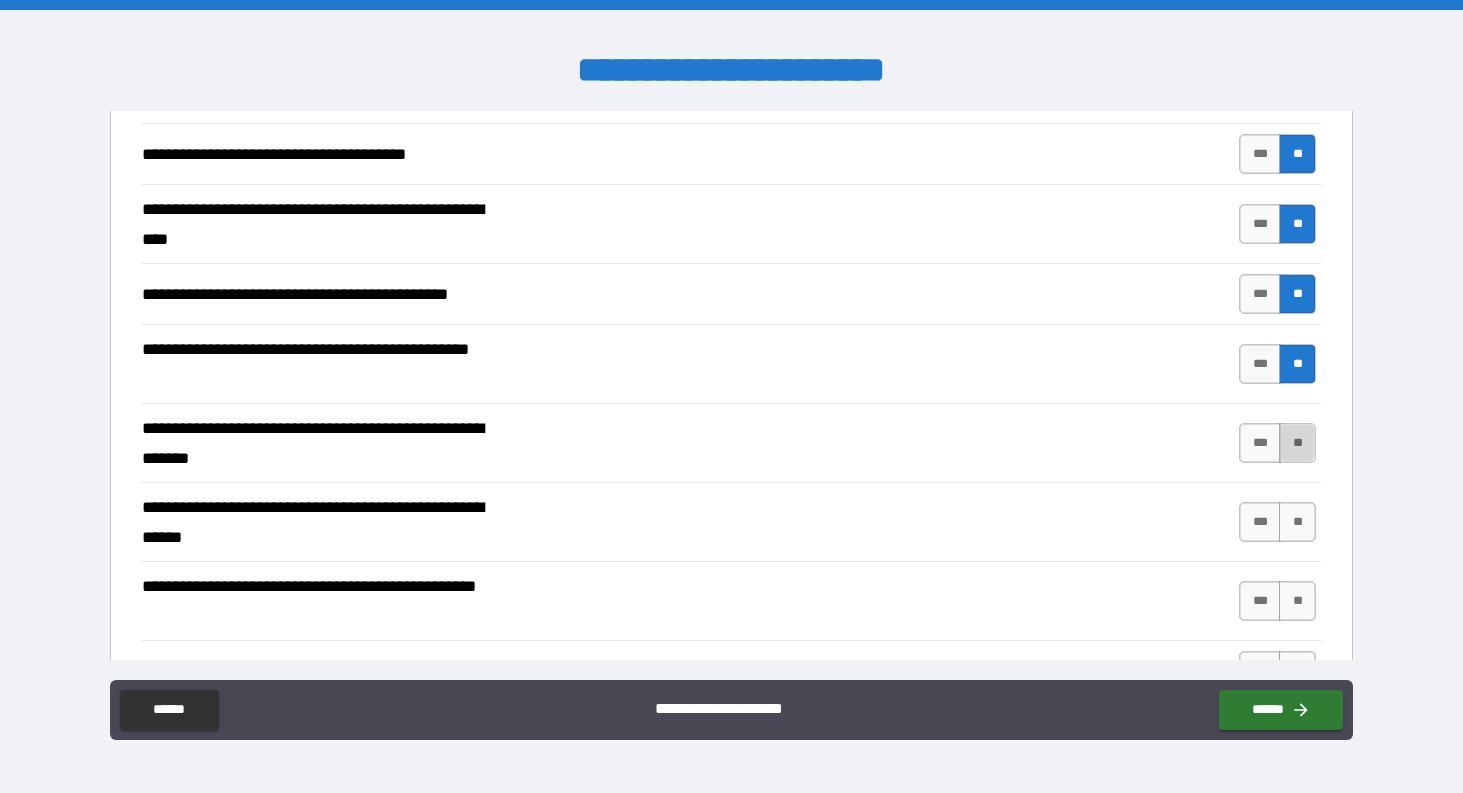 click on "**" at bounding box center (1297, 443) 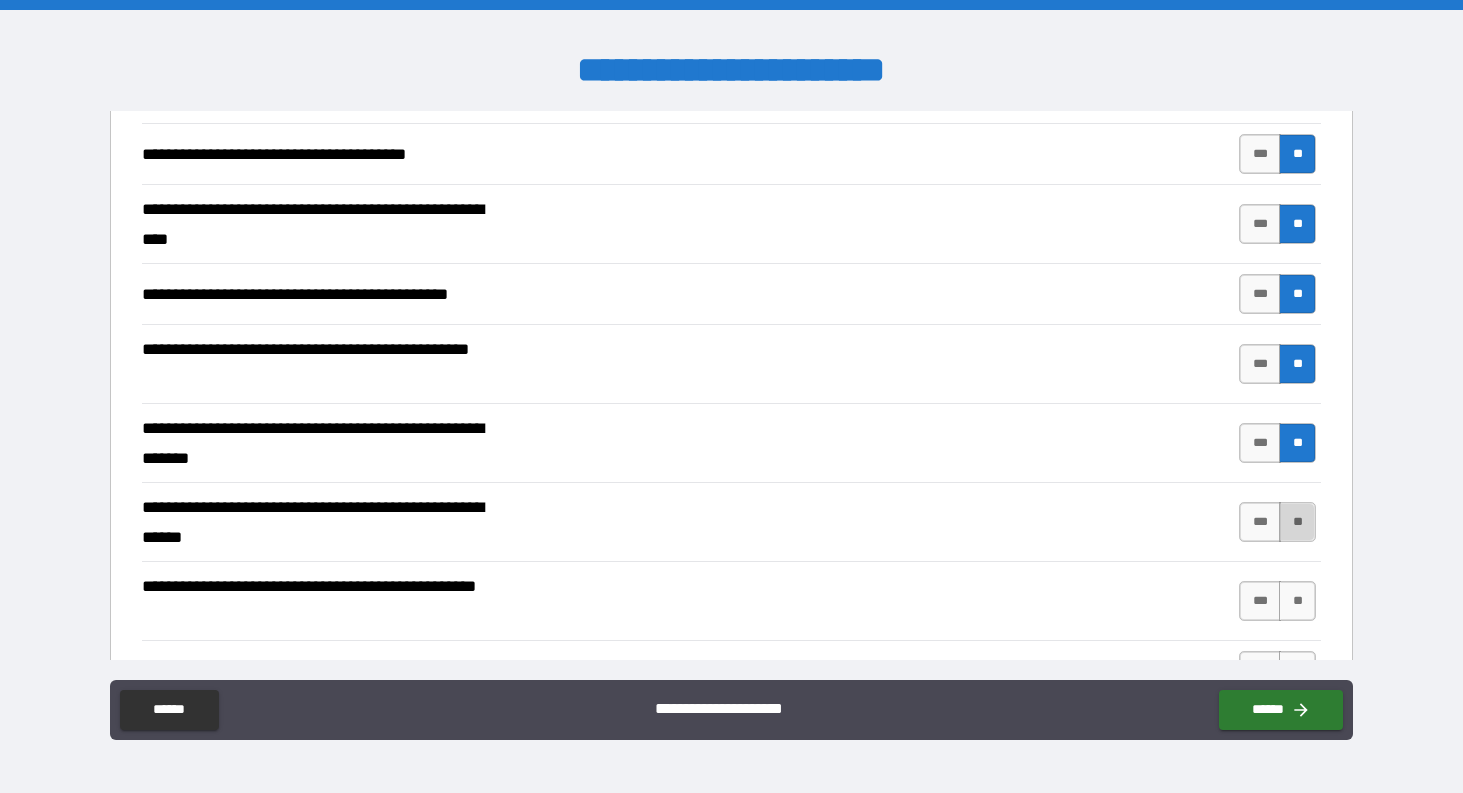 click on "**" at bounding box center (1297, 522) 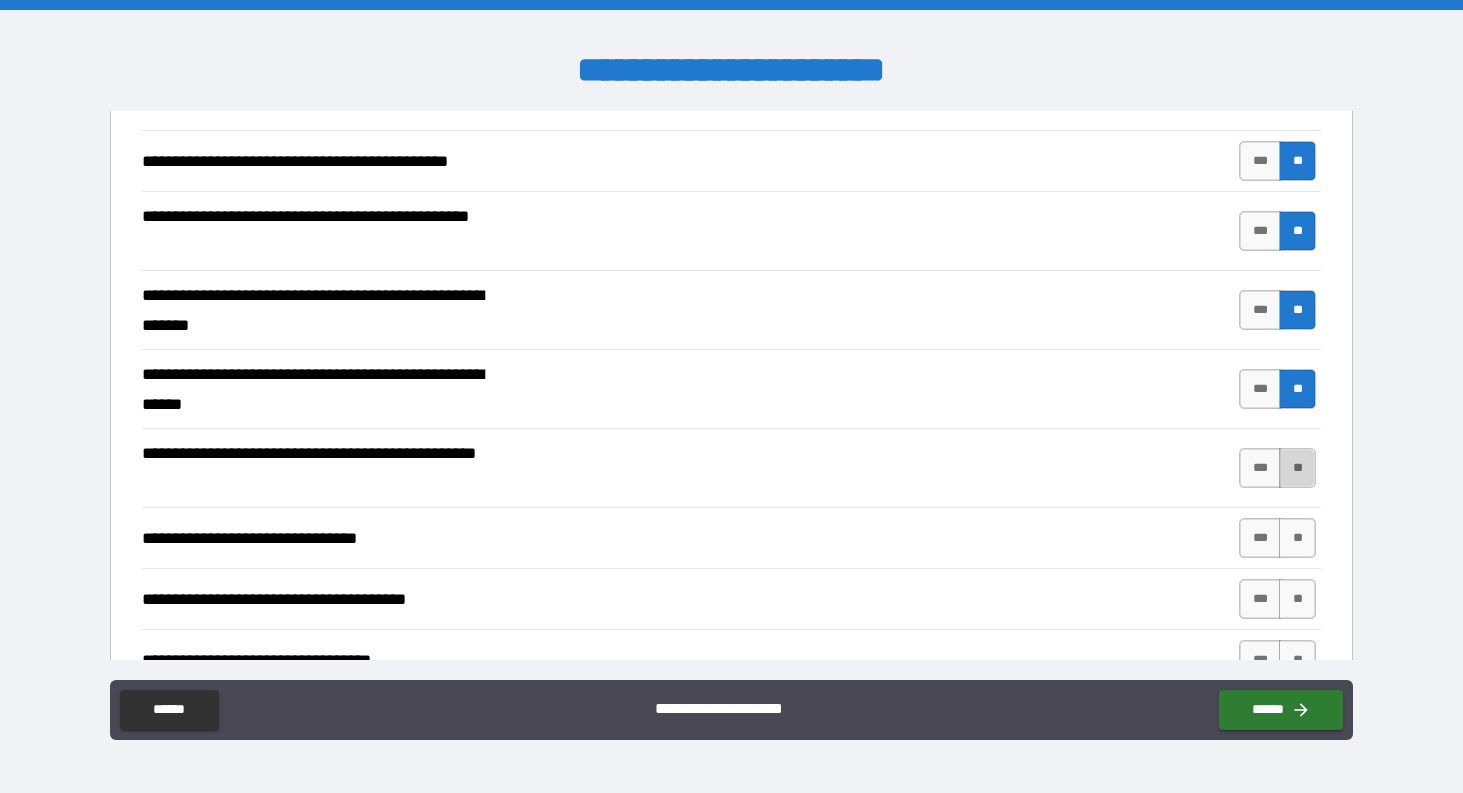 click on "**" at bounding box center (1297, 468) 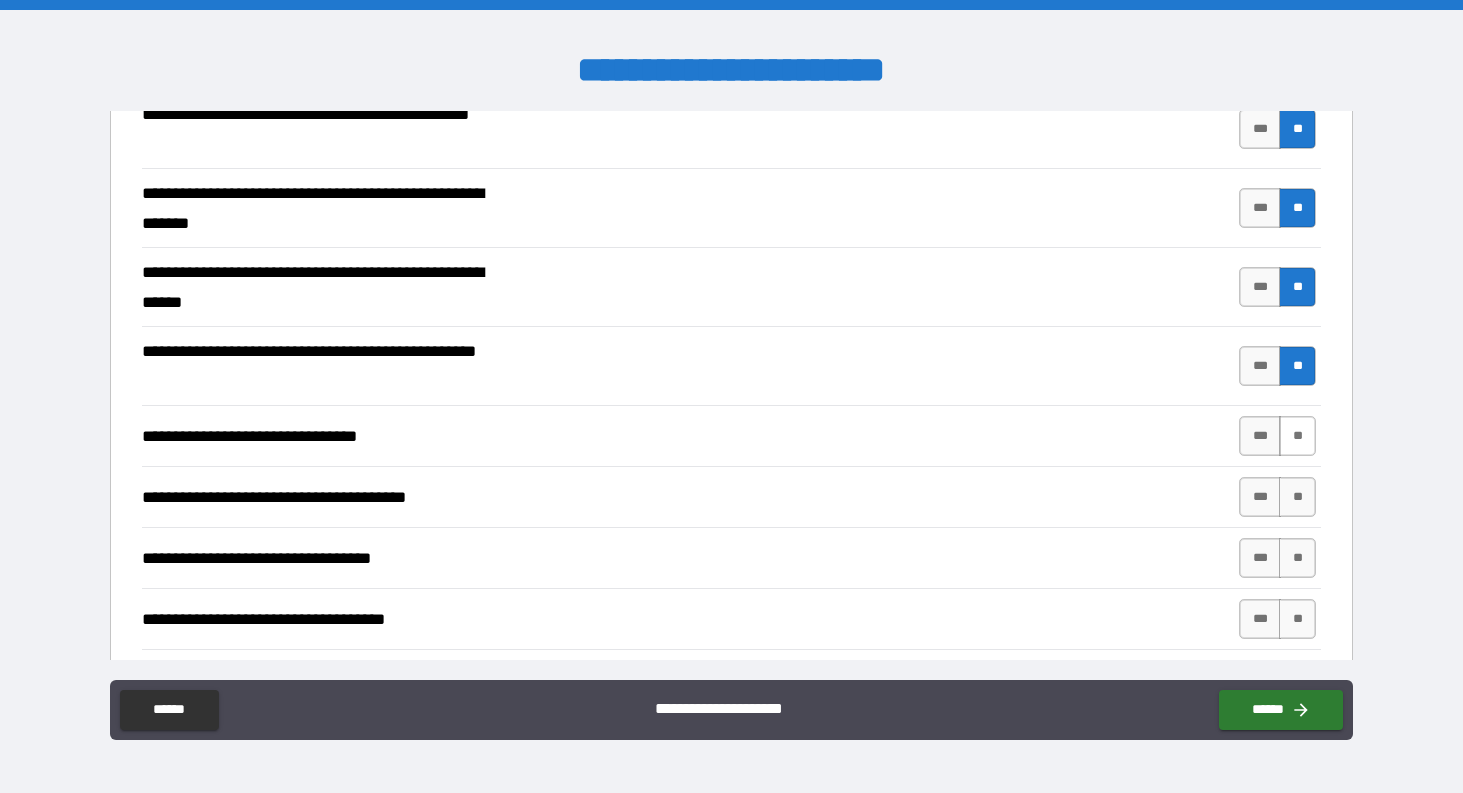 click on "**" at bounding box center [1297, 436] 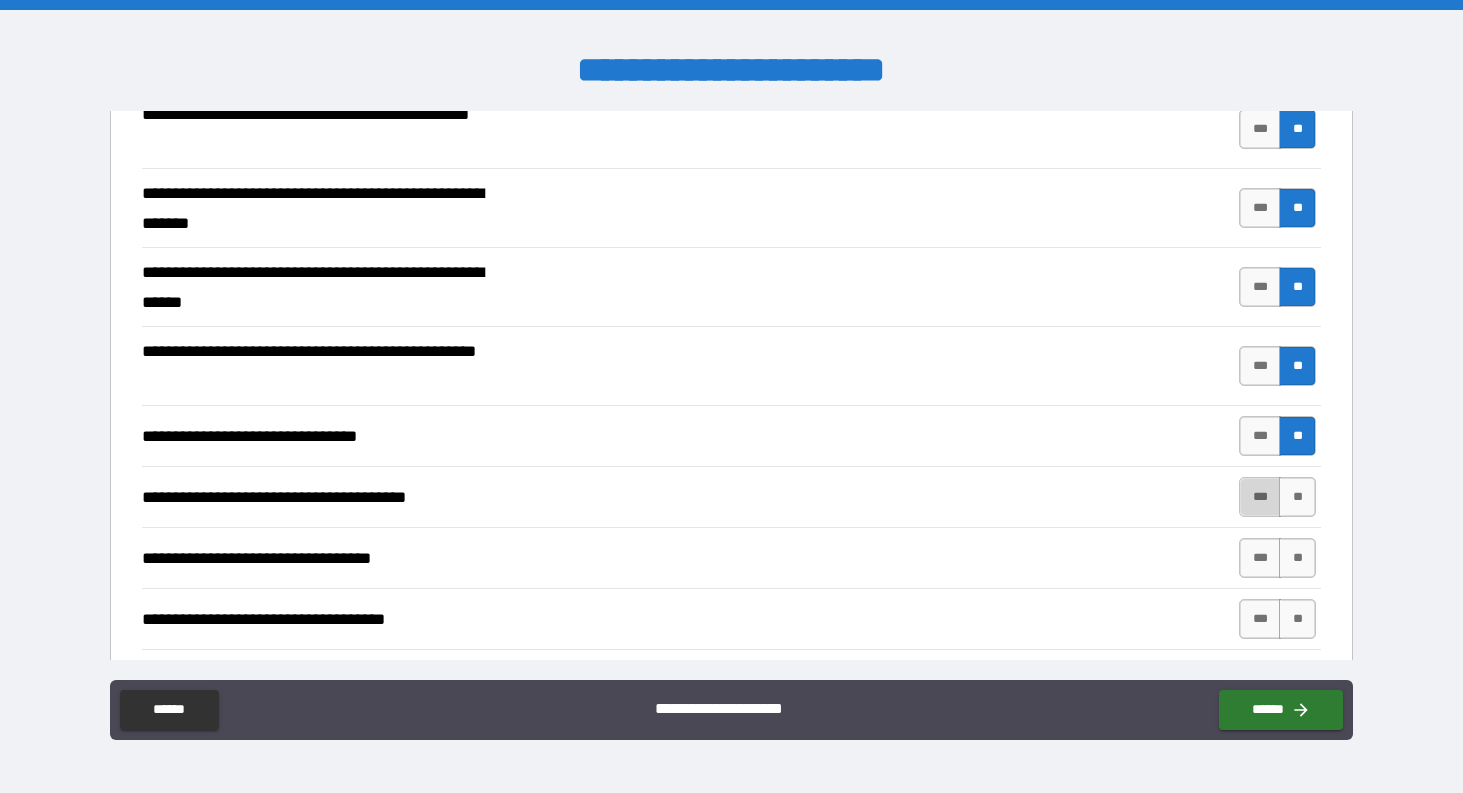 click on "***" at bounding box center (1260, 497) 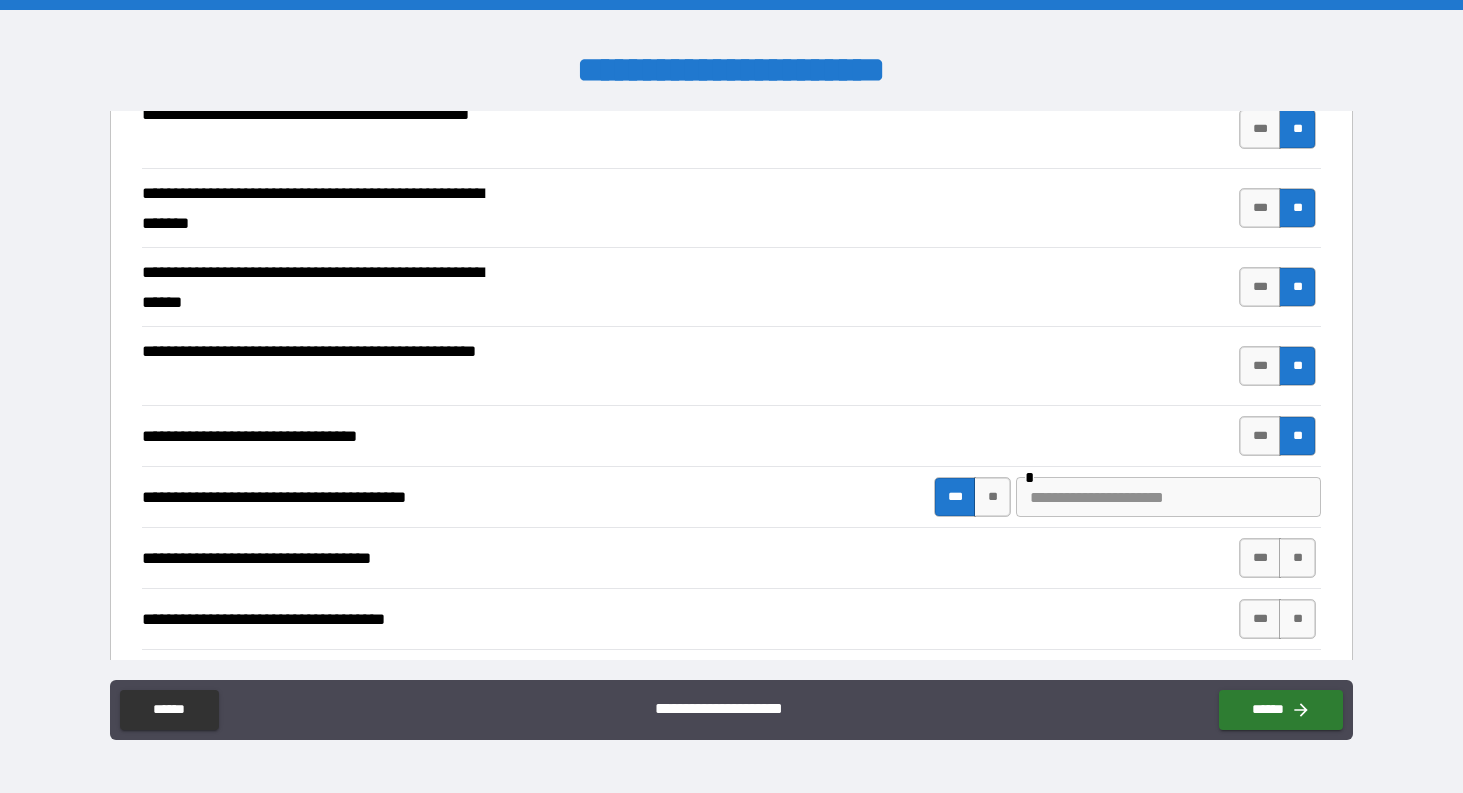 type on "*" 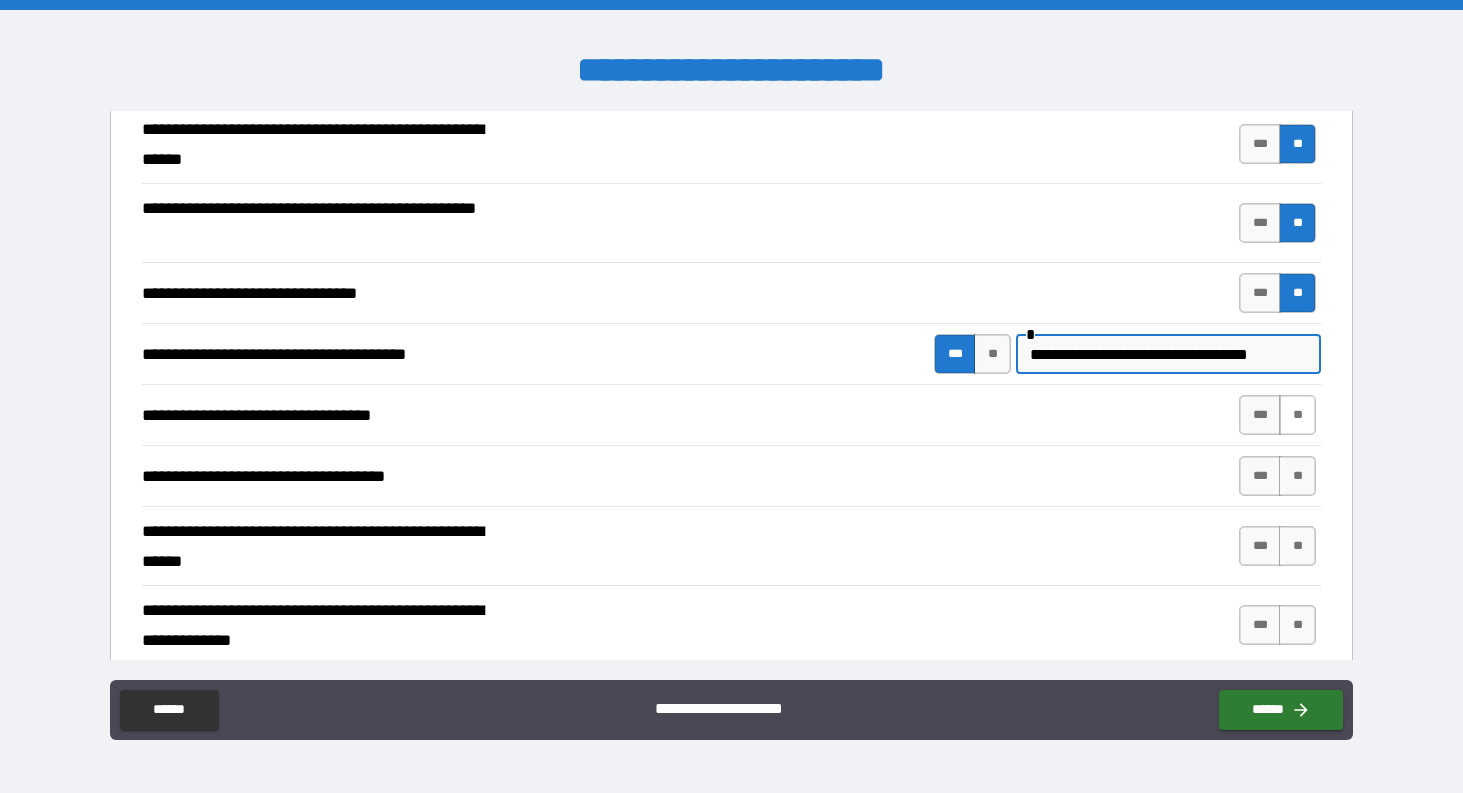 type on "**********" 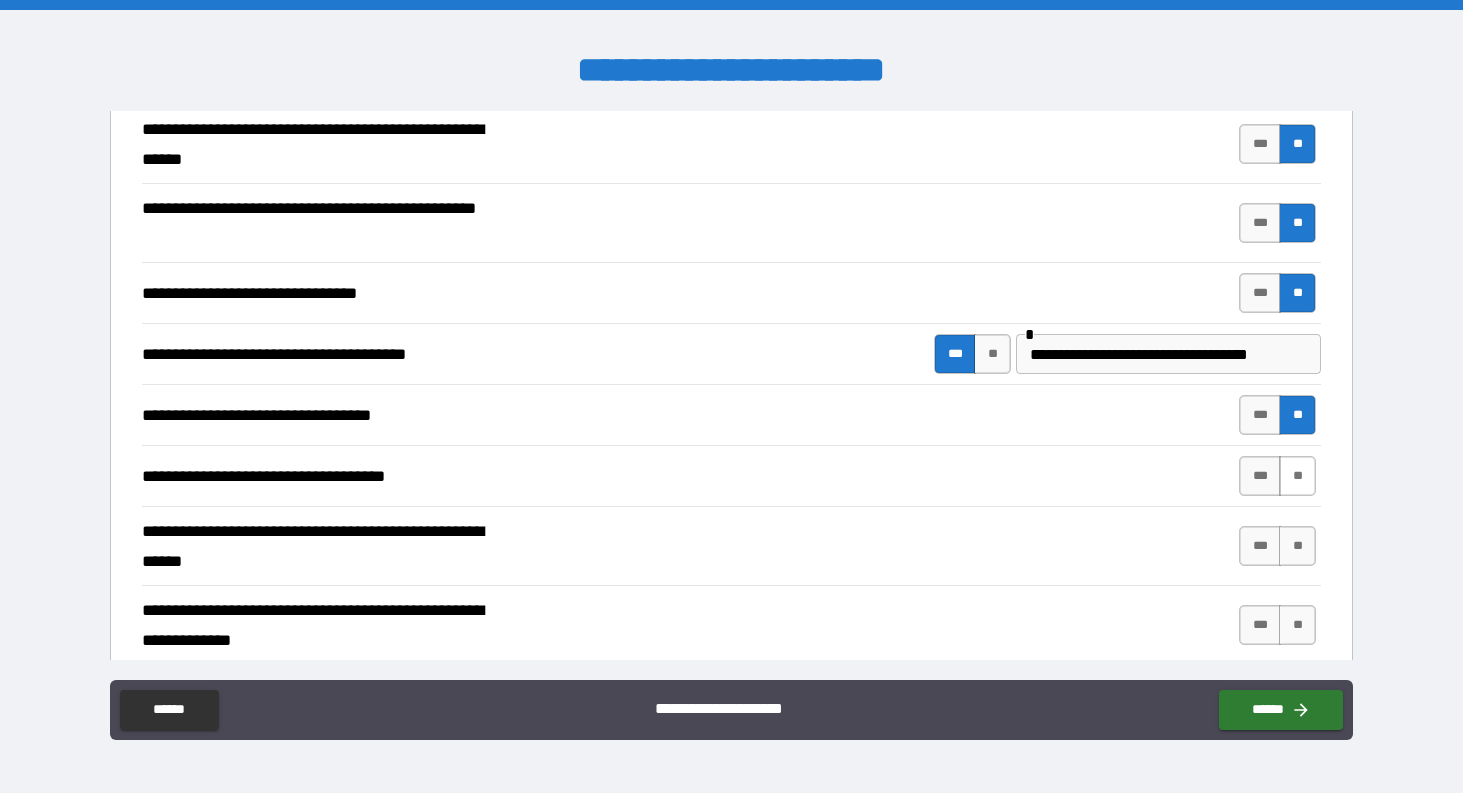 click on "**" at bounding box center (1297, 476) 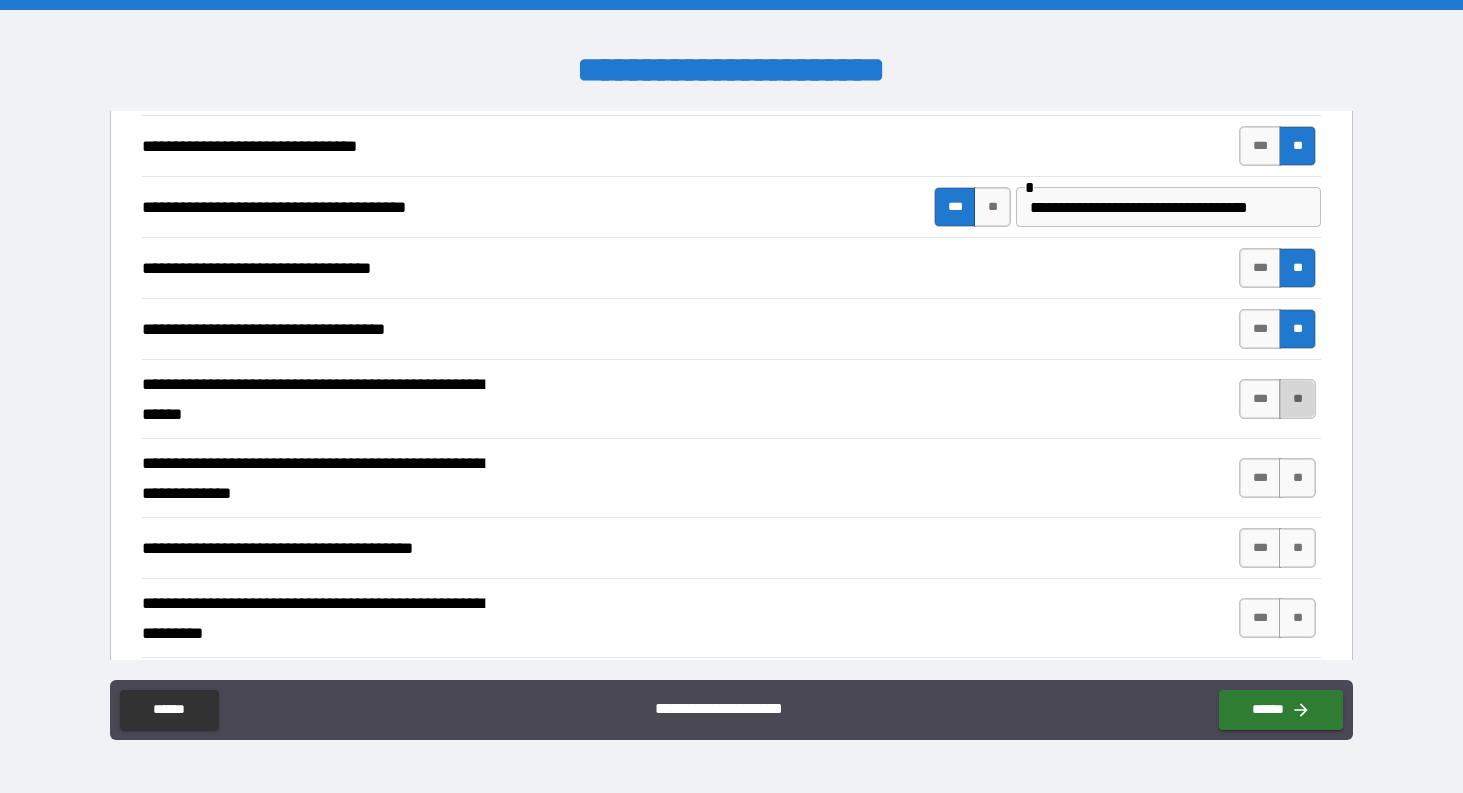 click on "**" at bounding box center (1297, 399) 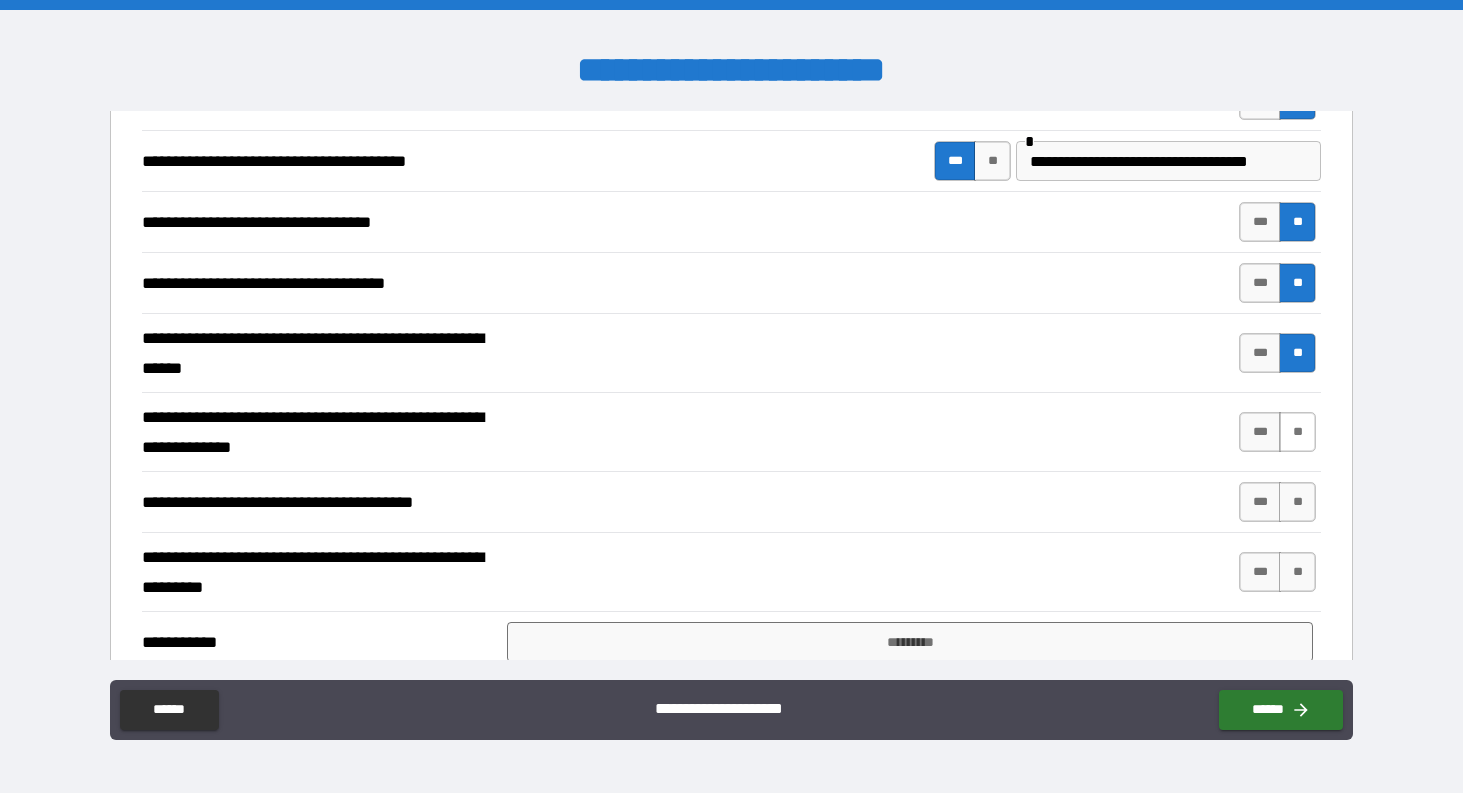 click on "**" at bounding box center [1297, 432] 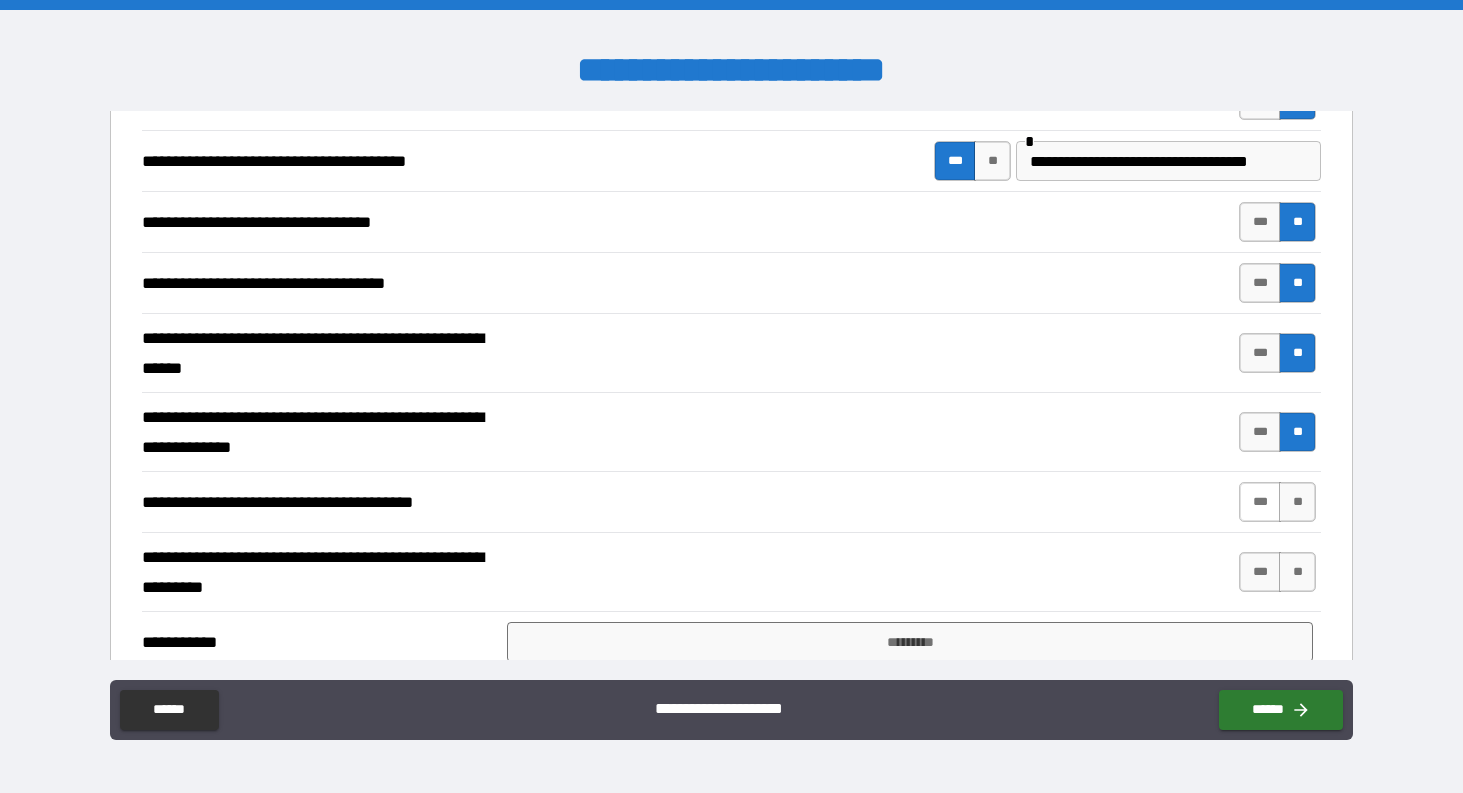 click on "***" at bounding box center (1260, 502) 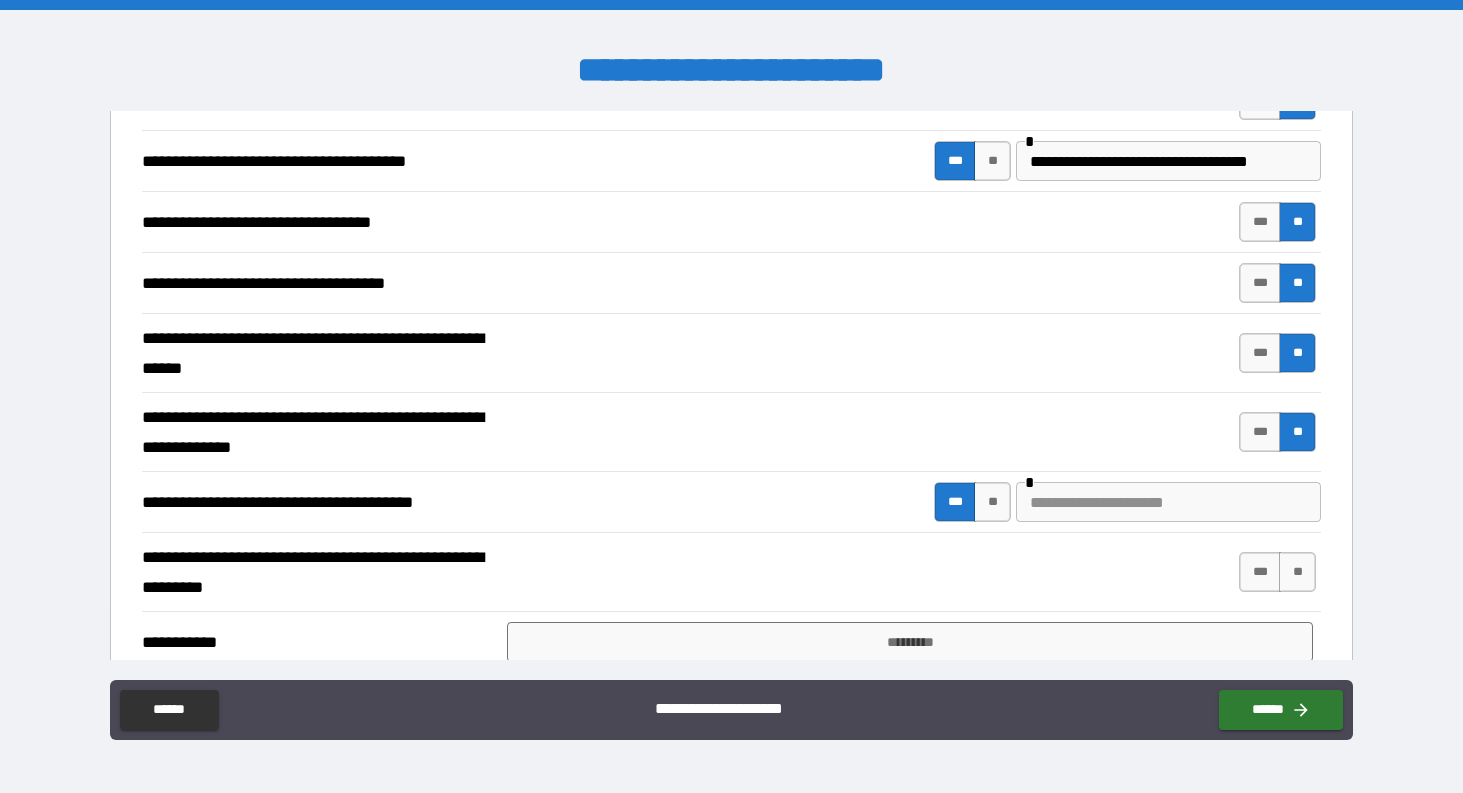 type on "*" 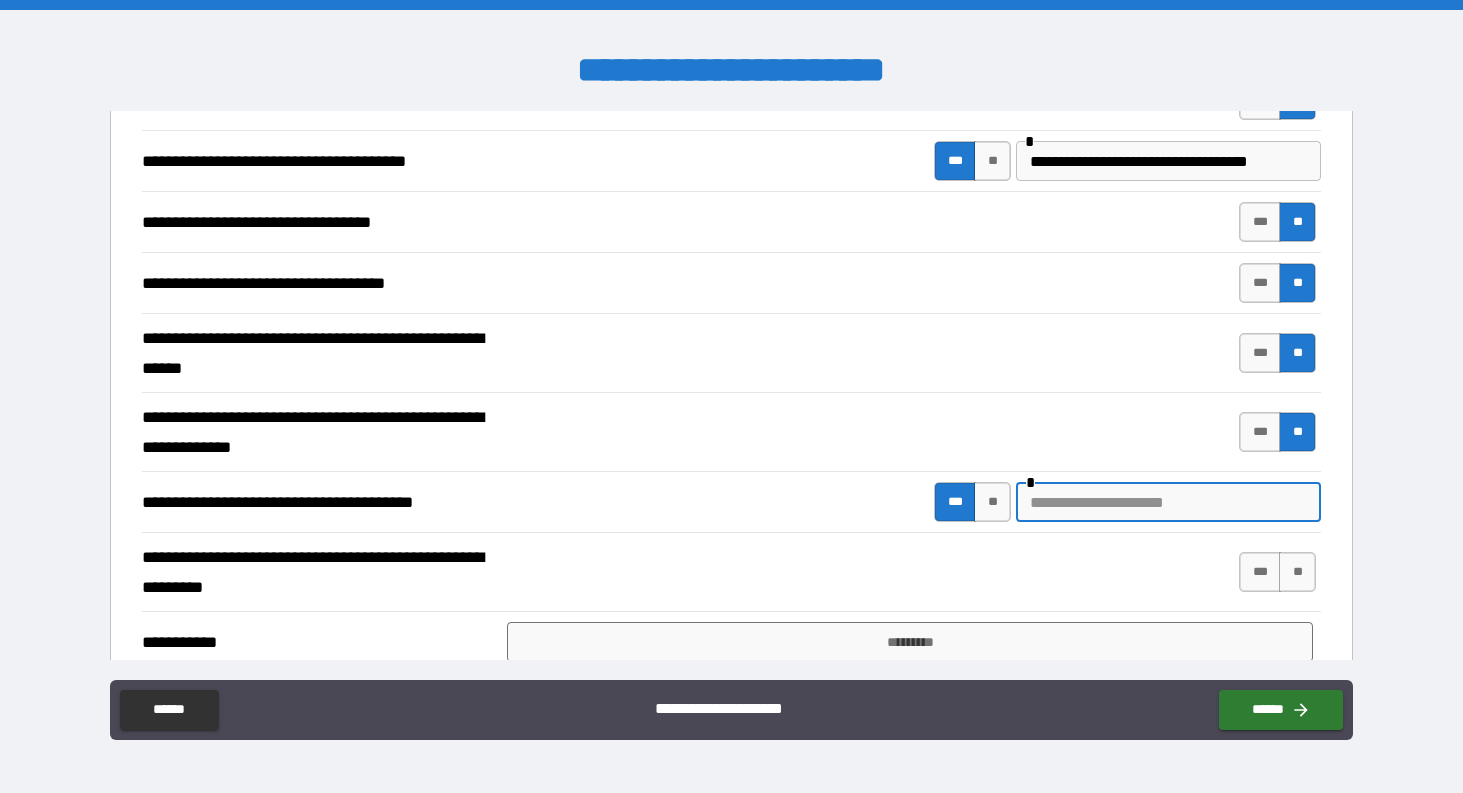 click at bounding box center [1168, 502] 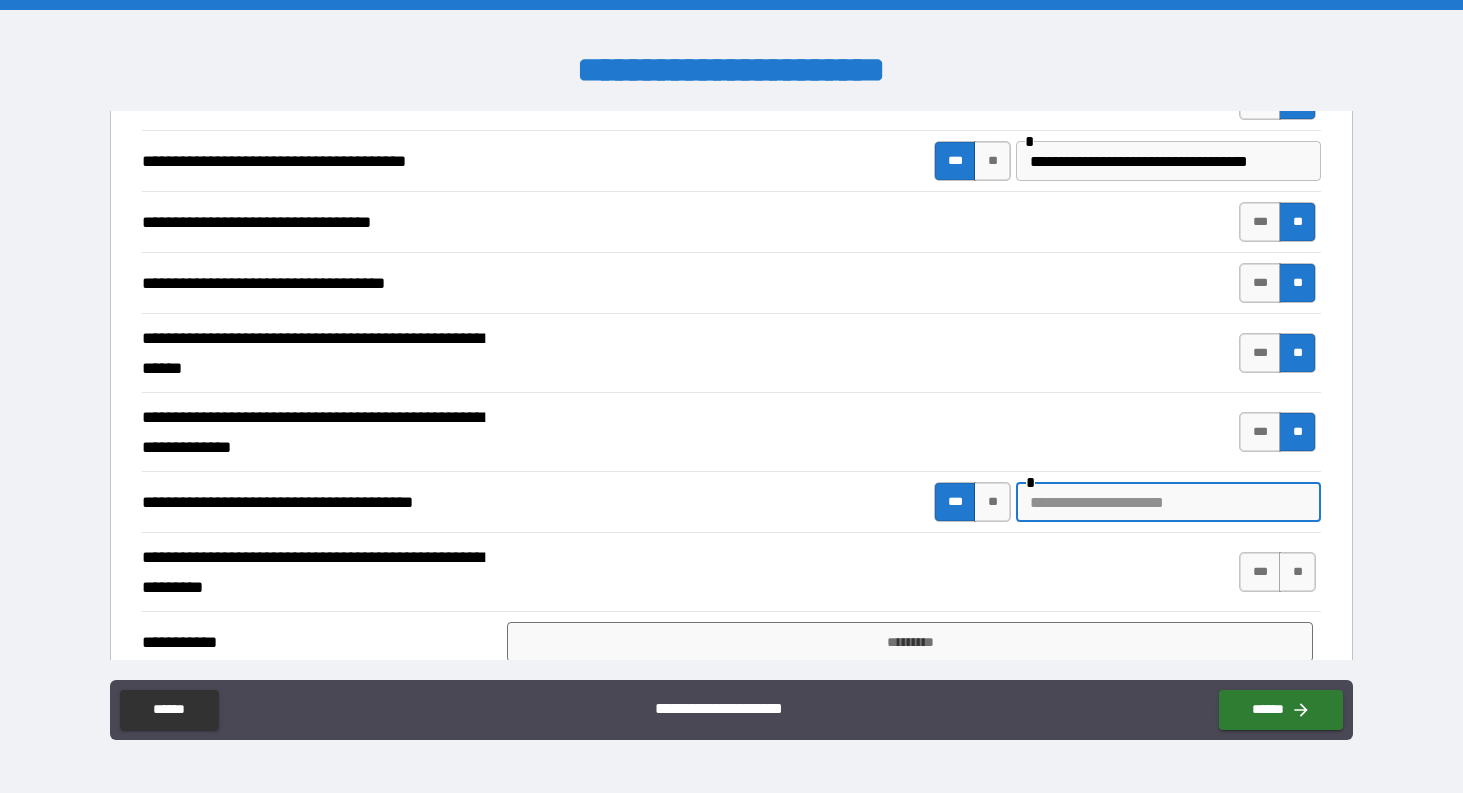 type on "*" 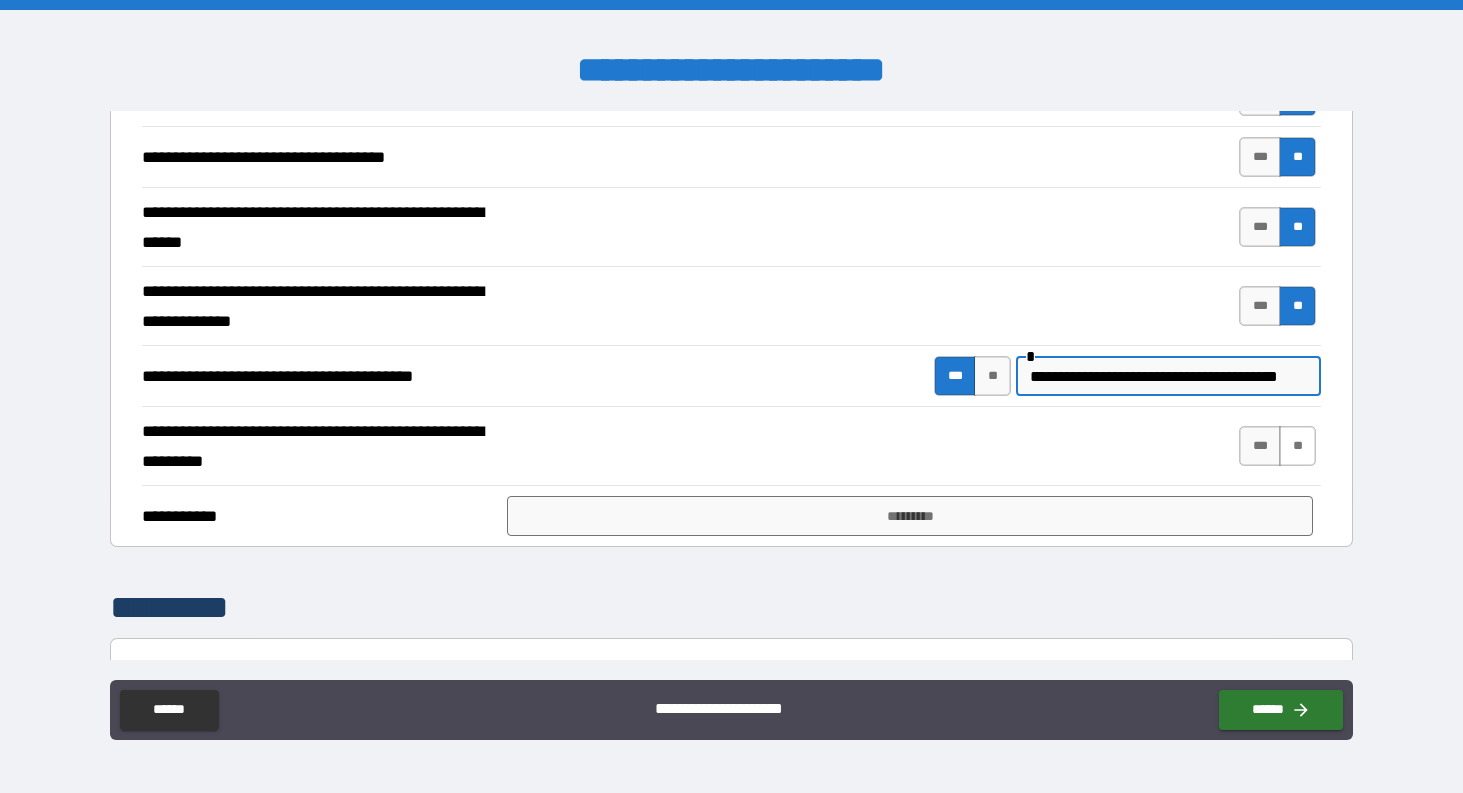 type on "**********" 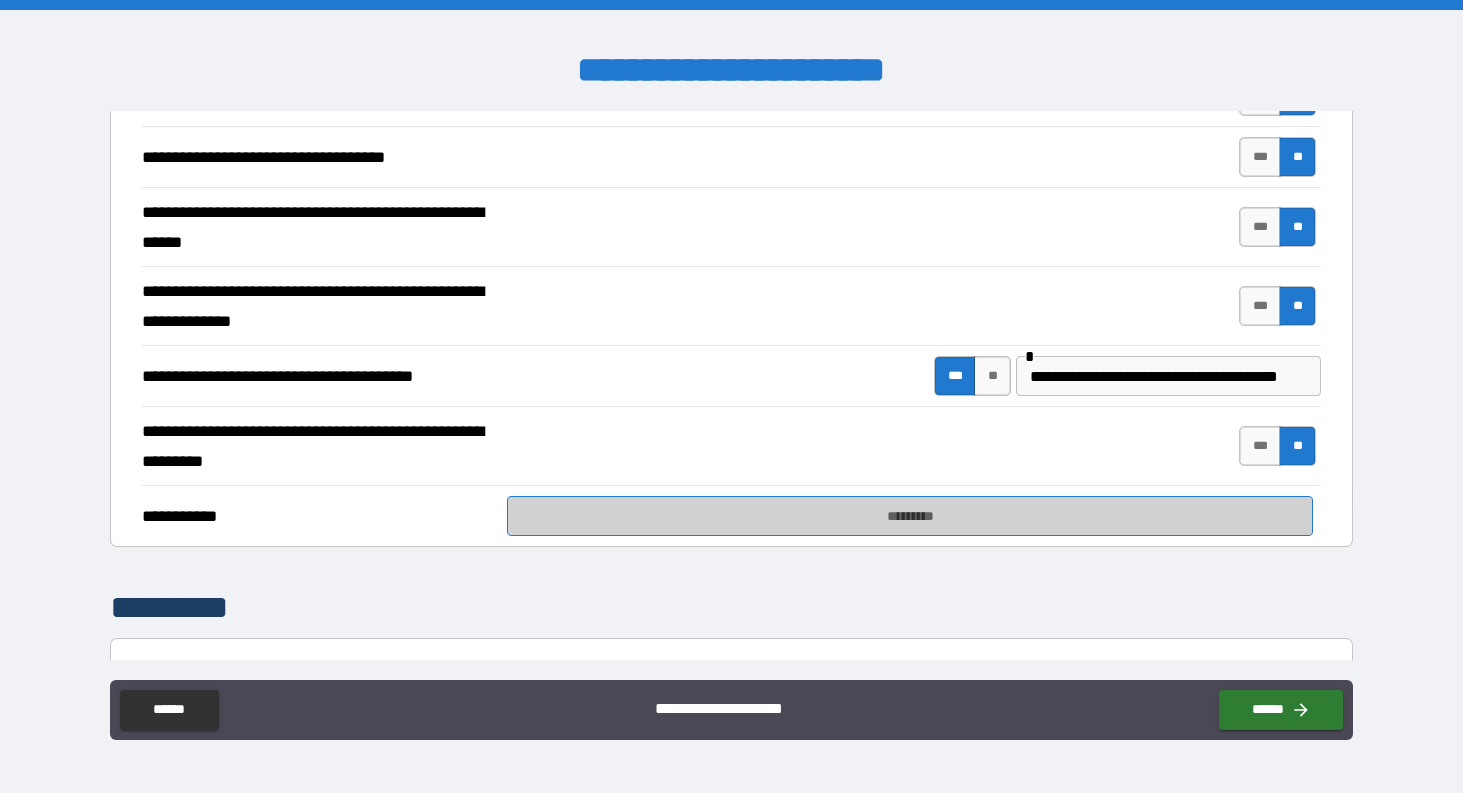 click on "*********" at bounding box center [910, 516] 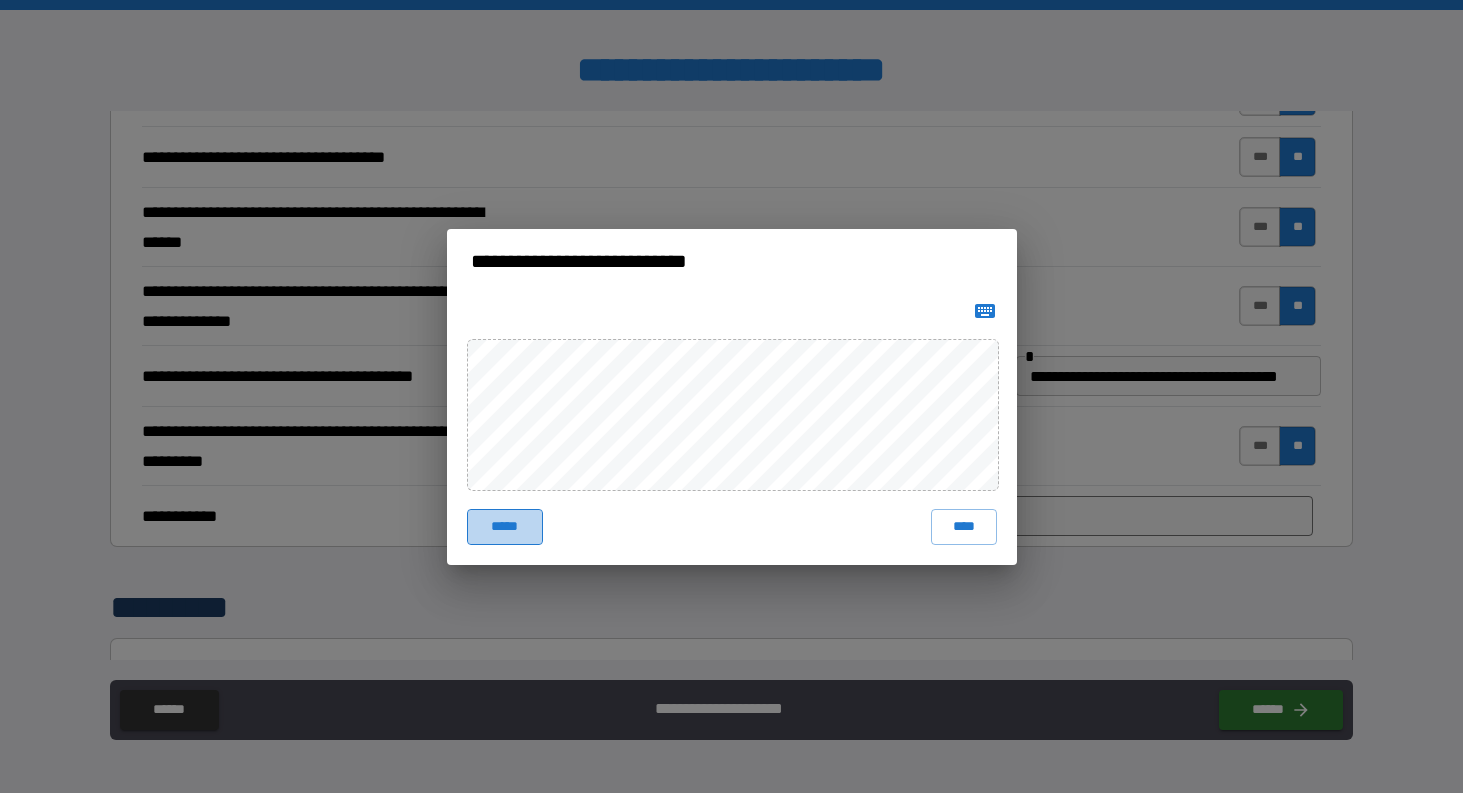 click on "*****" at bounding box center (505, 527) 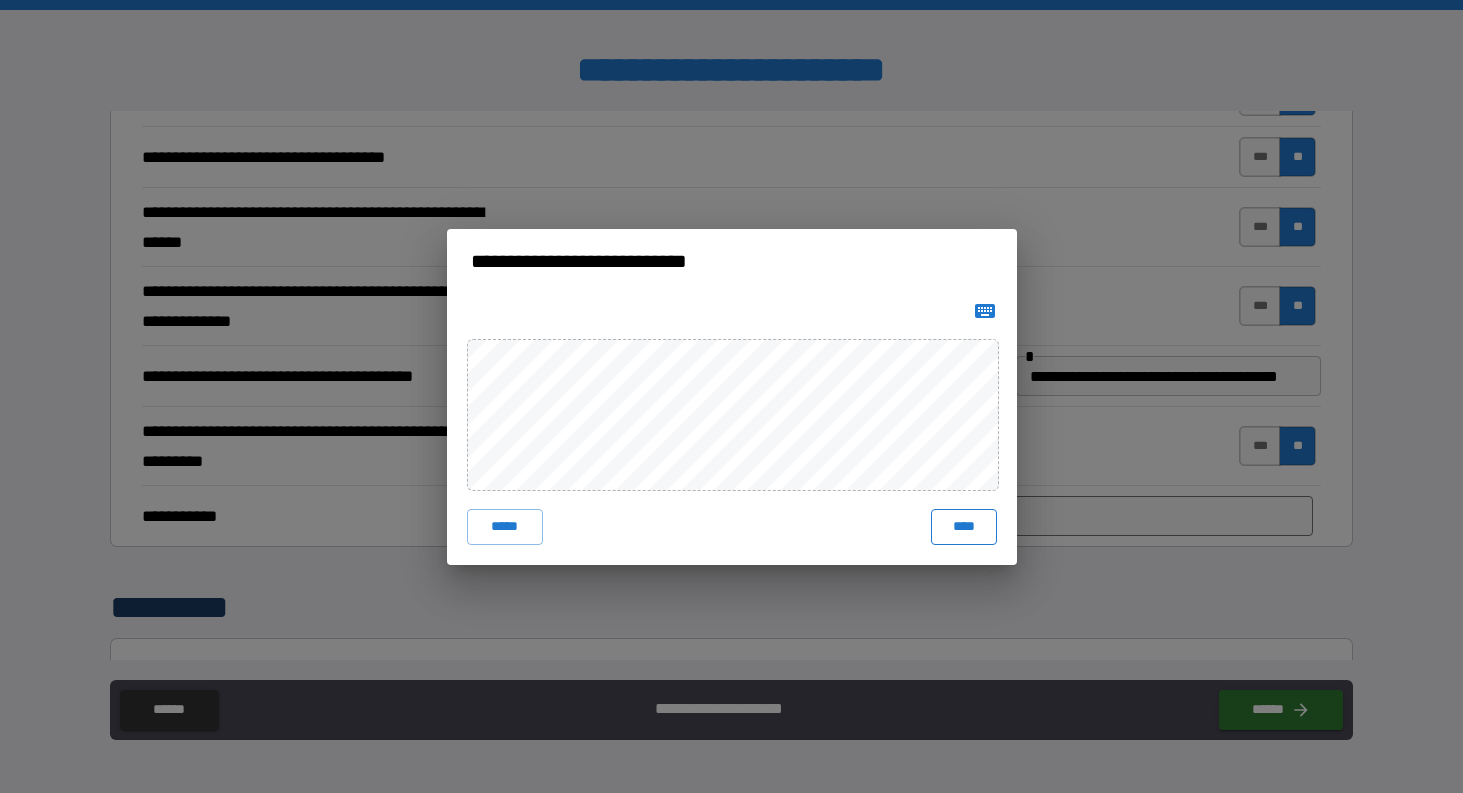 click on "****" at bounding box center (964, 527) 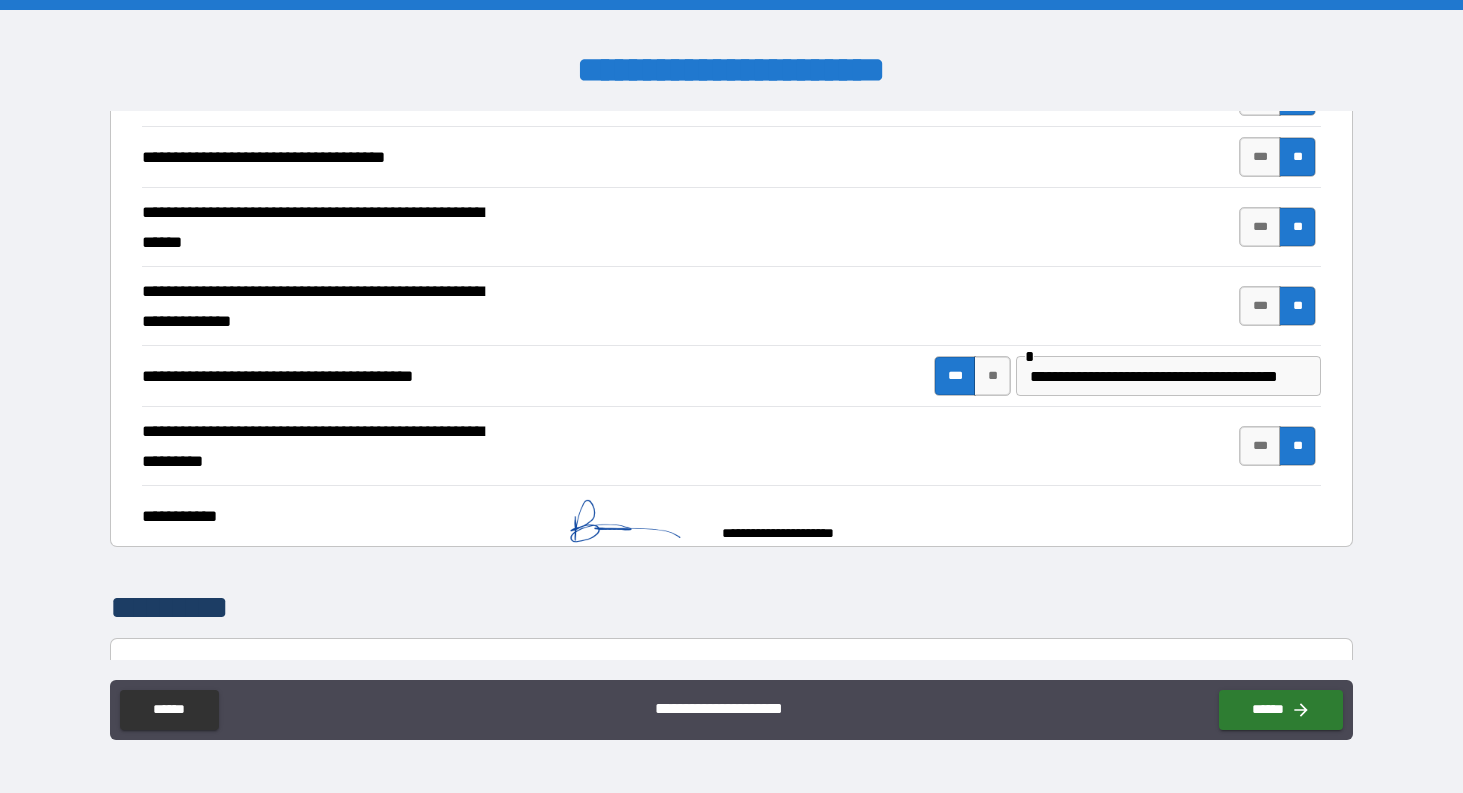 type on "*" 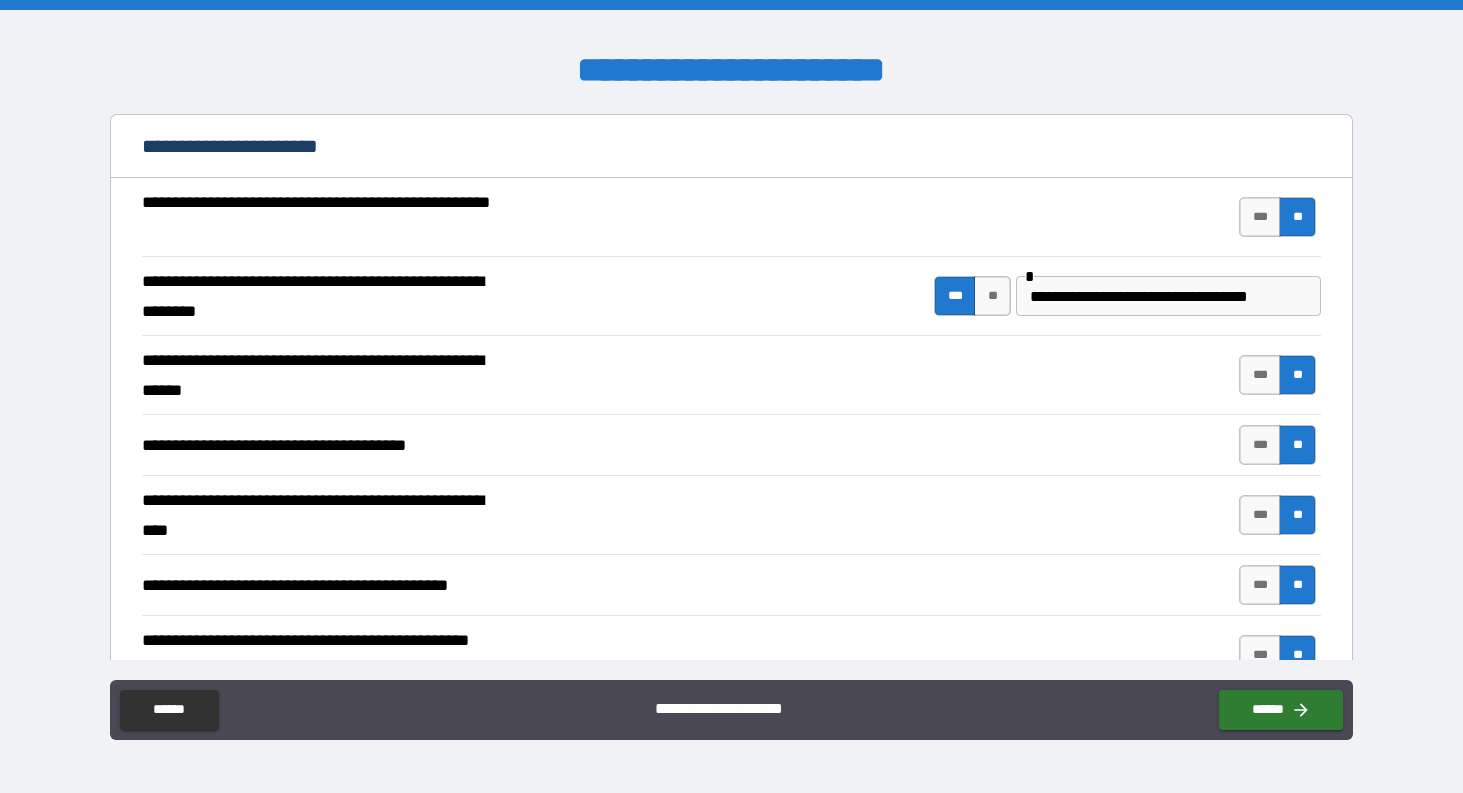 click on "**********" at bounding box center (1168, 296) 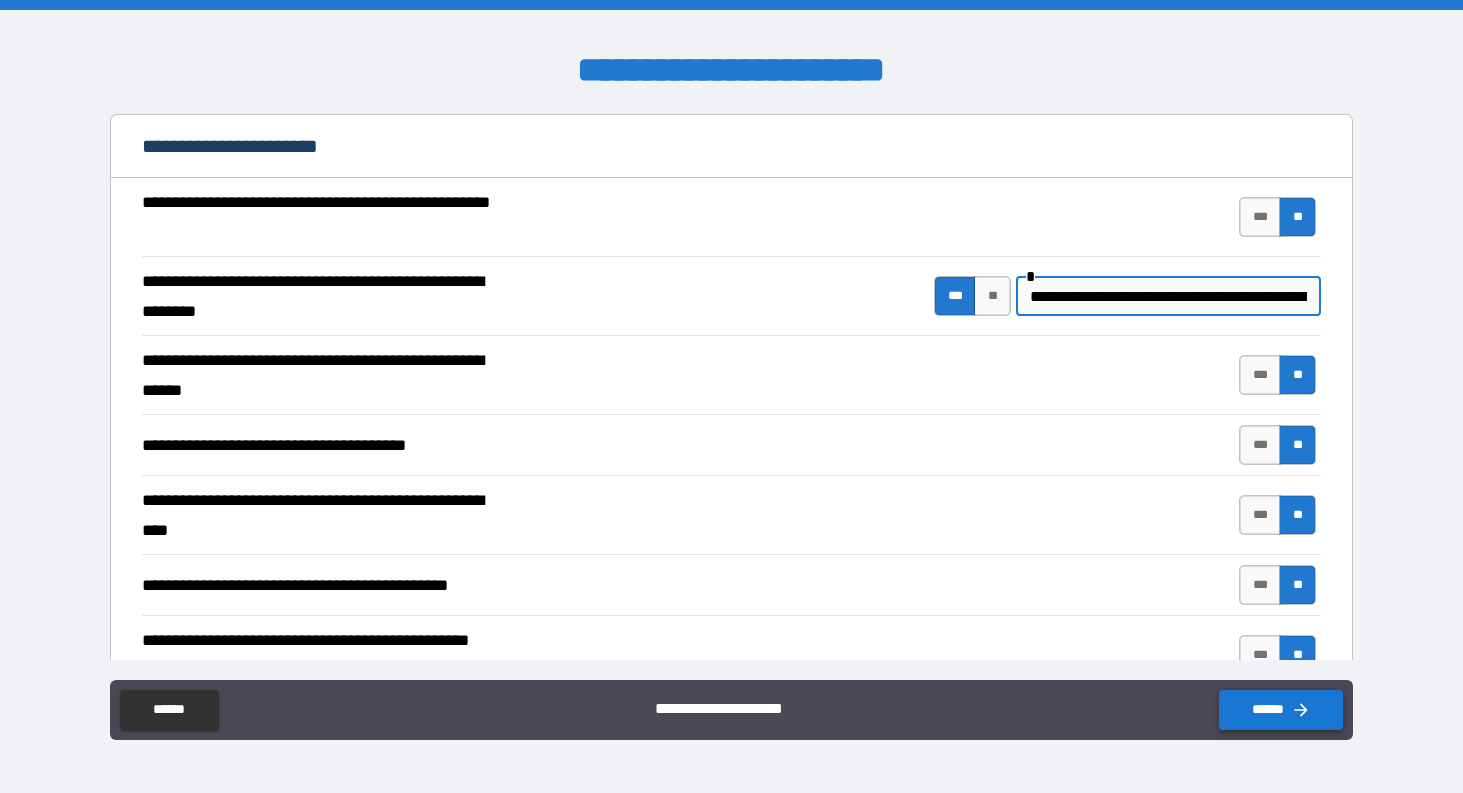 type on "**********" 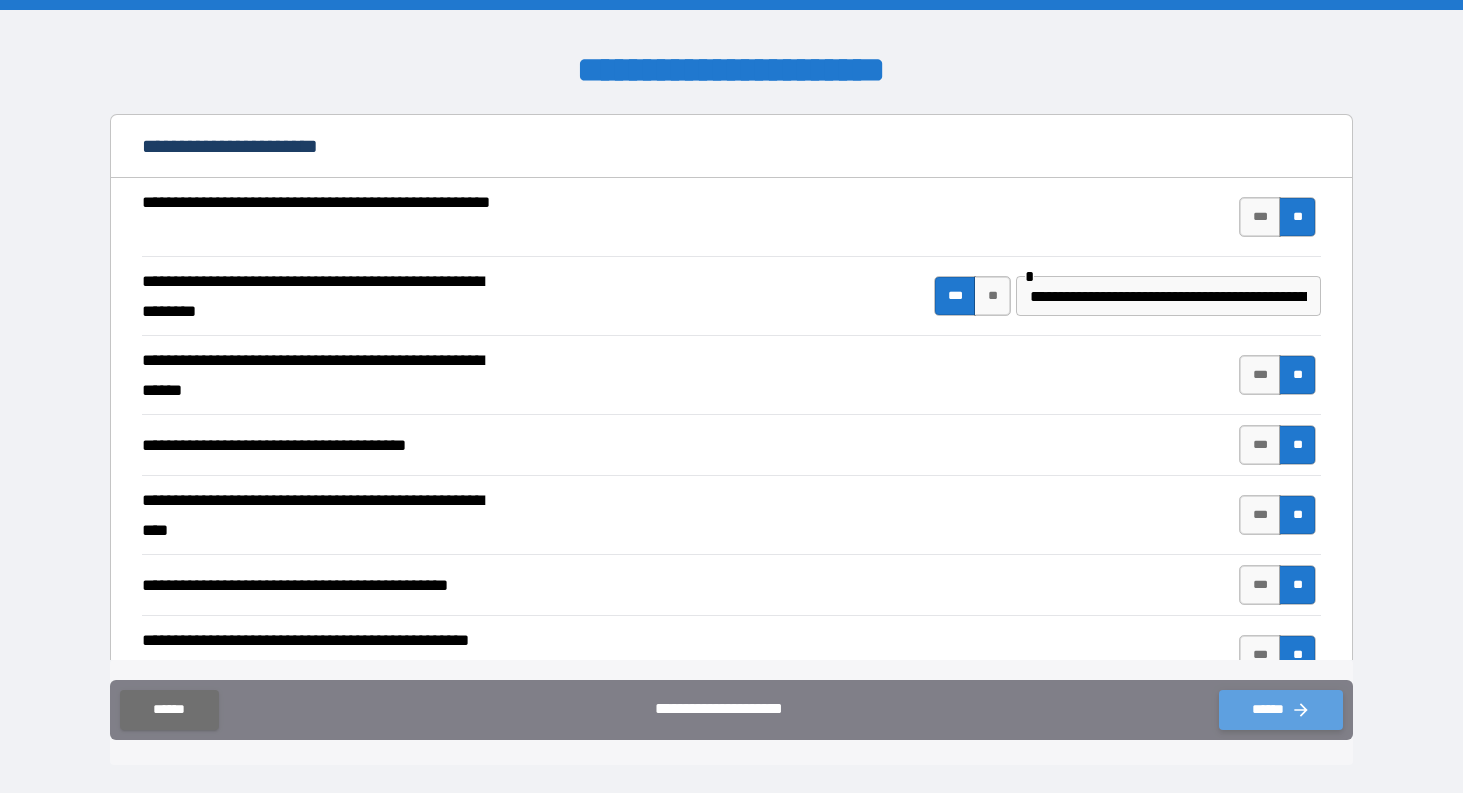 click on "******" at bounding box center [1281, 710] 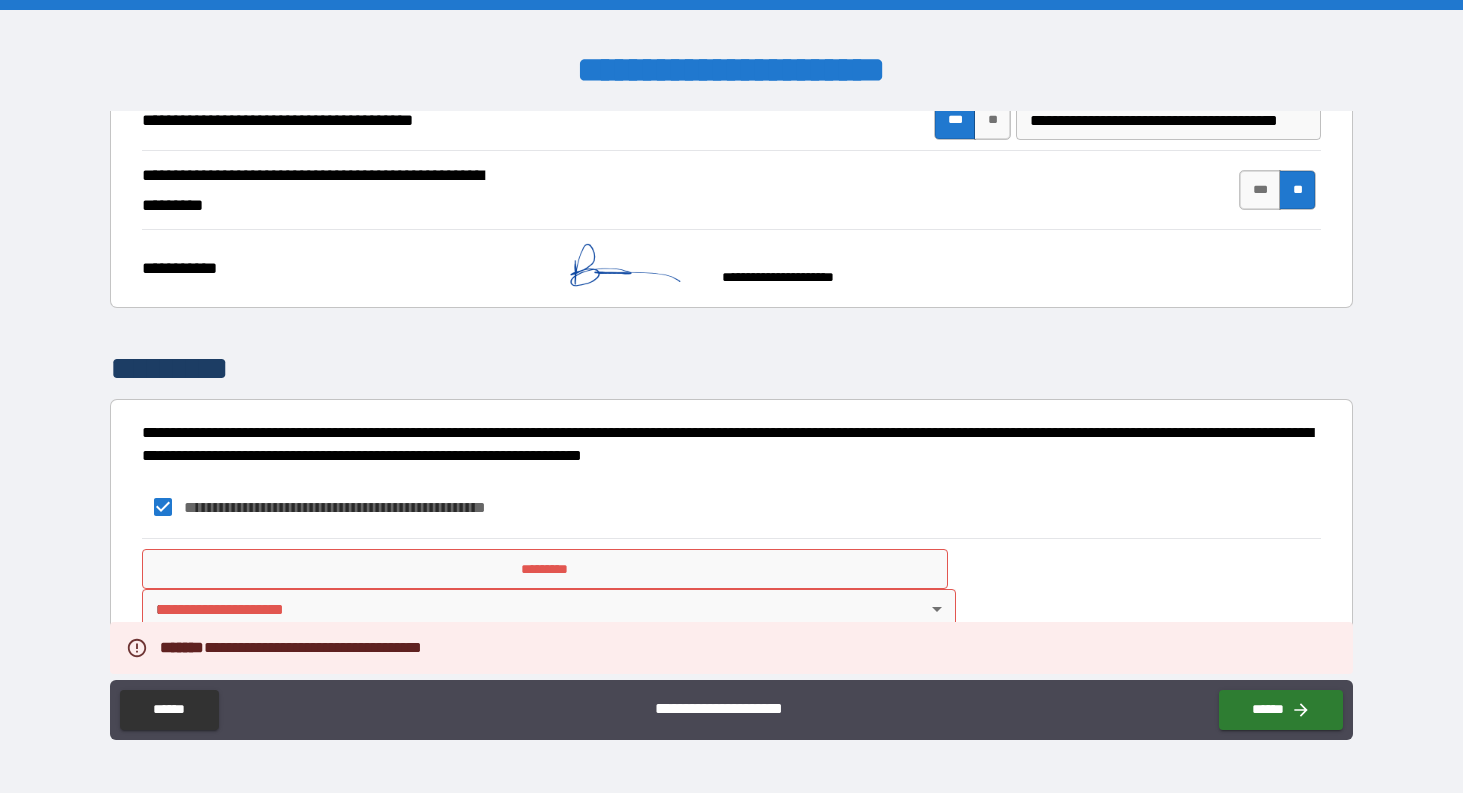 click on "*********" at bounding box center (545, 569) 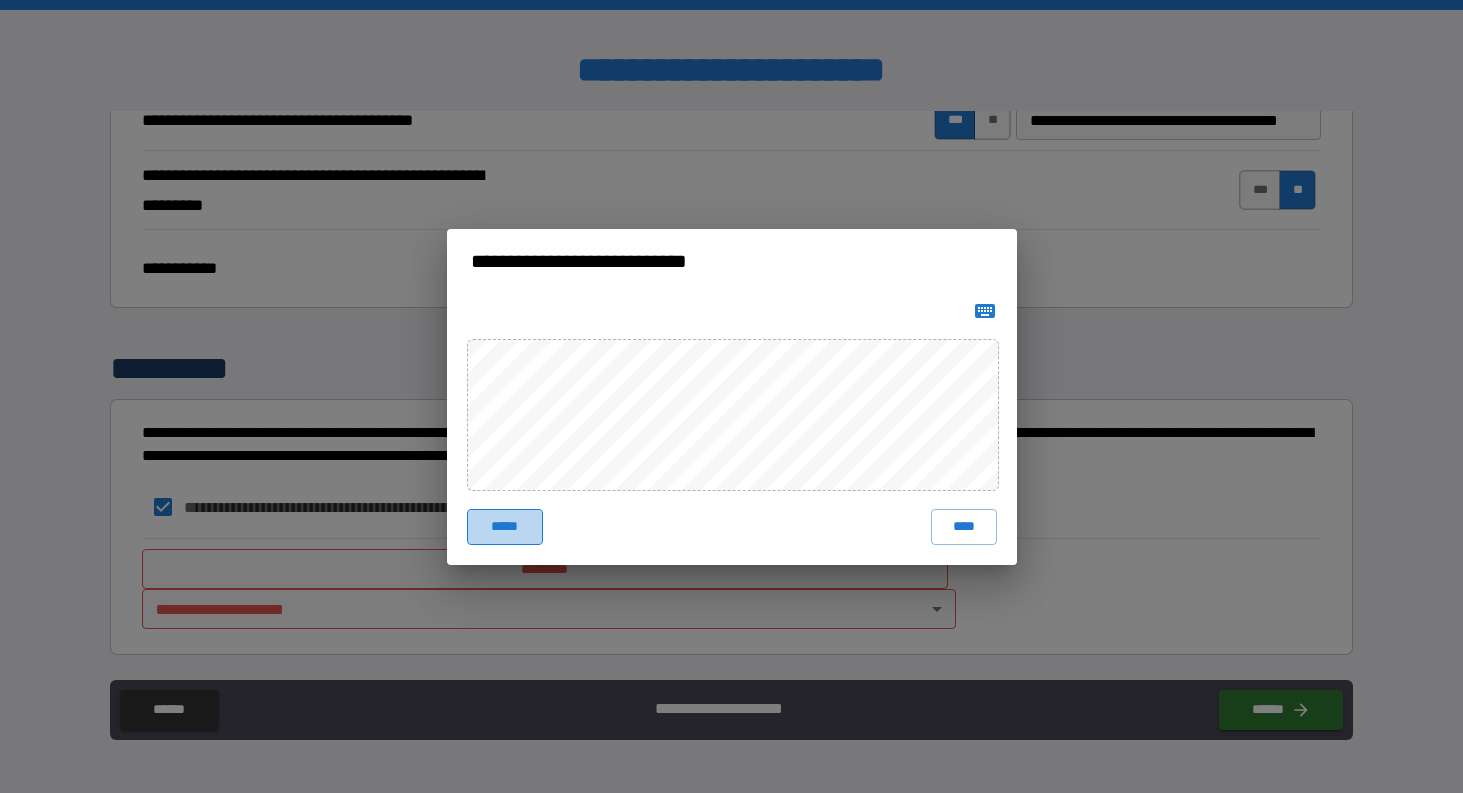 click on "*****" at bounding box center (505, 527) 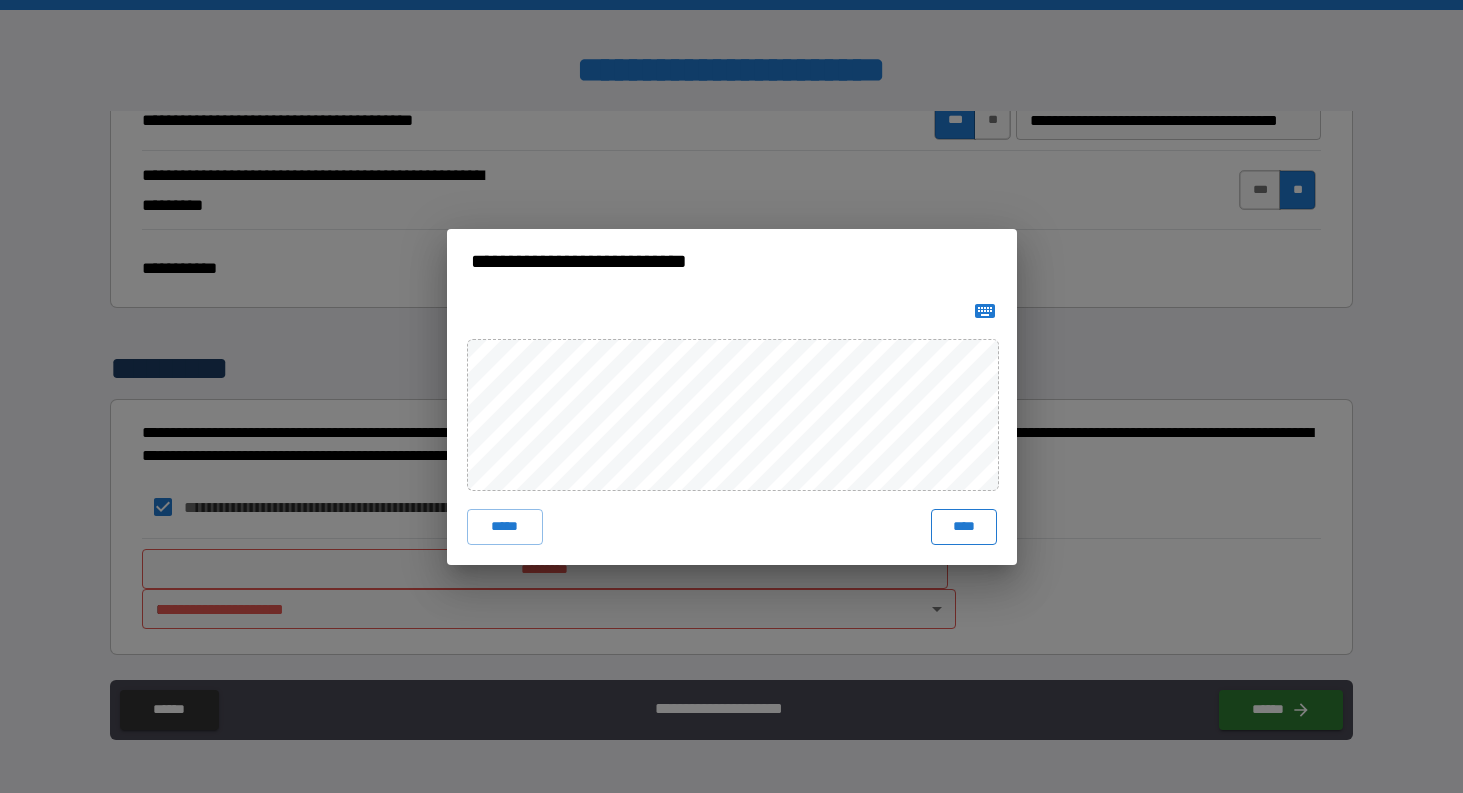 click on "****" at bounding box center [964, 527] 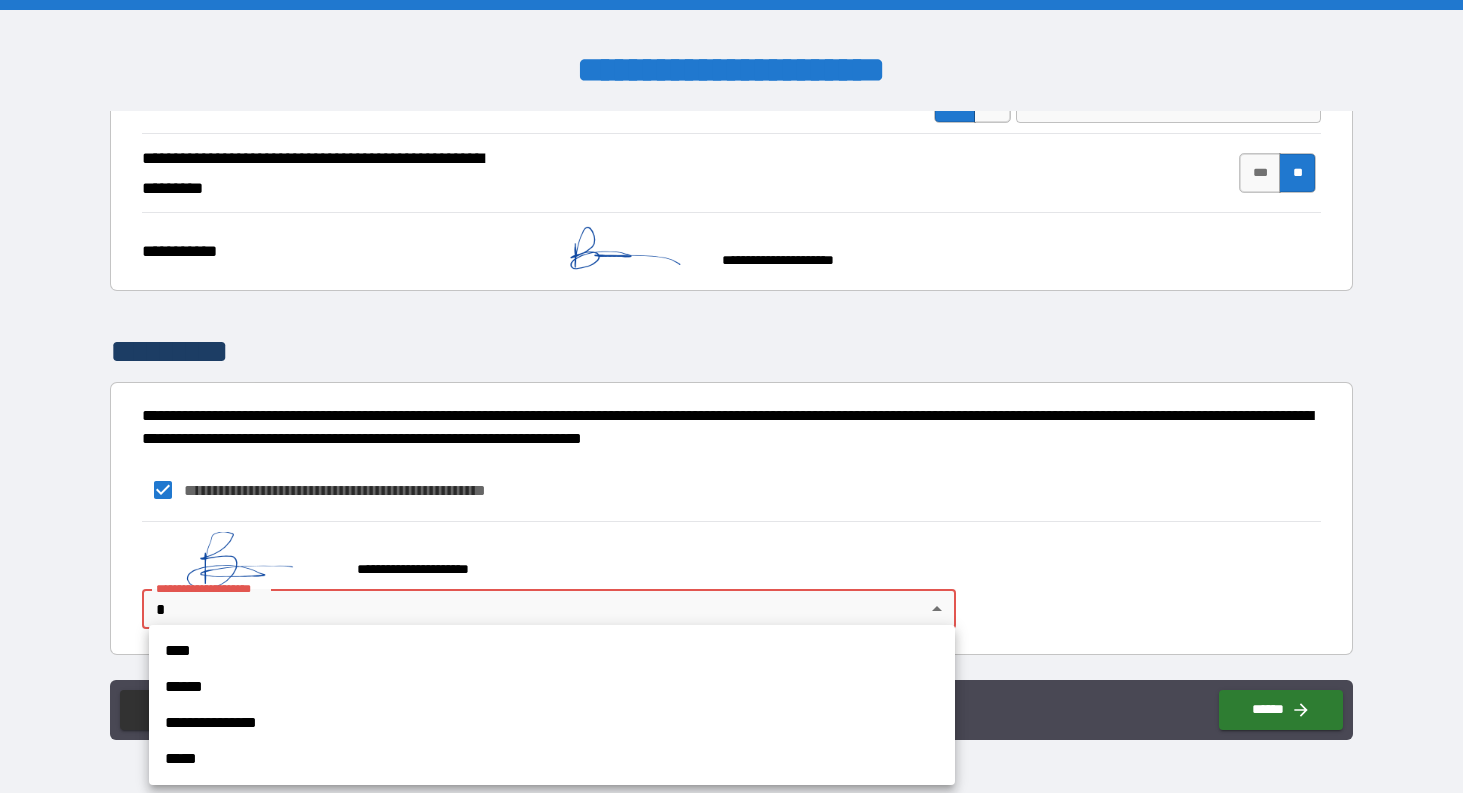 click on "**********" at bounding box center [731, 396] 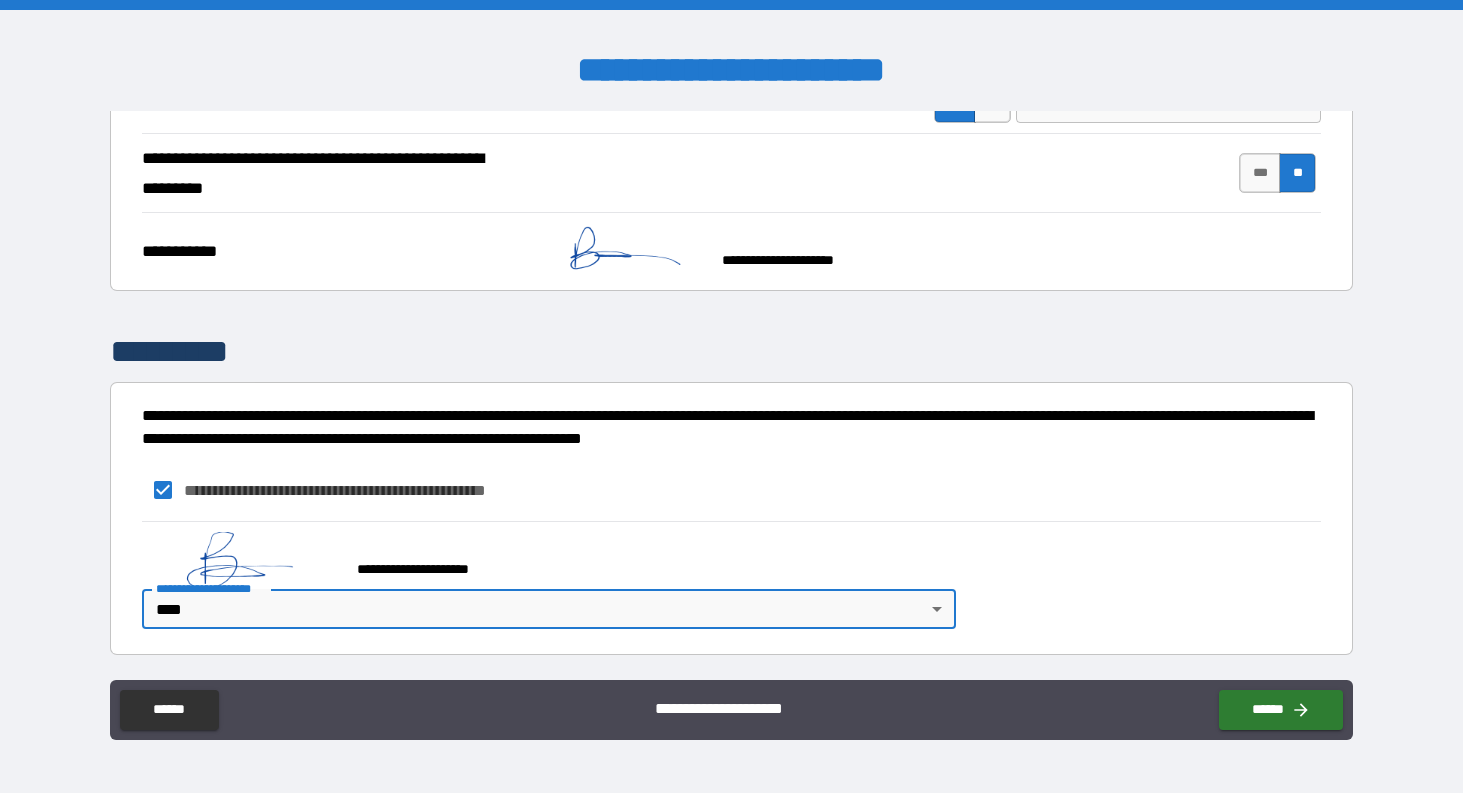 type on "*" 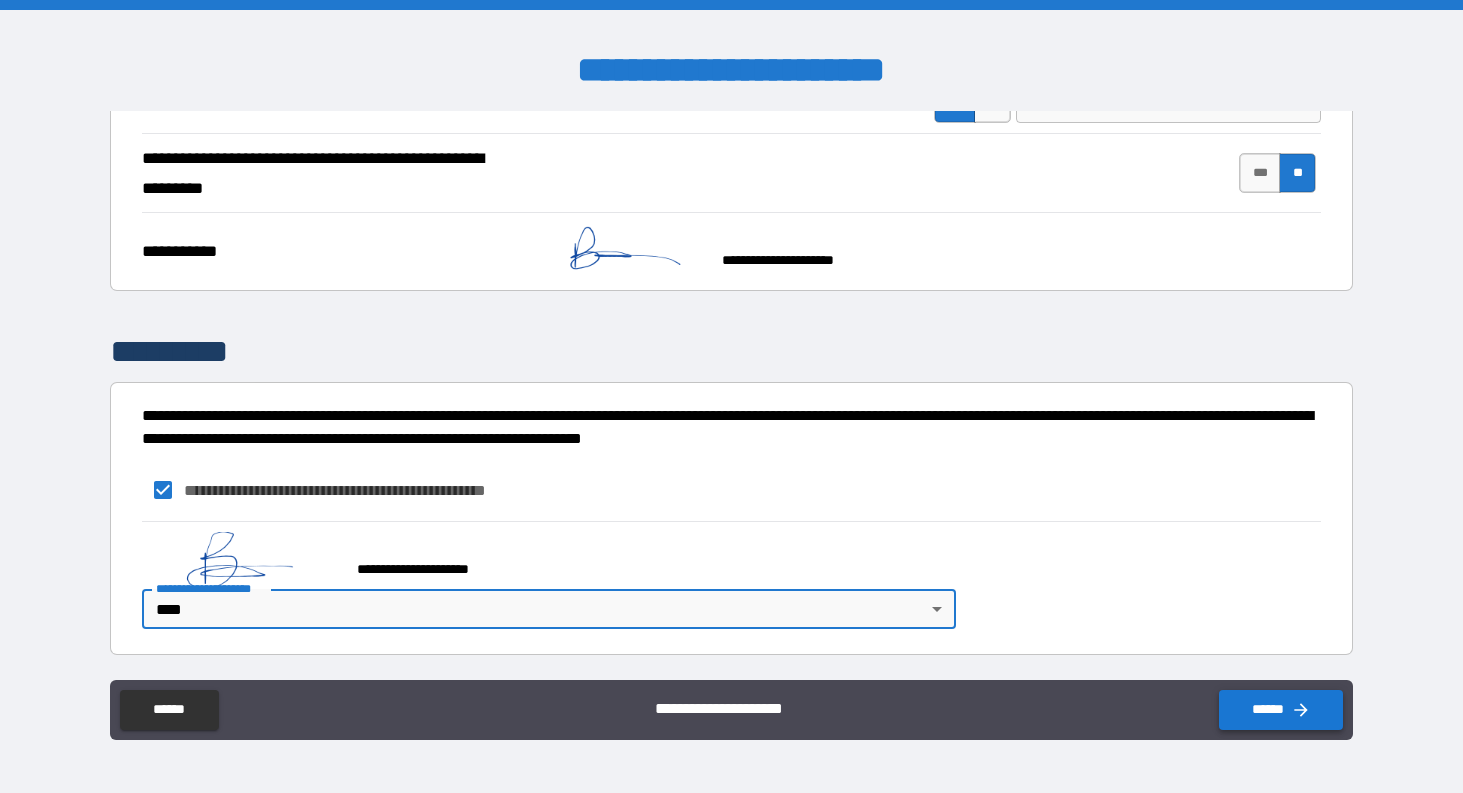click on "******" at bounding box center [1281, 710] 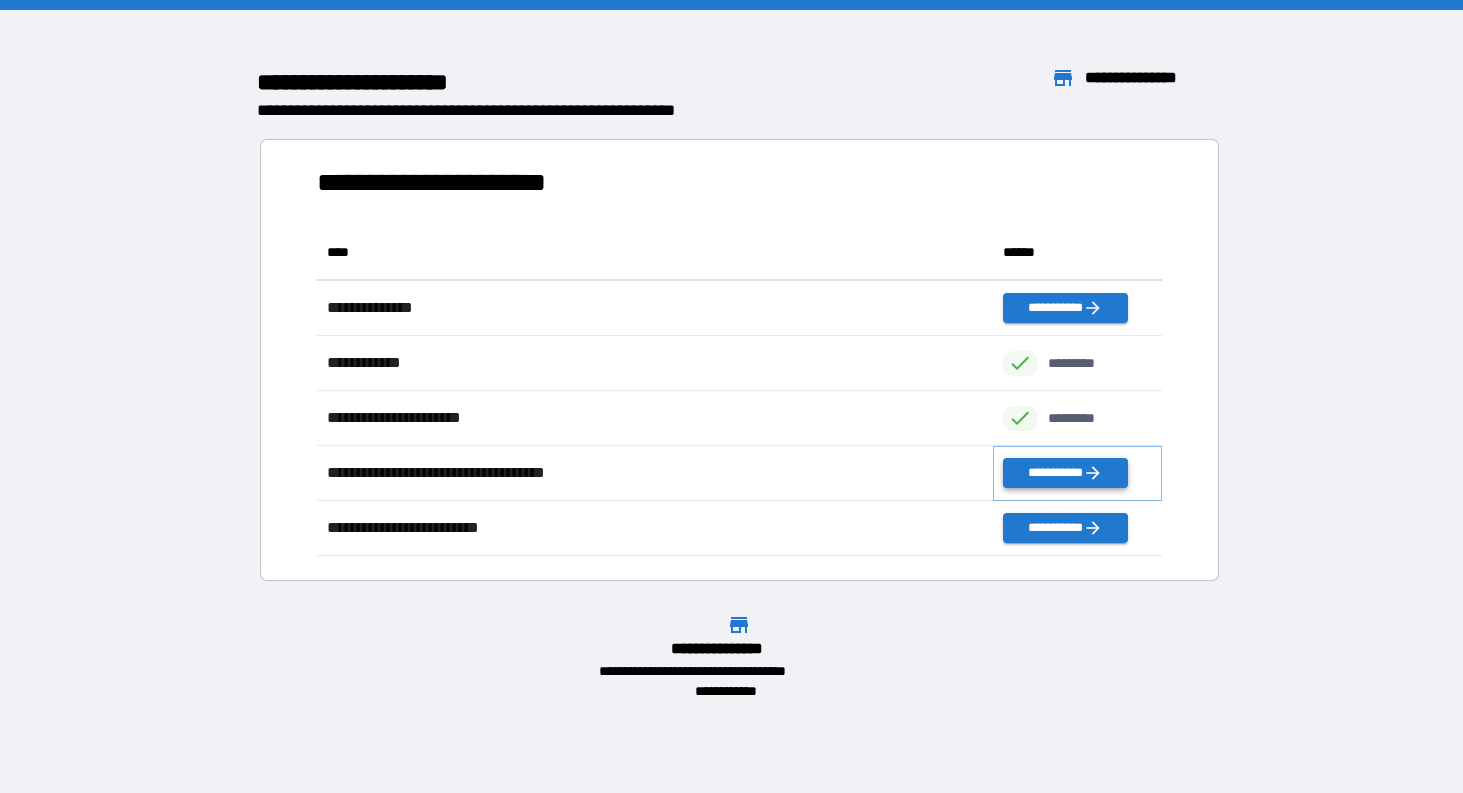 click on "**********" at bounding box center [1065, 473] 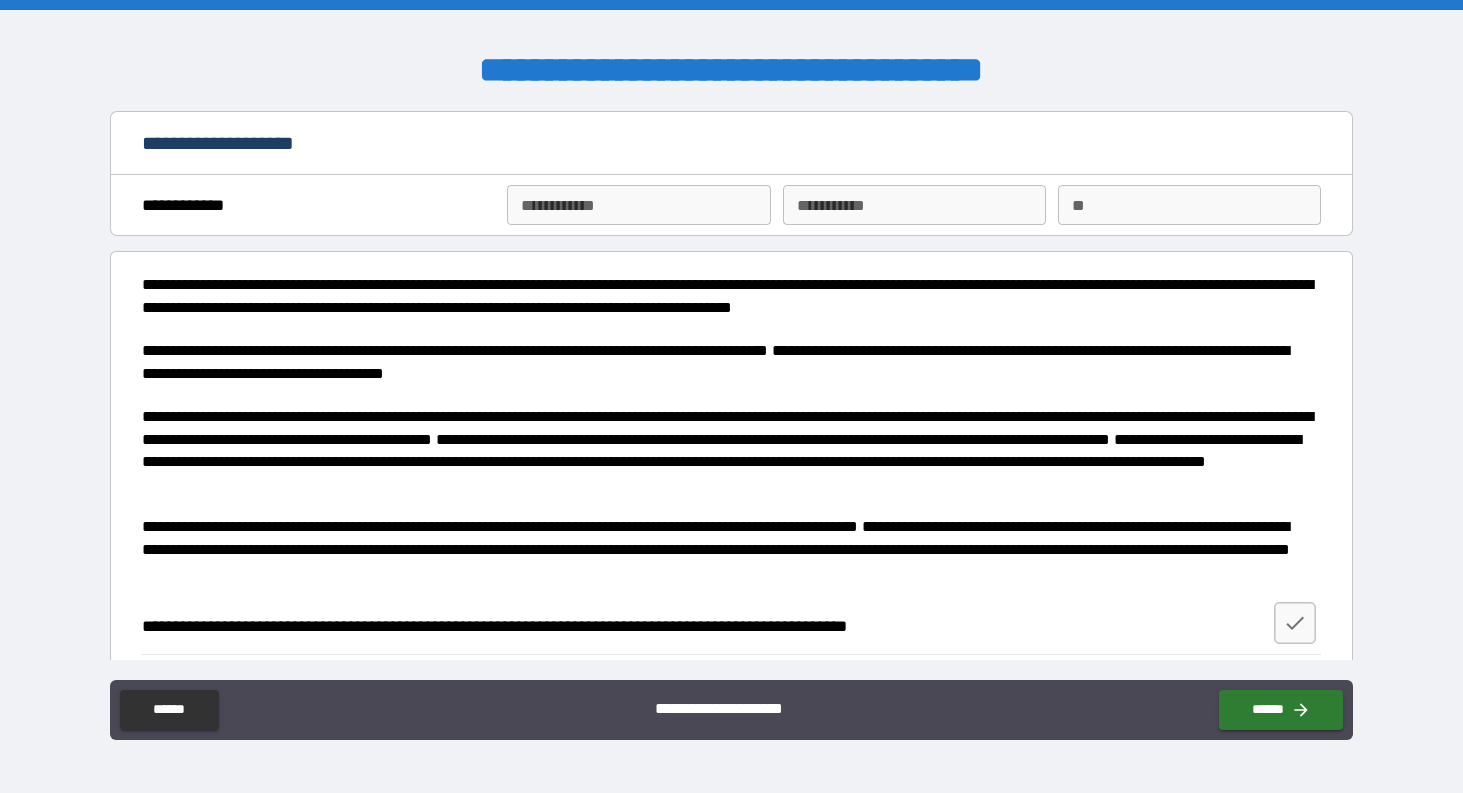 type on "*" 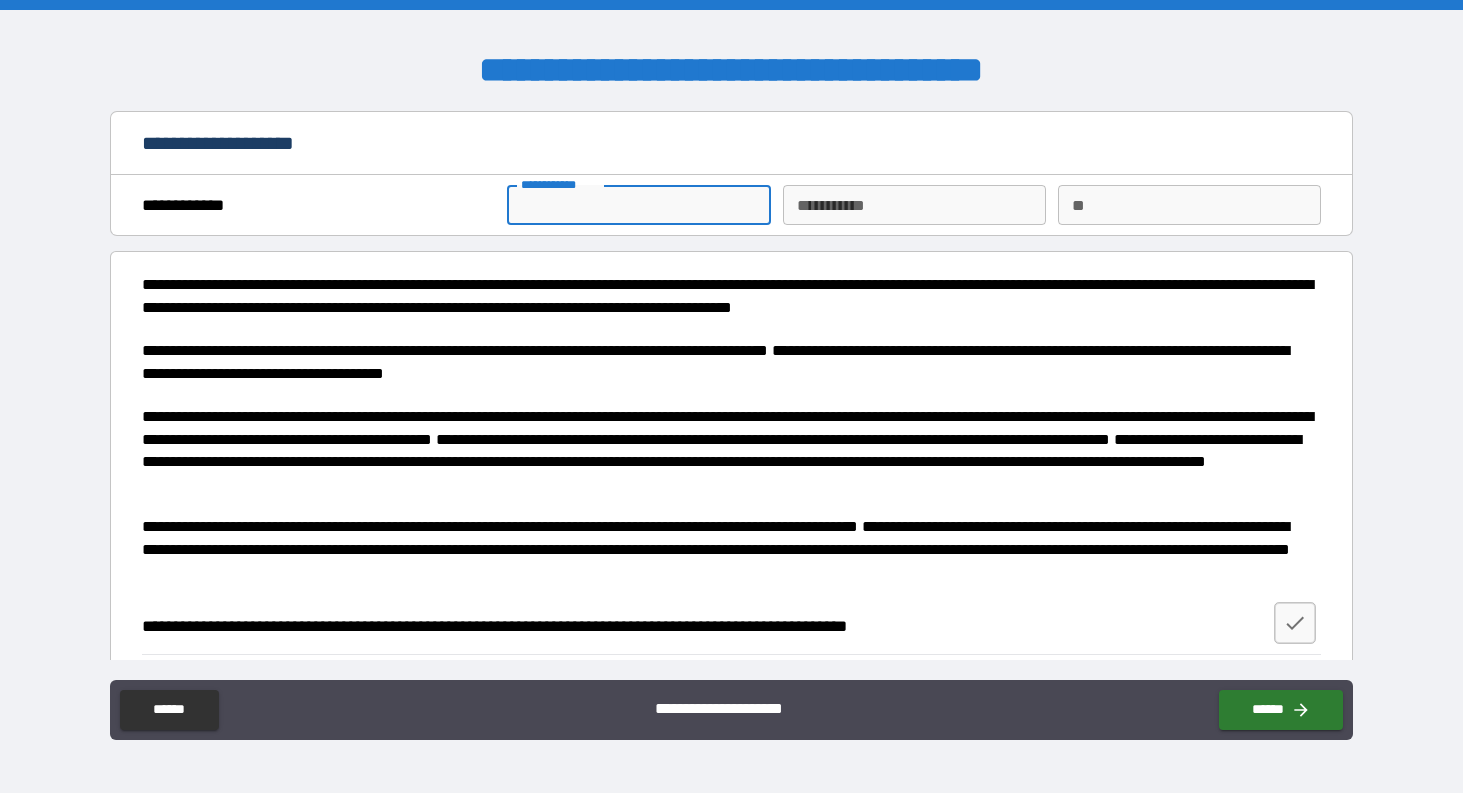 type on "*" 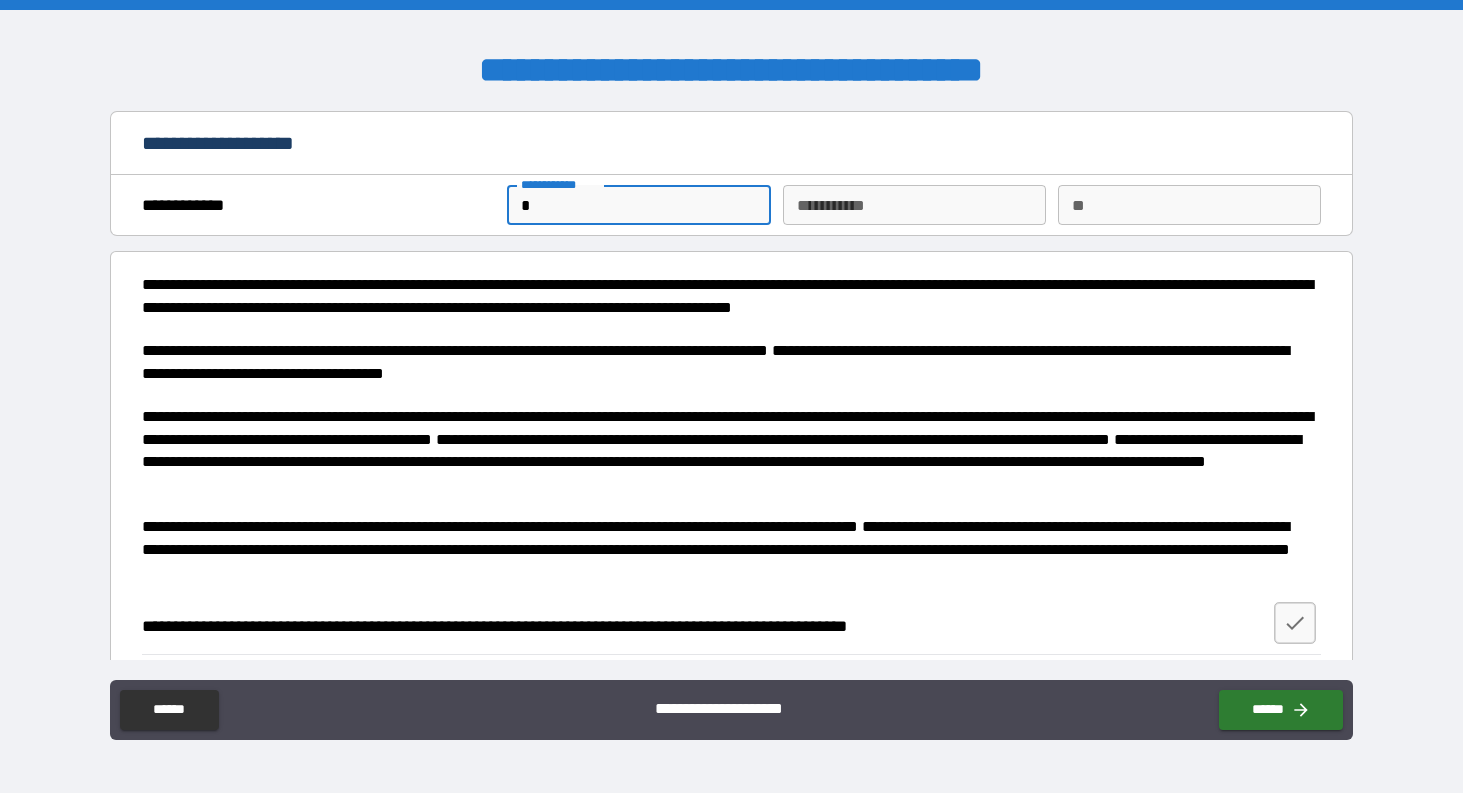 type on "**" 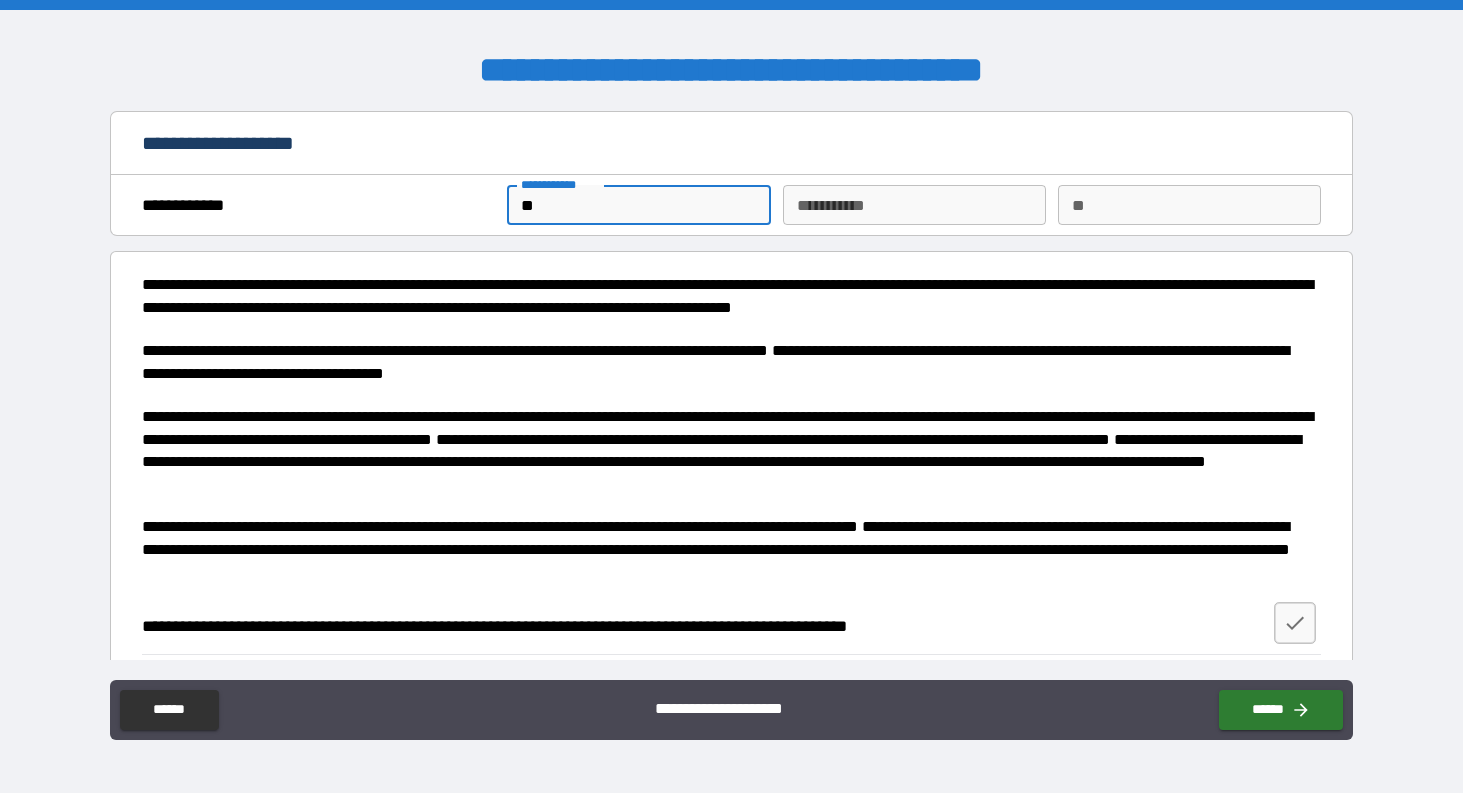 type on "***" 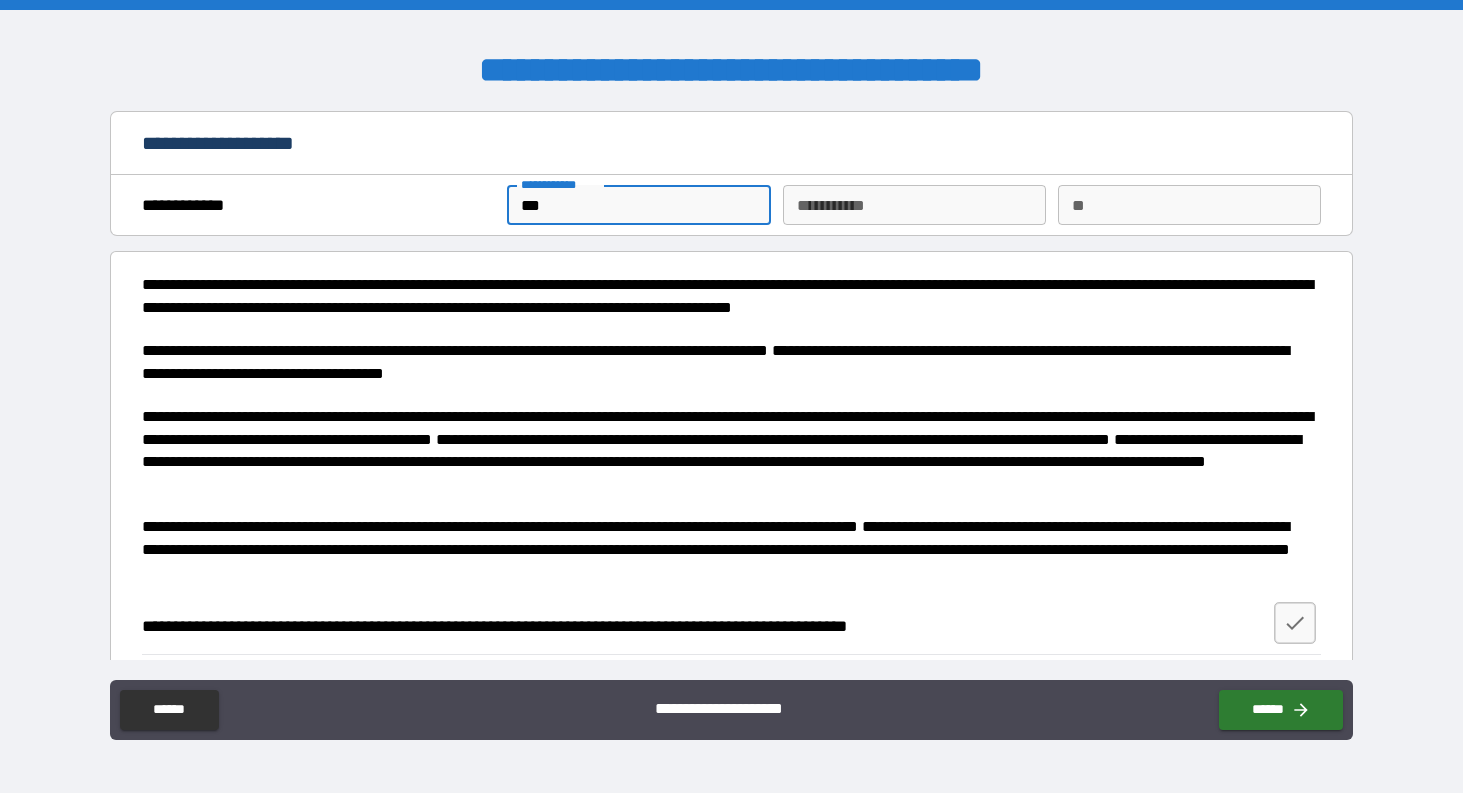 type on "****" 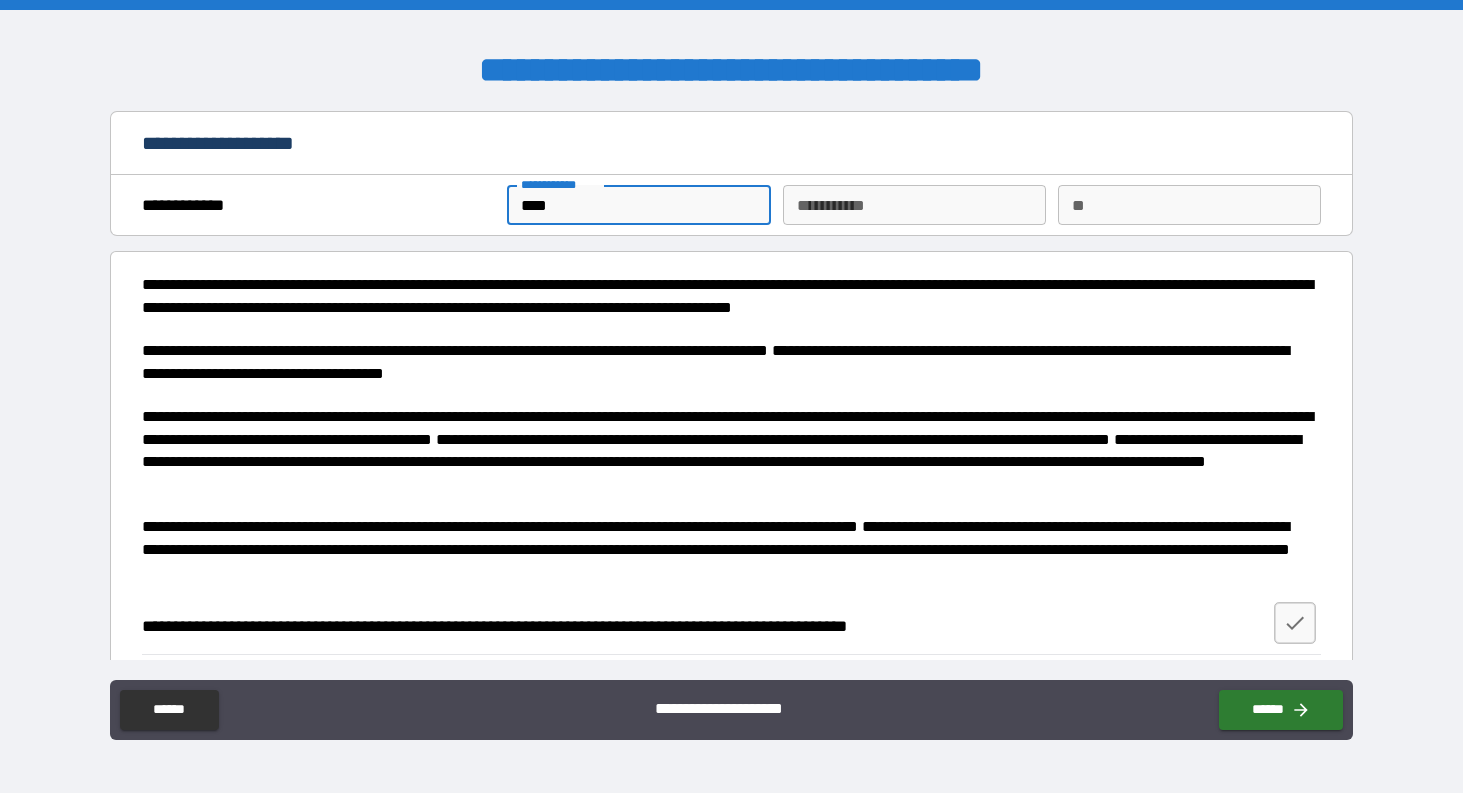 type on "*****" 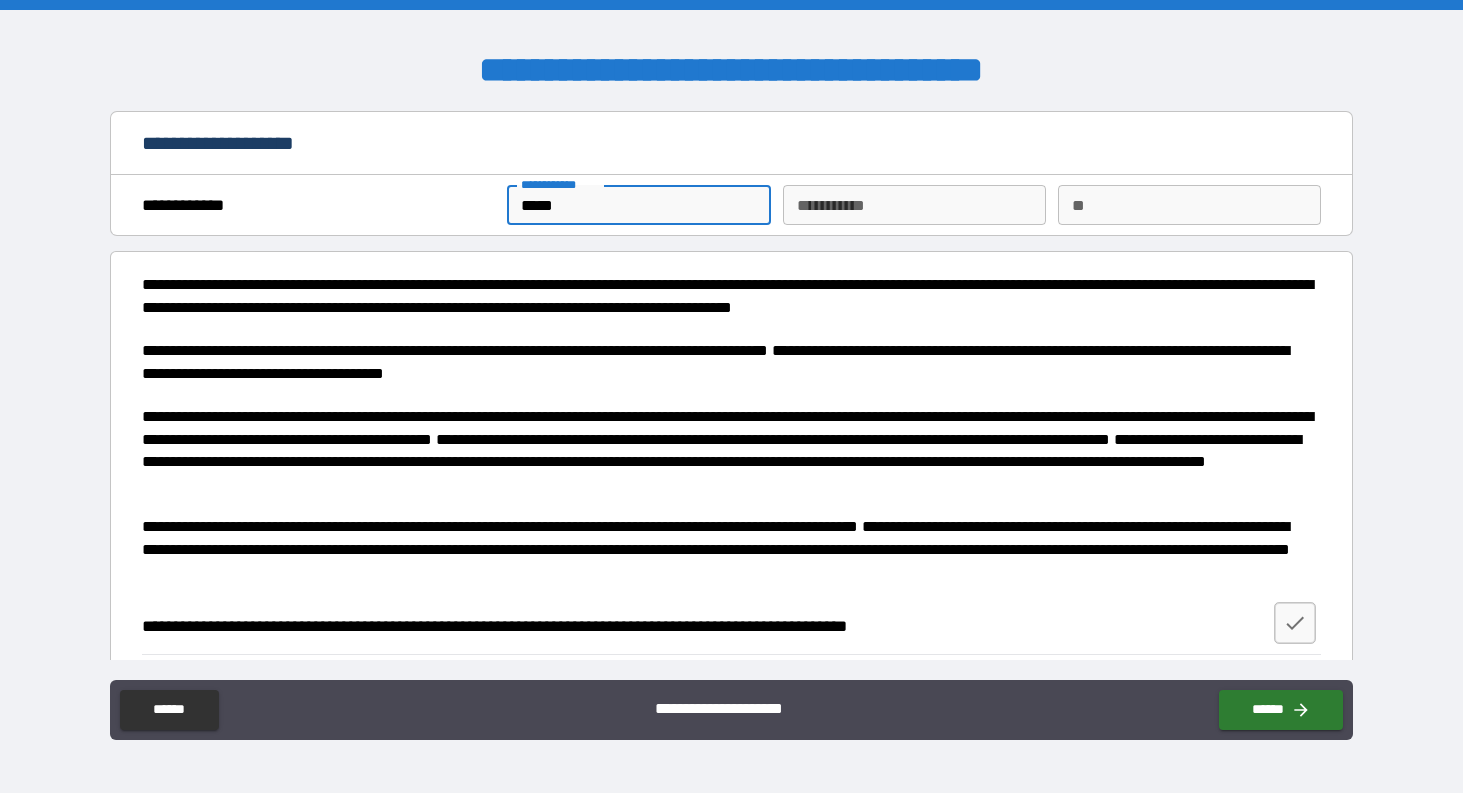 type on "******" 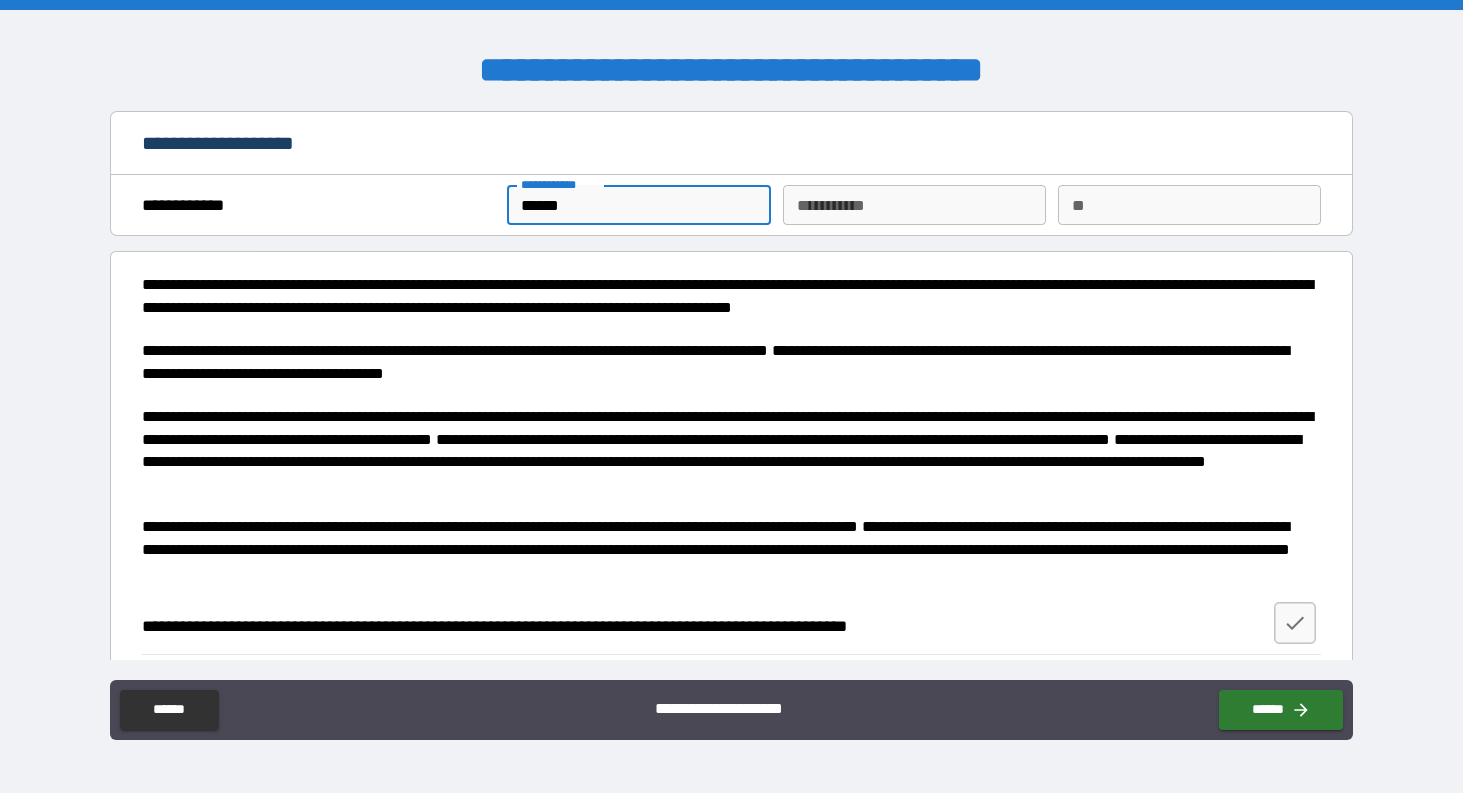 type on "*" 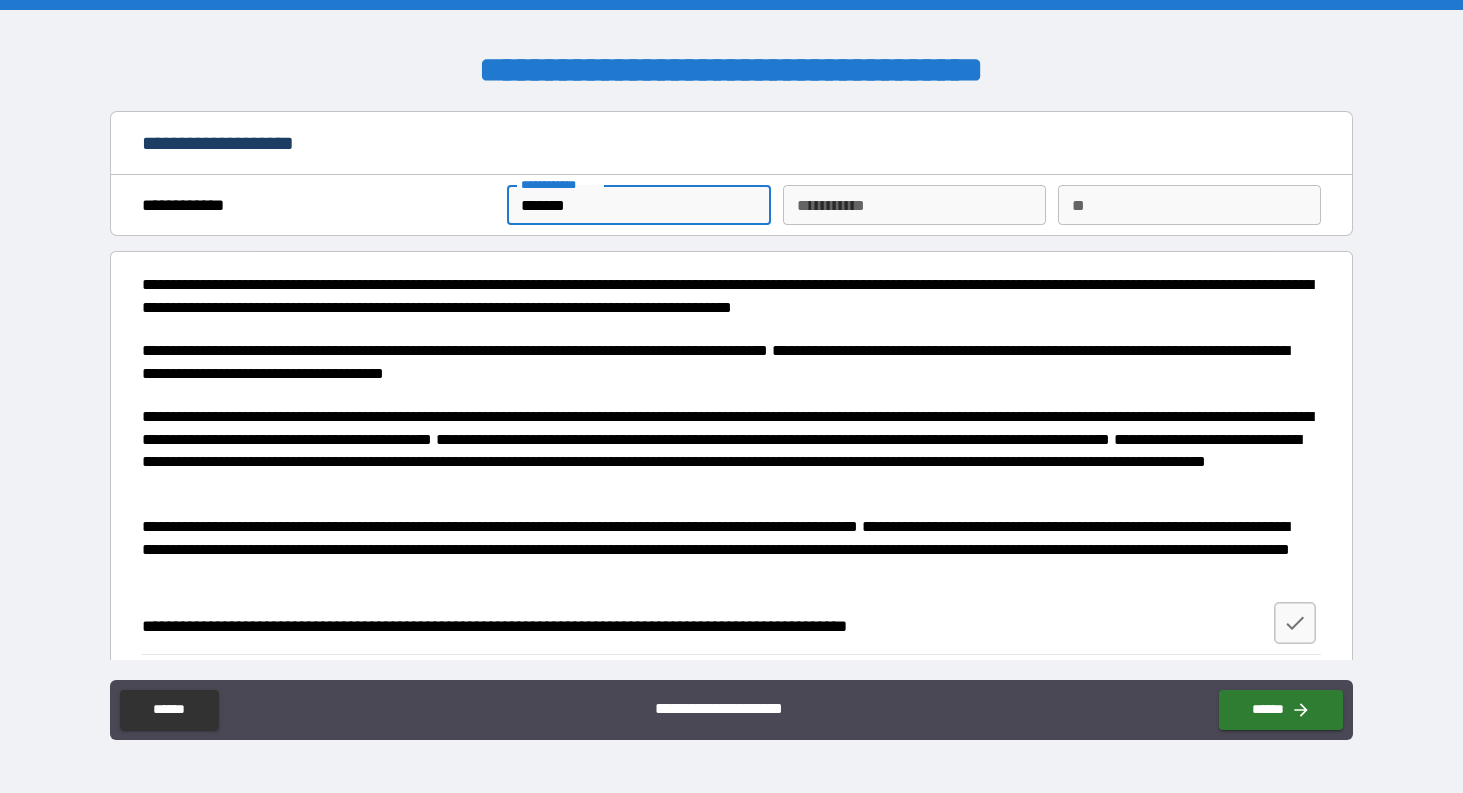 type on "********" 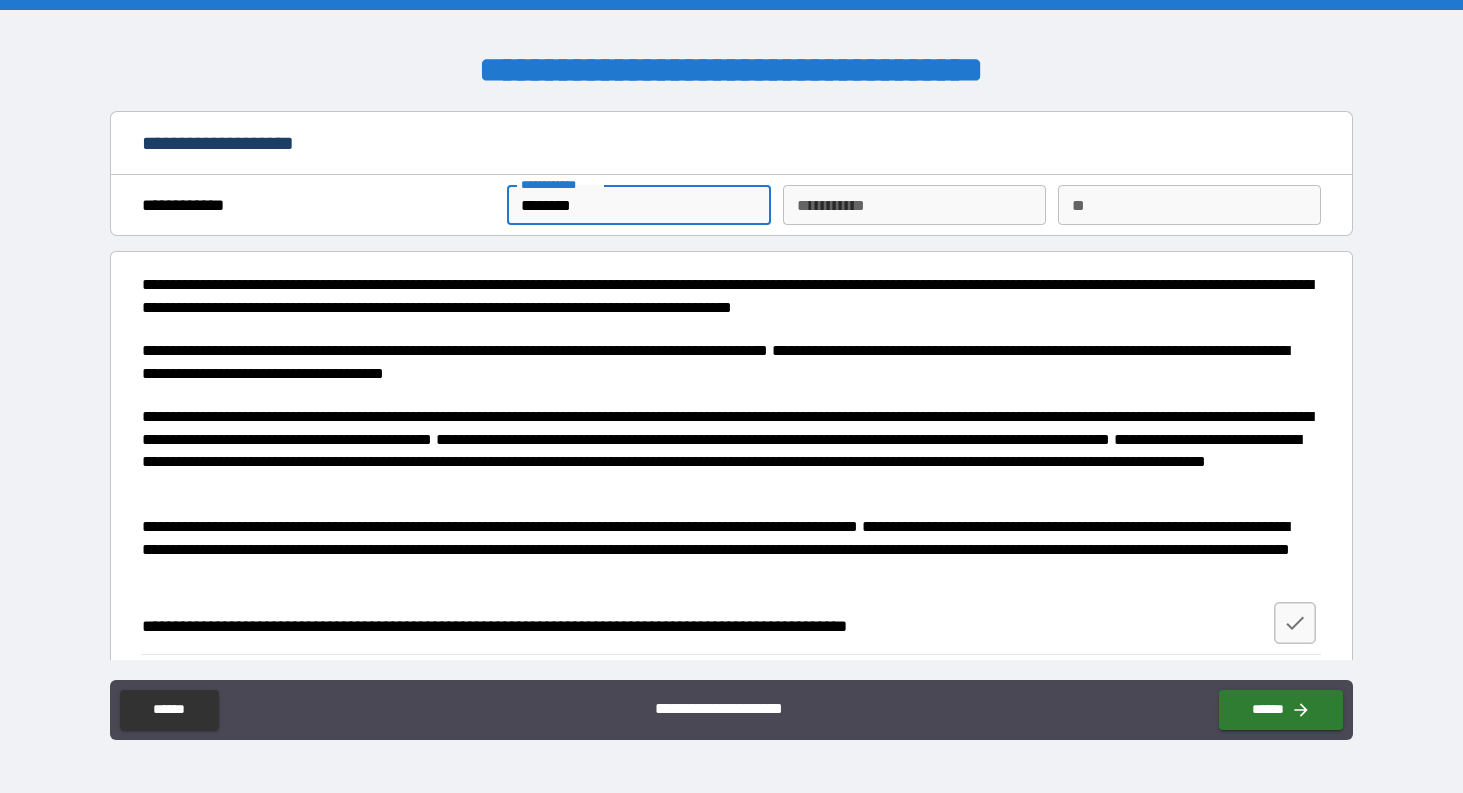 type on "*********" 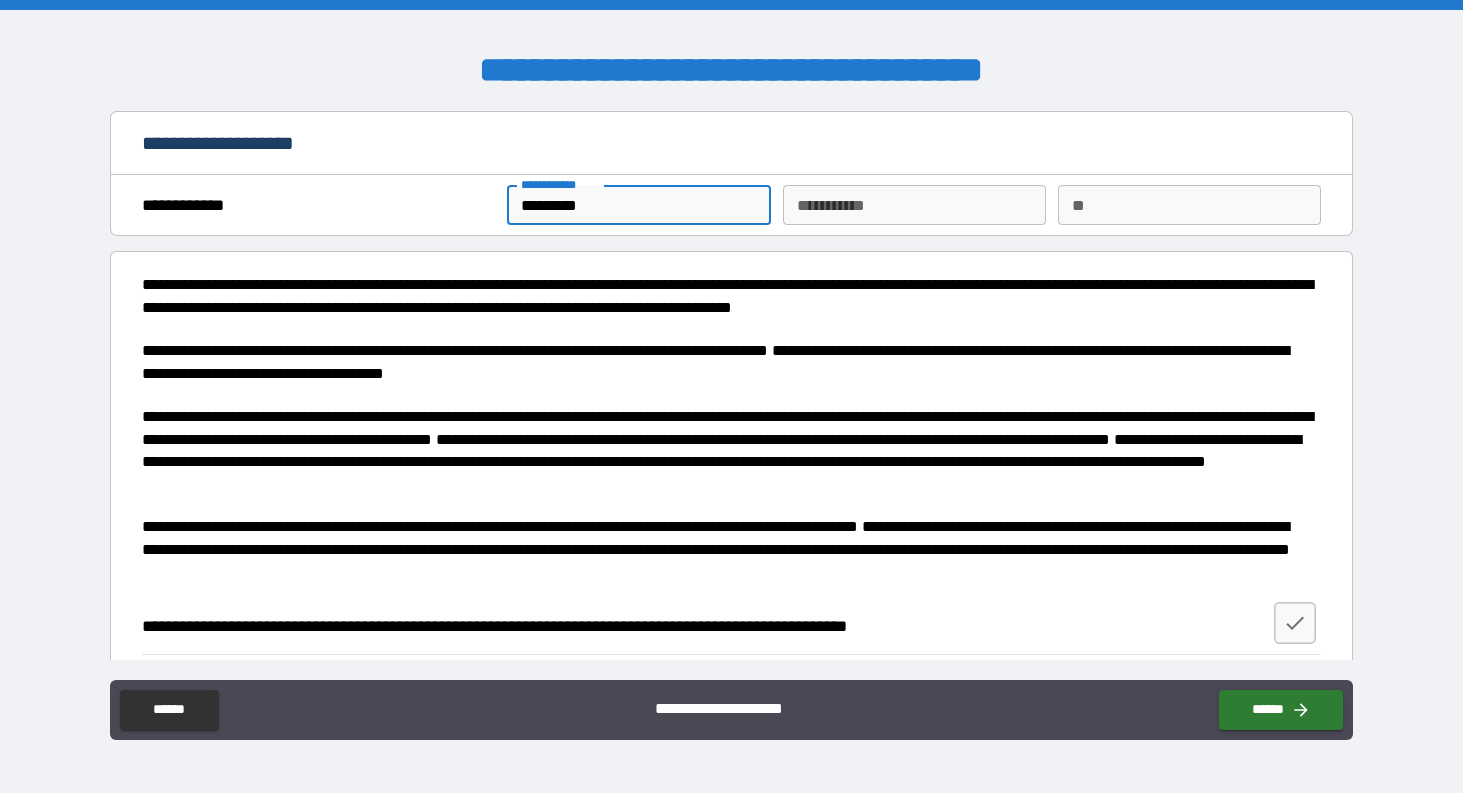 type on "*" 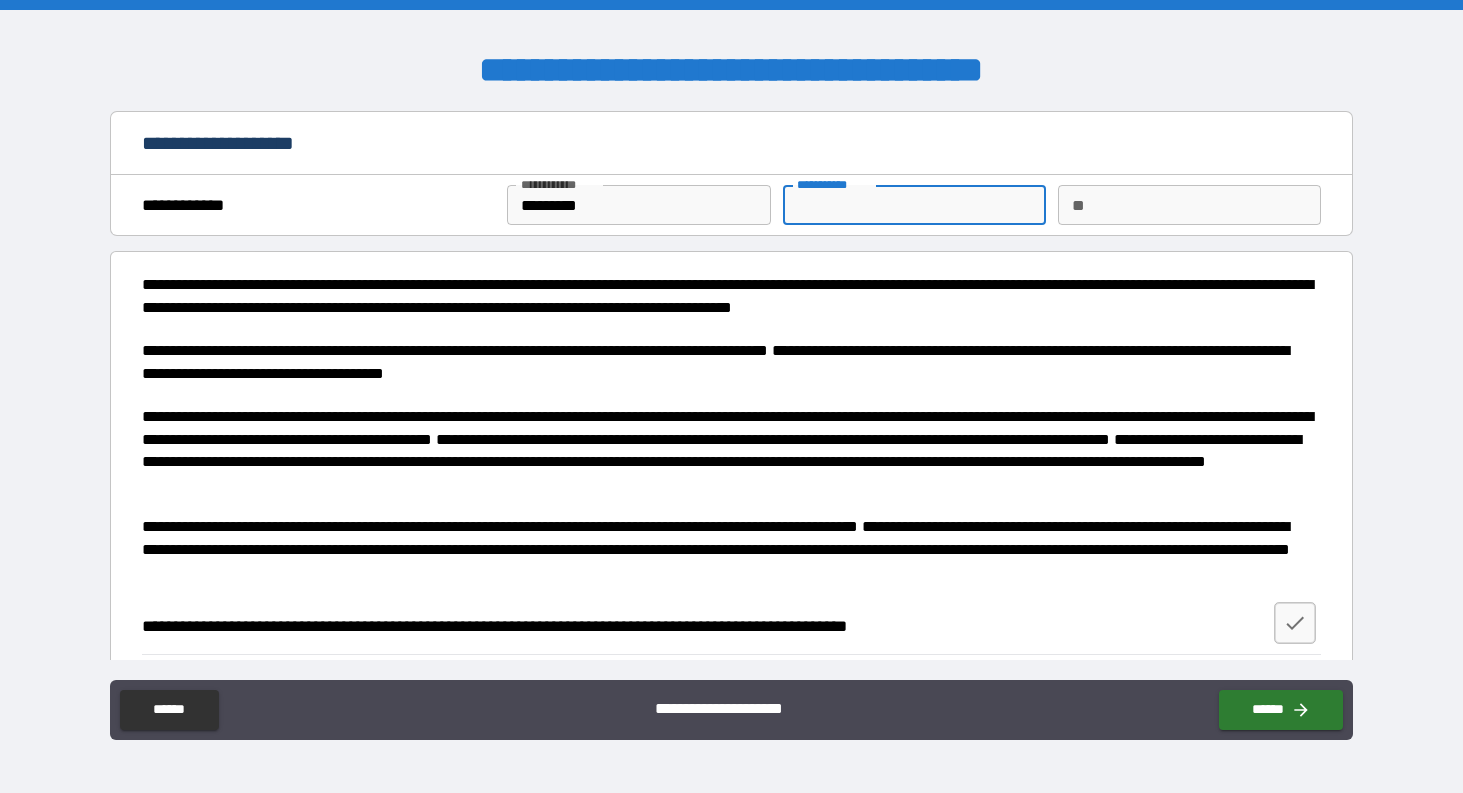 click on "*********   *" at bounding box center (914, 205) 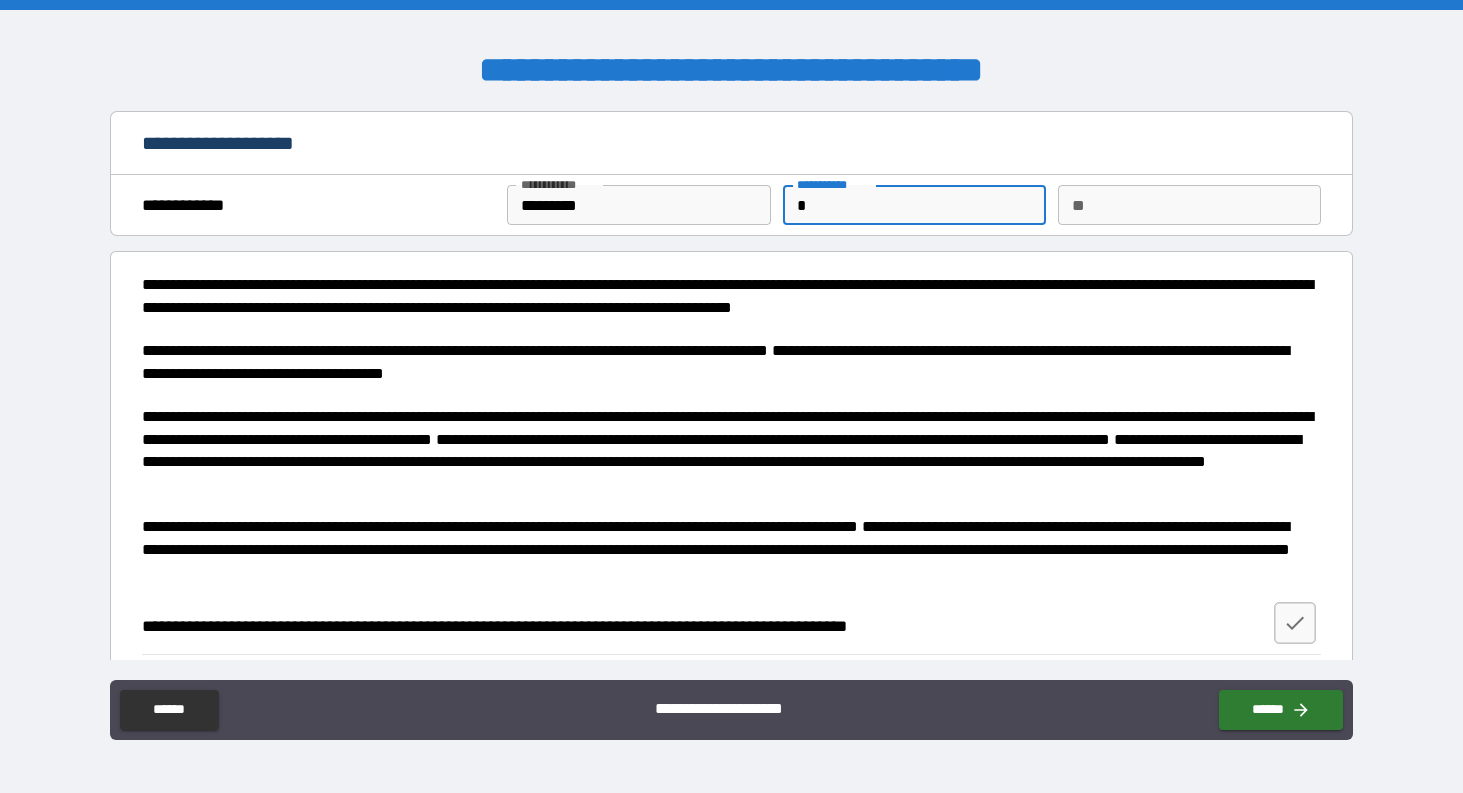 type on "**" 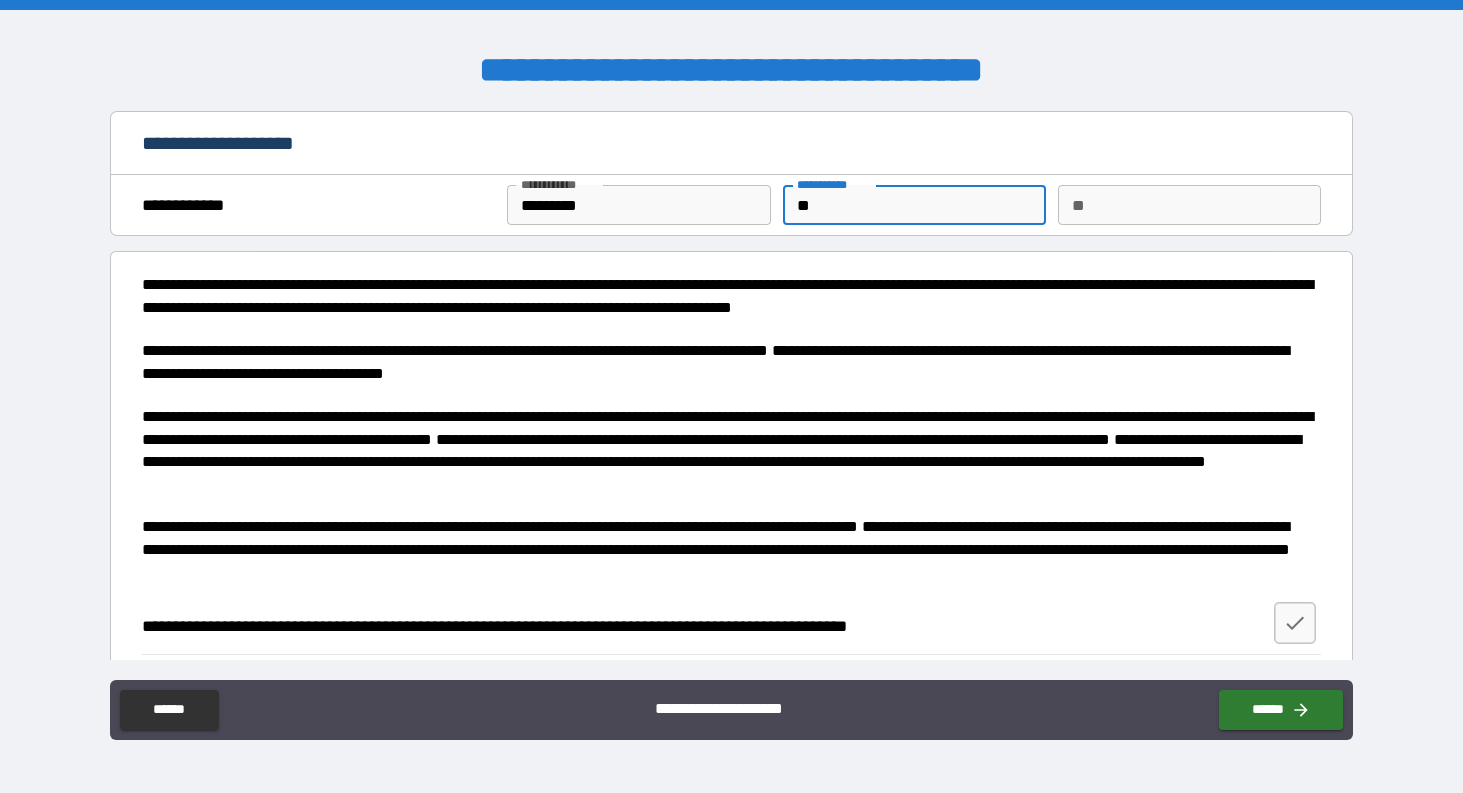 type on "*" 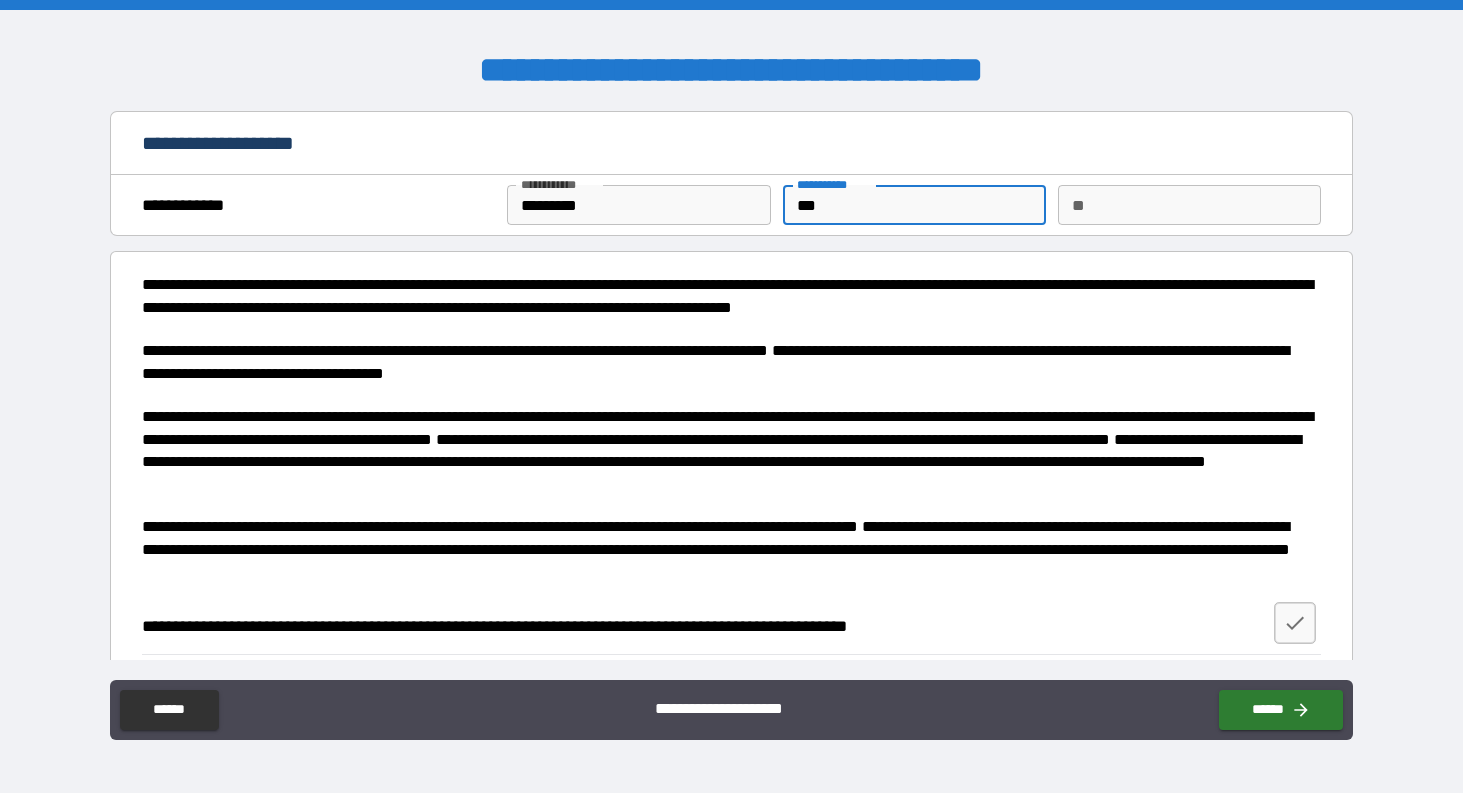 type on "****" 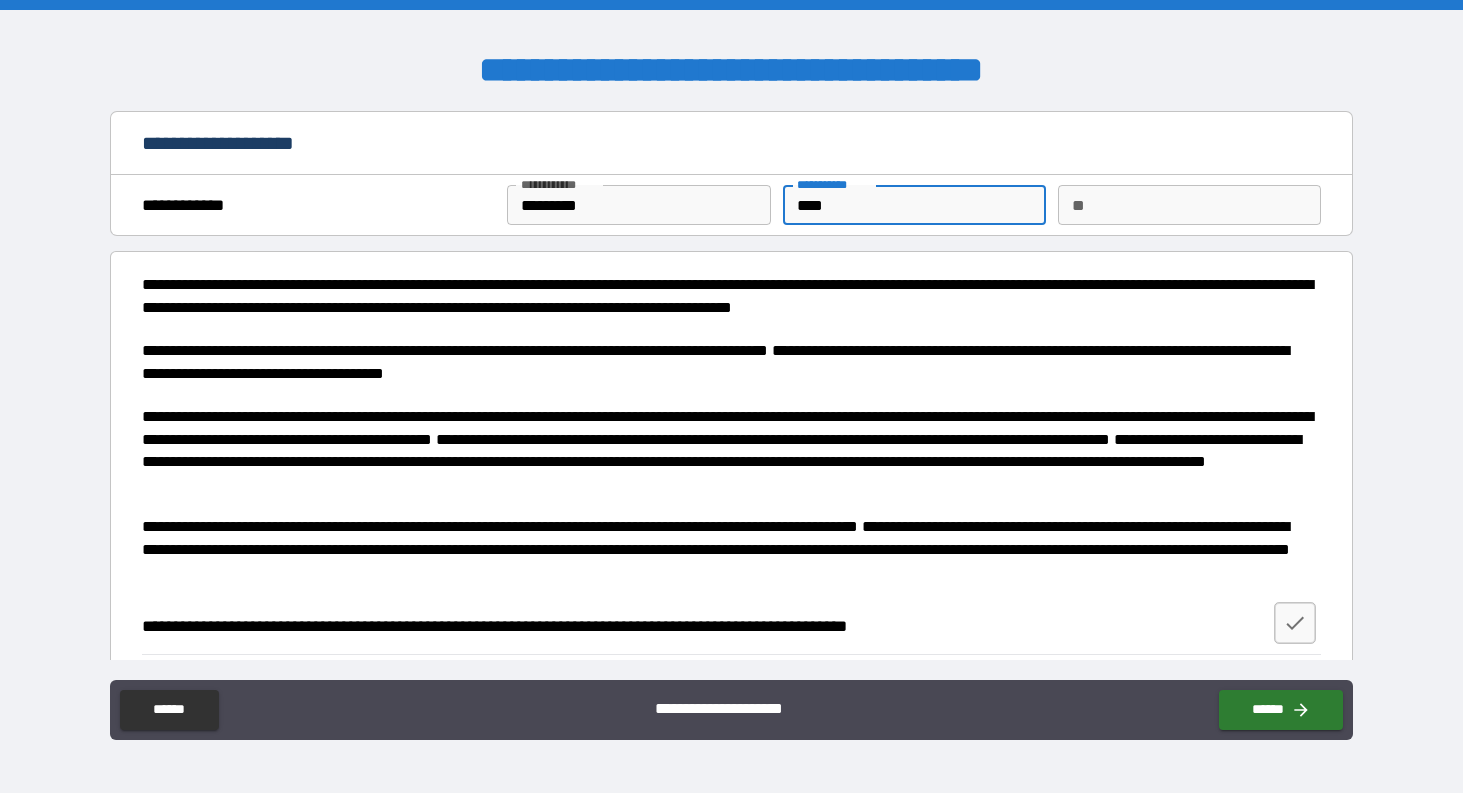 type on "*****" 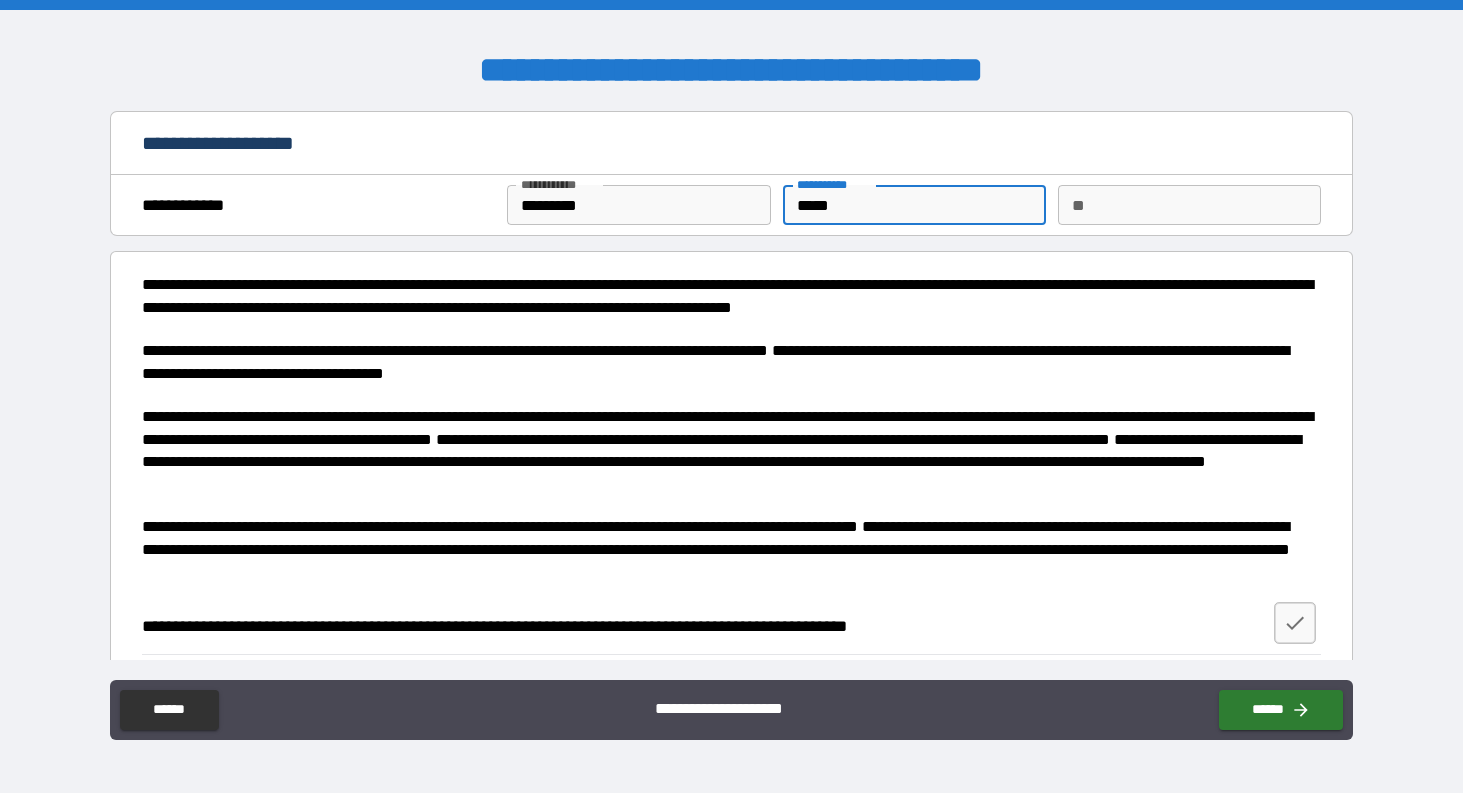 type on "******" 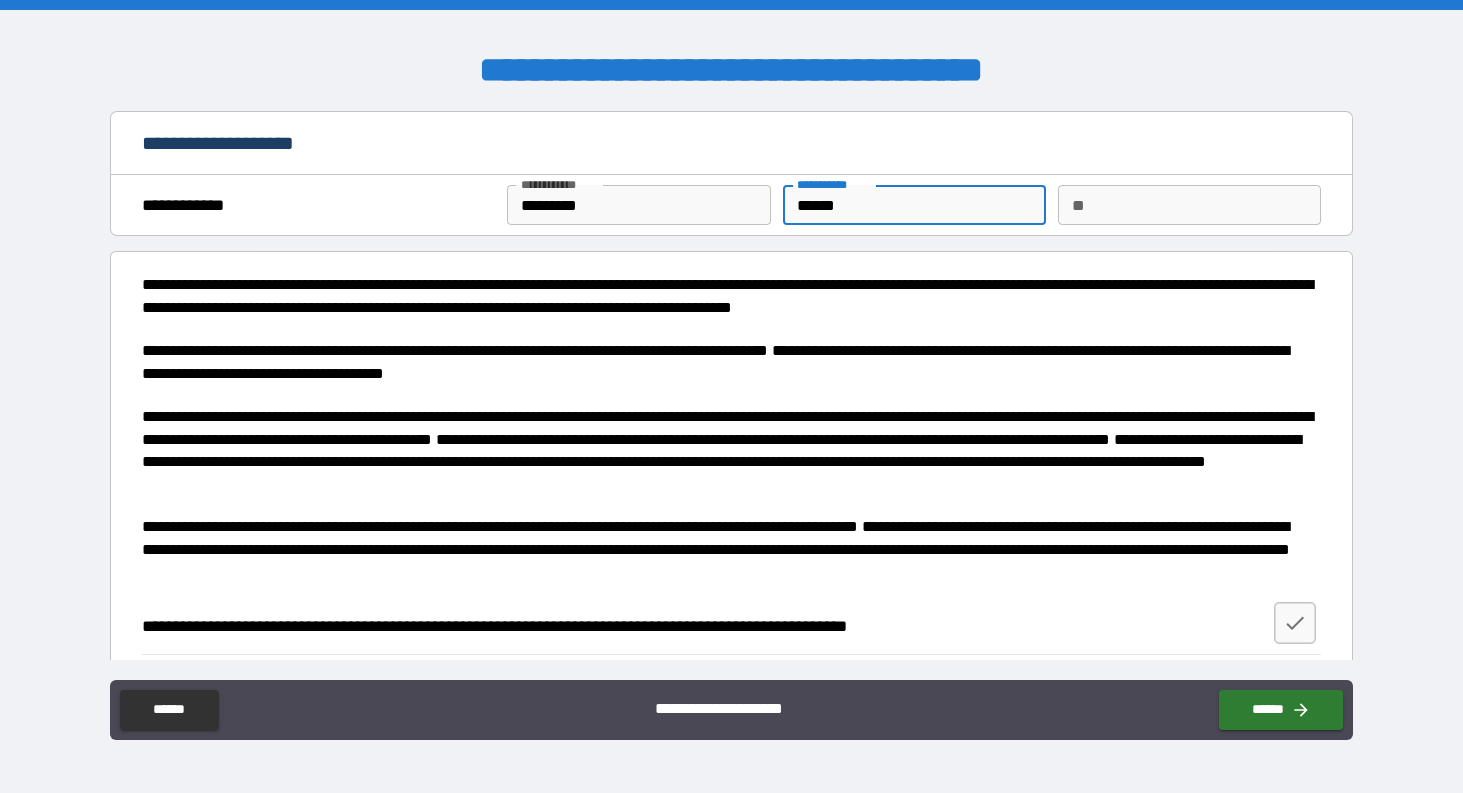 type on "*******" 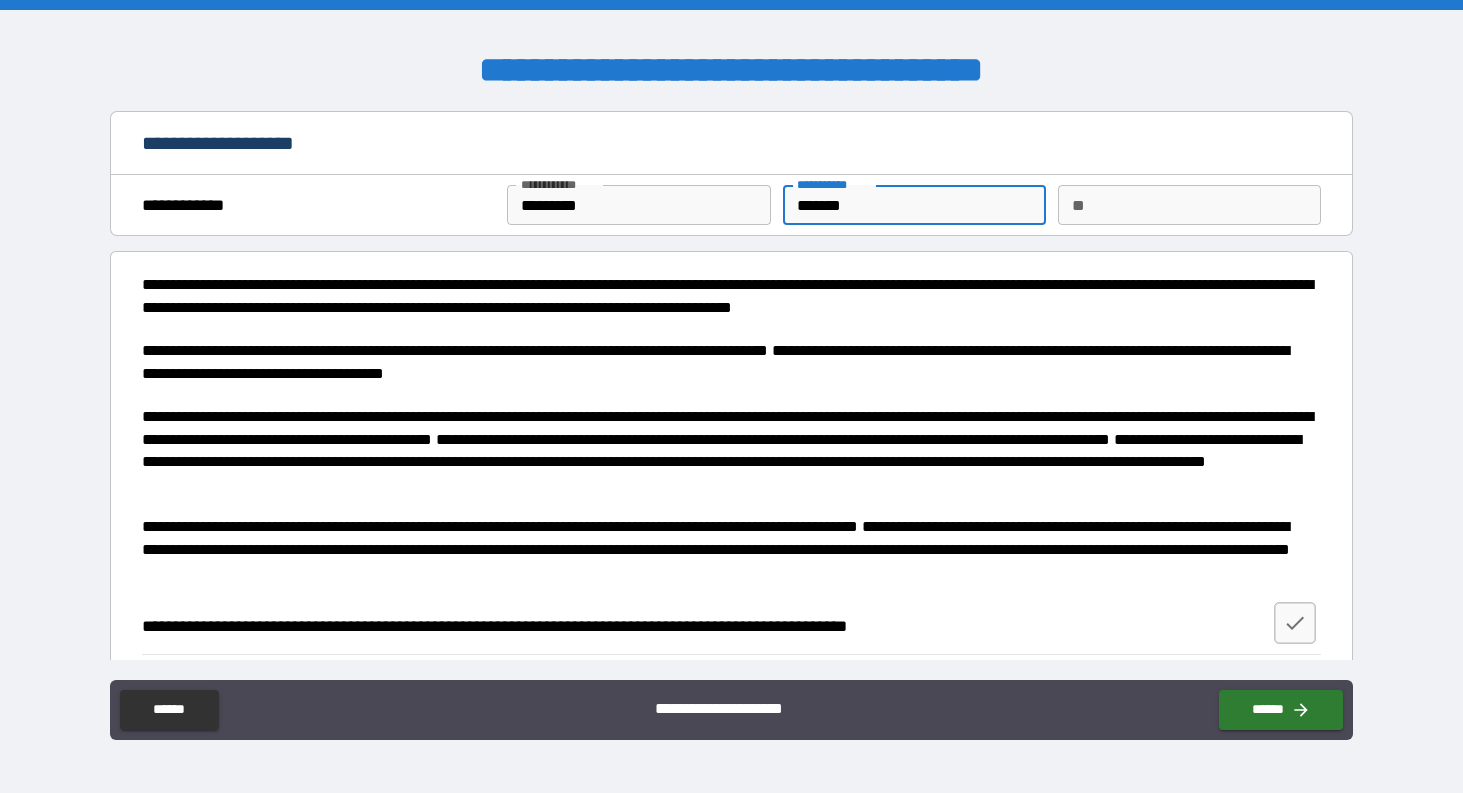 type on "*" 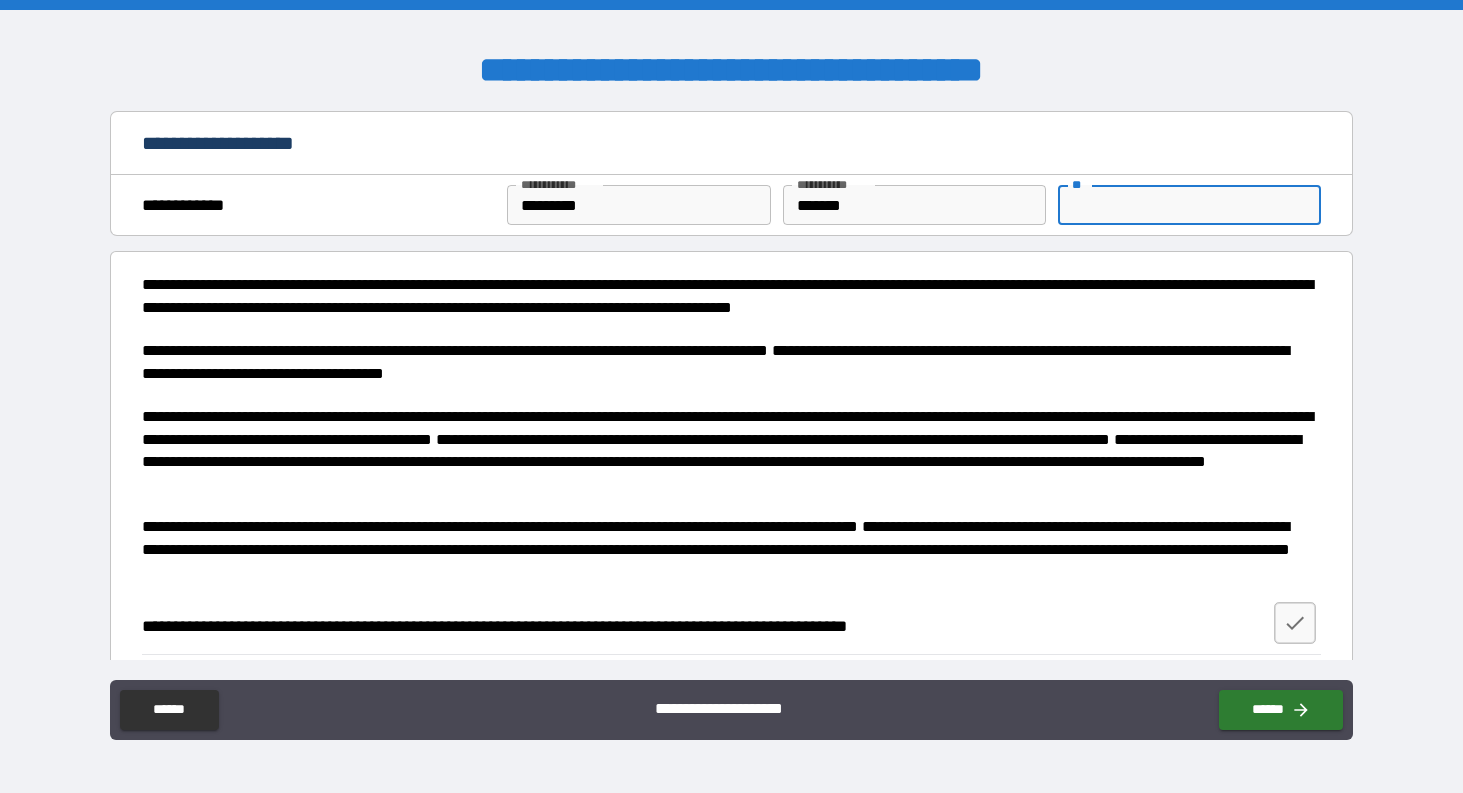 type on "*" 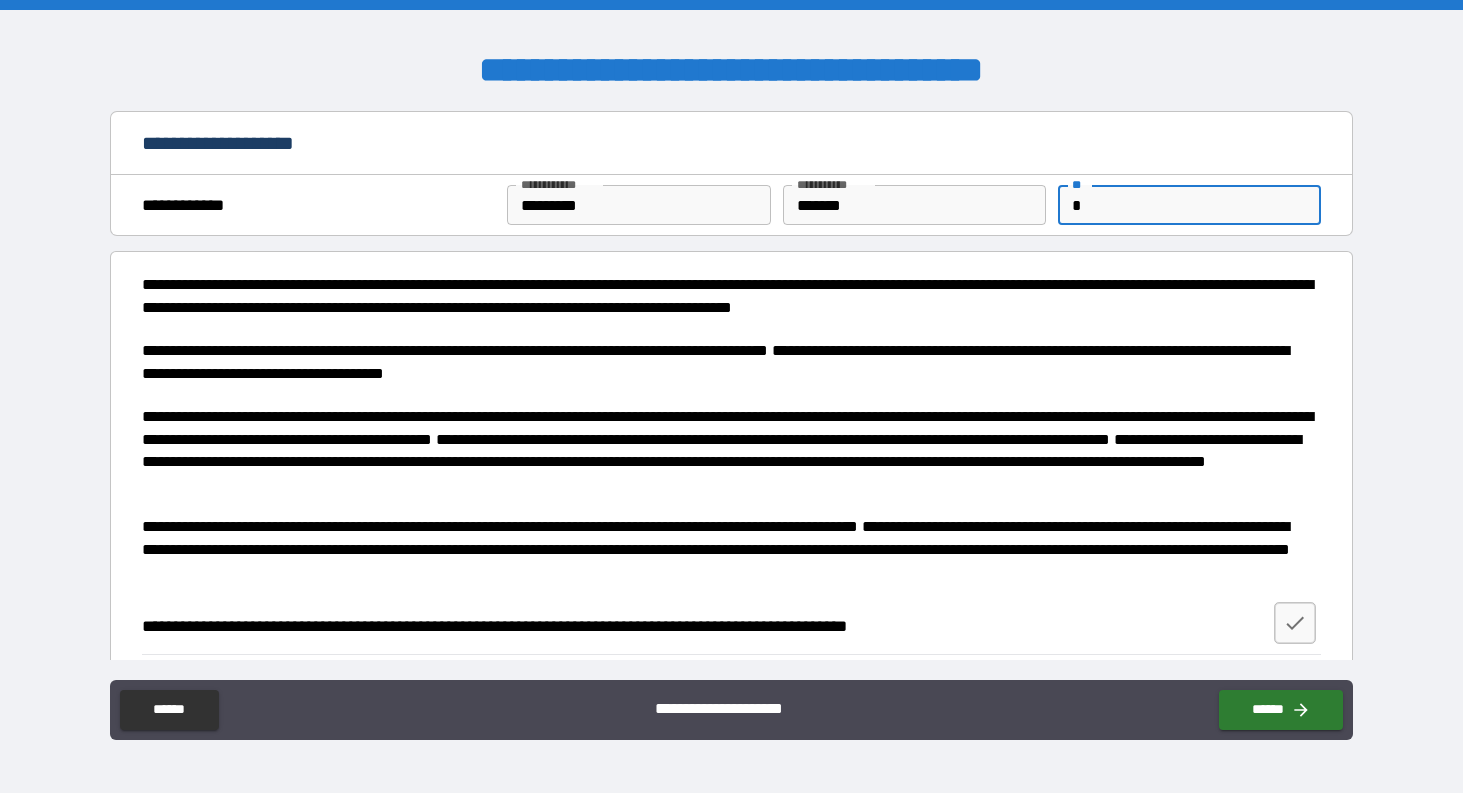 type on "*" 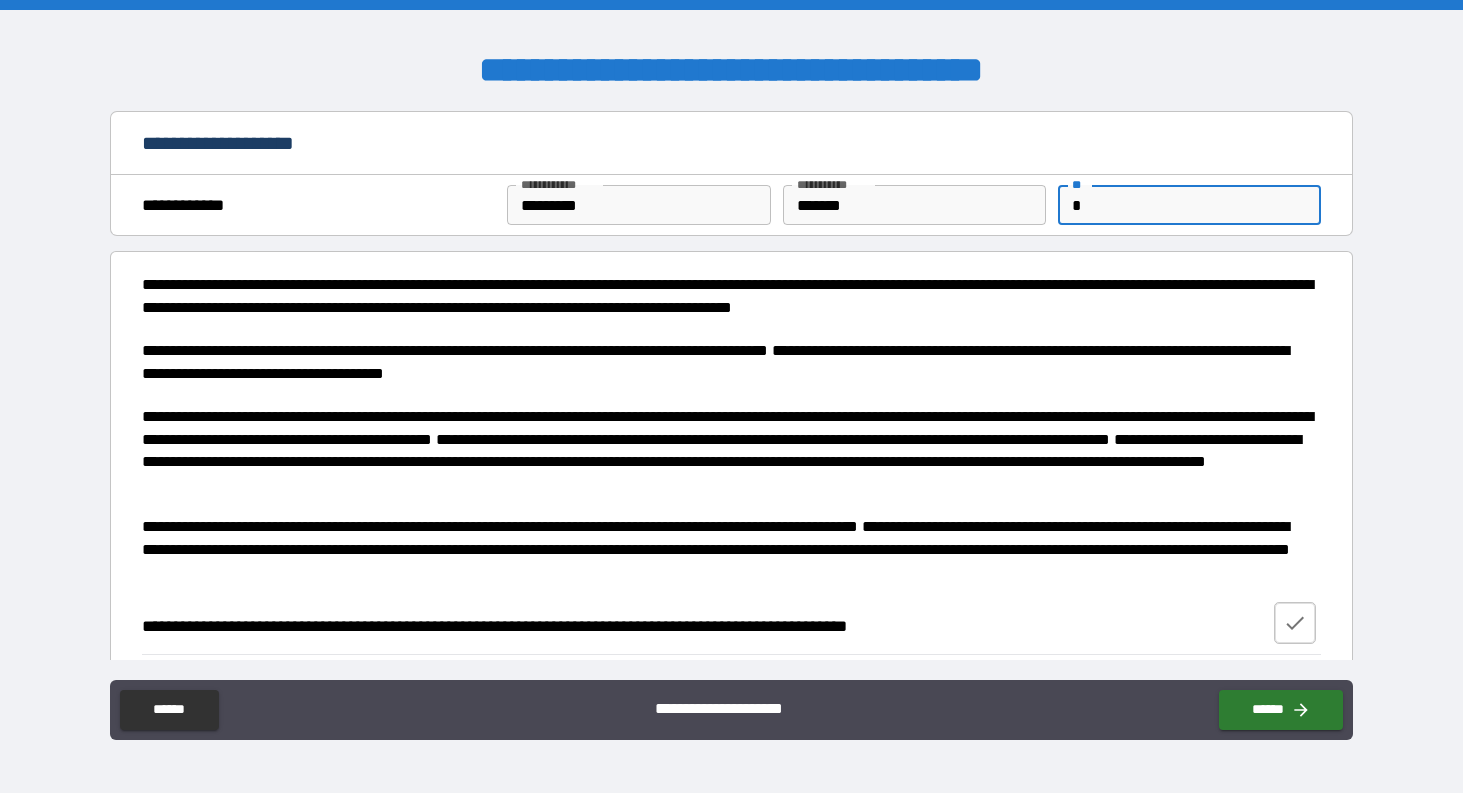 type on "*" 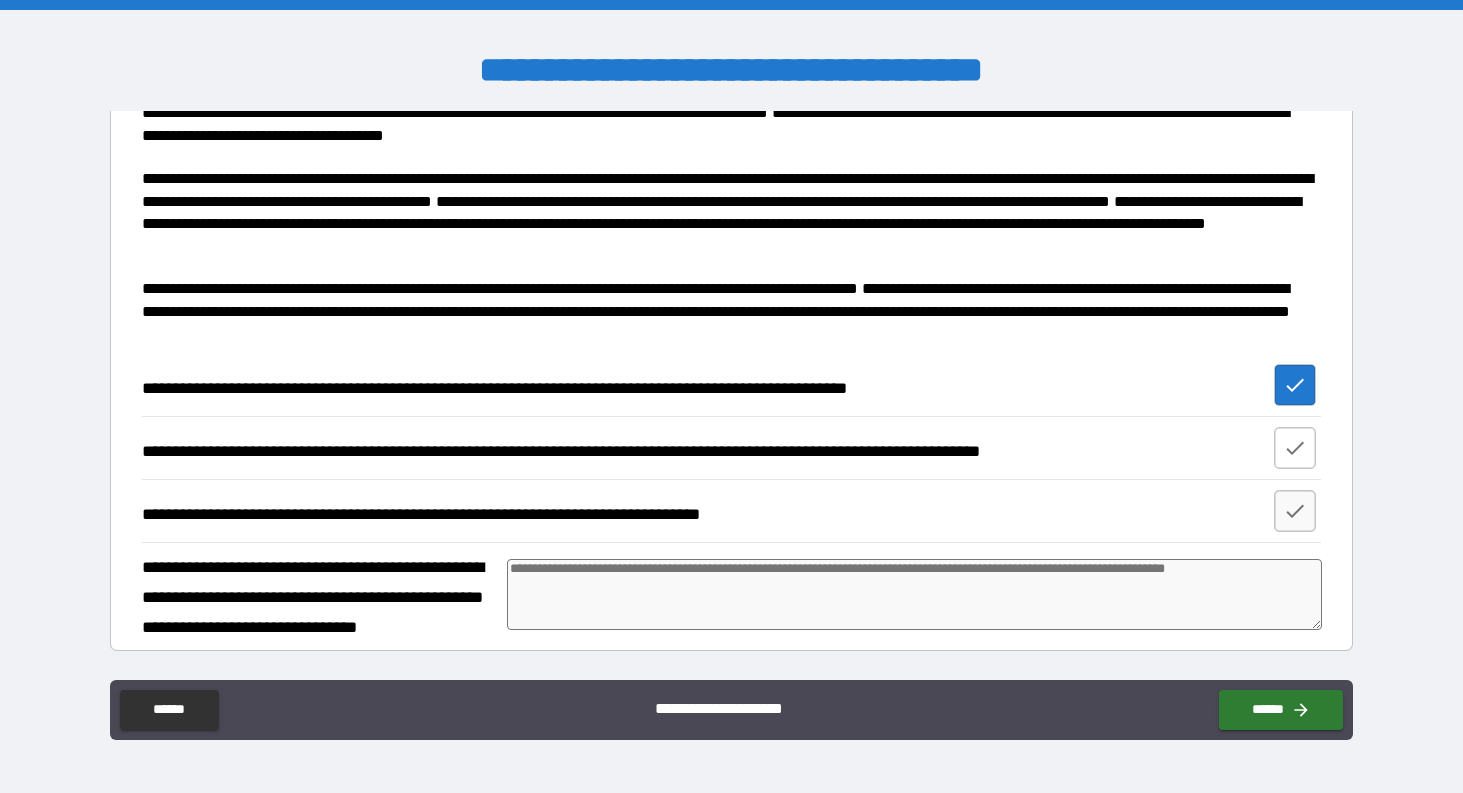 click at bounding box center (1295, 448) 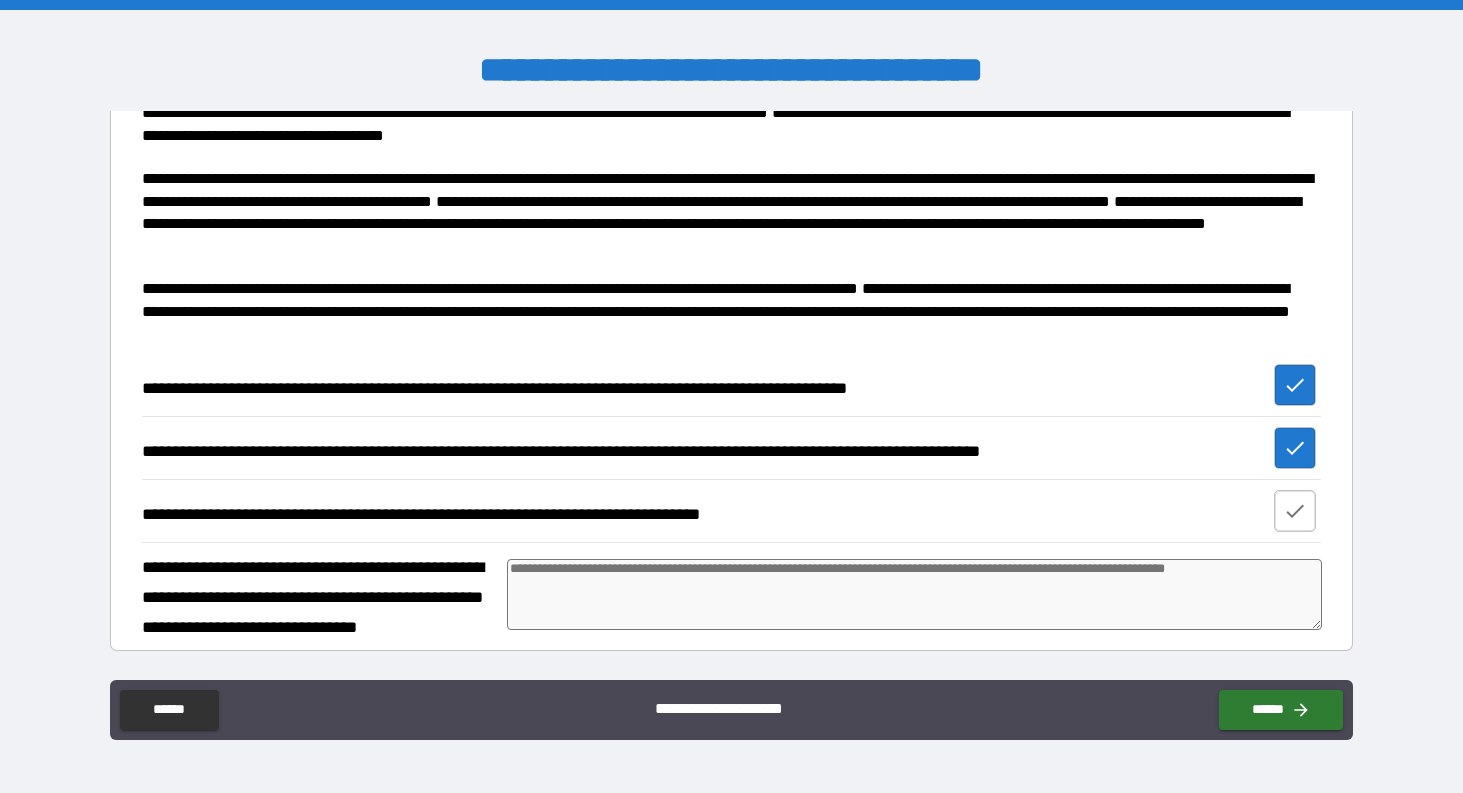 click at bounding box center (1295, 511) 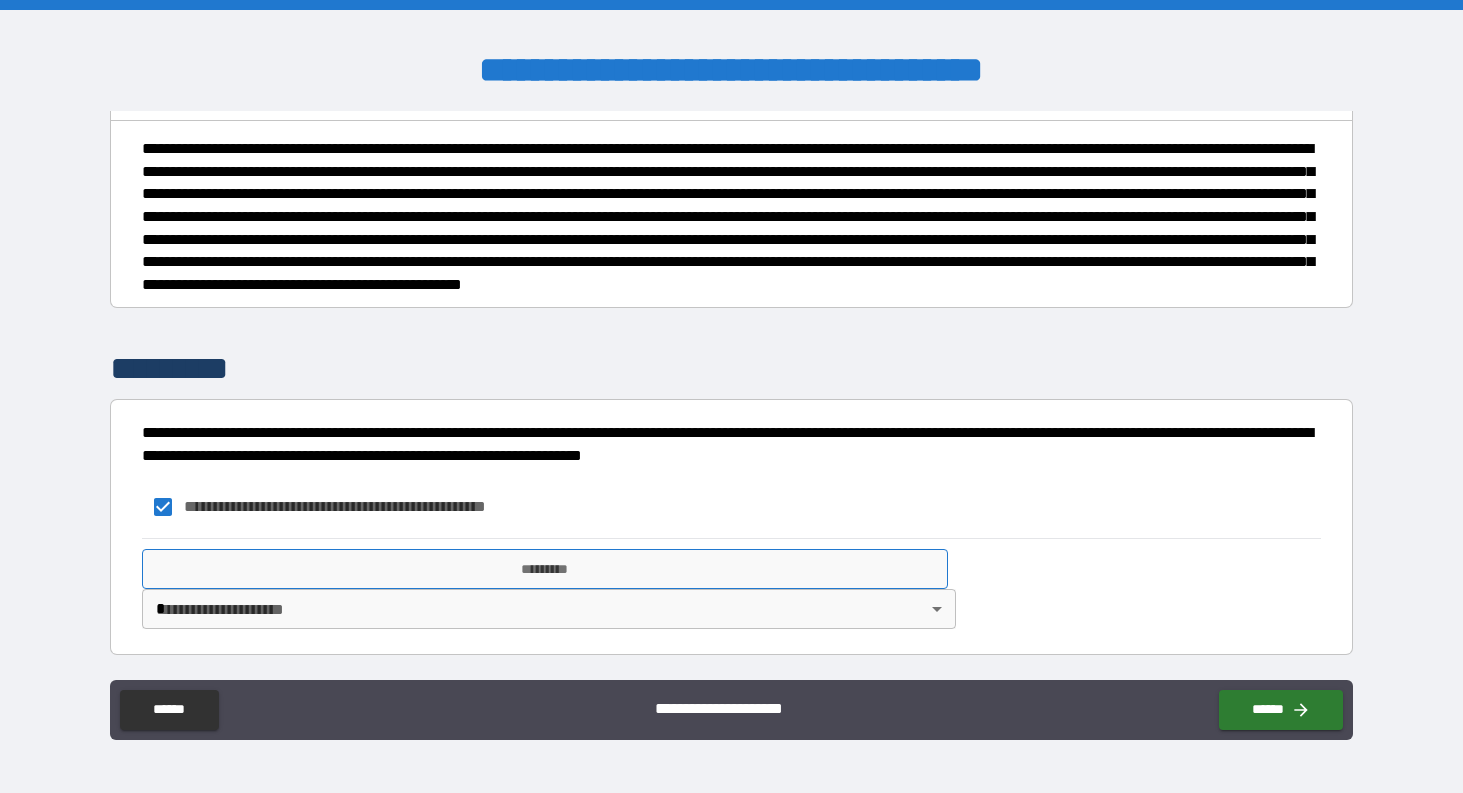 click on "*********" at bounding box center (545, 569) 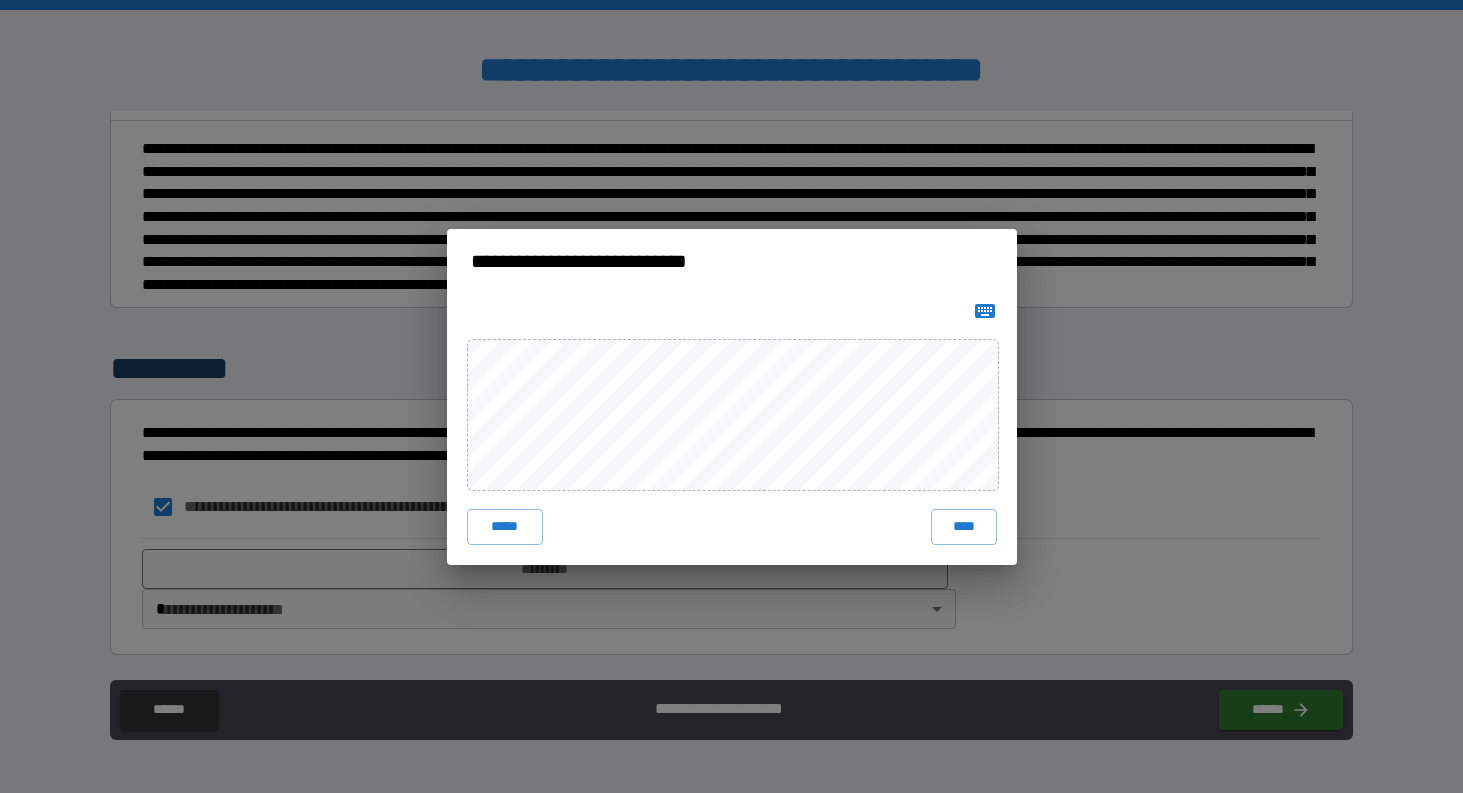 click on "***** ****" at bounding box center [732, 429] 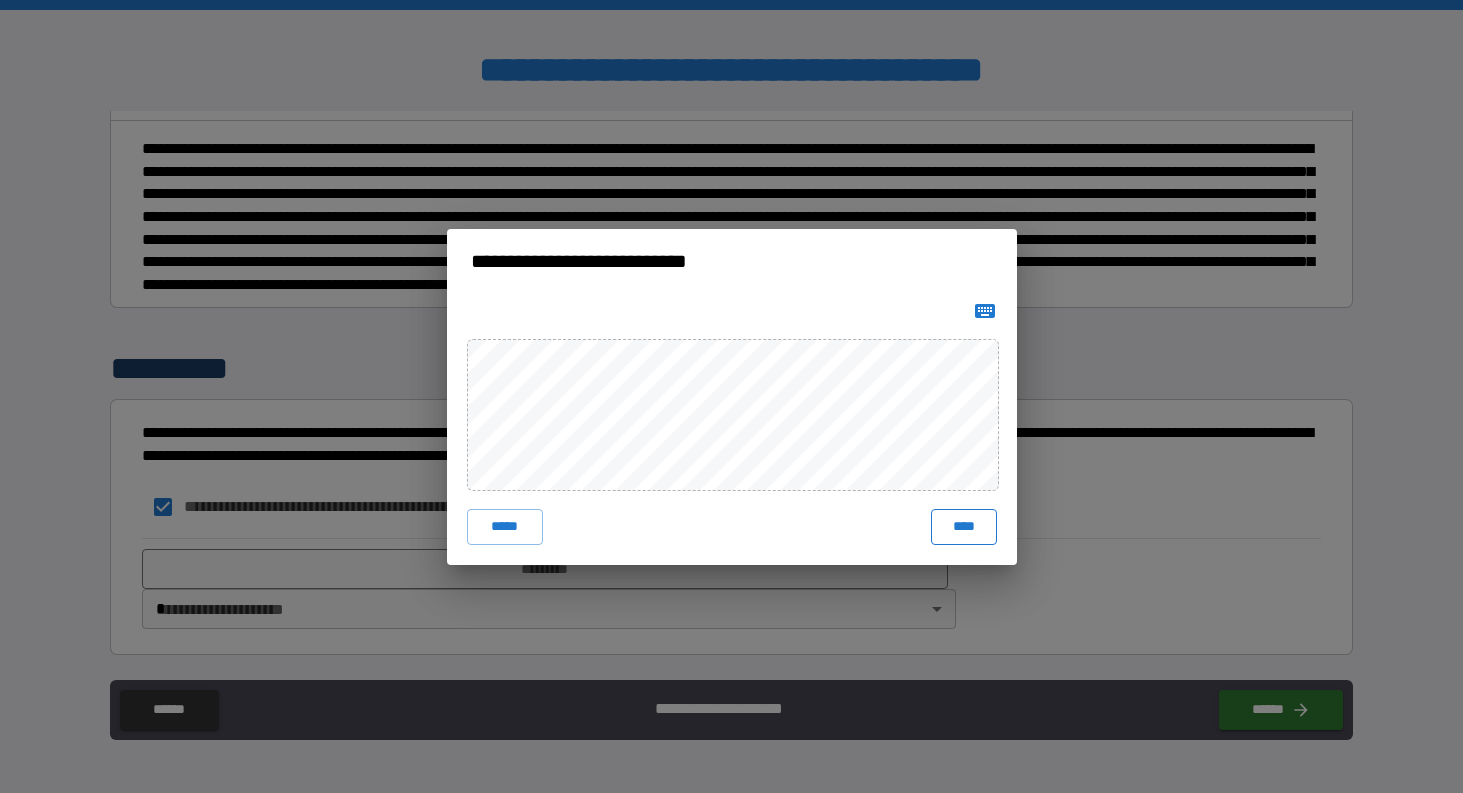 click on "****" at bounding box center (964, 527) 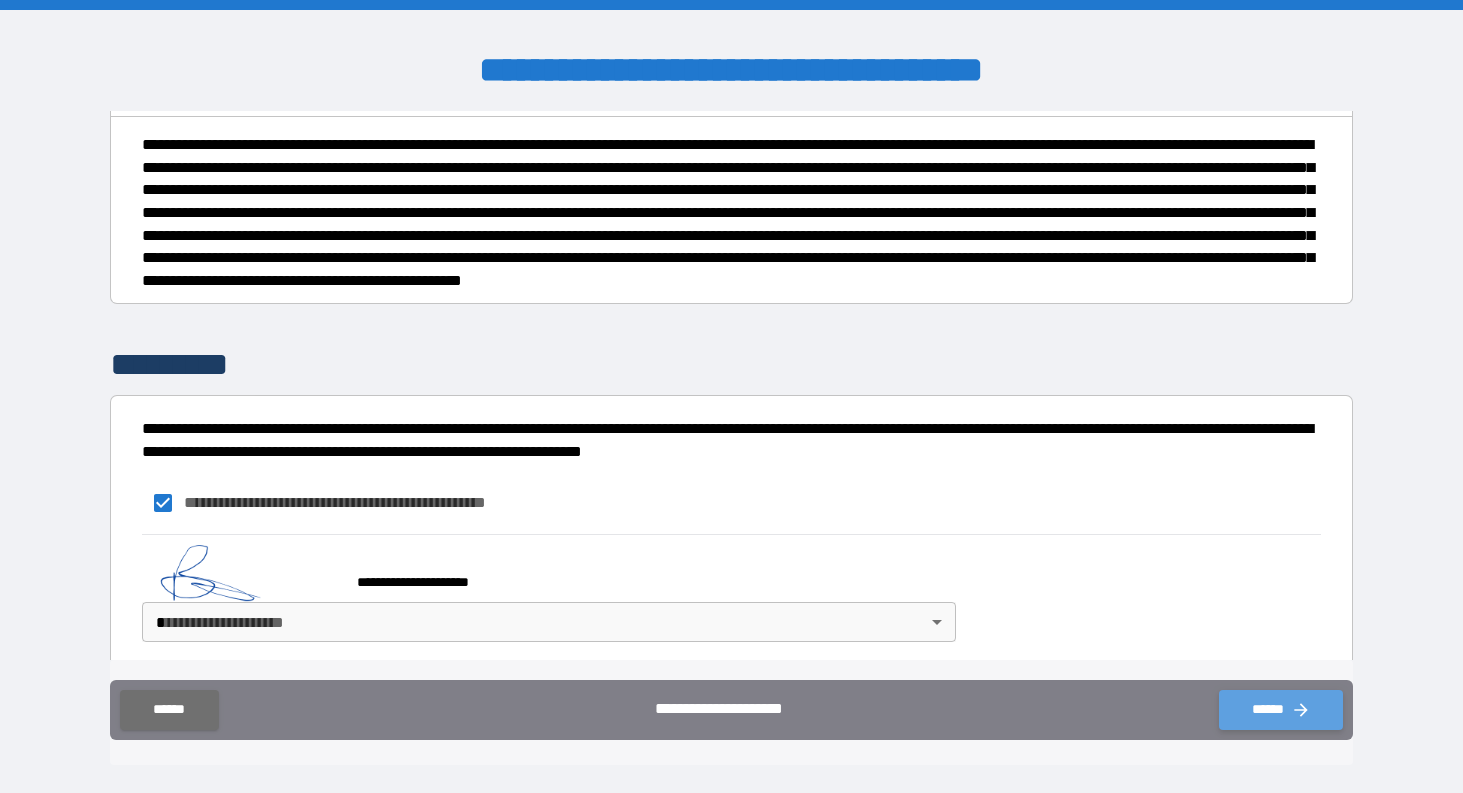click on "******" at bounding box center [1281, 710] 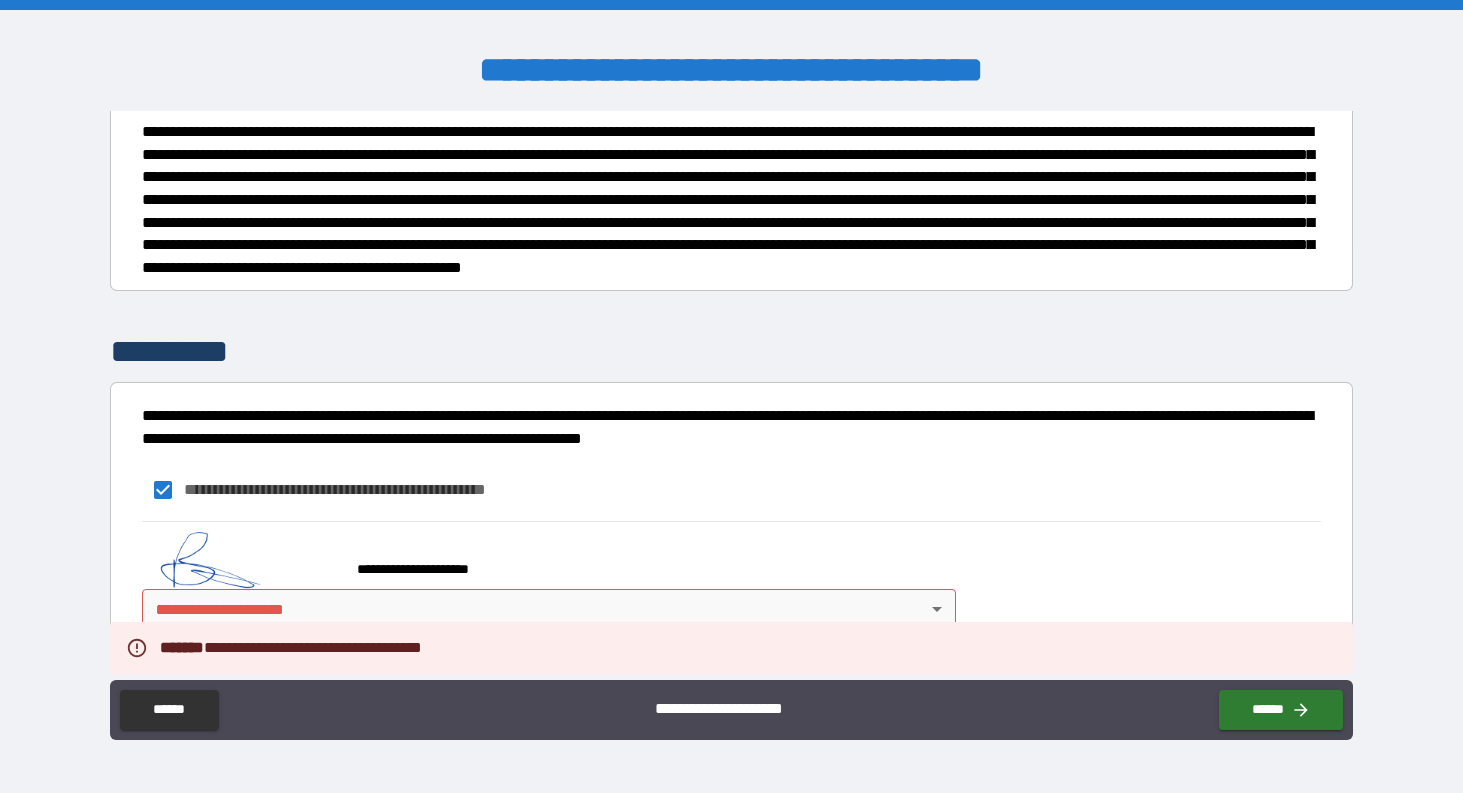 click on "**********" at bounding box center (731, 396) 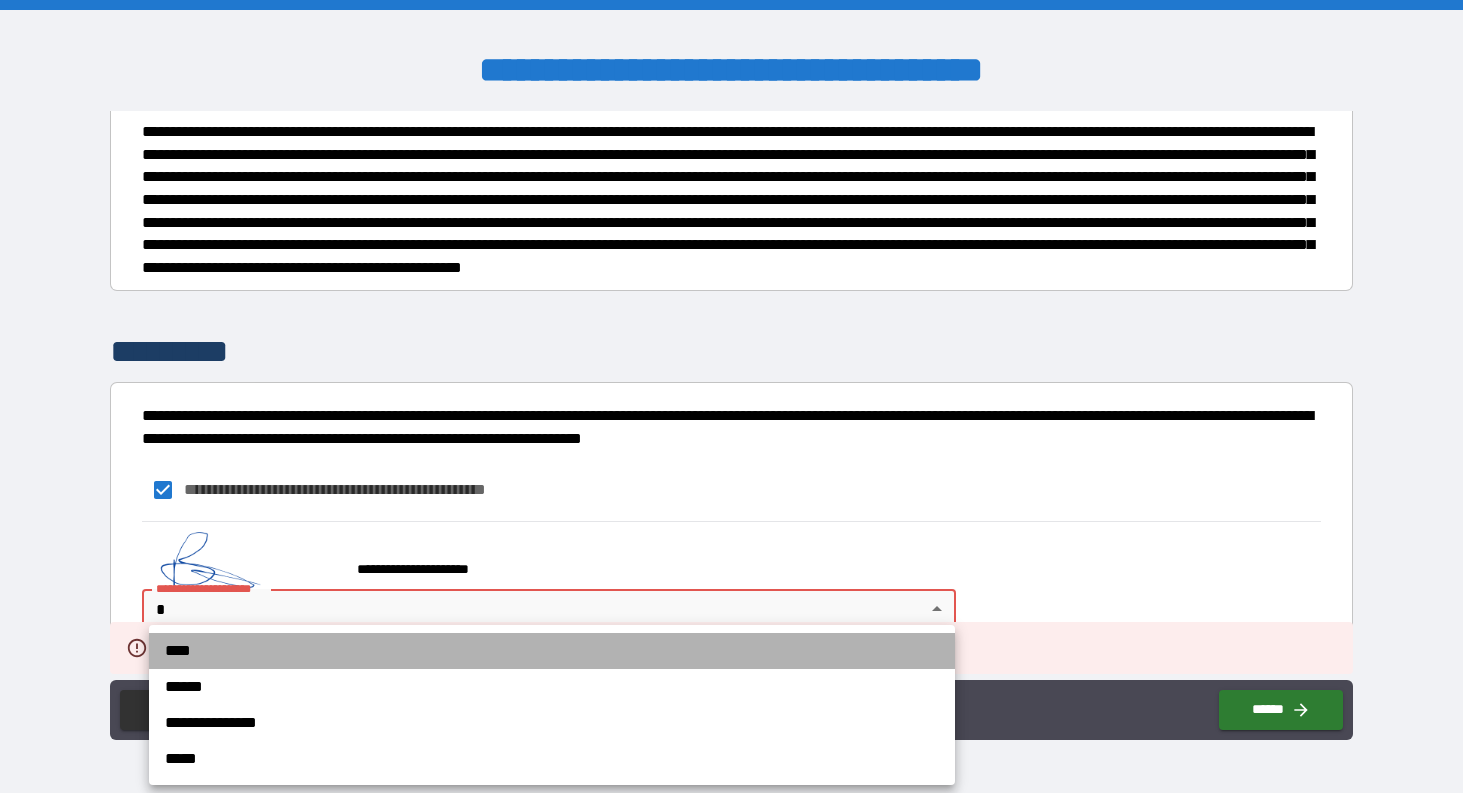 click on "****" at bounding box center [552, 651] 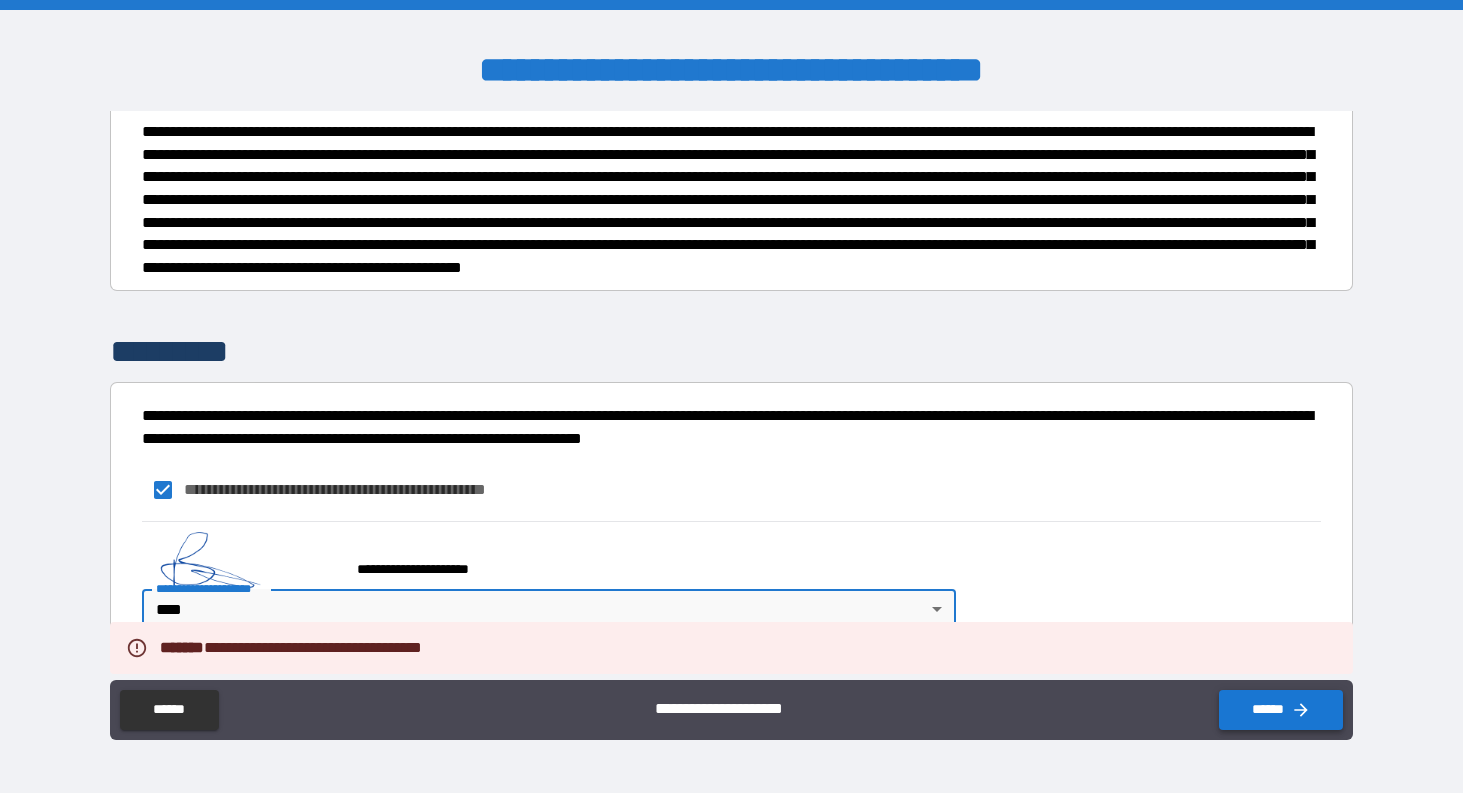 click on "******" at bounding box center (1281, 710) 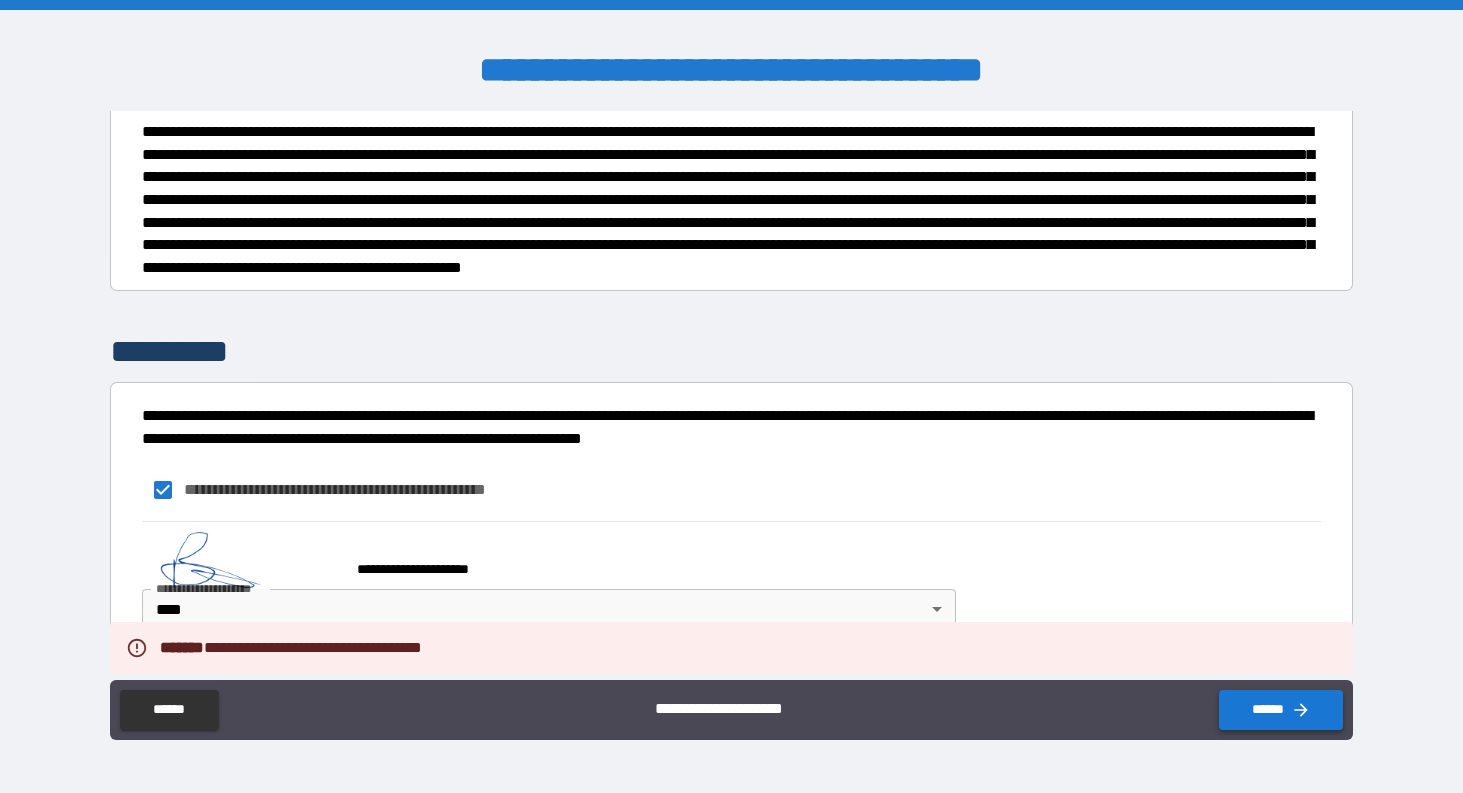 type on "*" 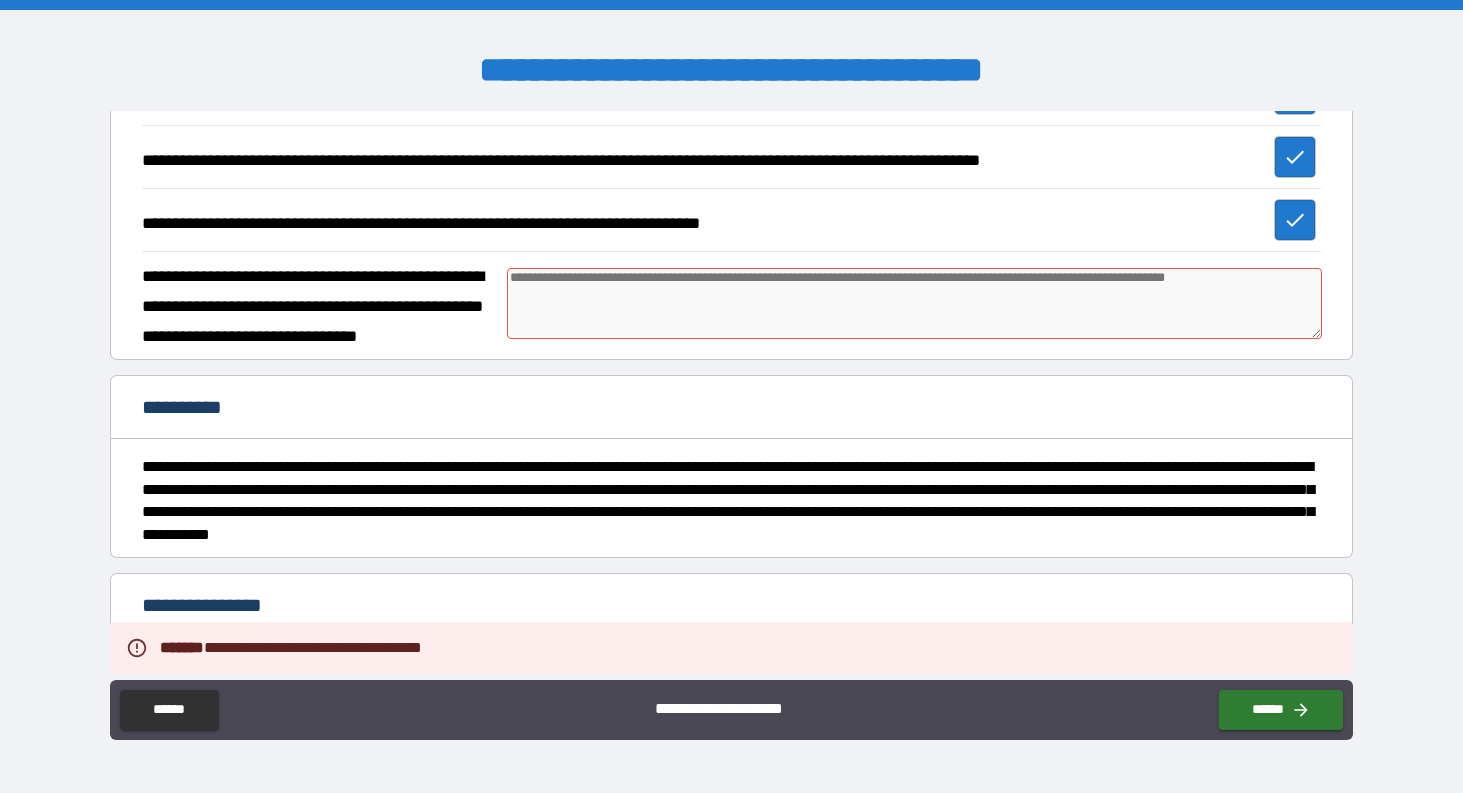click at bounding box center [914, 303] 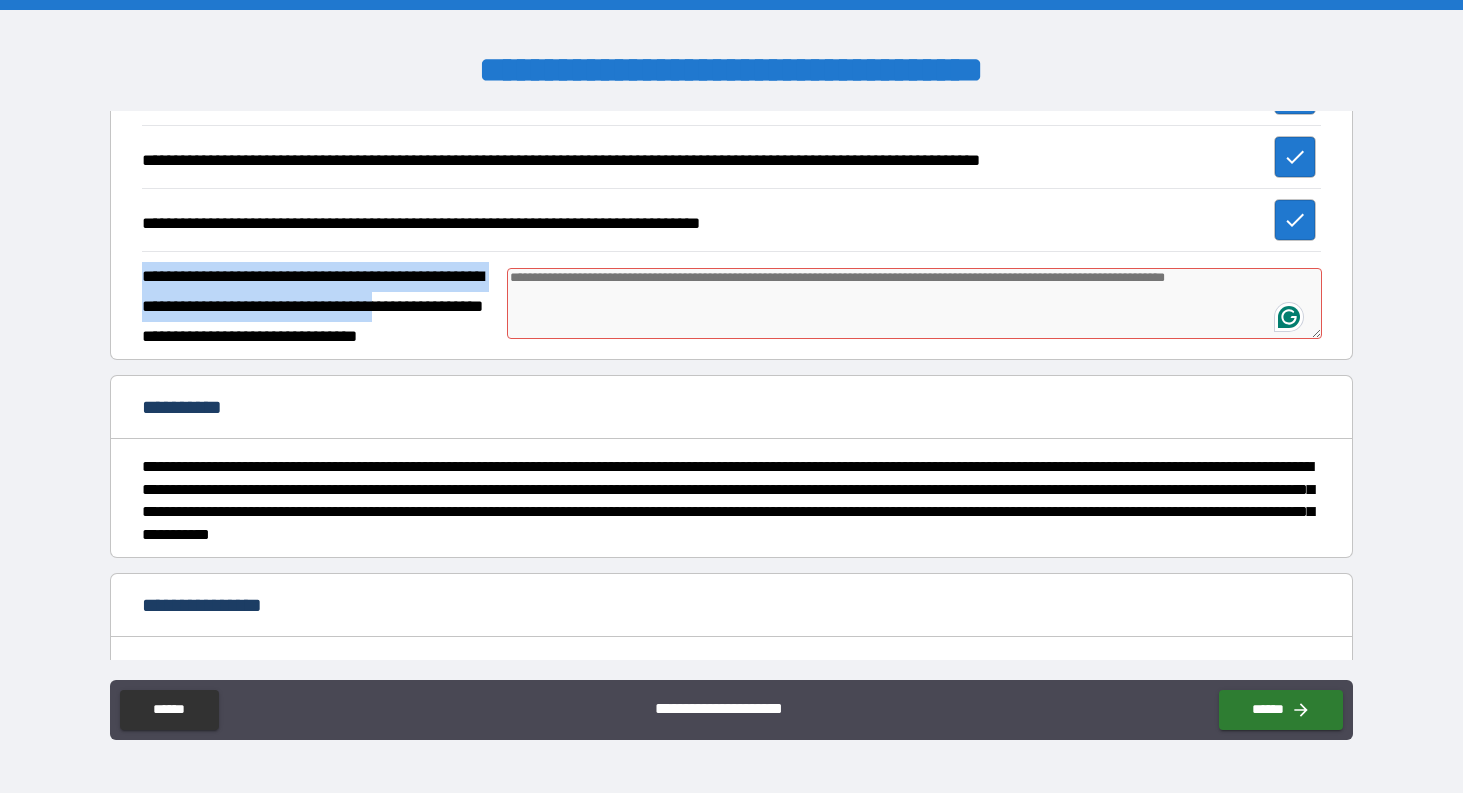 drag, startPoint x: 449, startPoint y: 308, endPoint x: 133, endPoint y: 279, distance: 317.3279 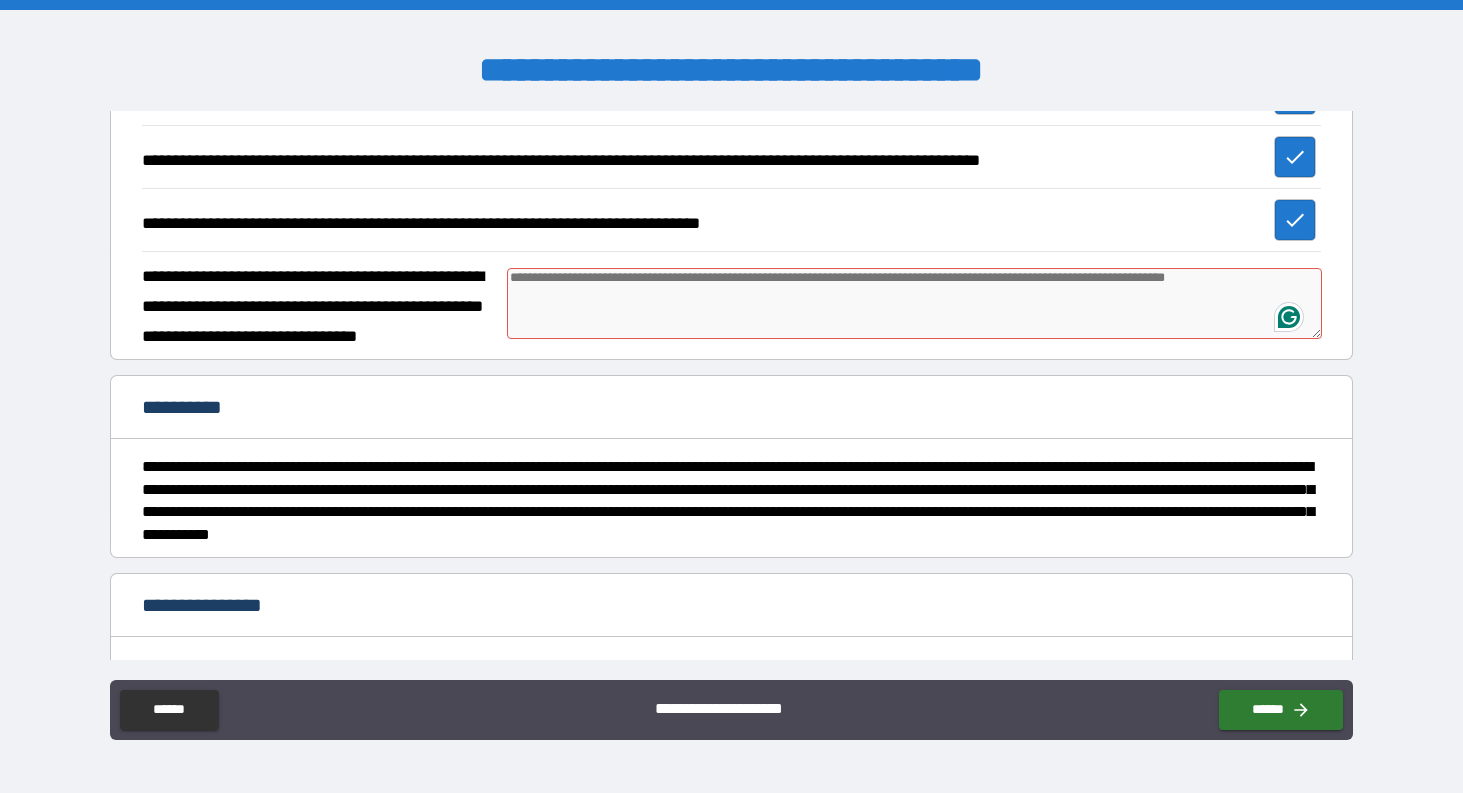 click at bounding box center (914, 303) 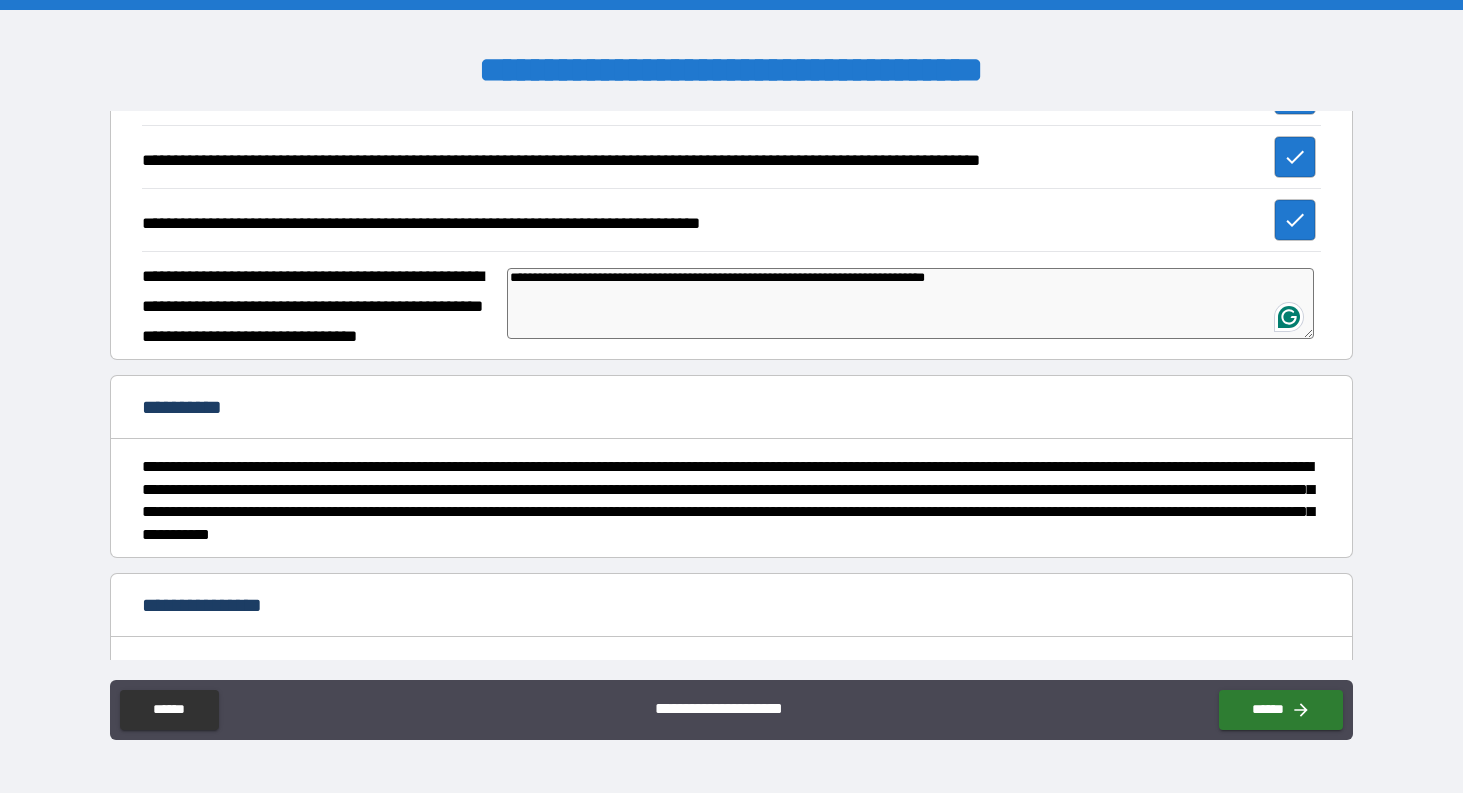type on "*" 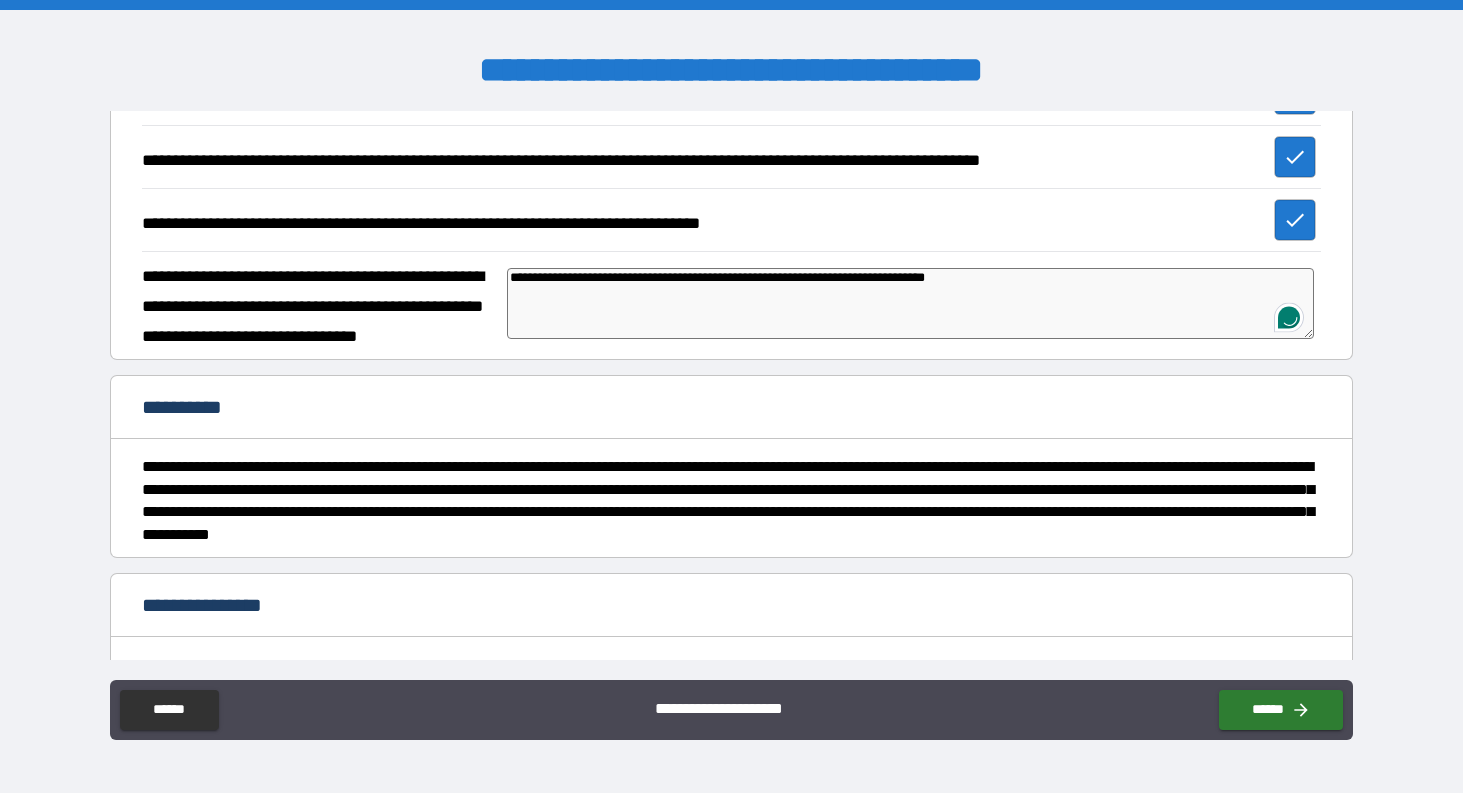 type on "**********" 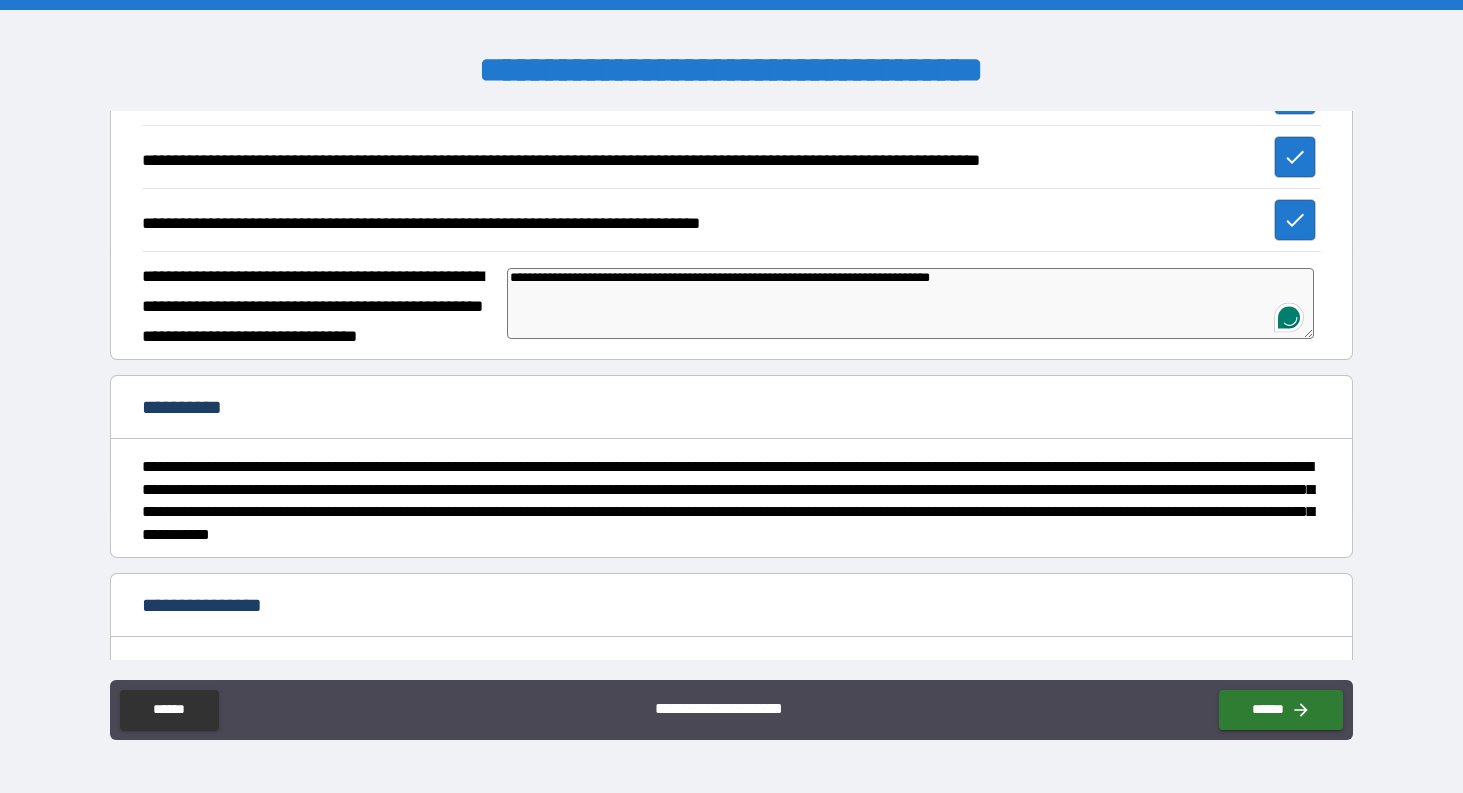 type on "*" 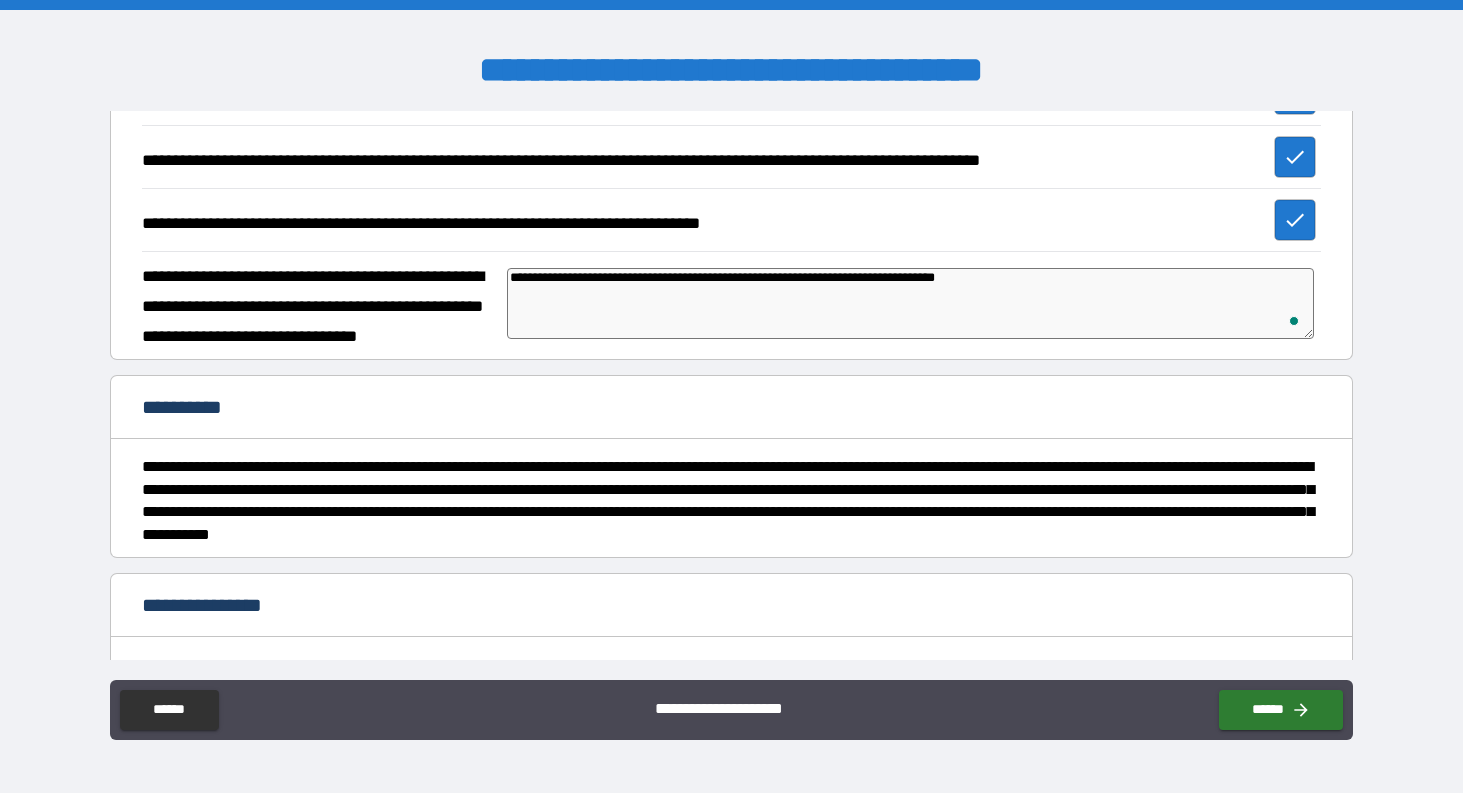 type on "*" 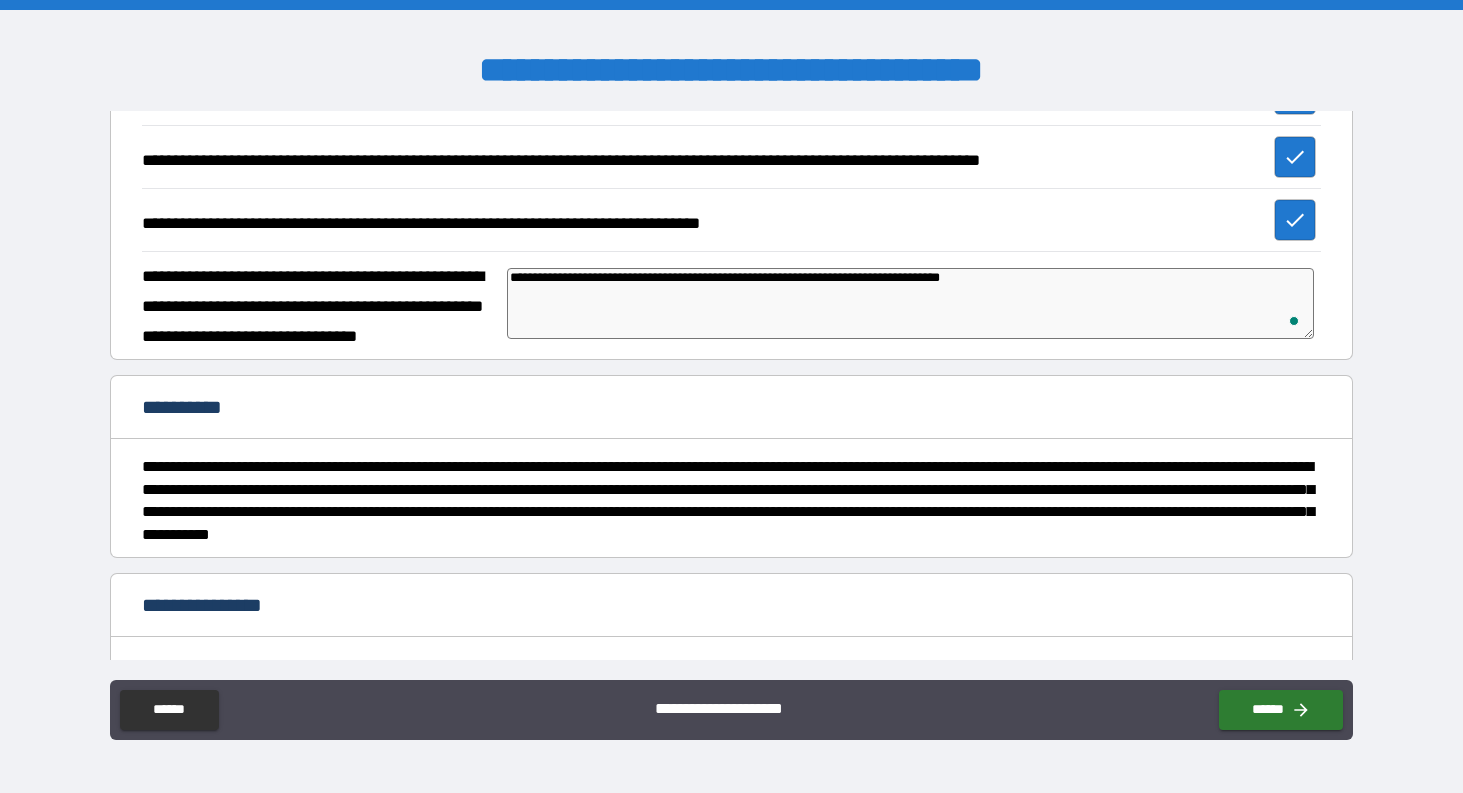 type on "*" 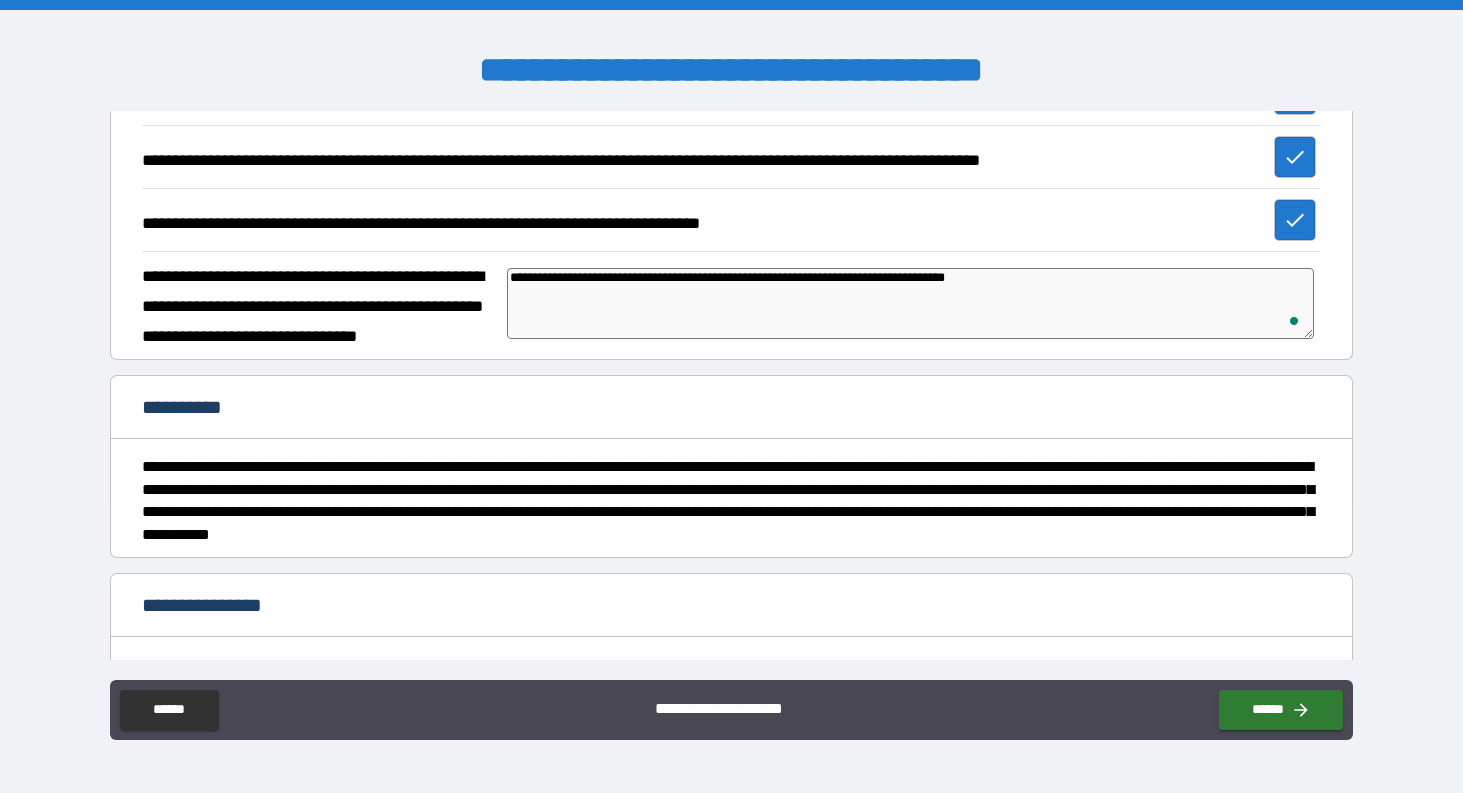 type on "**********" 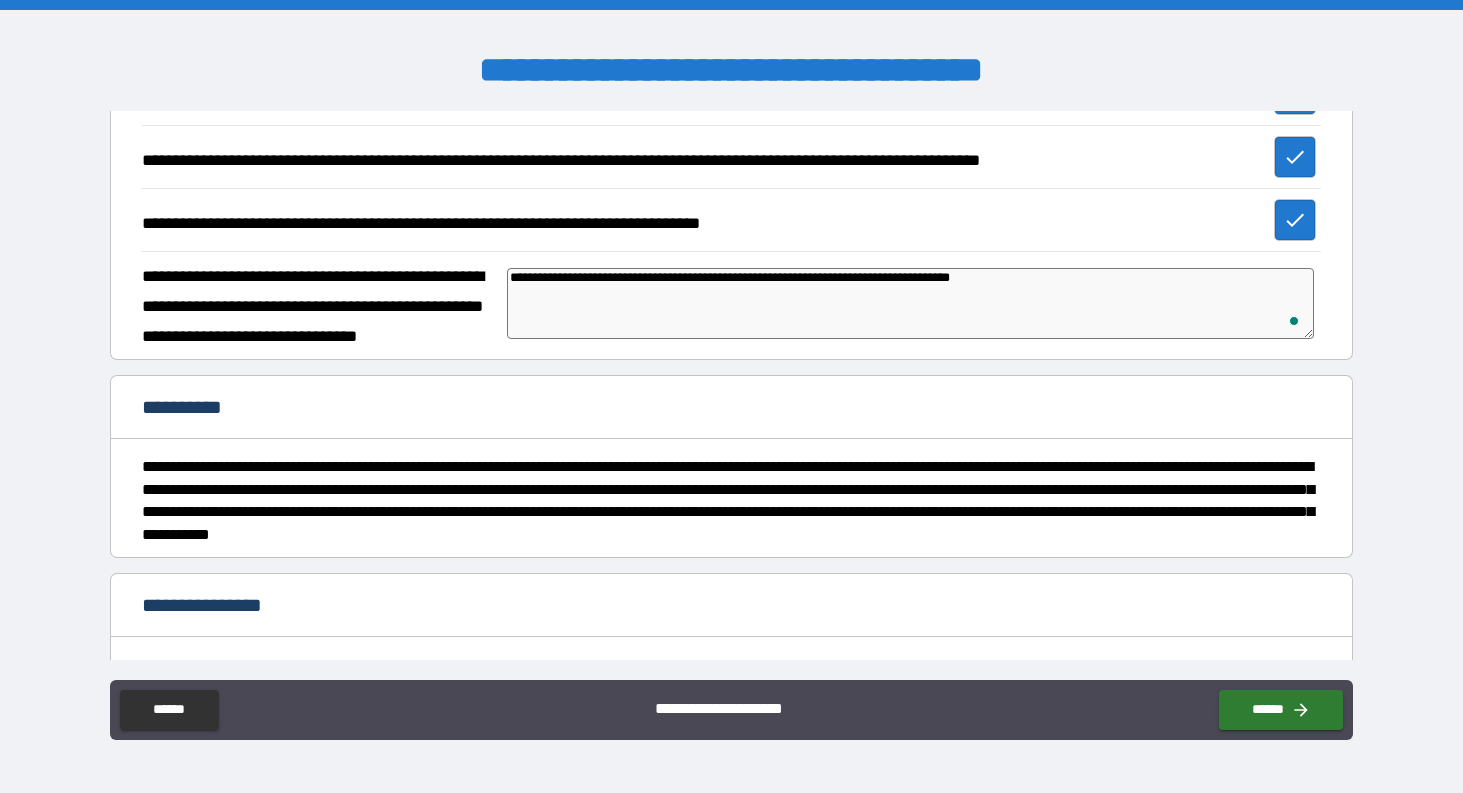 type on "*" 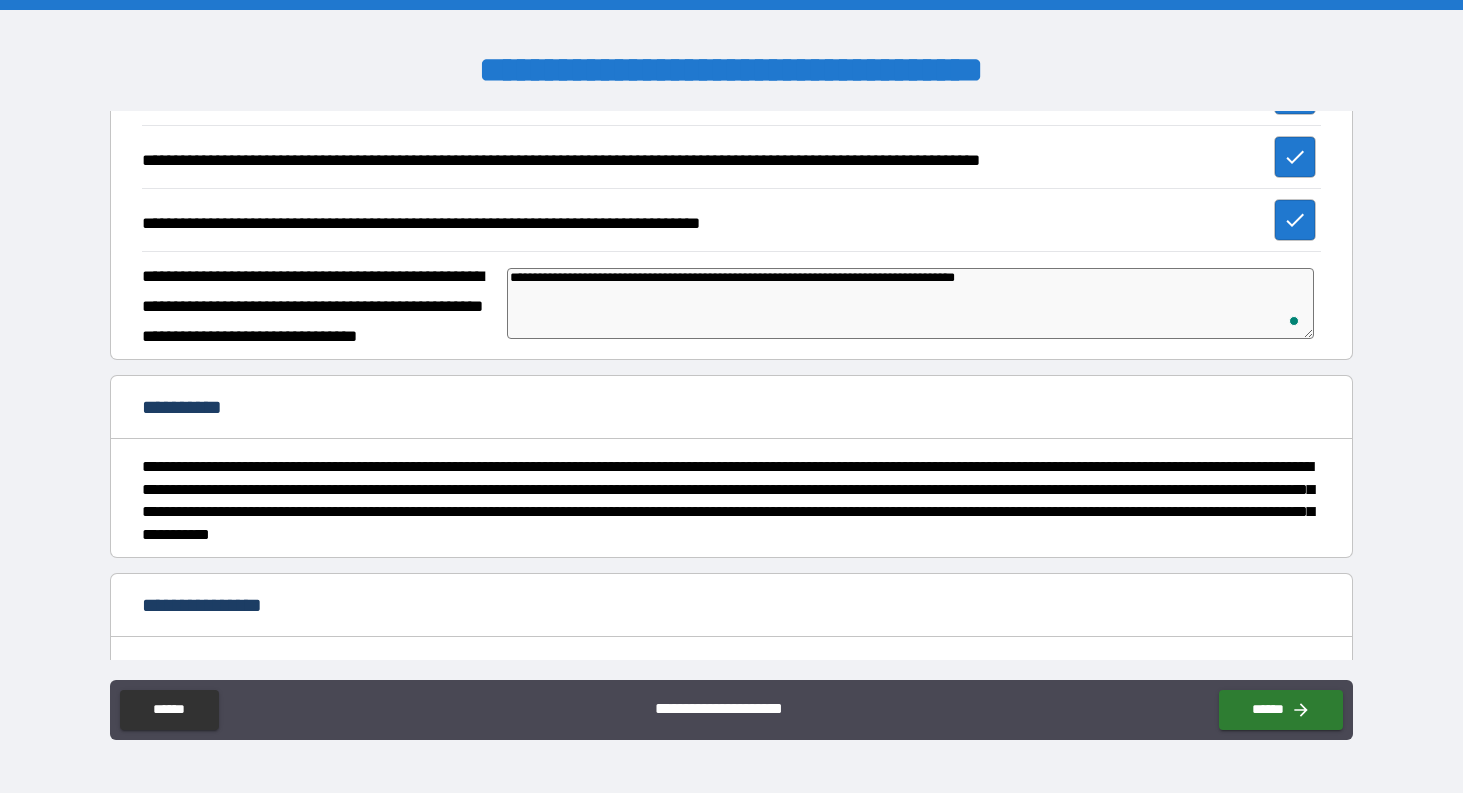 type on "**********" 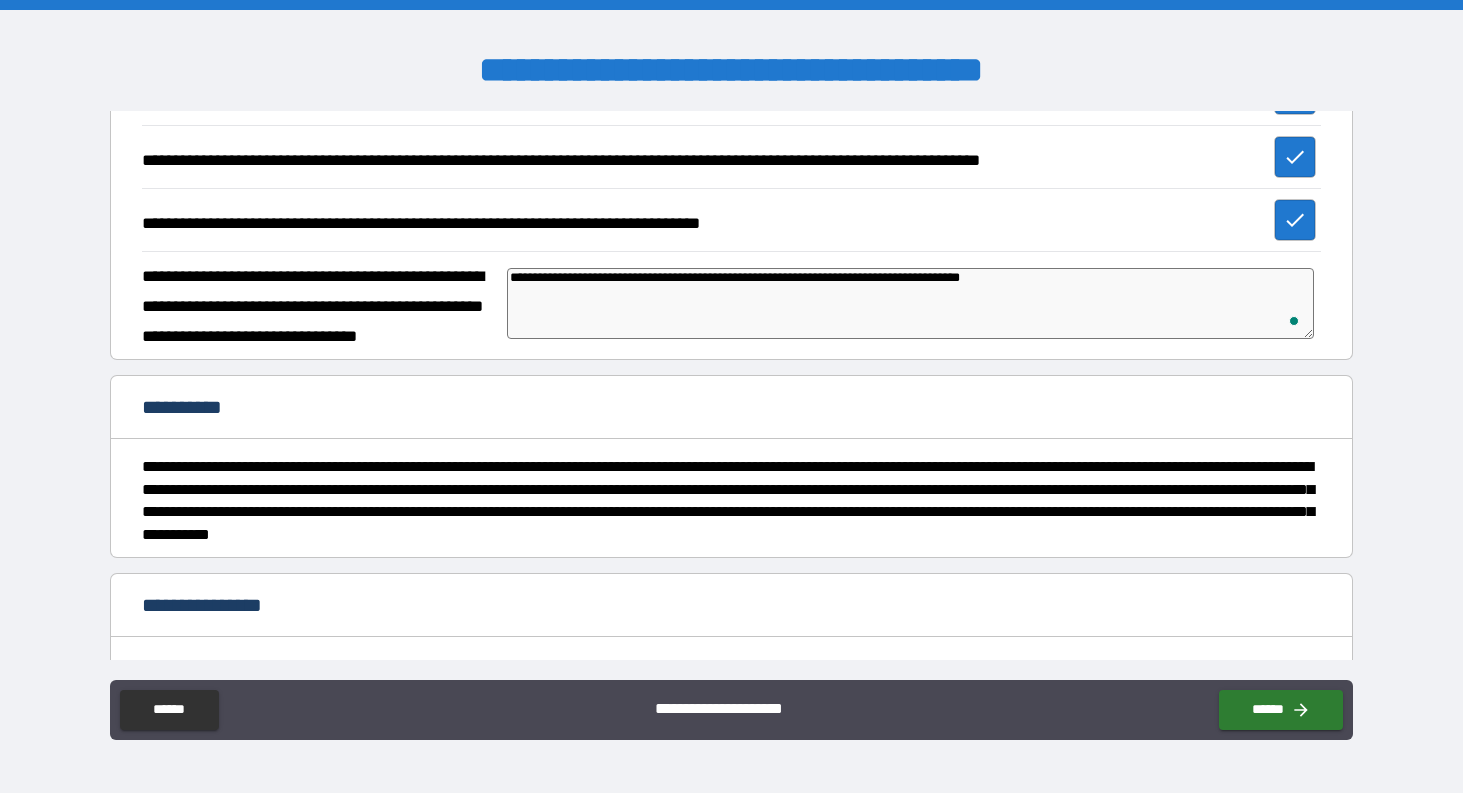 type on "**********" 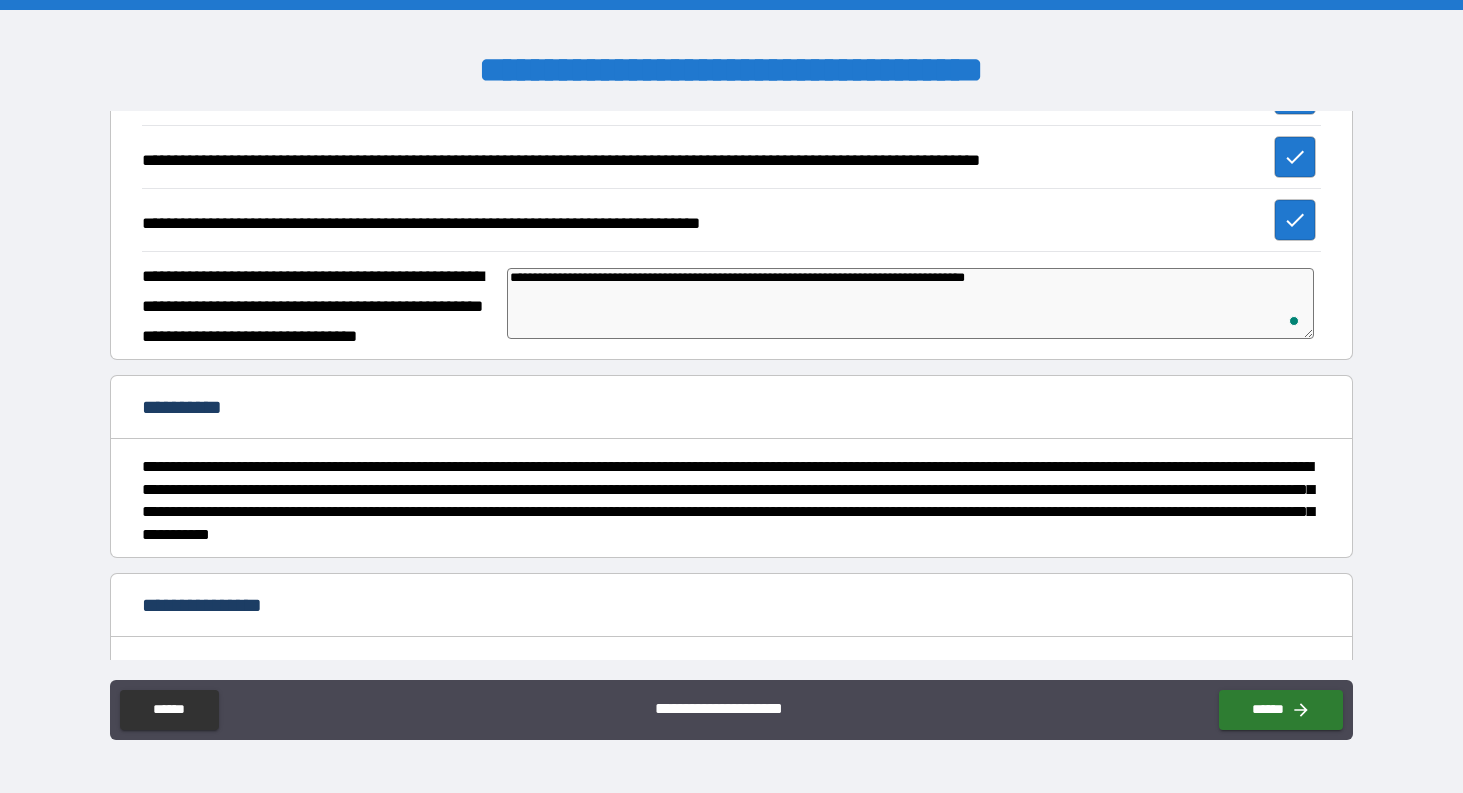 type on "**********" 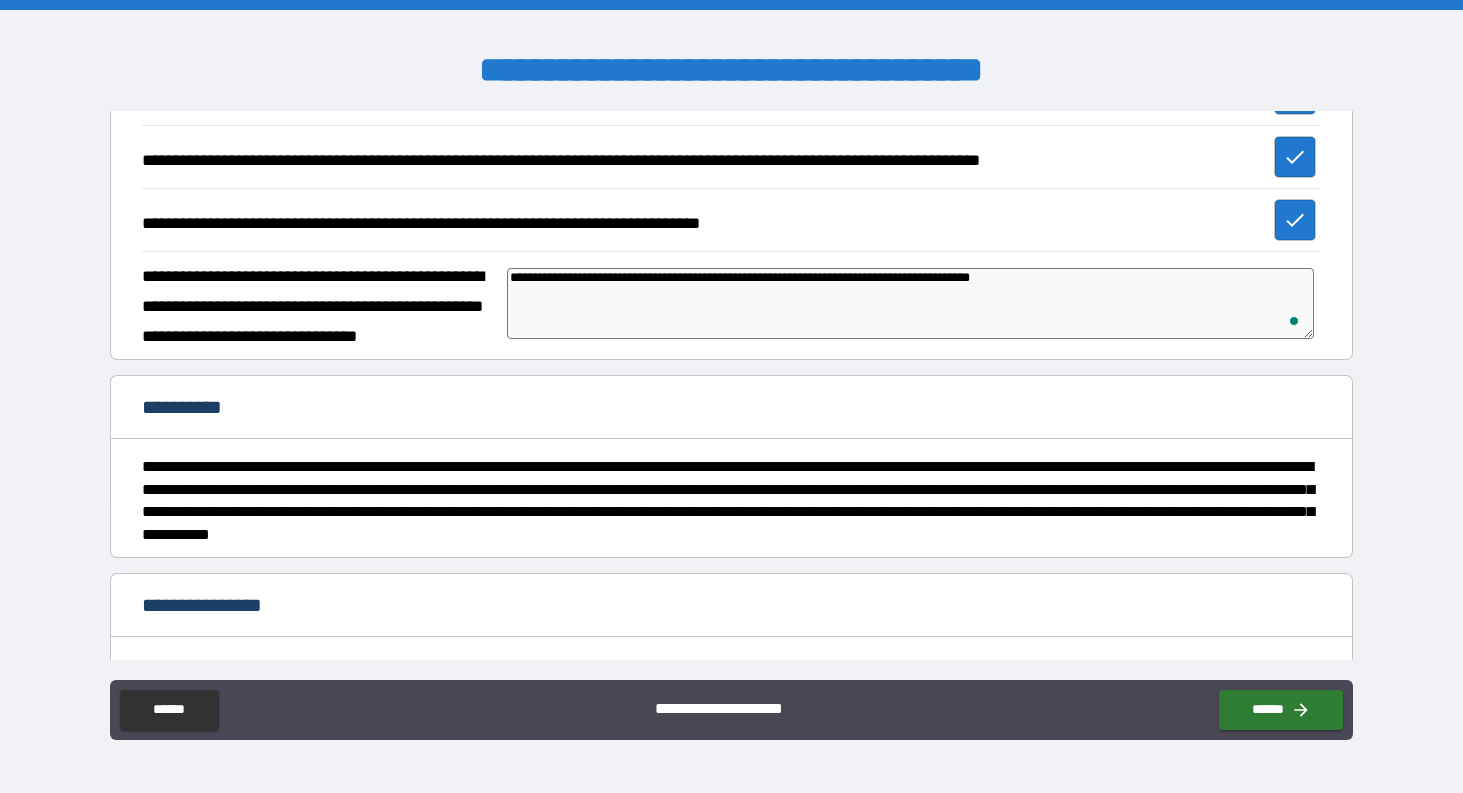 type on "**********" 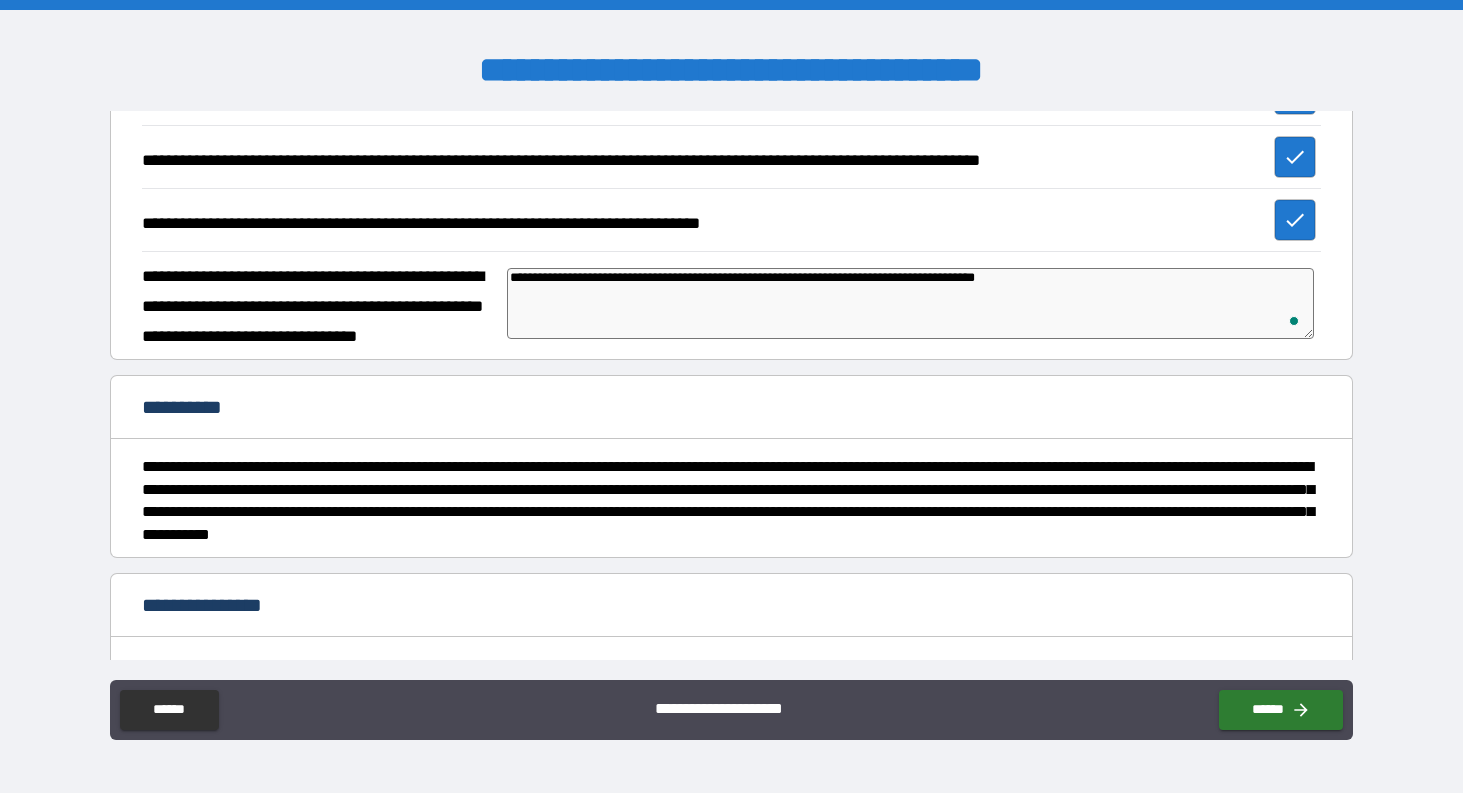 type on "**********" 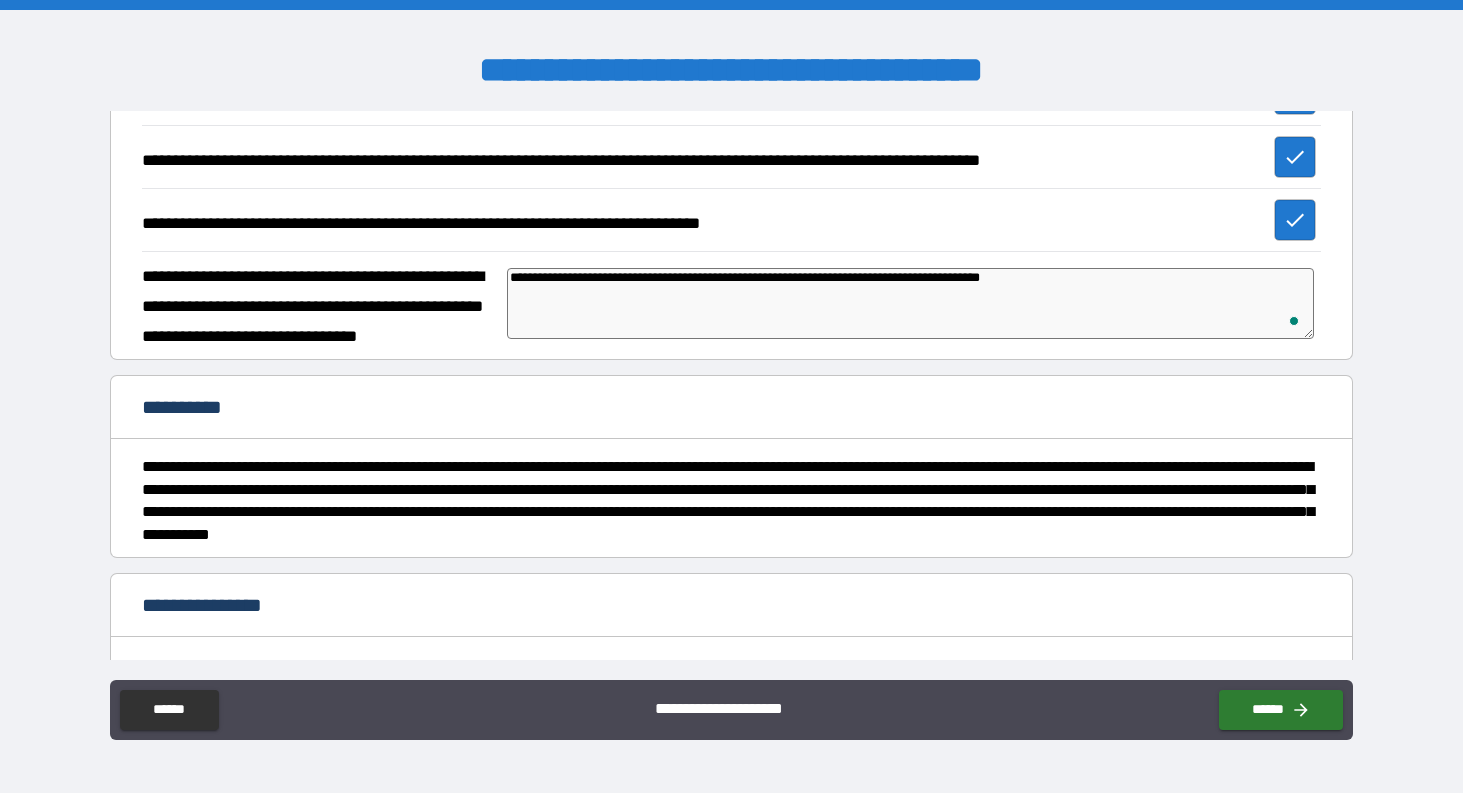 type on "*" 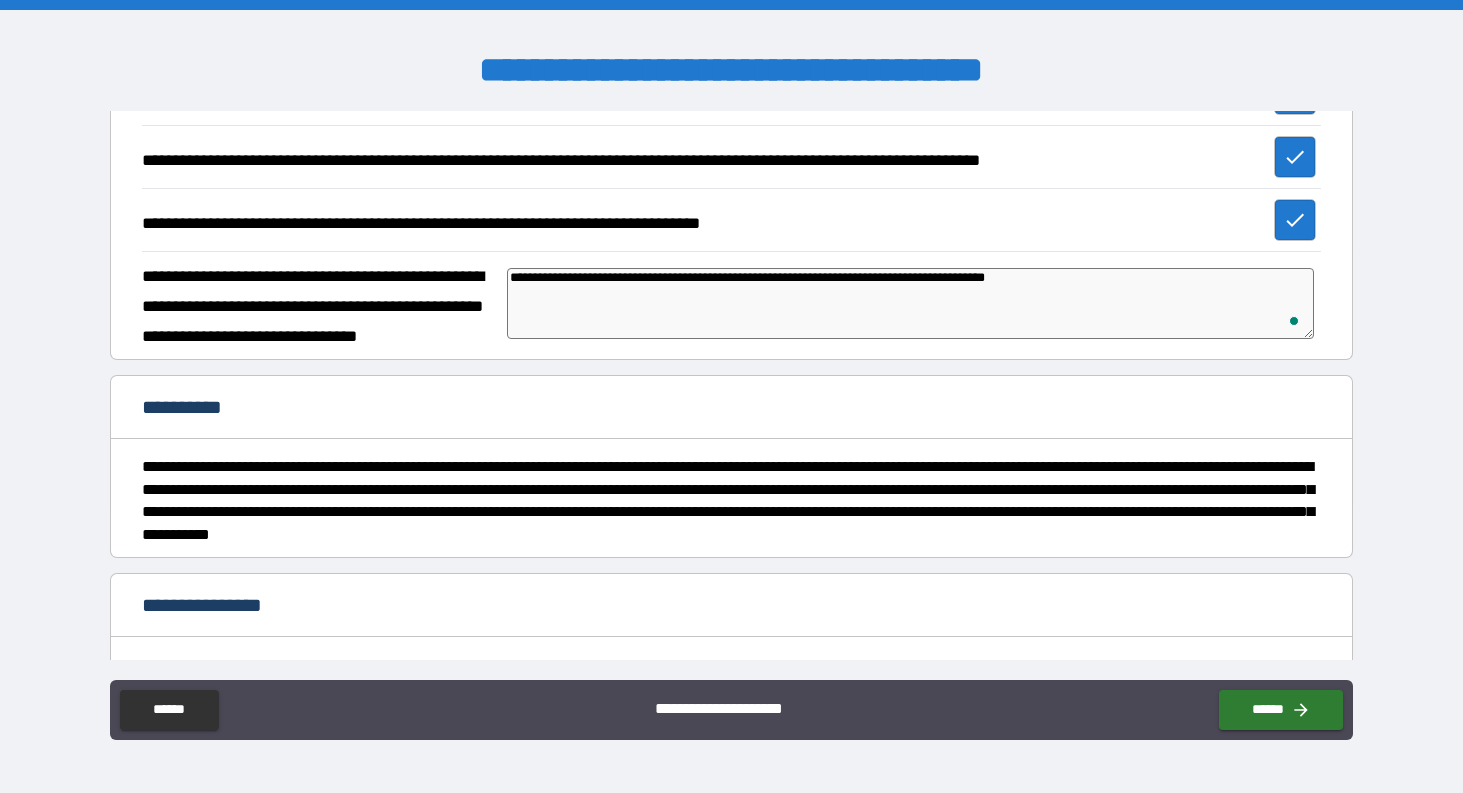 type on "*" 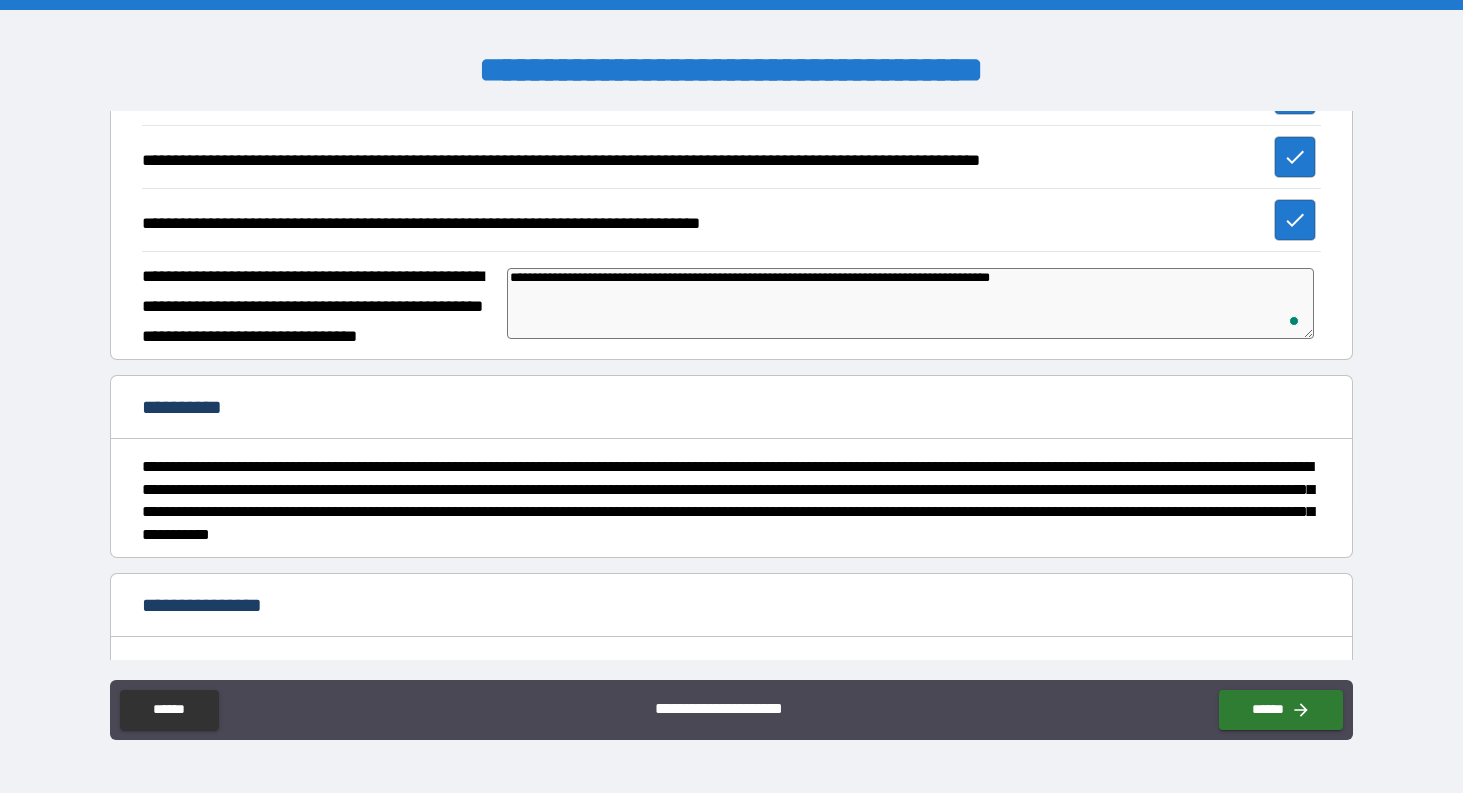 type on "*" 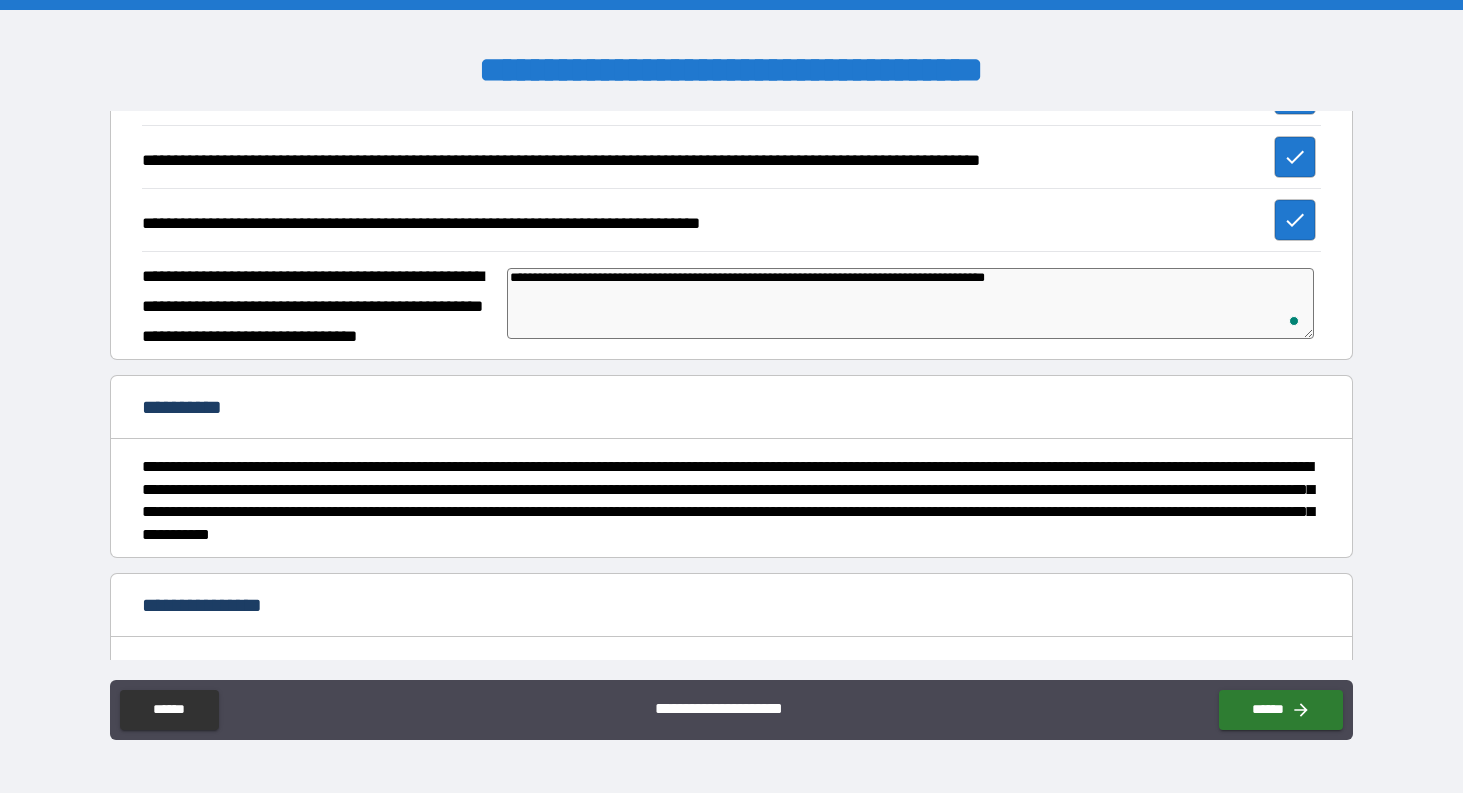 type on "**********" 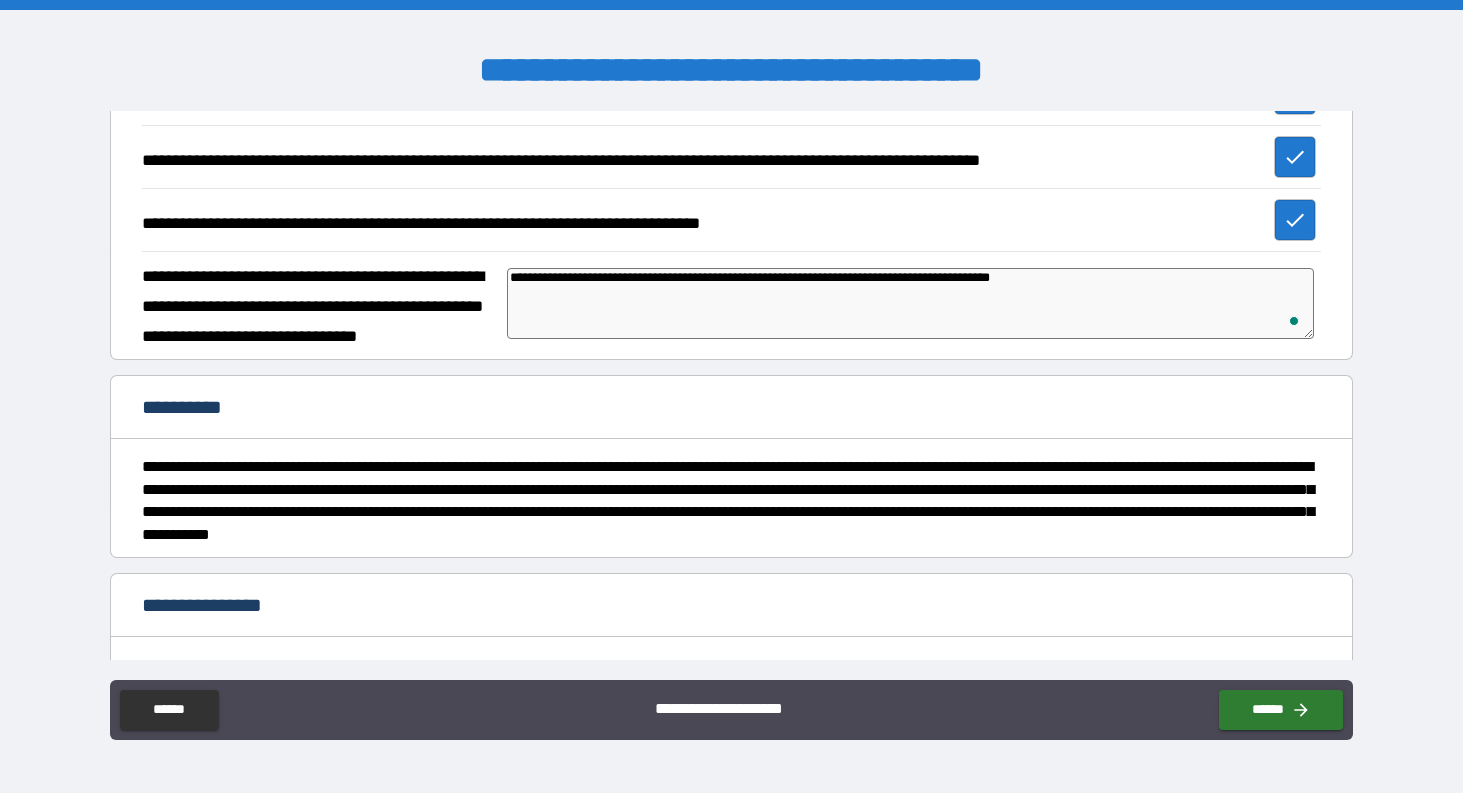 type on "**********" 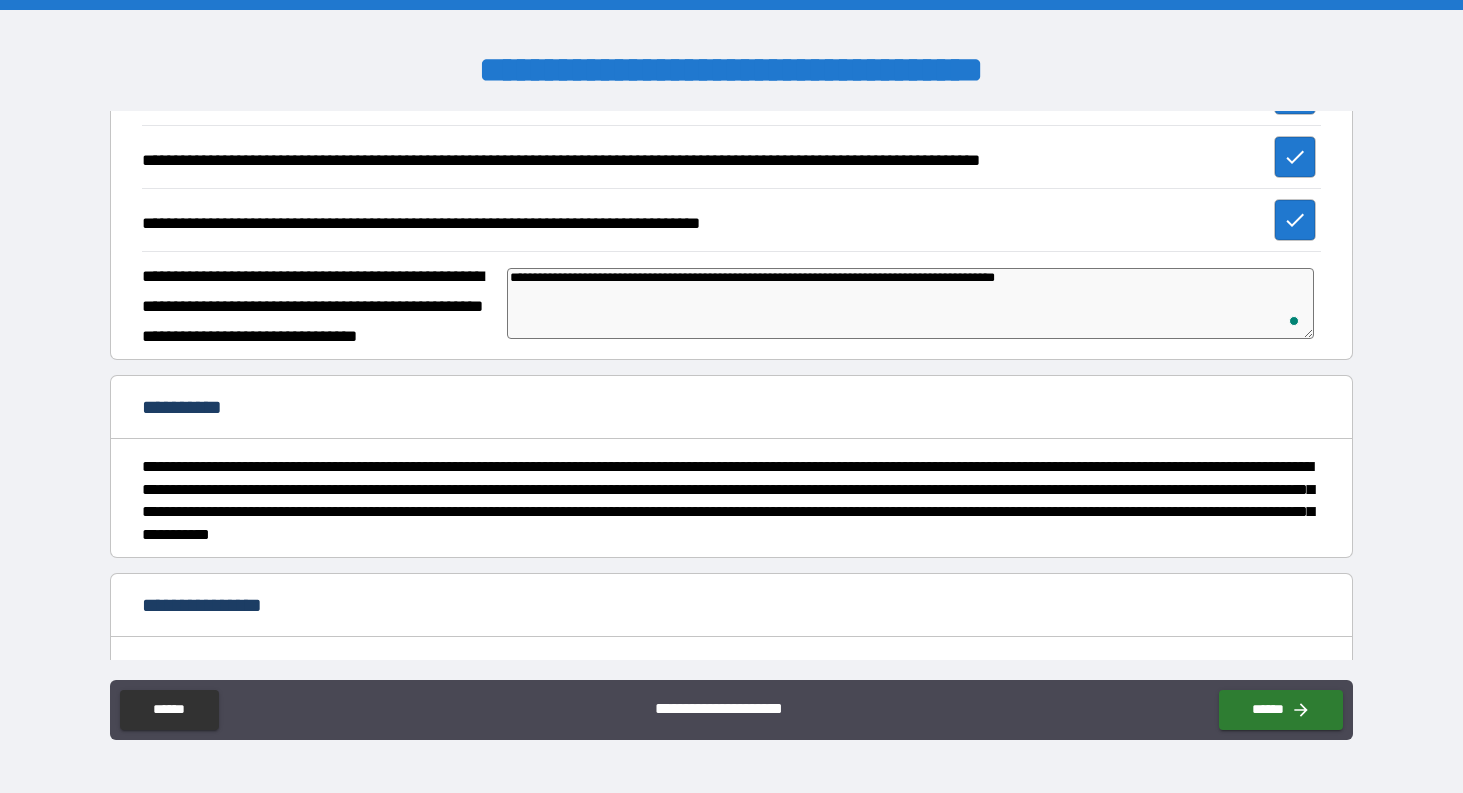 type on "**********" 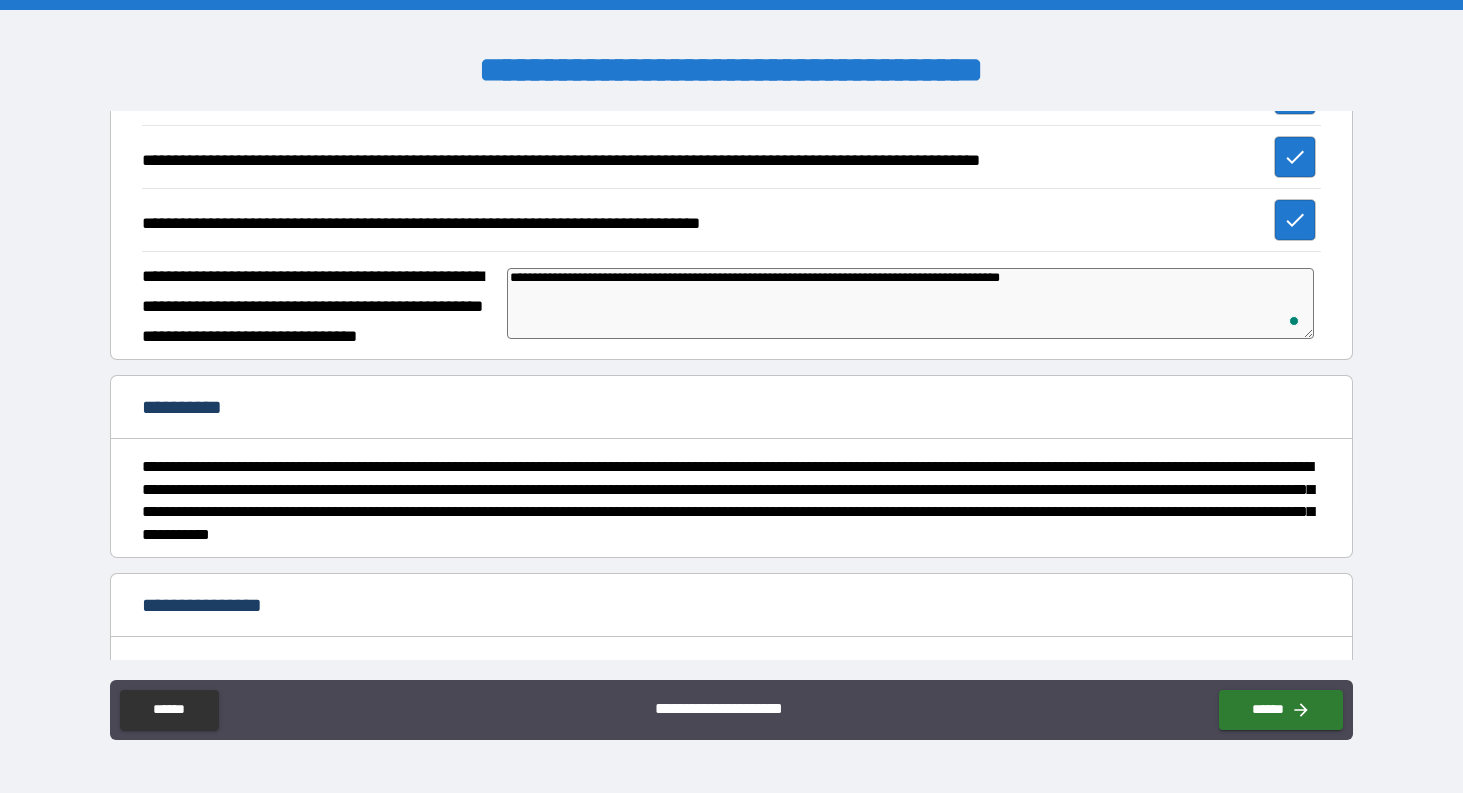 type on "**********" 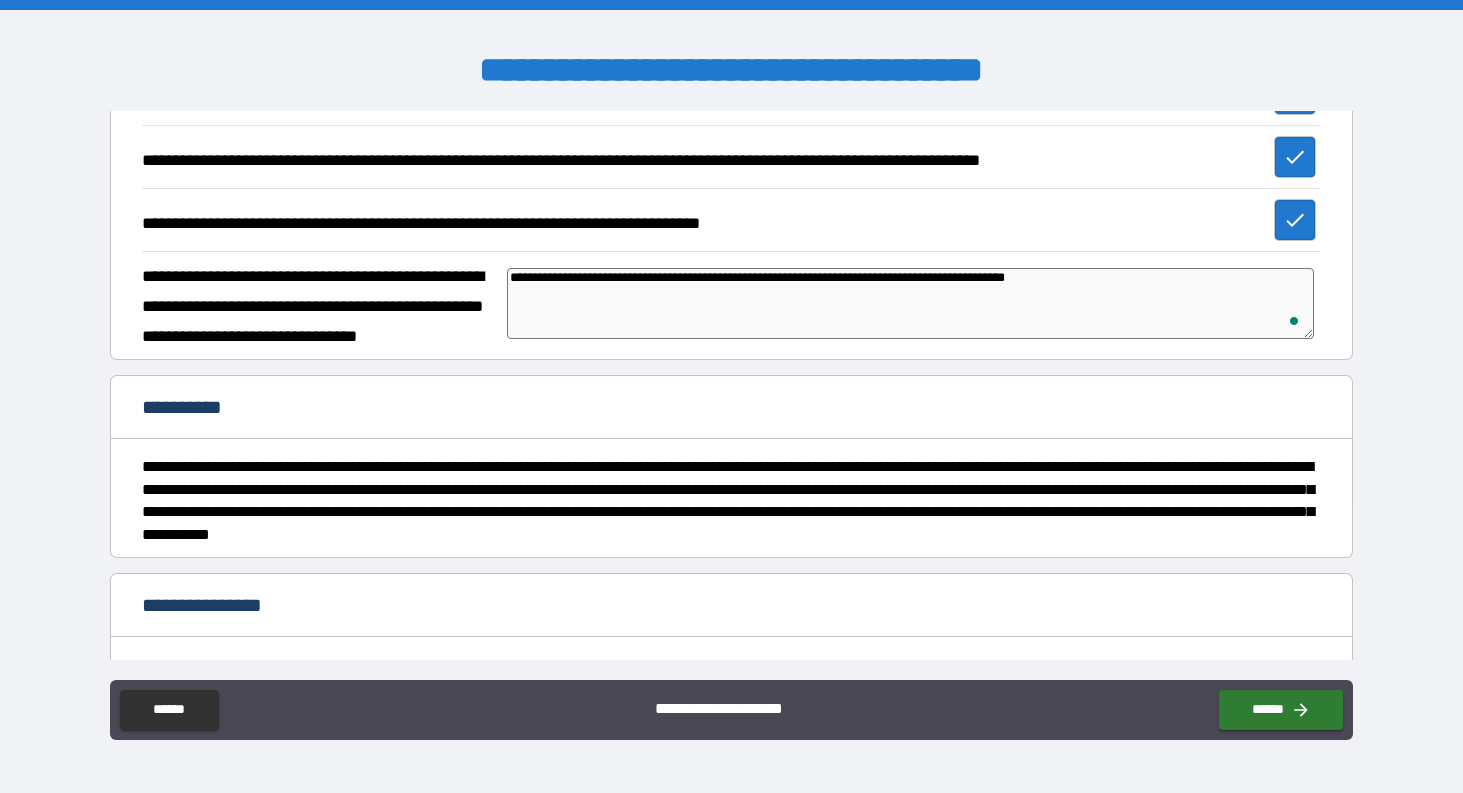 type on "**********" 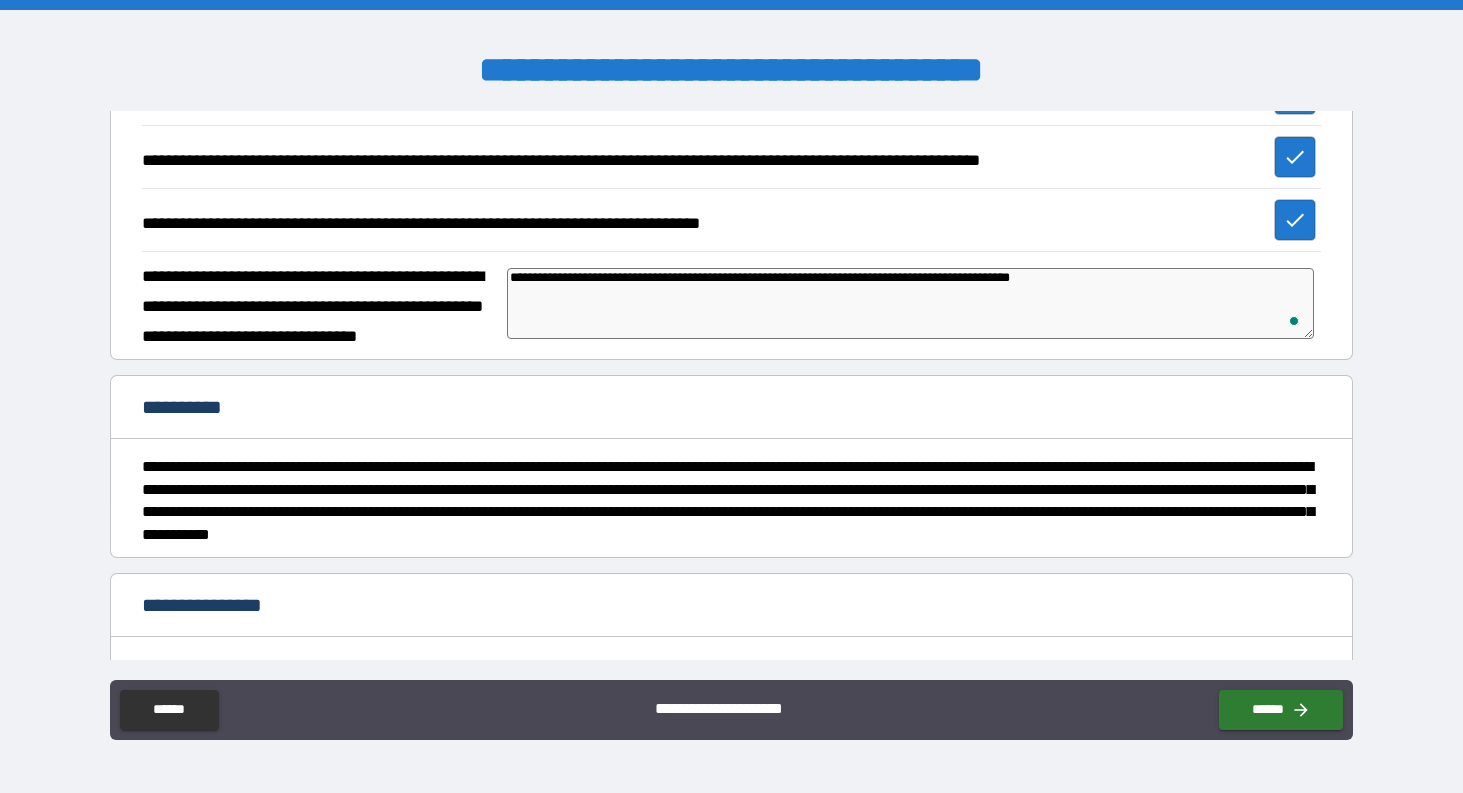 type on "**********" 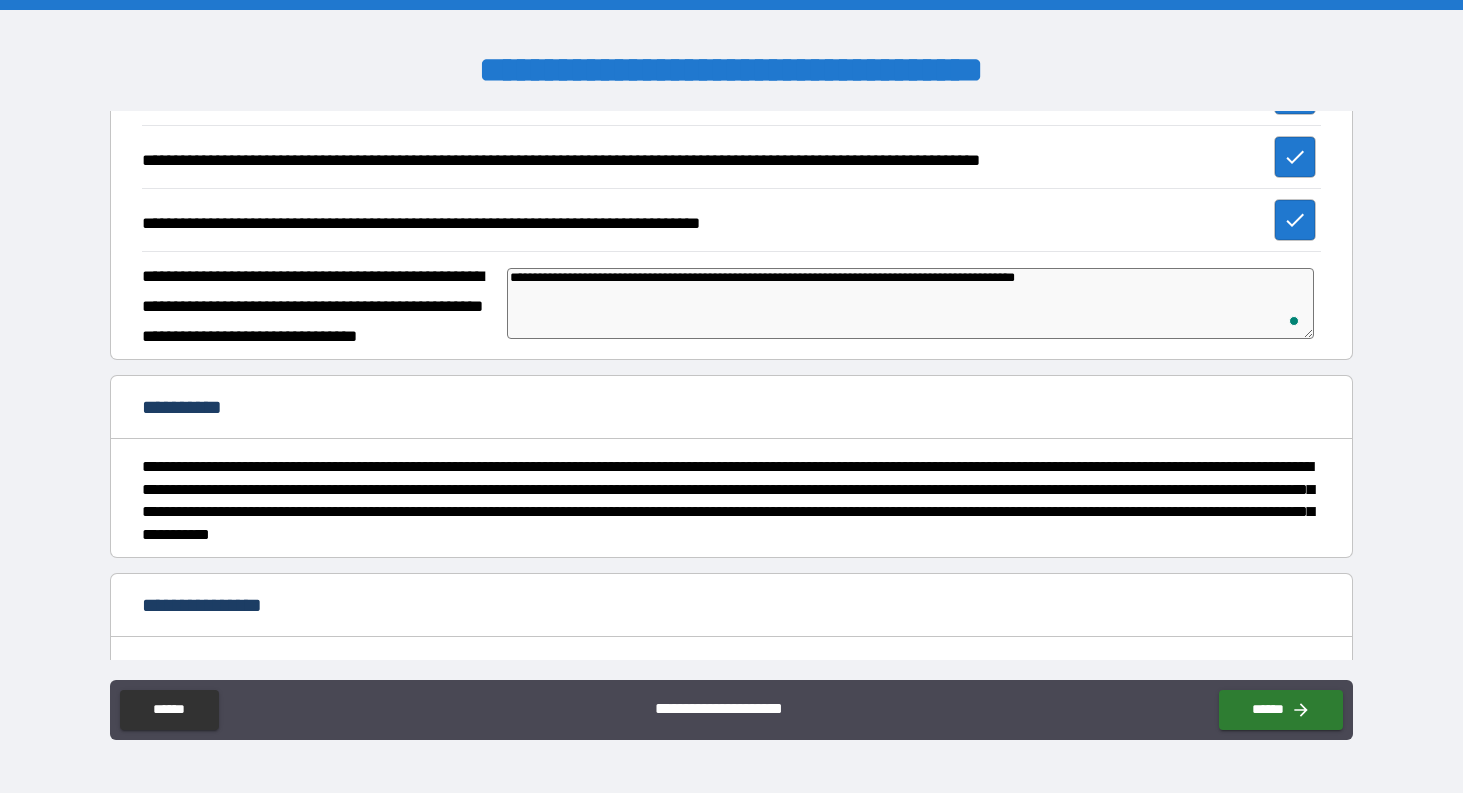 type on "**********" 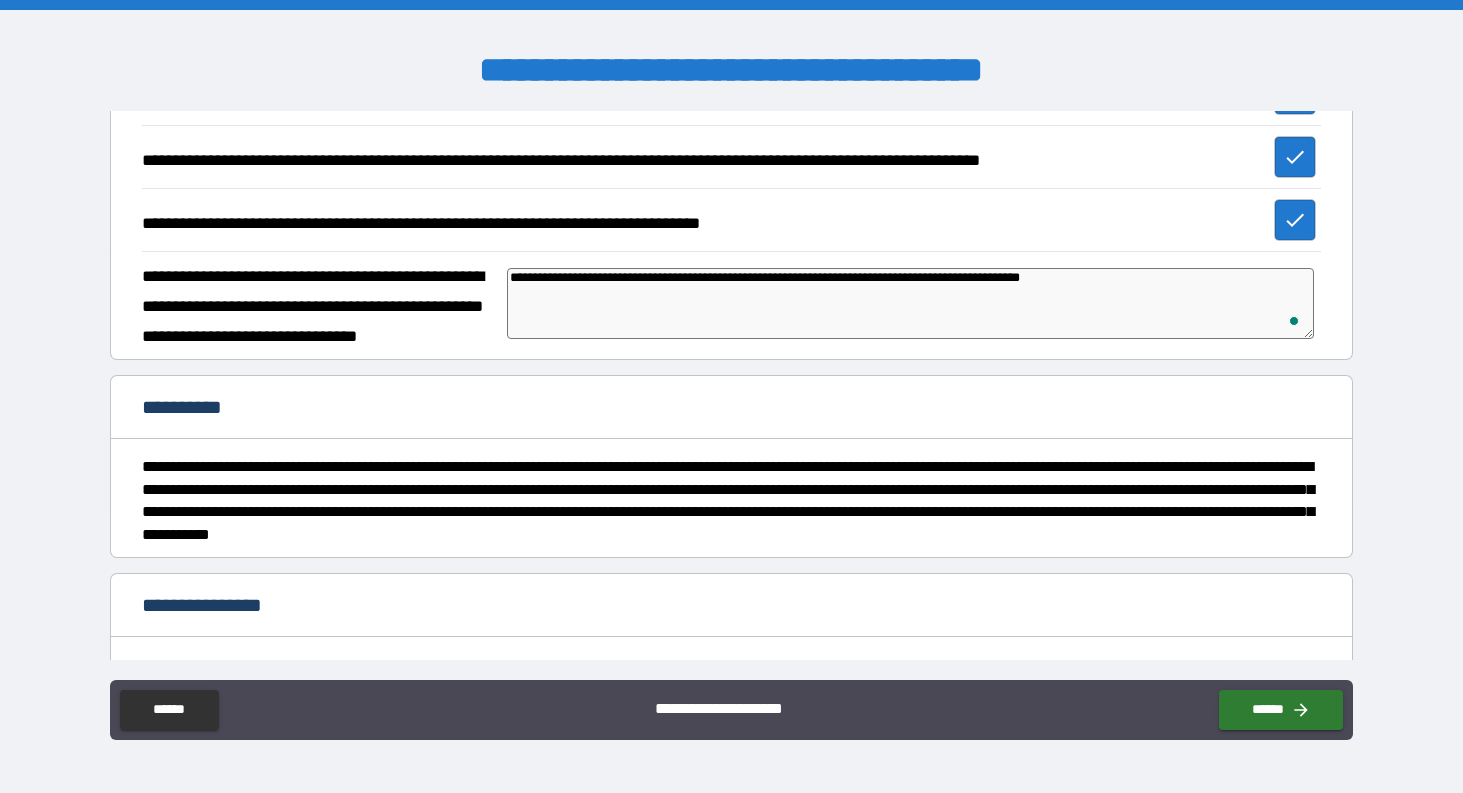 type on "**********" 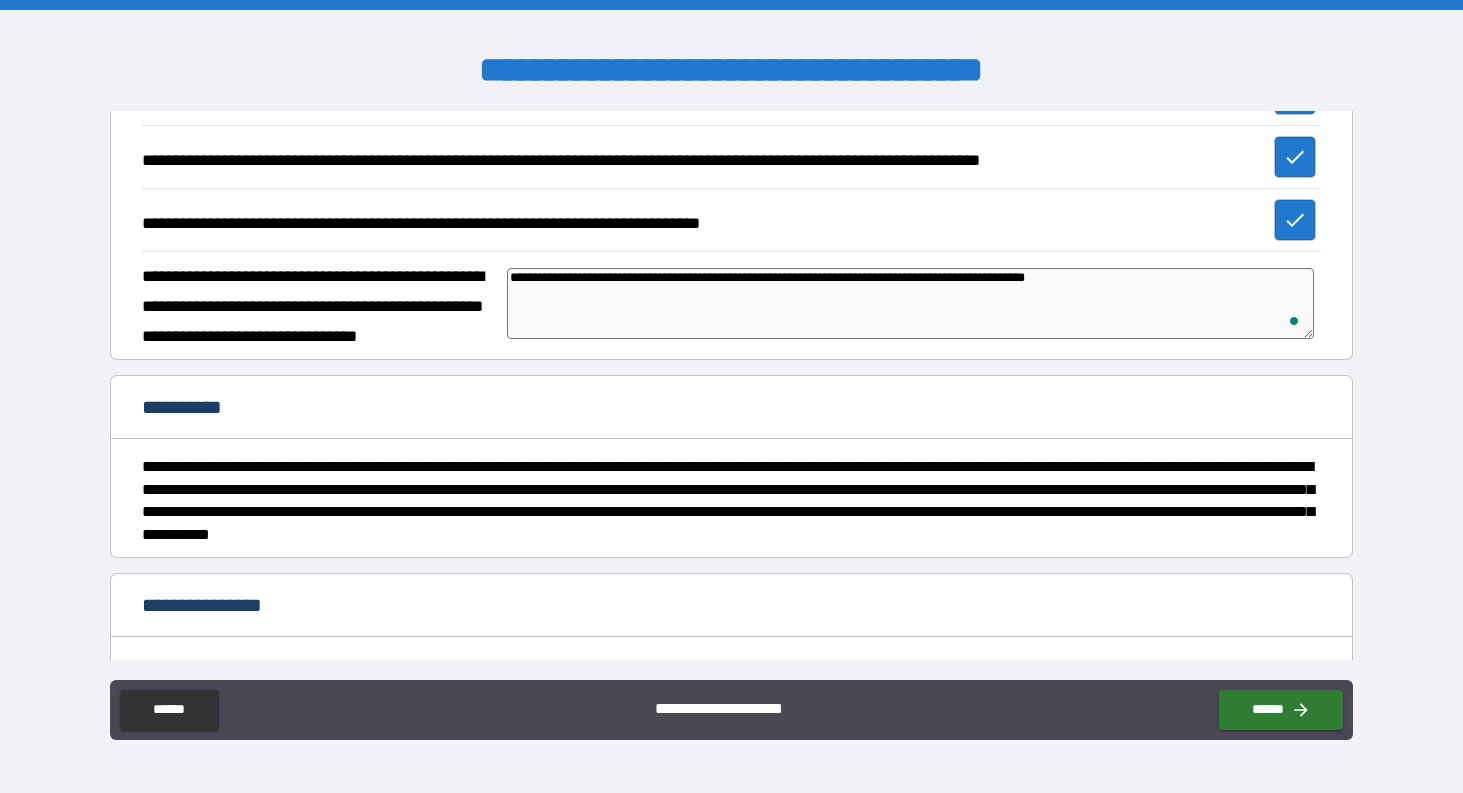 type on "*" 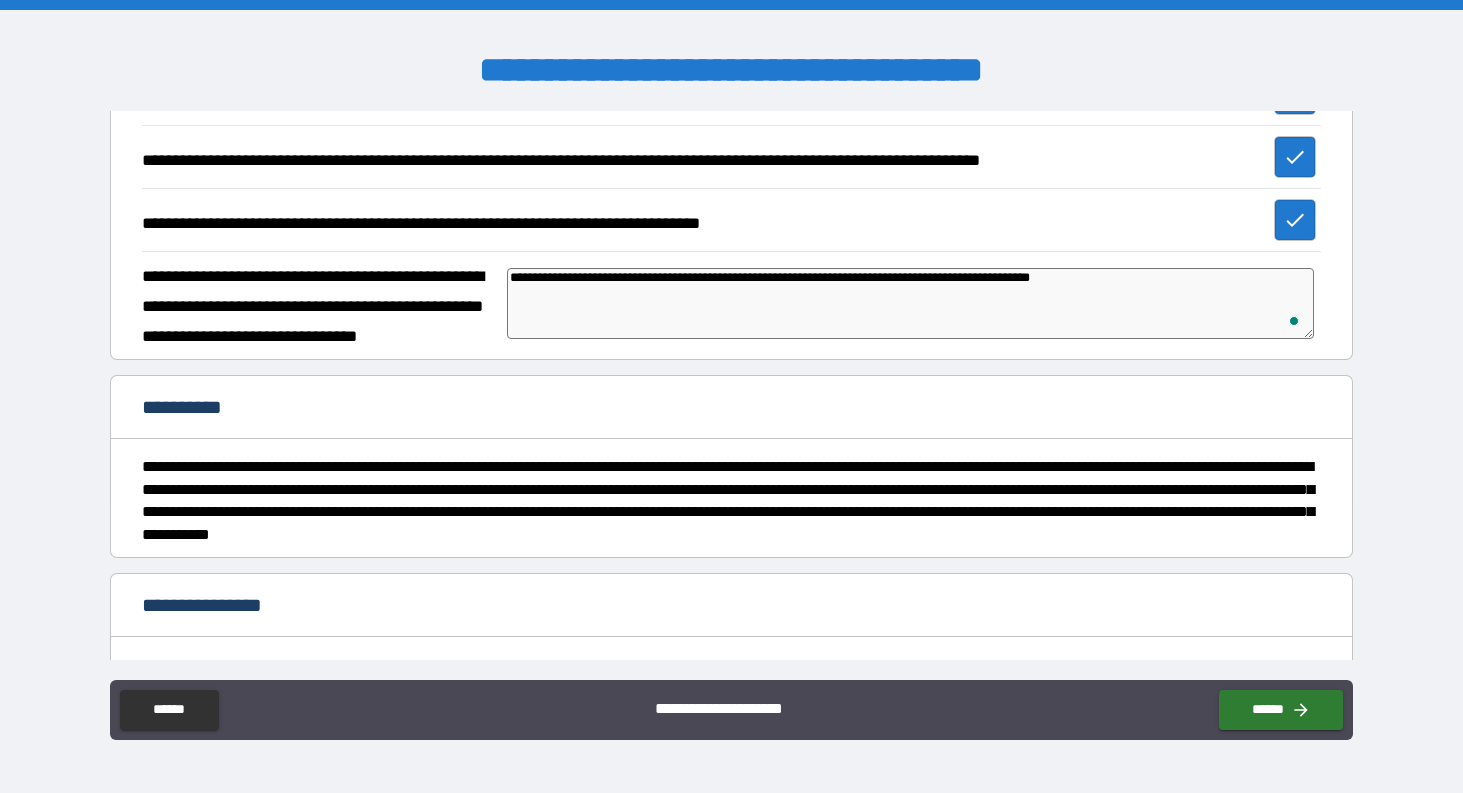 type on "**********" 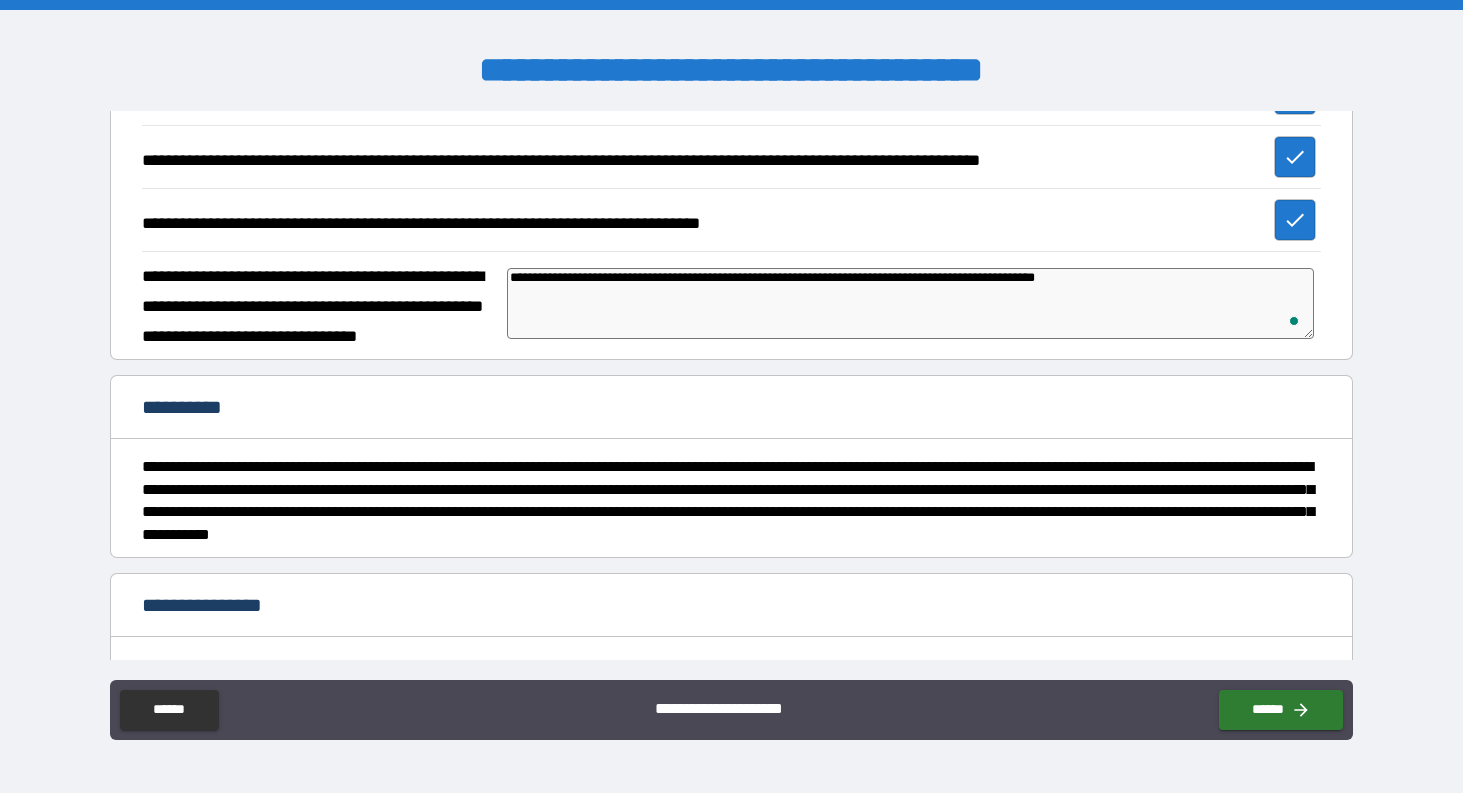 type on "**********" 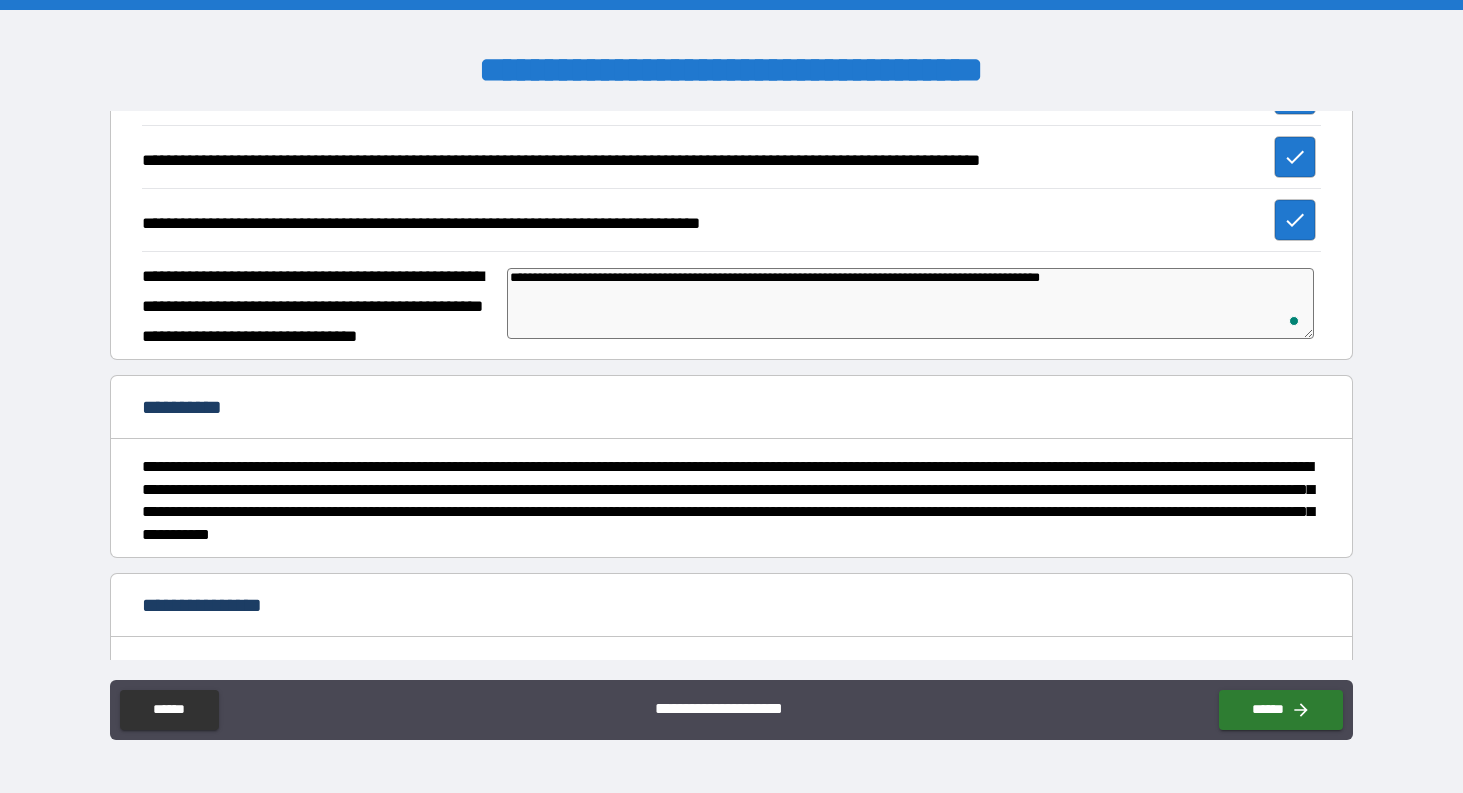 type on "**********" 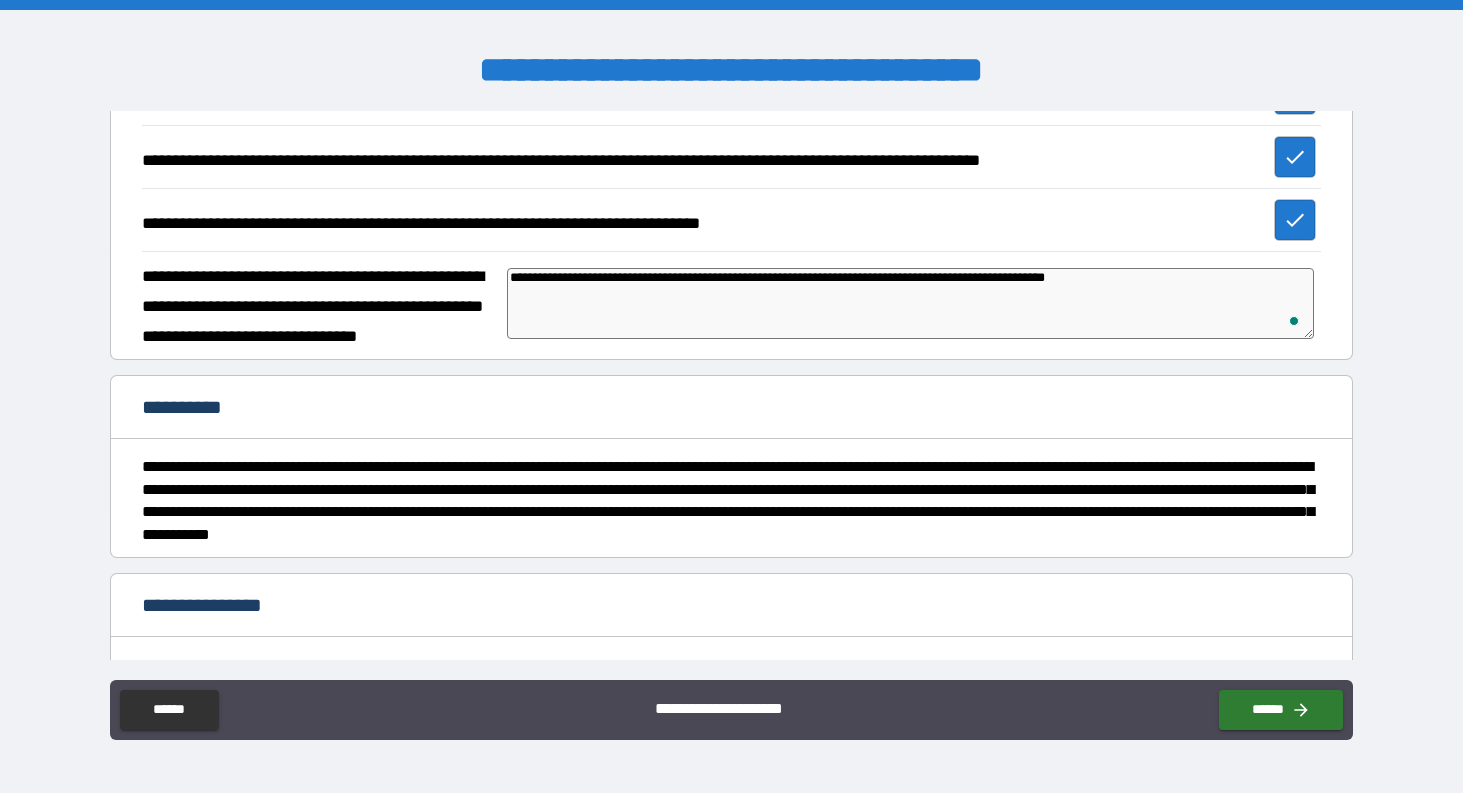 type on "**********" 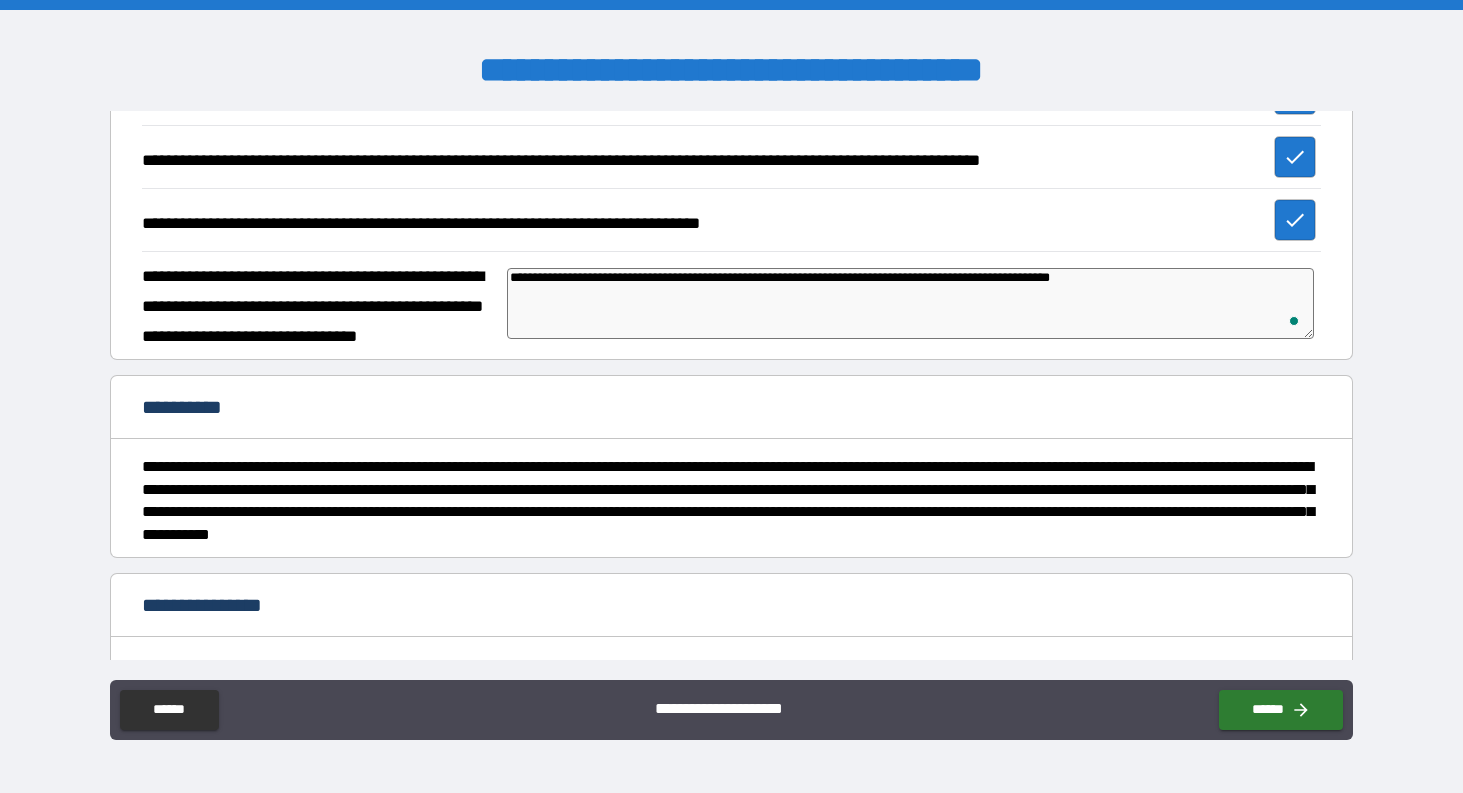 type on "**********" 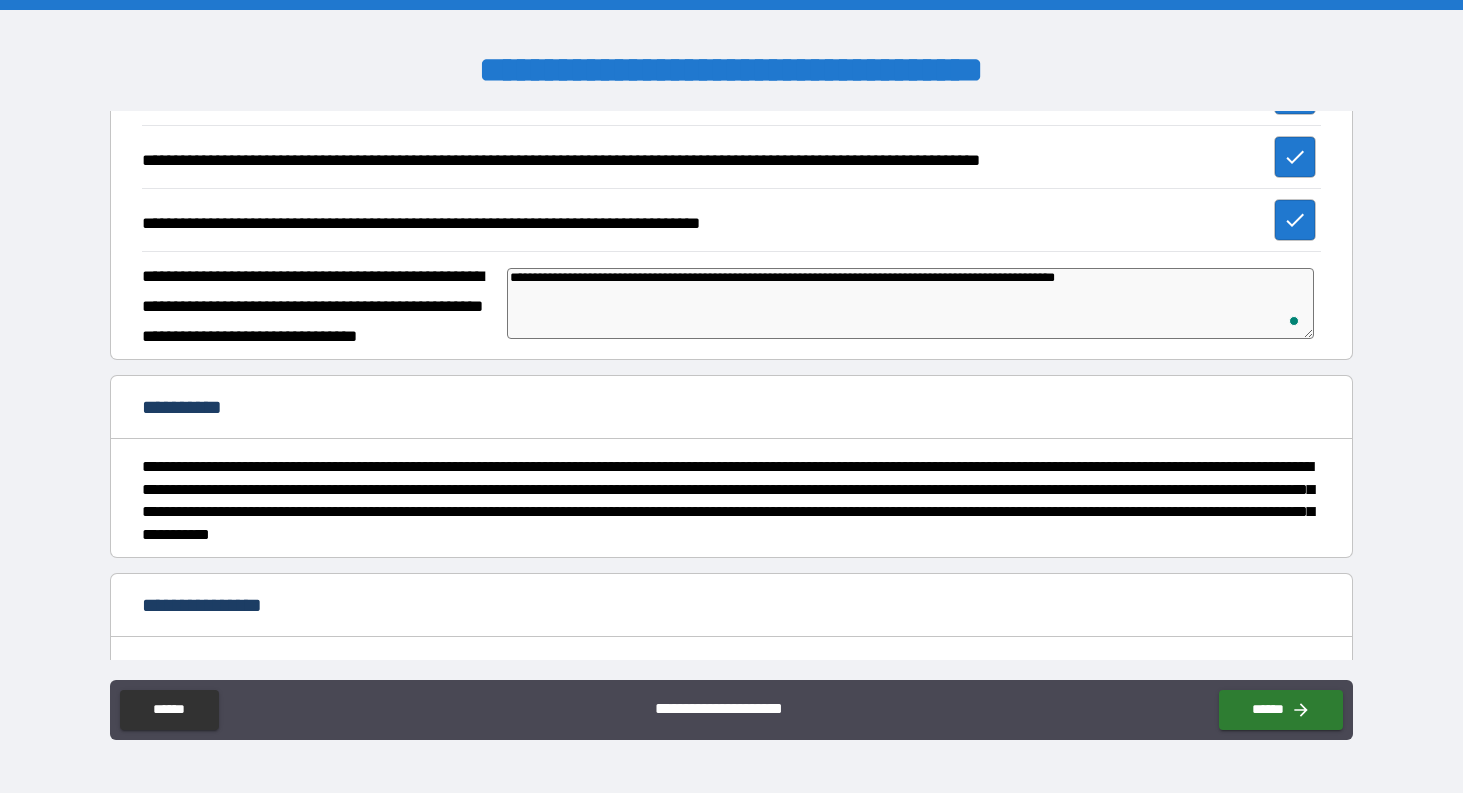 type on "**********" 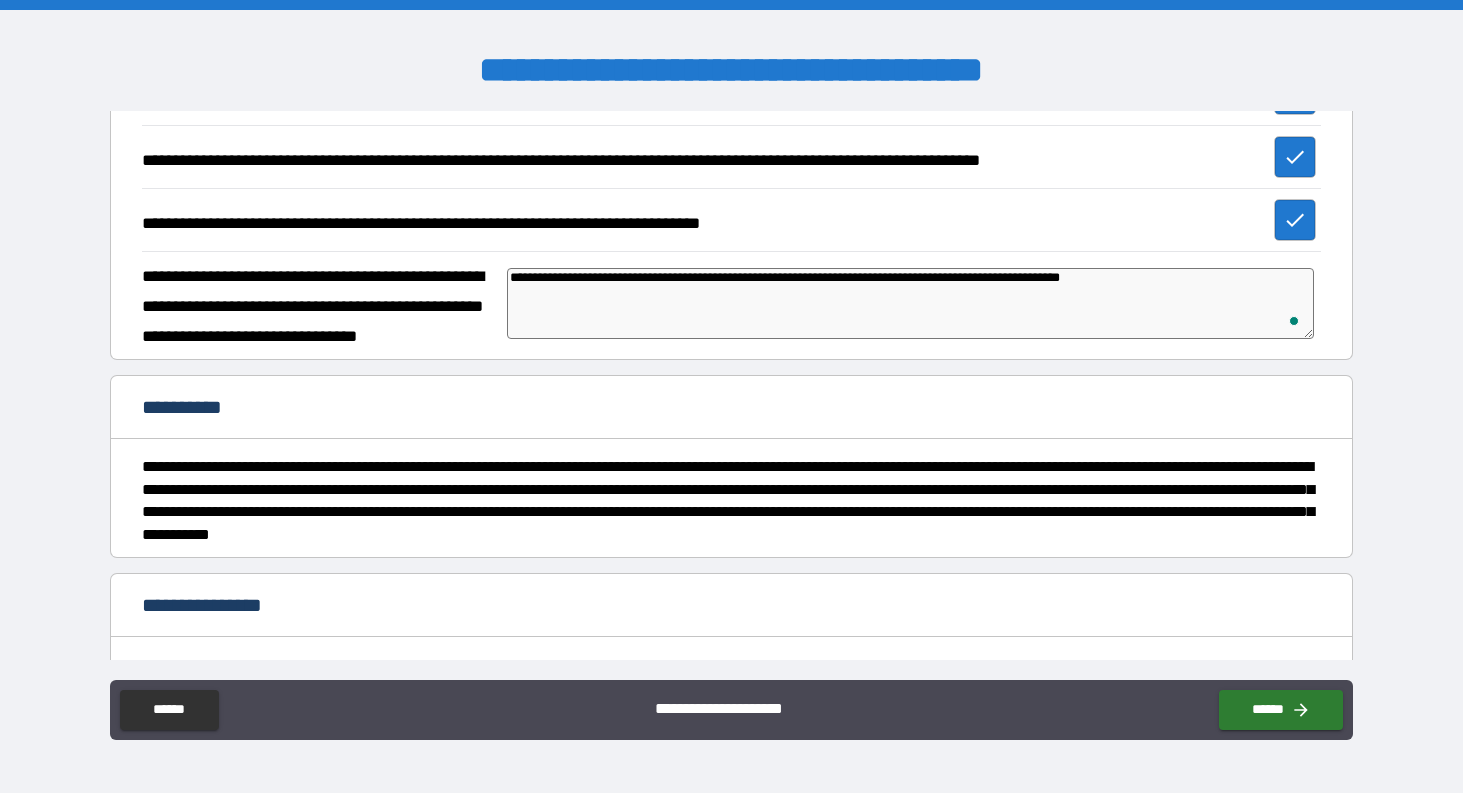 type on "*" 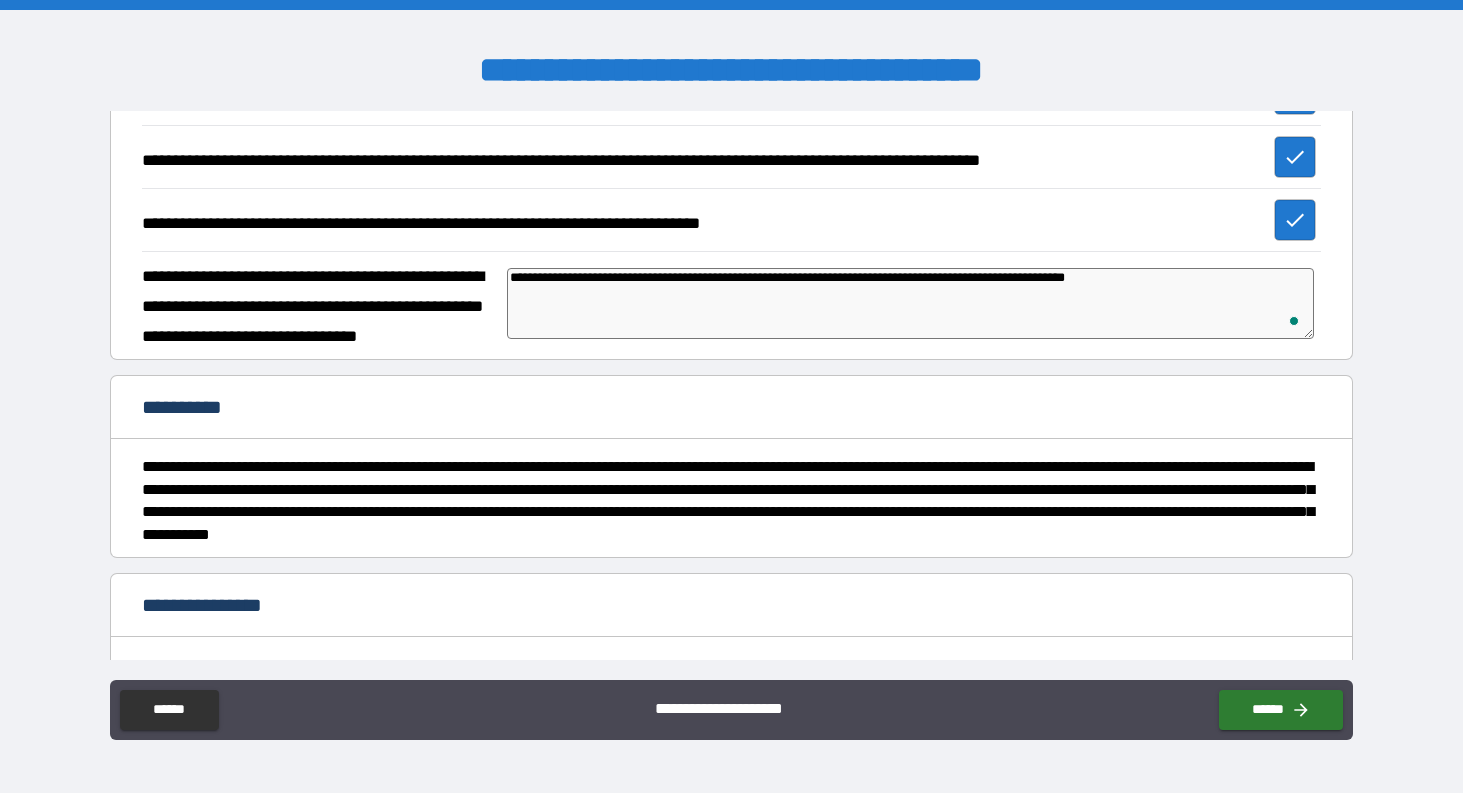 type on "*" 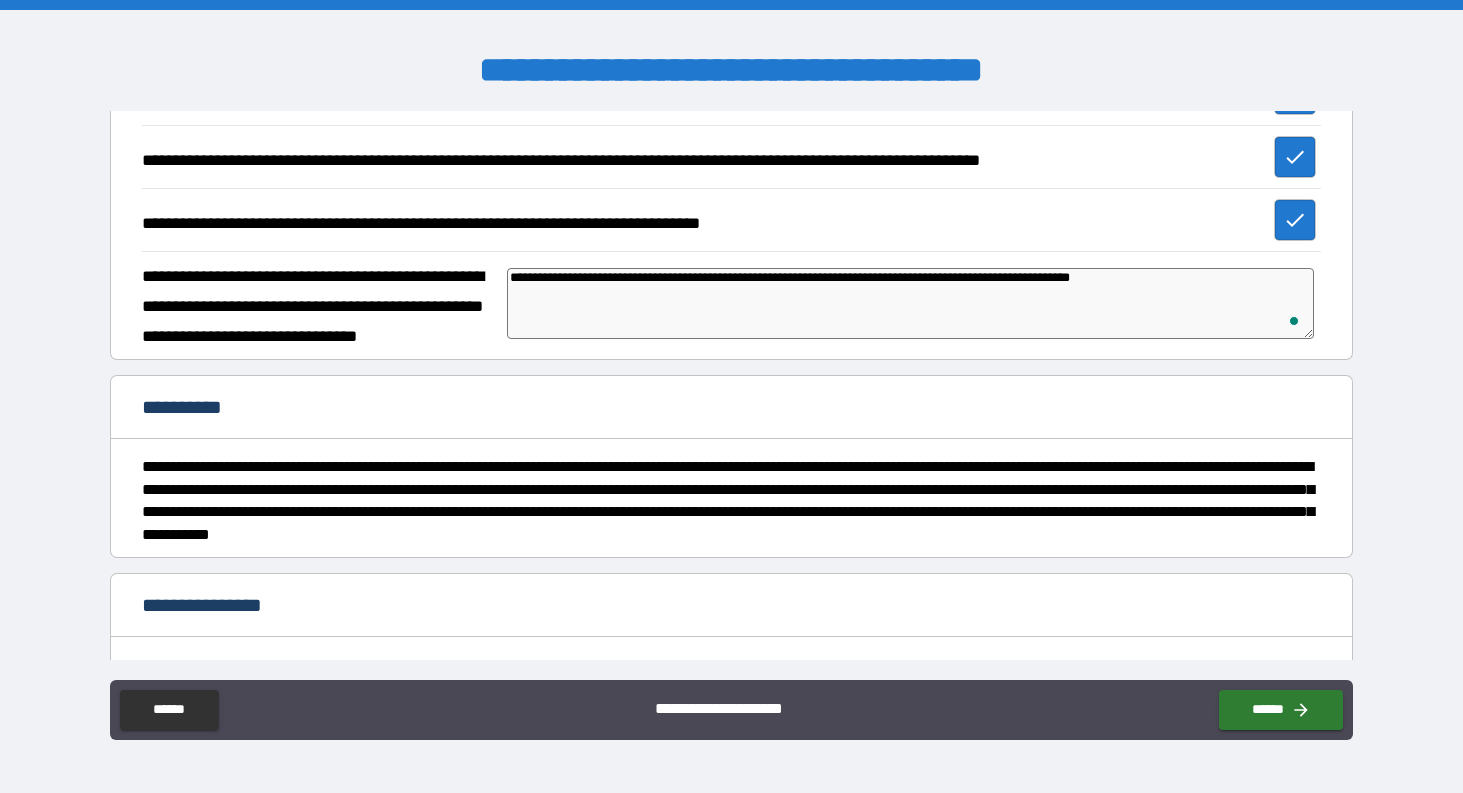 type on "*" 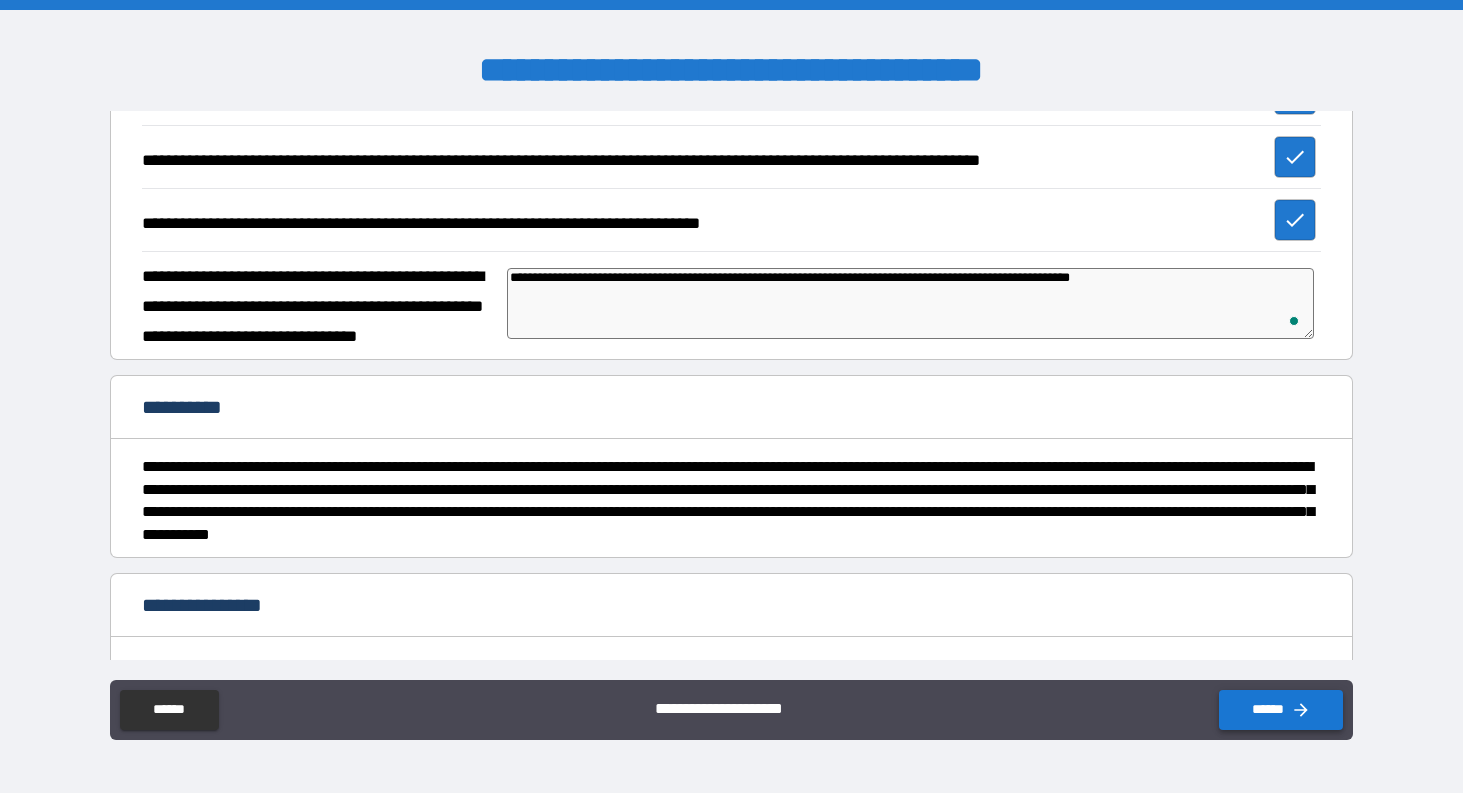 type on "**********" 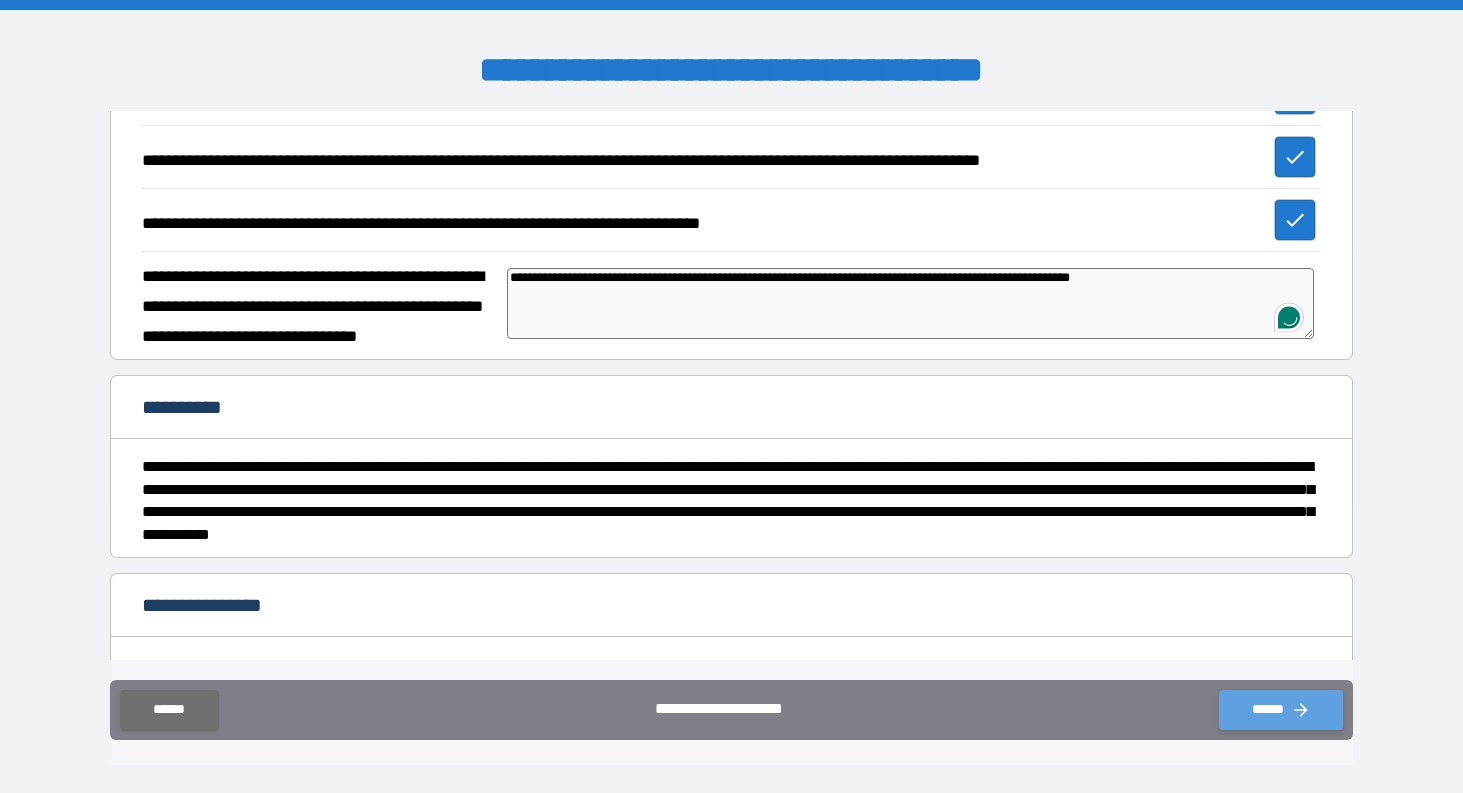 click on "******" at bounding box center [1281, 710] 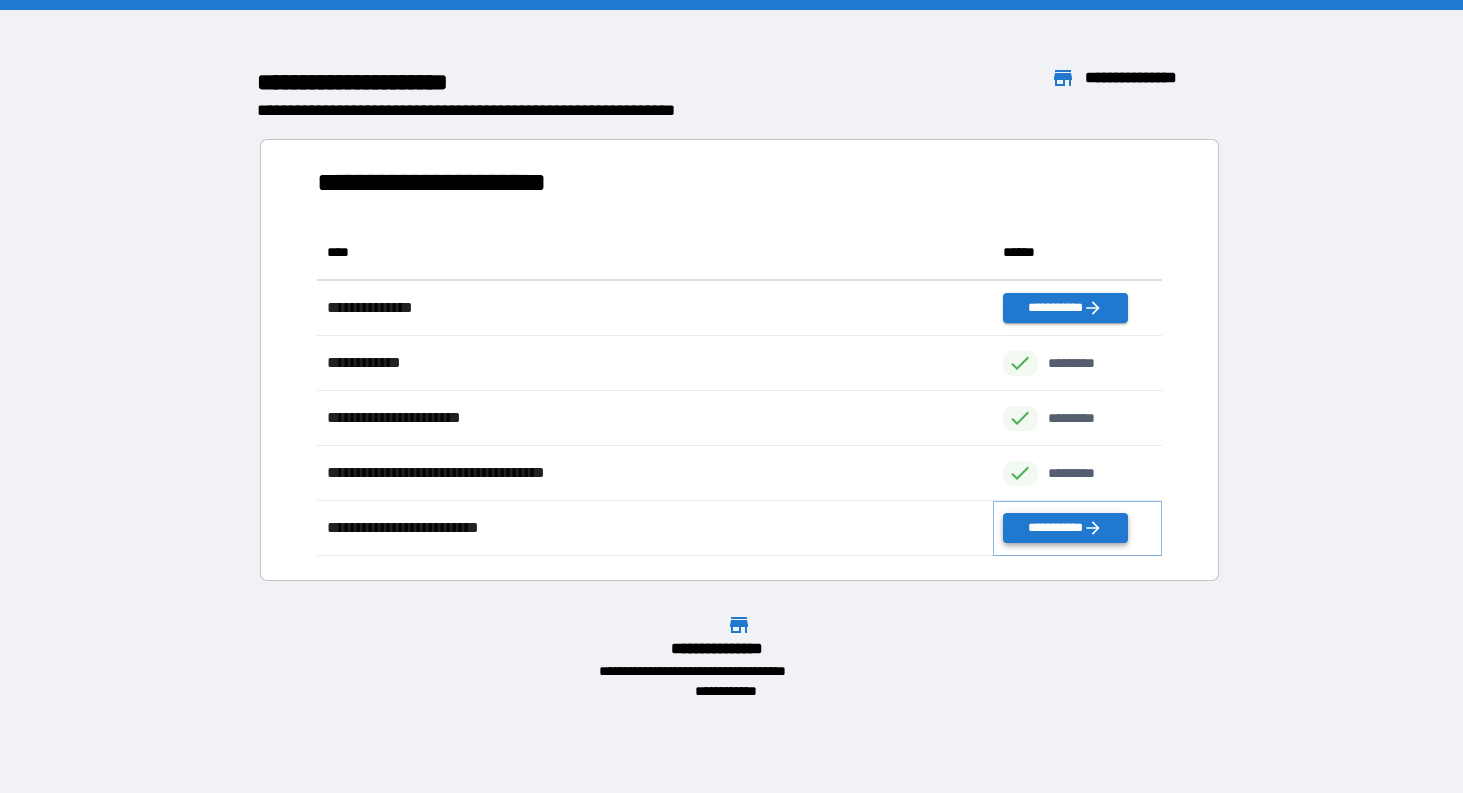 click on "**********" at bounding box center [1065, 528] 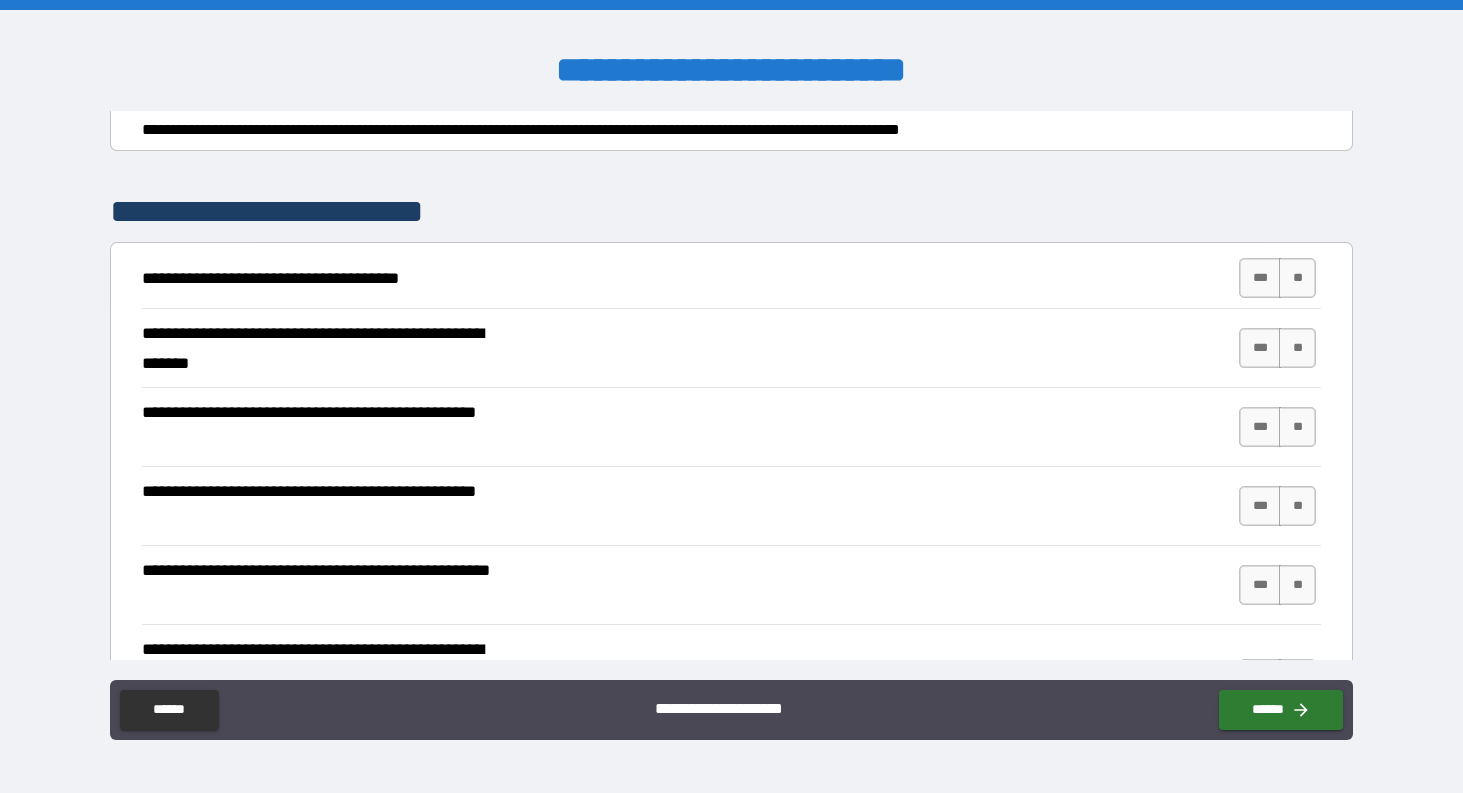 scroll, scrollTop: 256, scrollLeft: 0, axis: vertical 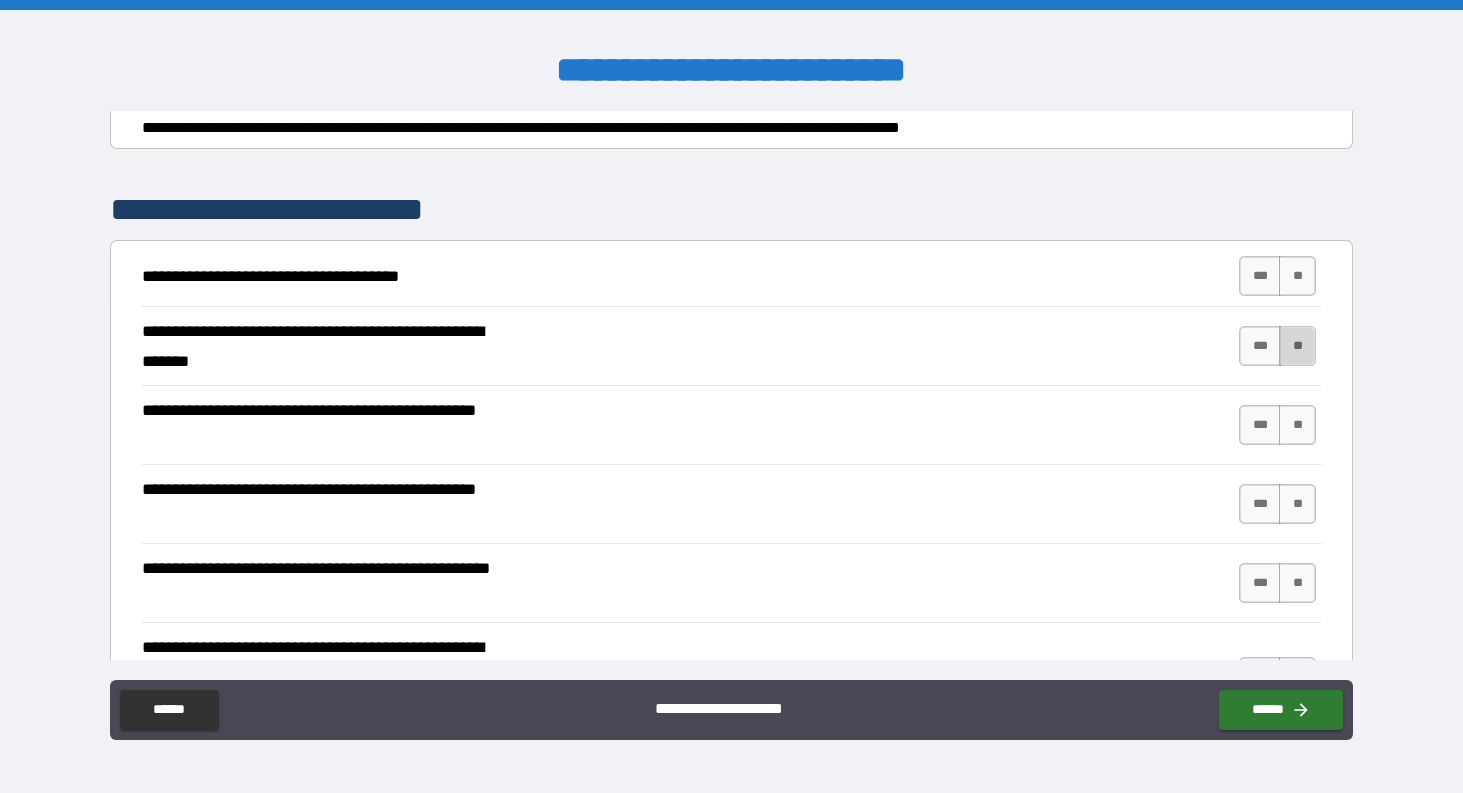 click on "**" at bounding box center (1297, 346) 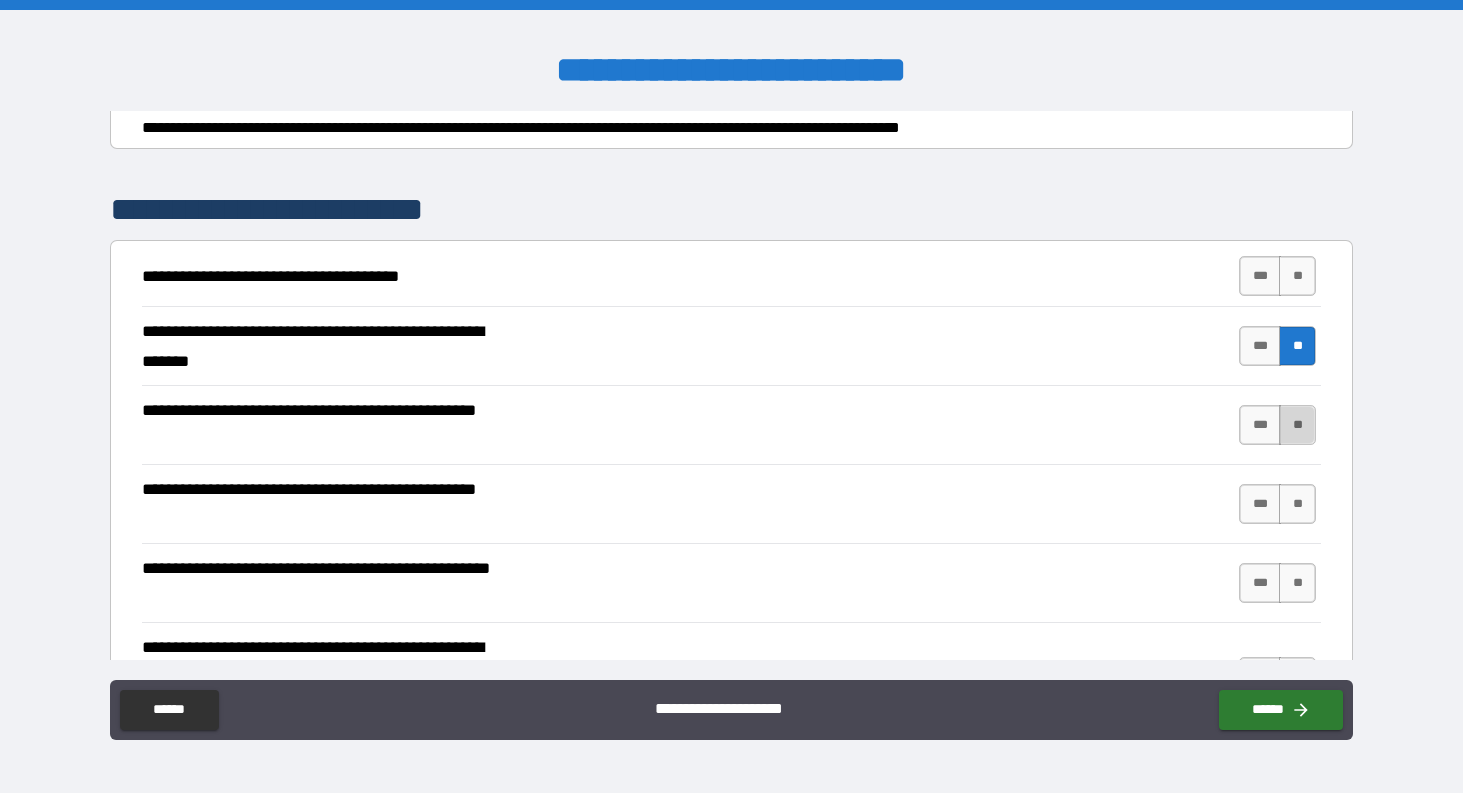 click on "**" at bounding box center [1297, 425] 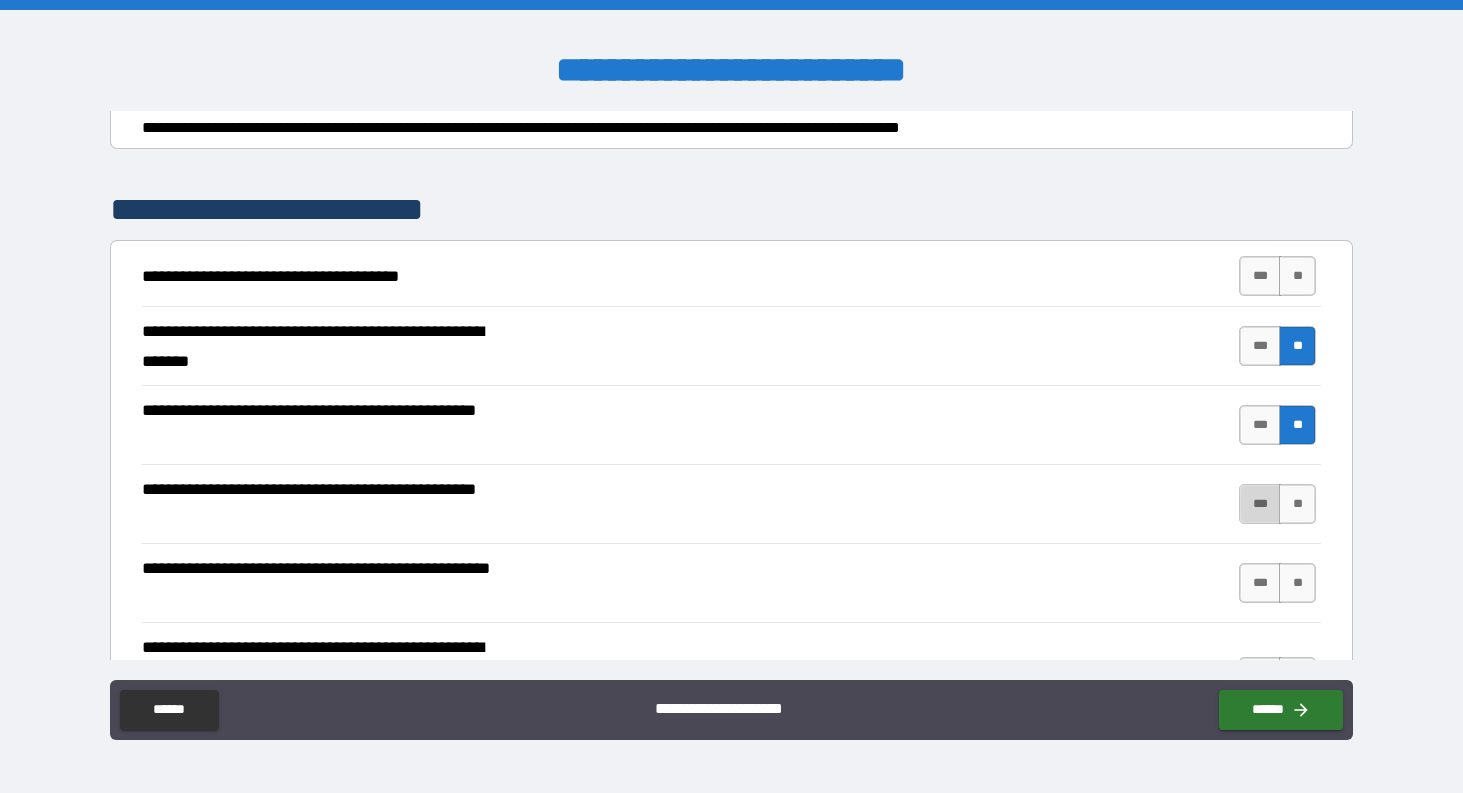 click on "***" at bounding box center [1260, 504] 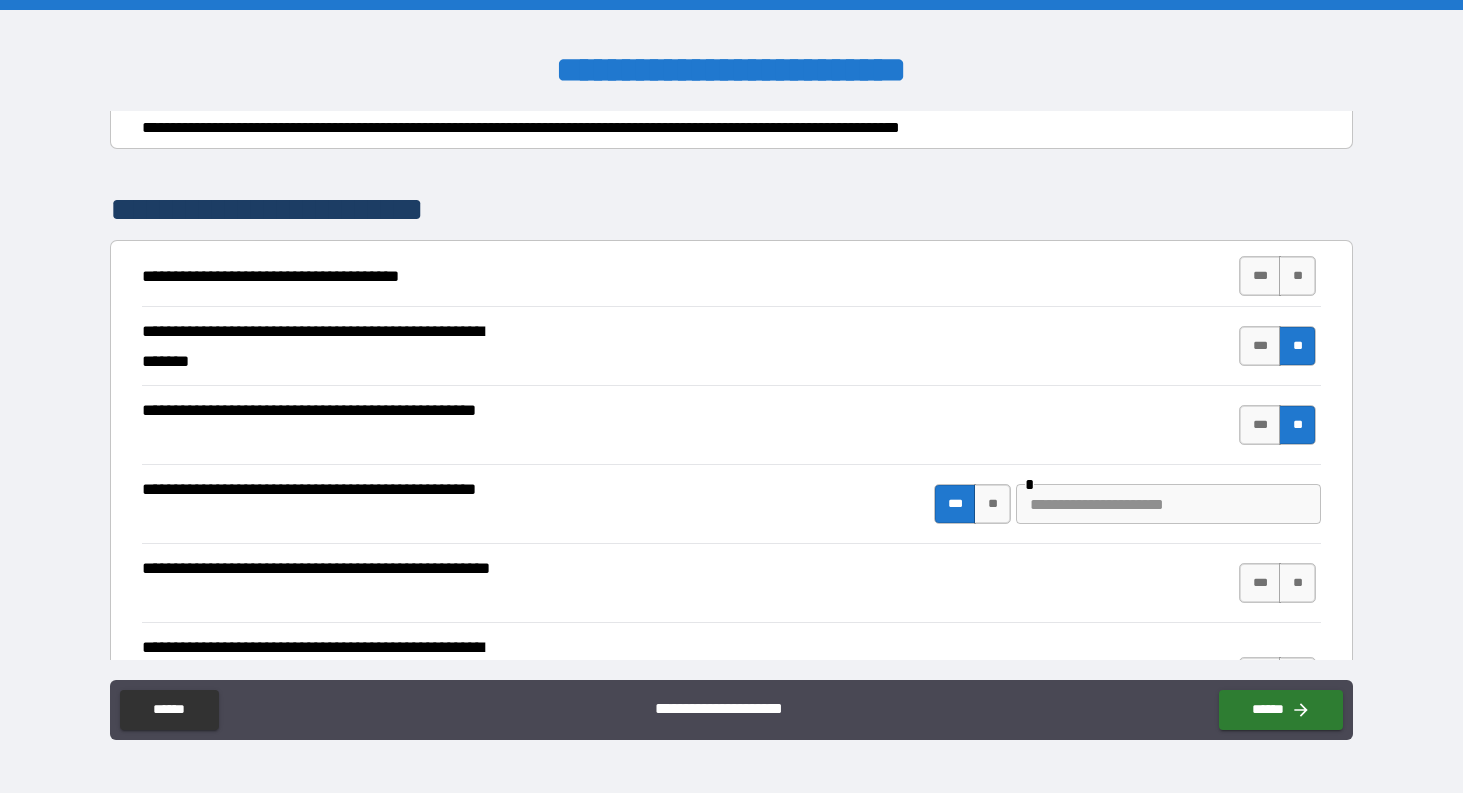 click at bounding box center [1168, 504] 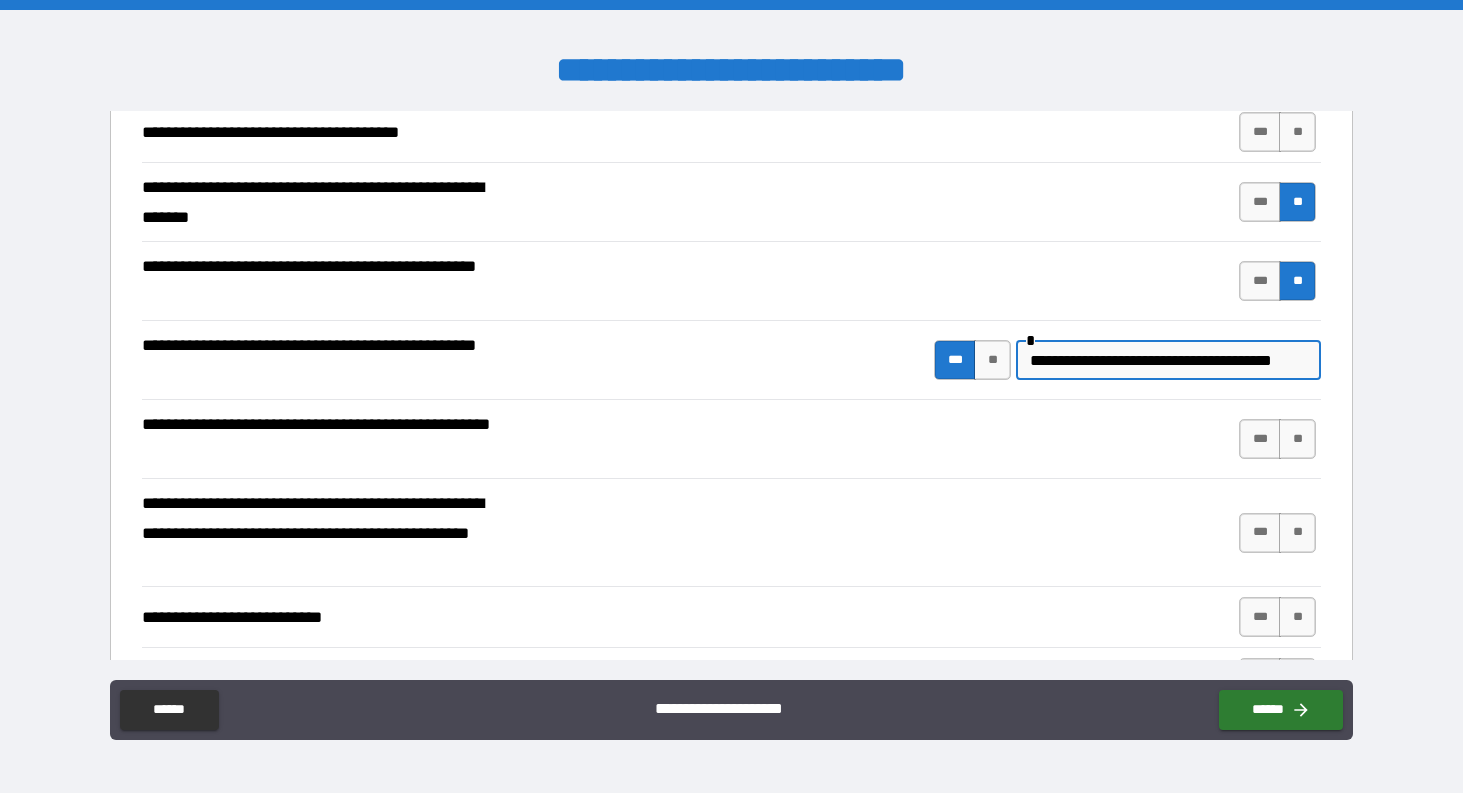 scroll, scrollTop: 451, scrollLeft: 0, axis: vertical 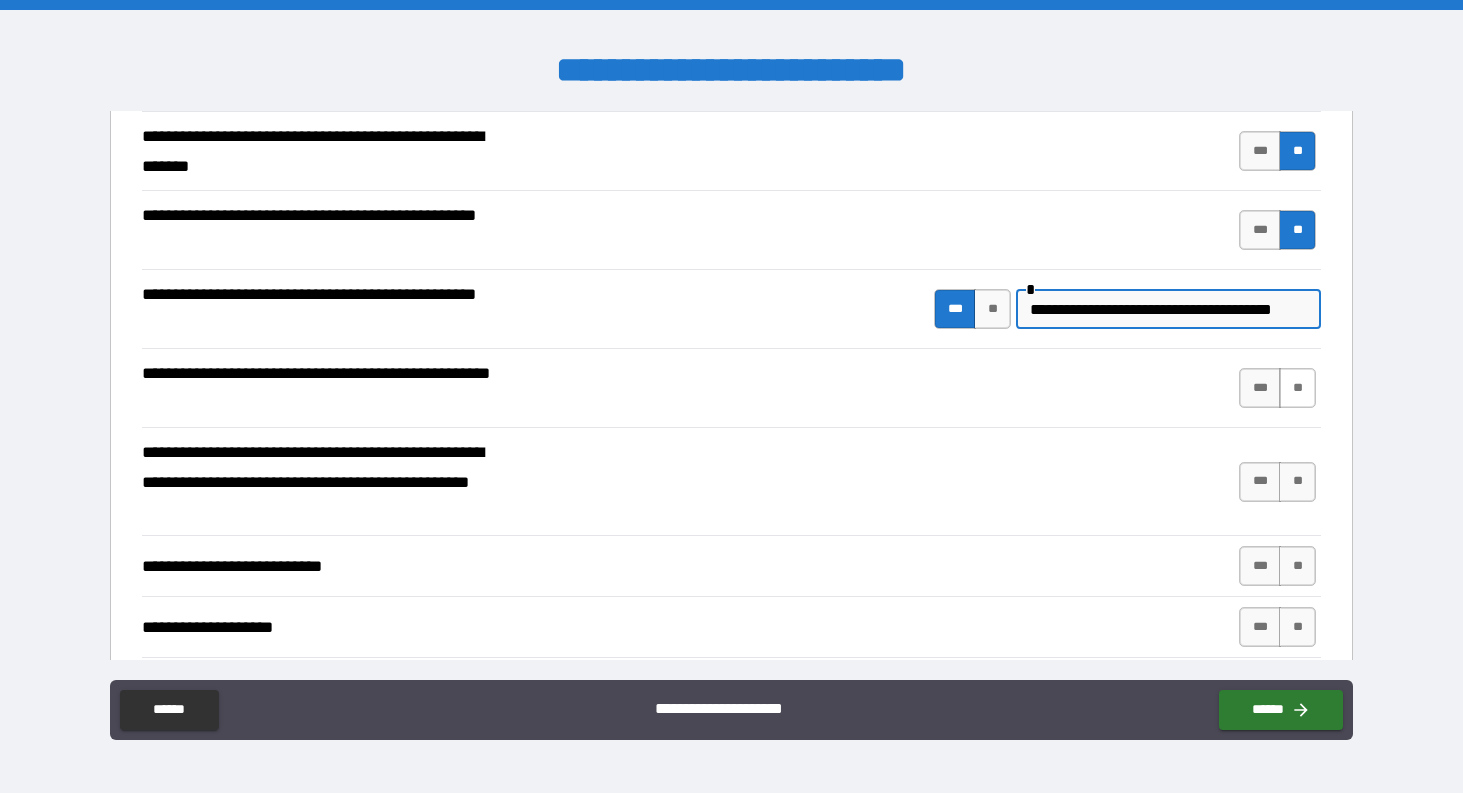 type on "**********" 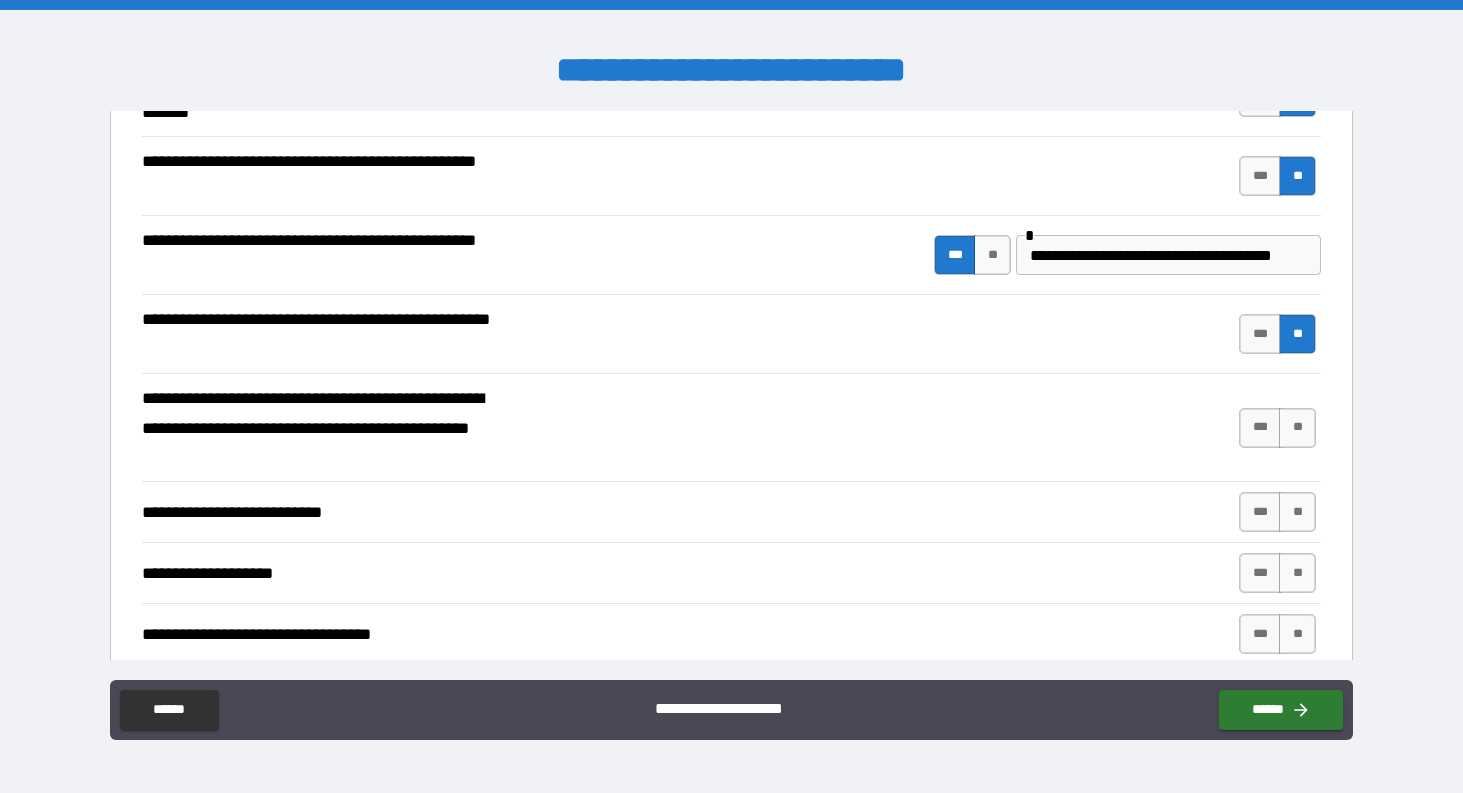 scroll, scrollTop: 507, scrollLeft: 0, axis: vertical 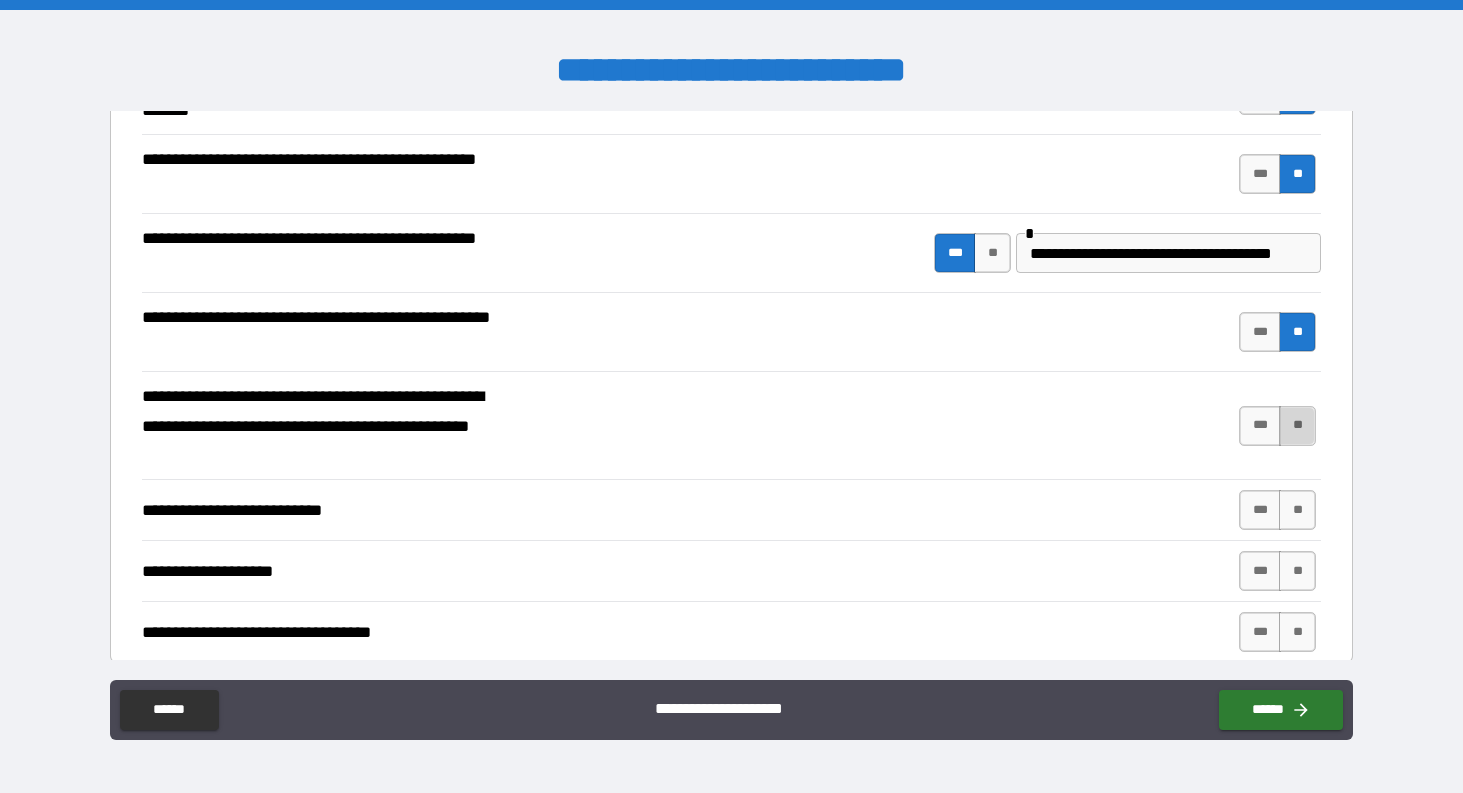 click on "**" at bounding box center (1297, 426) 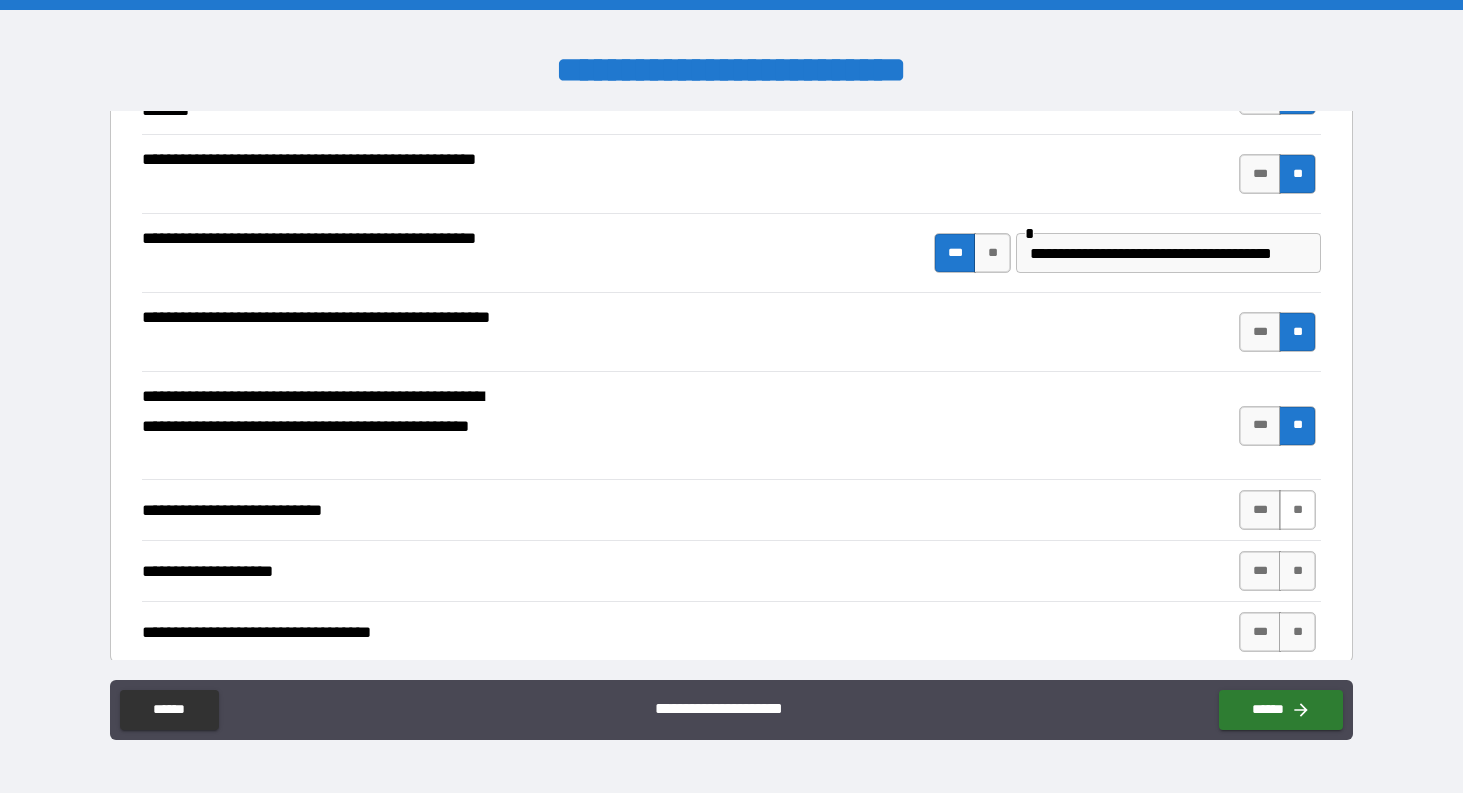 click on "**" at bounding box center (1297, 510) 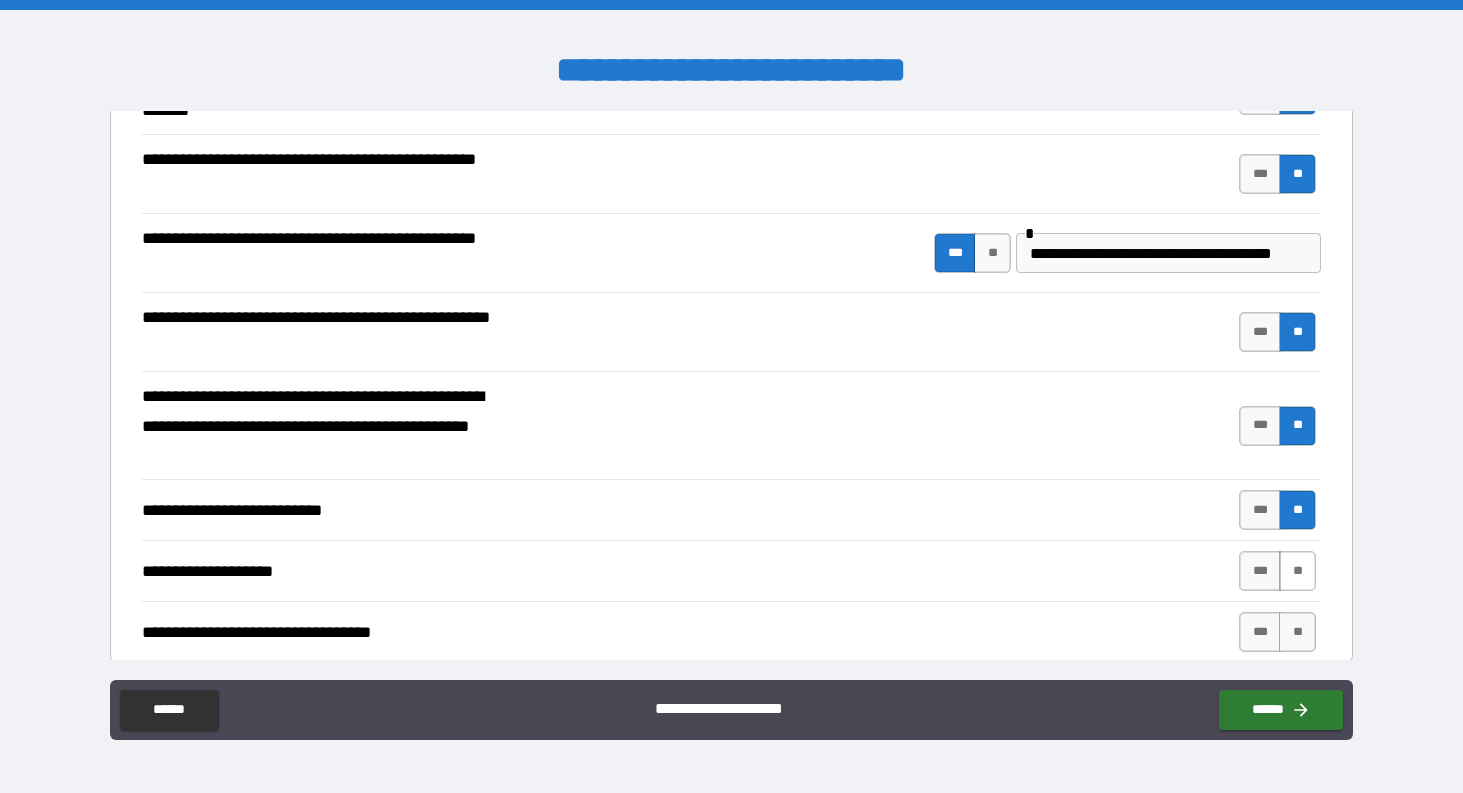 click on "**" at bounding box center (1297, 571) 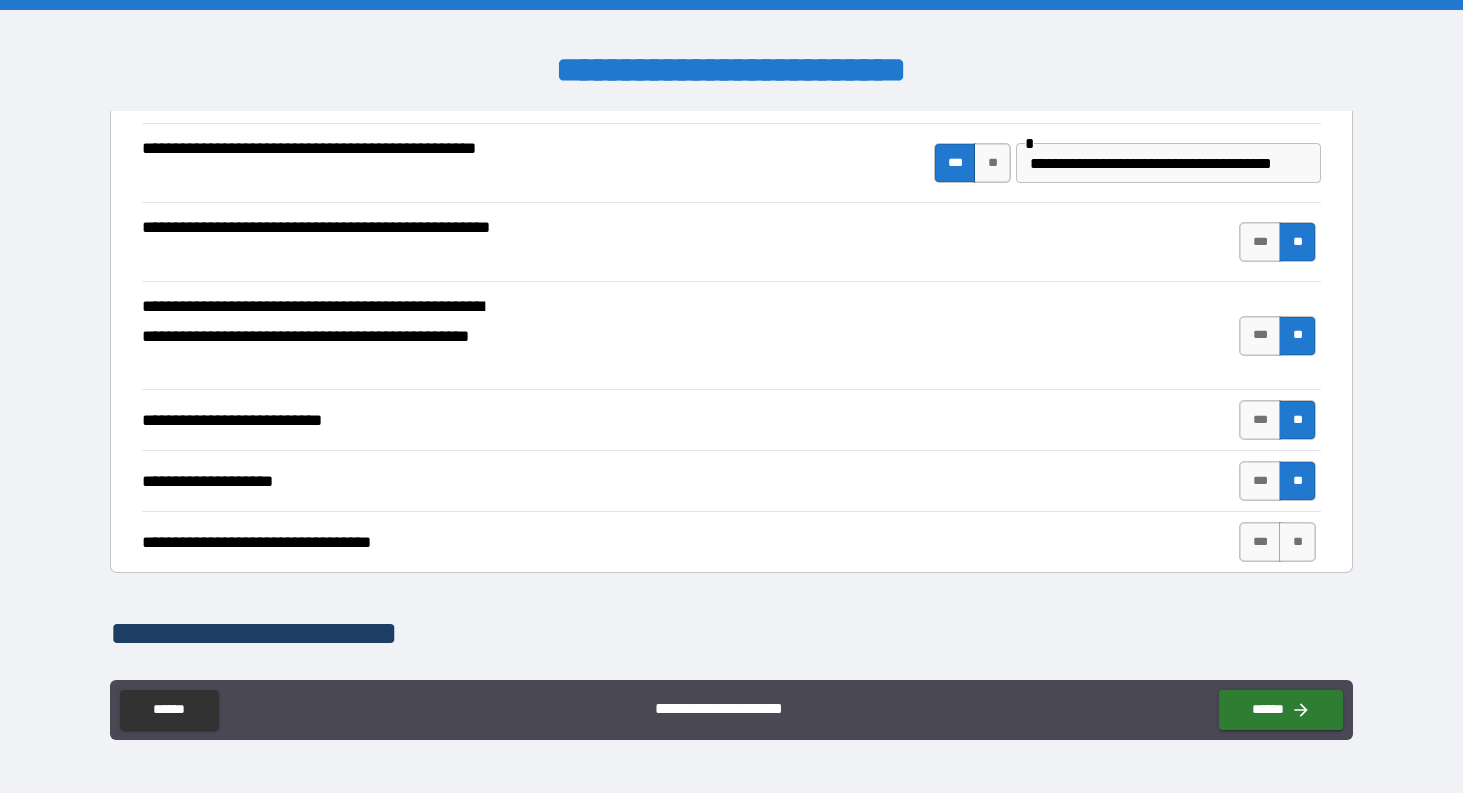 scroll, scrollTop: 611, scrollLeft: 0, axis: vertical 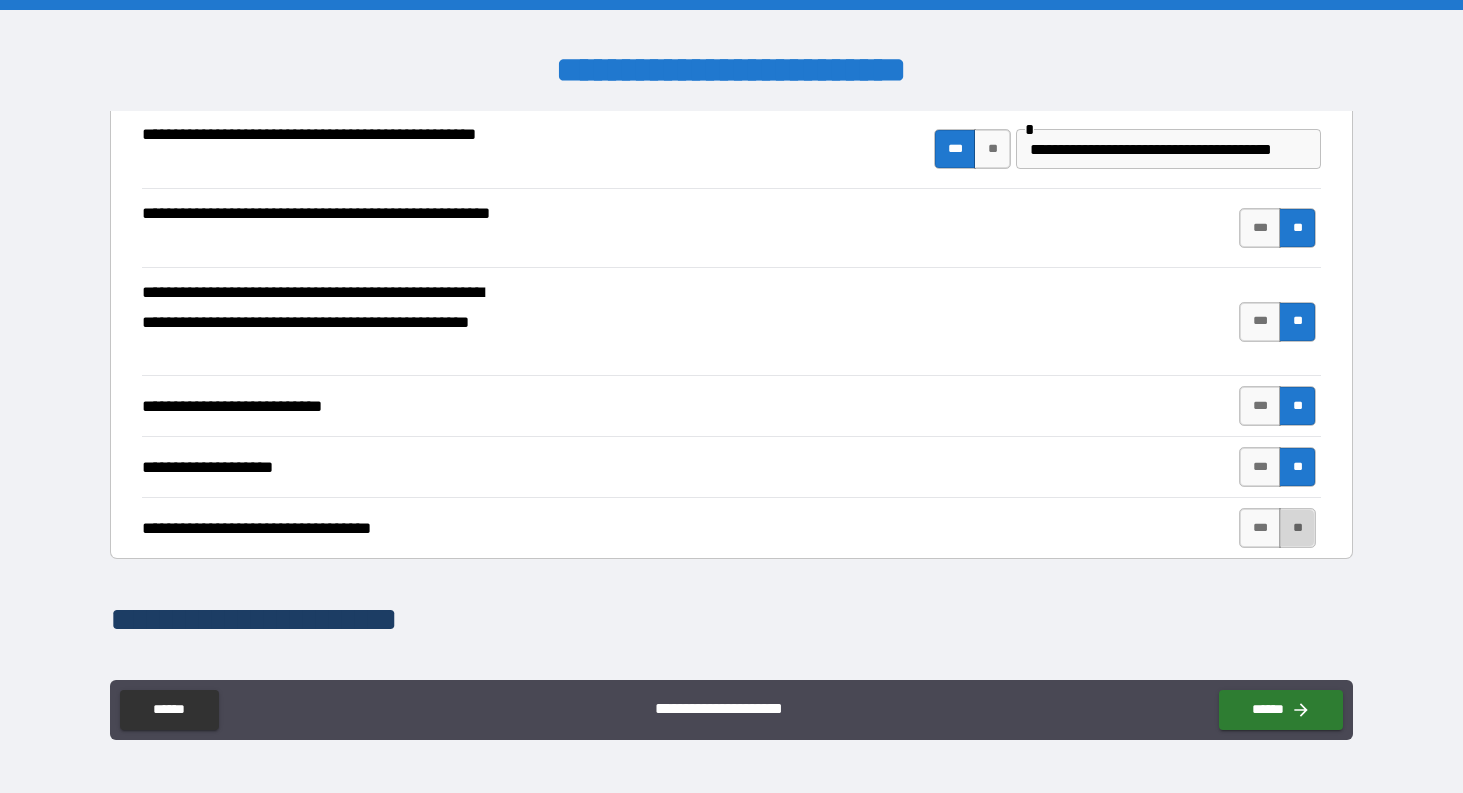 click on "**" at bounding box center (1297, 528) 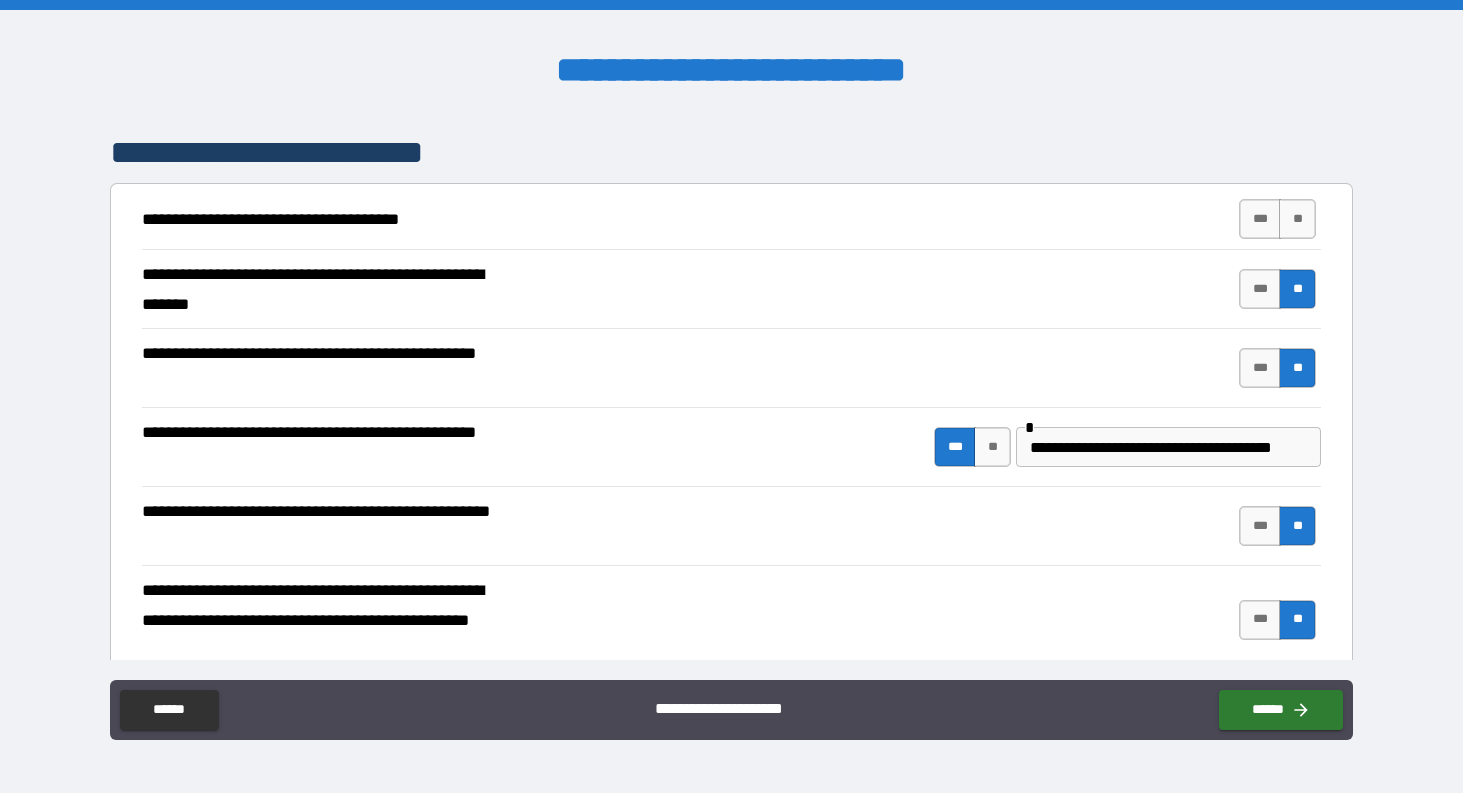 scroll, scrollTop: 301, scrollLeft: 0, axis: vertical 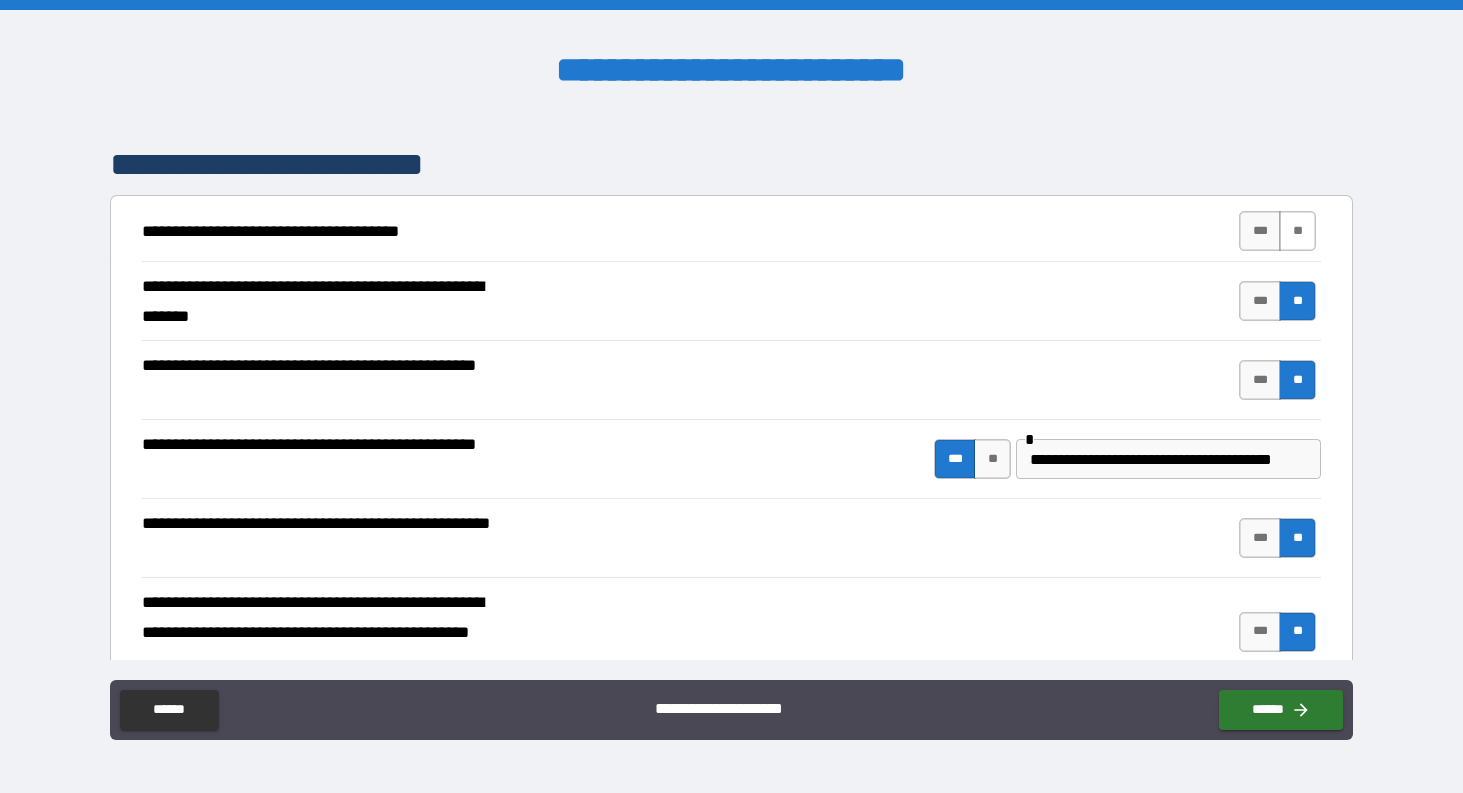 click on "**" at bounding box center [1297, 231] 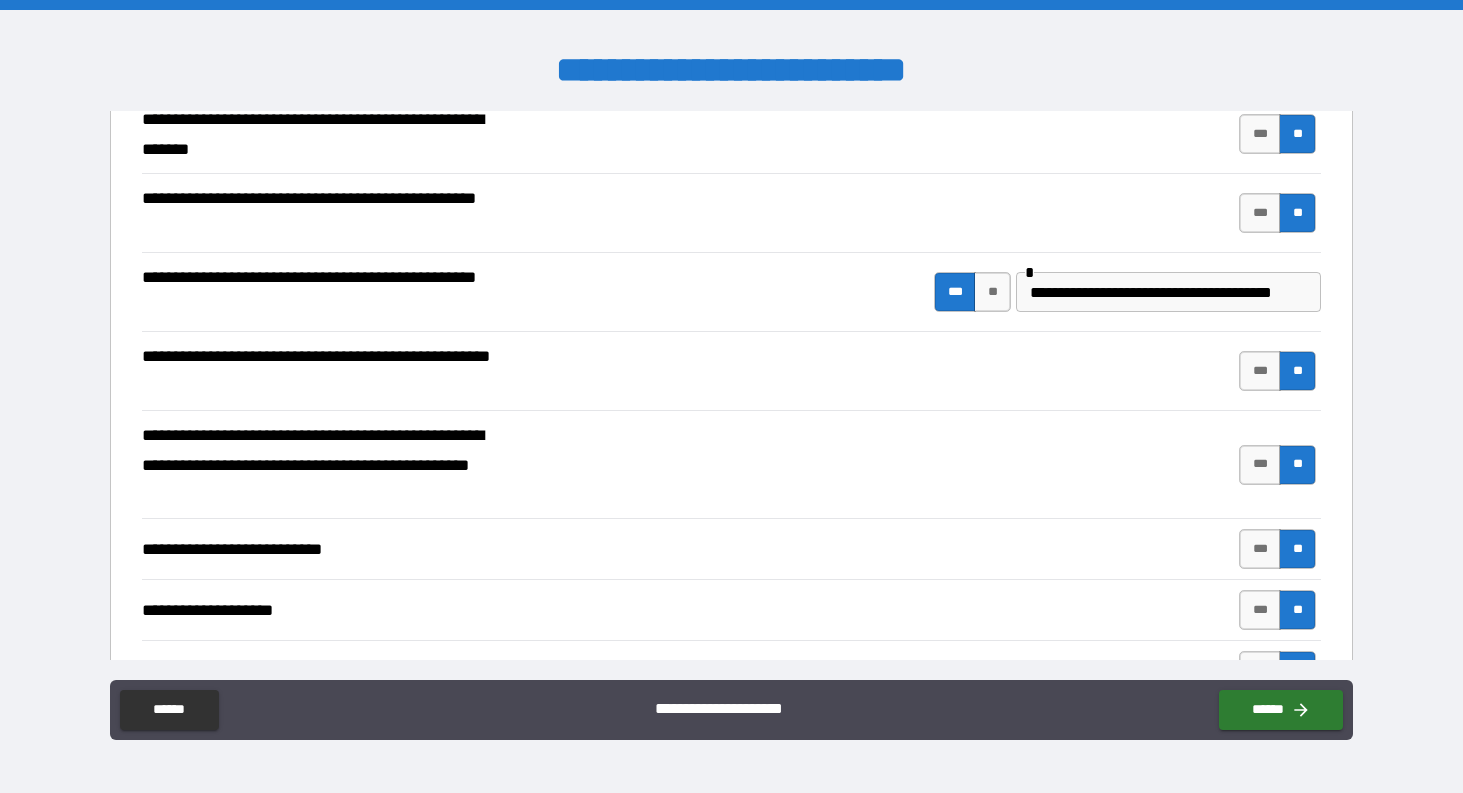 scroll, scrollTop: 472, scrollLeft: 0, axis: vertical 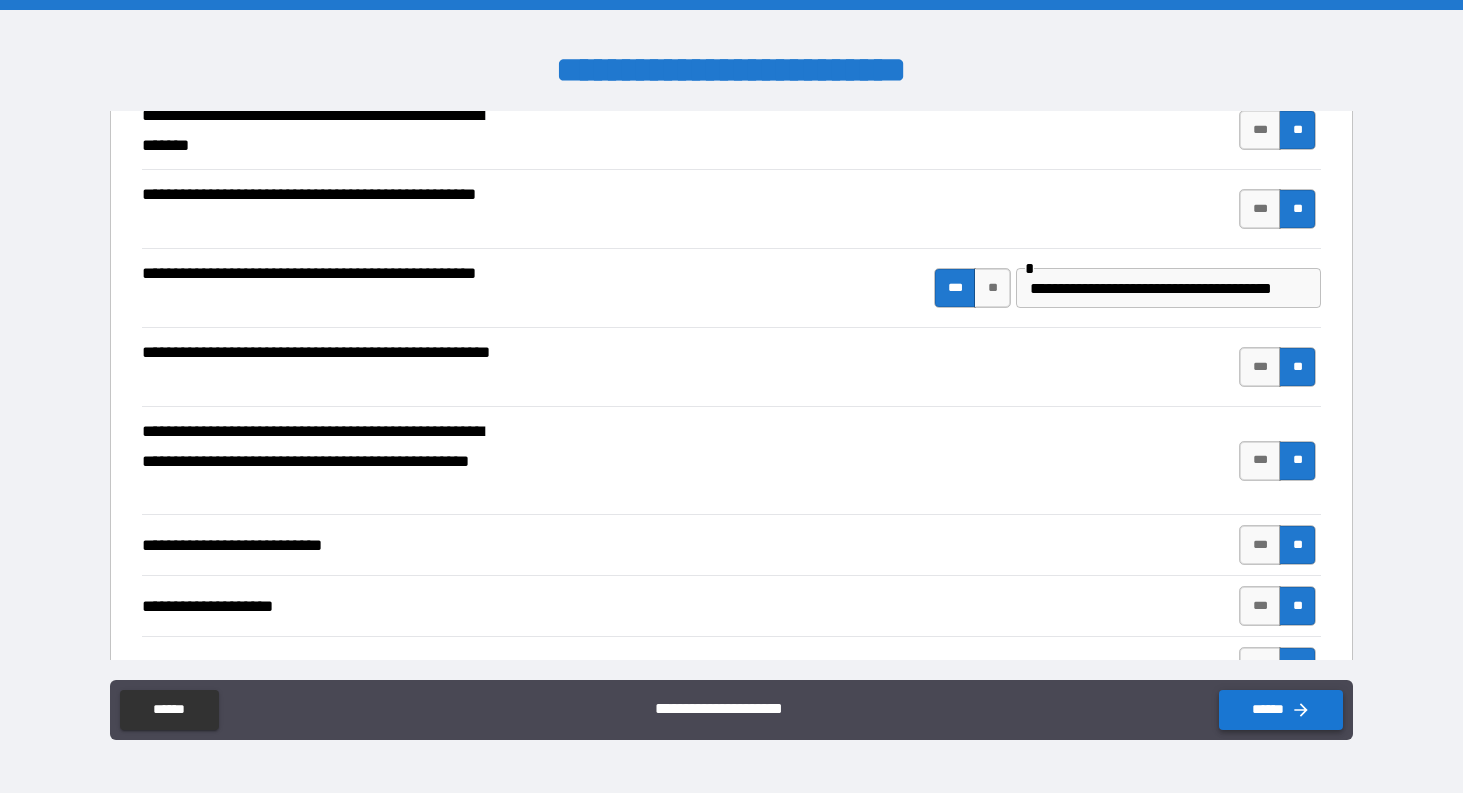 click on "******" at bounding box center (1281, 710) 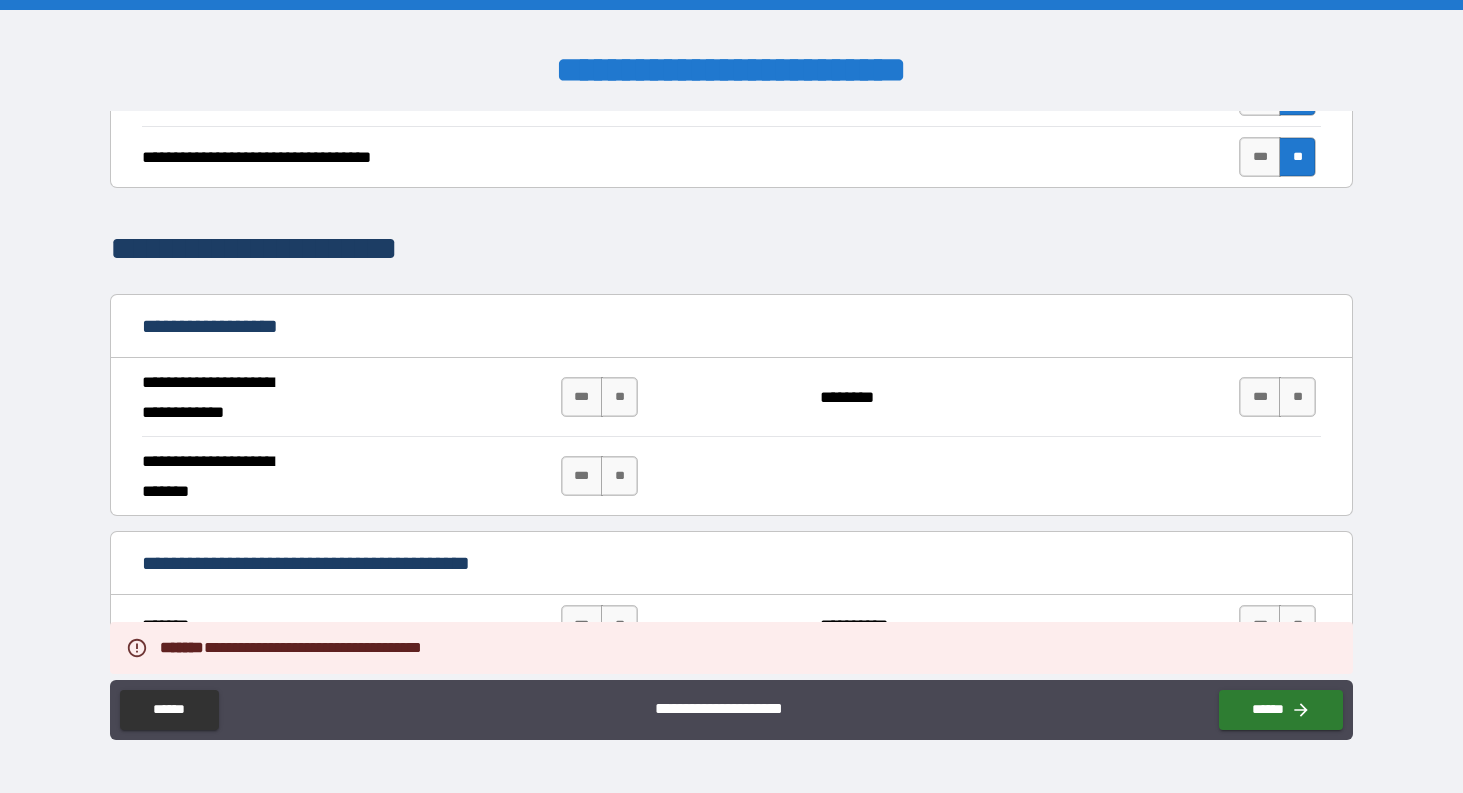 scroll, scrollTop: 982, scrollLeft: 0, axis: vertical 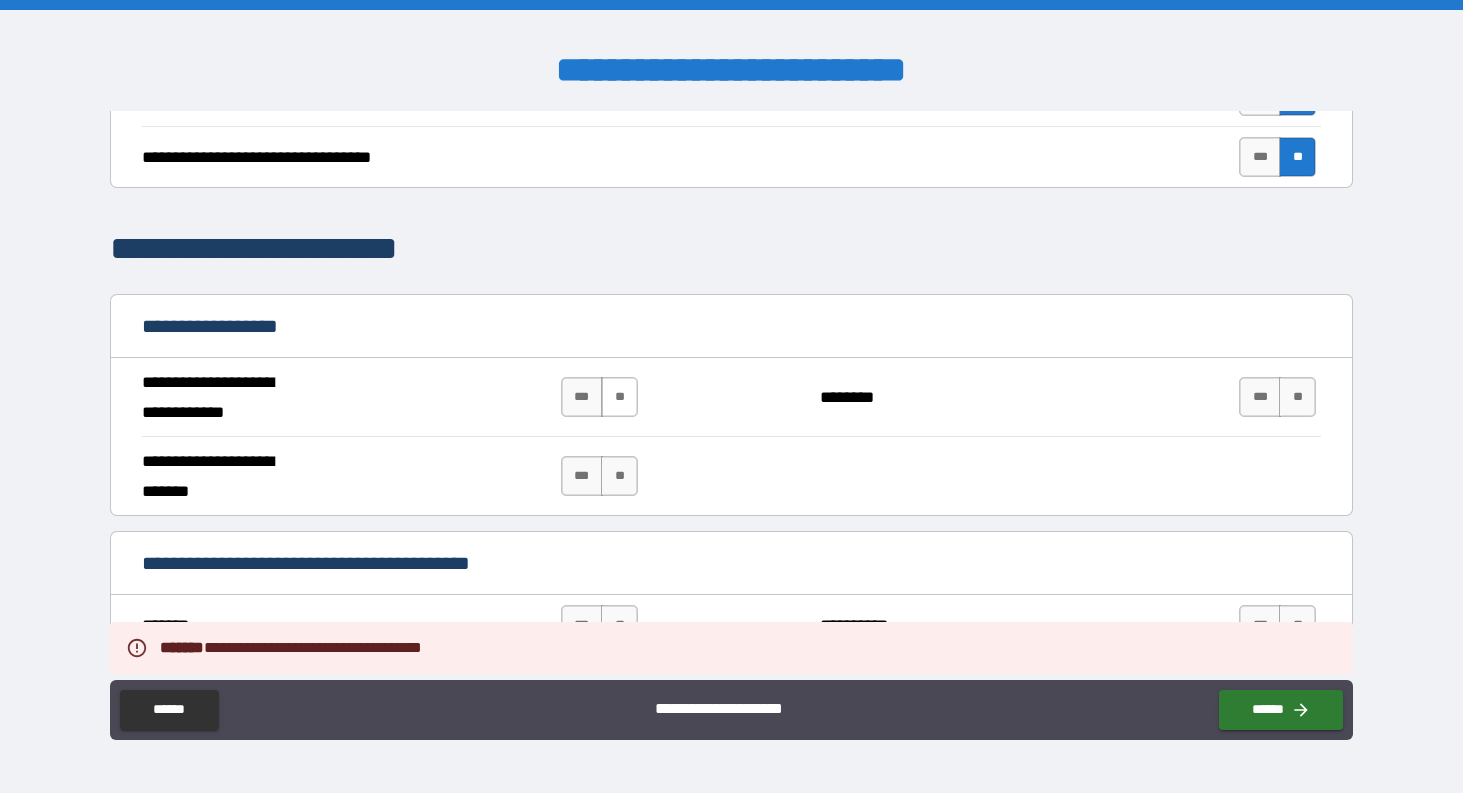 click on "**" at bounding box center [619, 397] 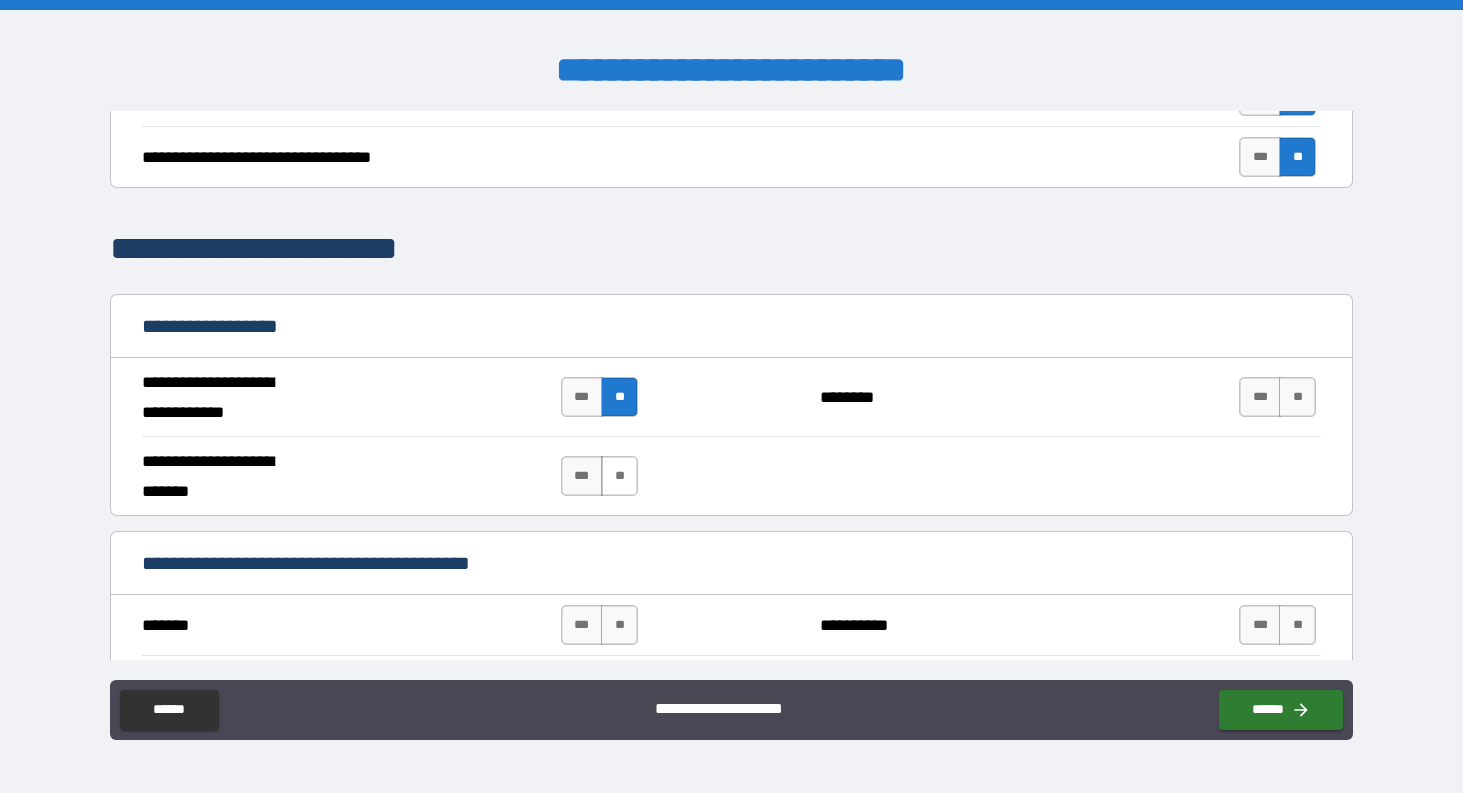 click on "**" at bounding box center [619, 476] 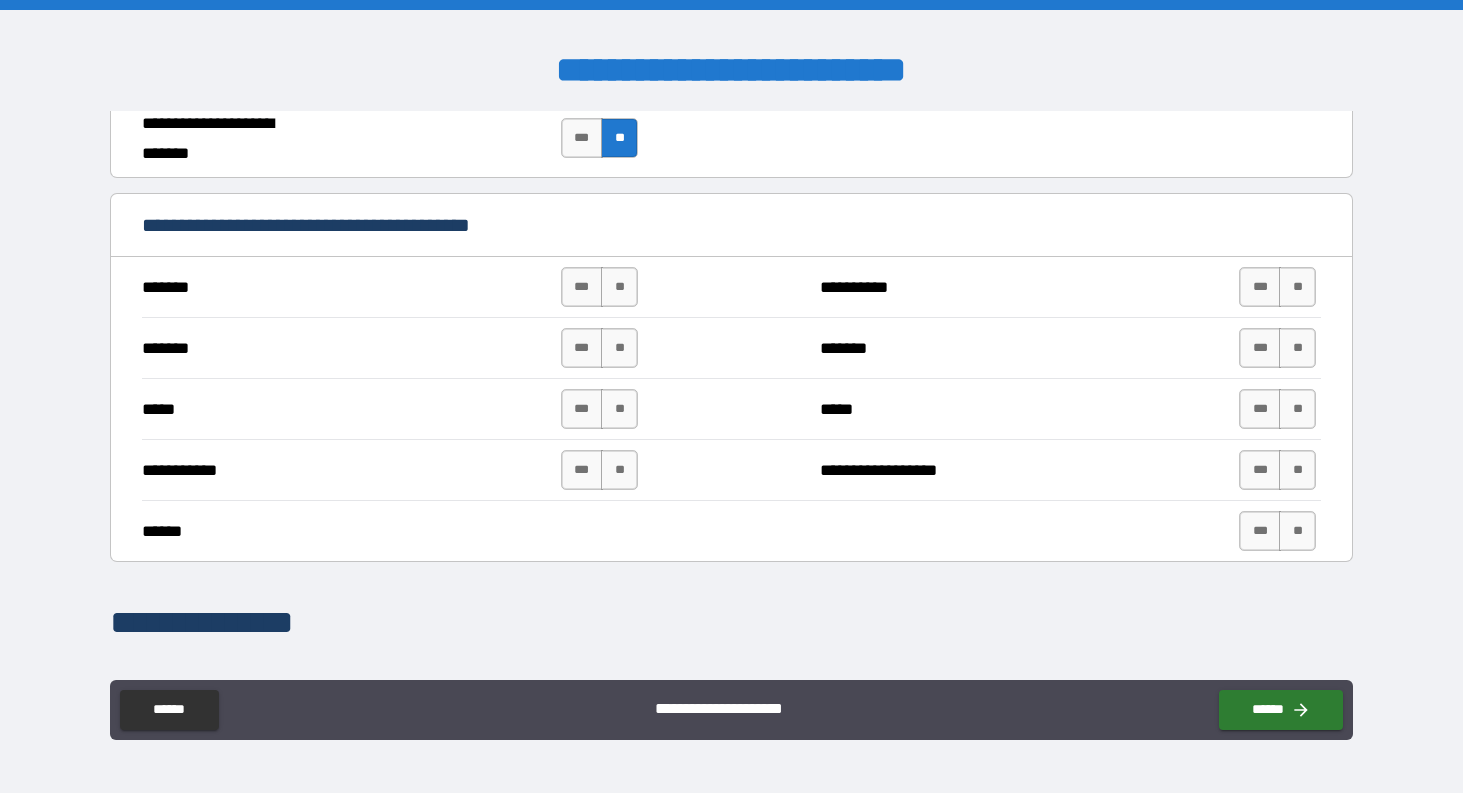 scroll, scrollTop: 1321, scrollLeft: 0, axis: vertical 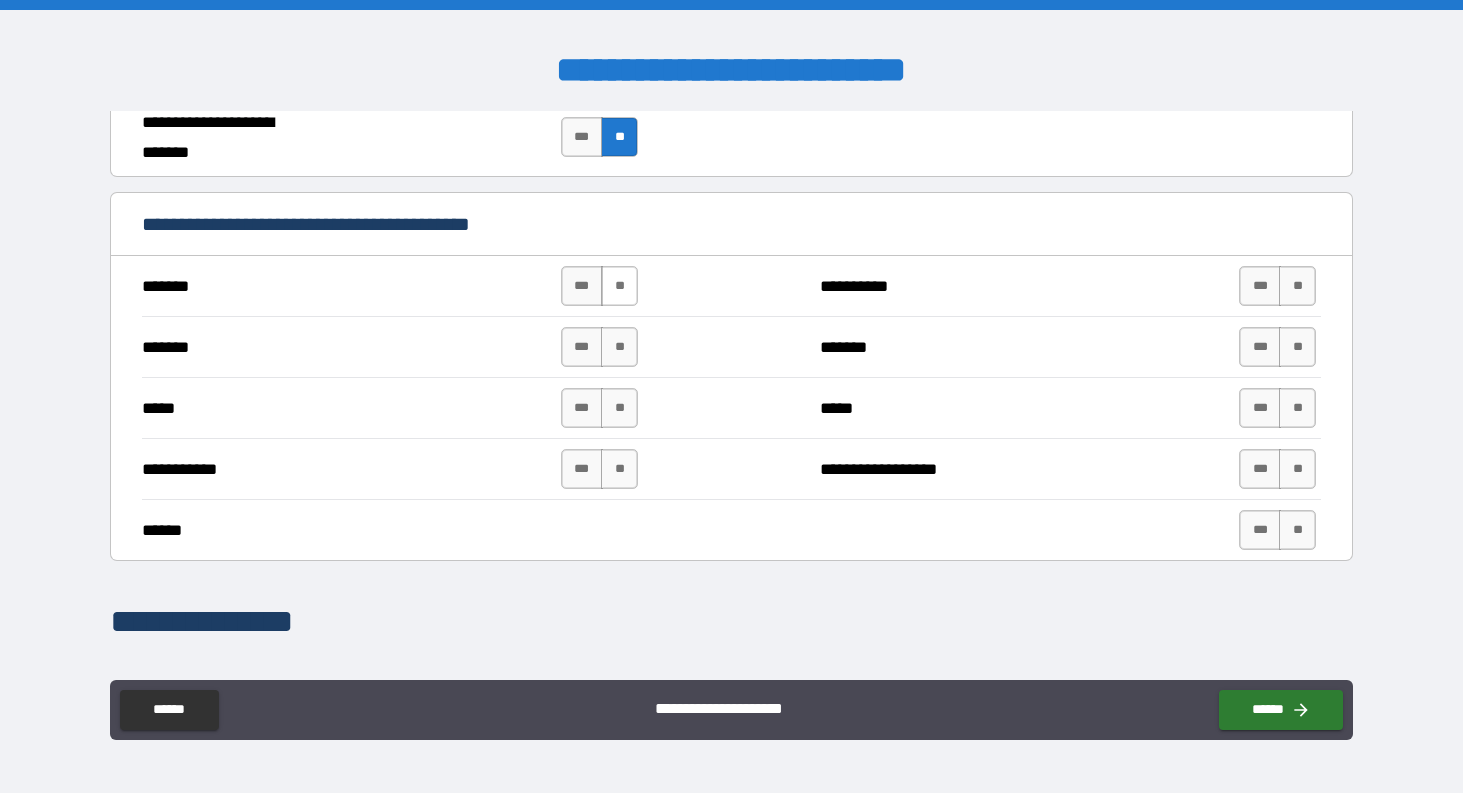 click on "**" at bounding box center (619, 286) 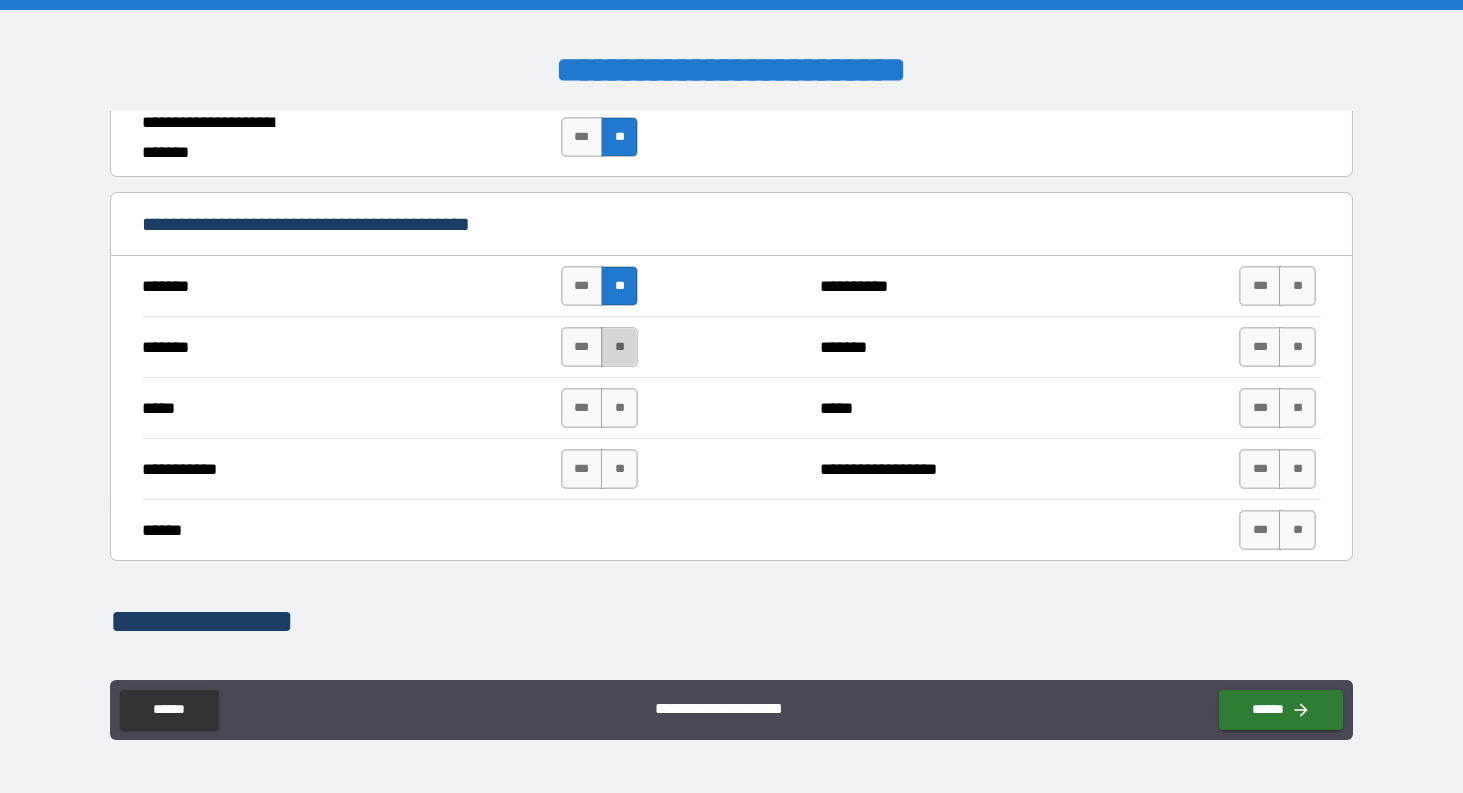 click on "**" at bounding box center [619, 347] 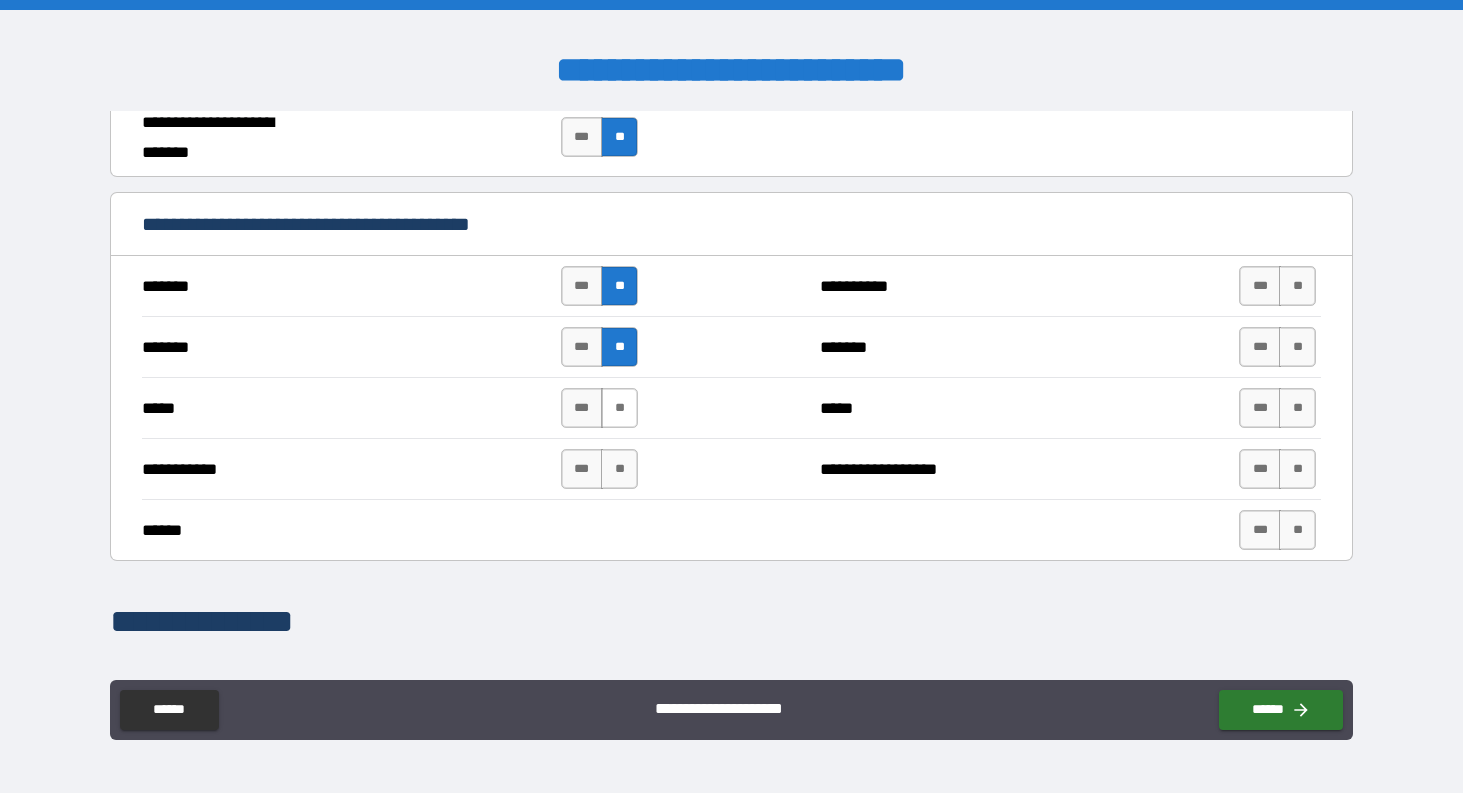 click on "**" at bounding box center (619, 408) 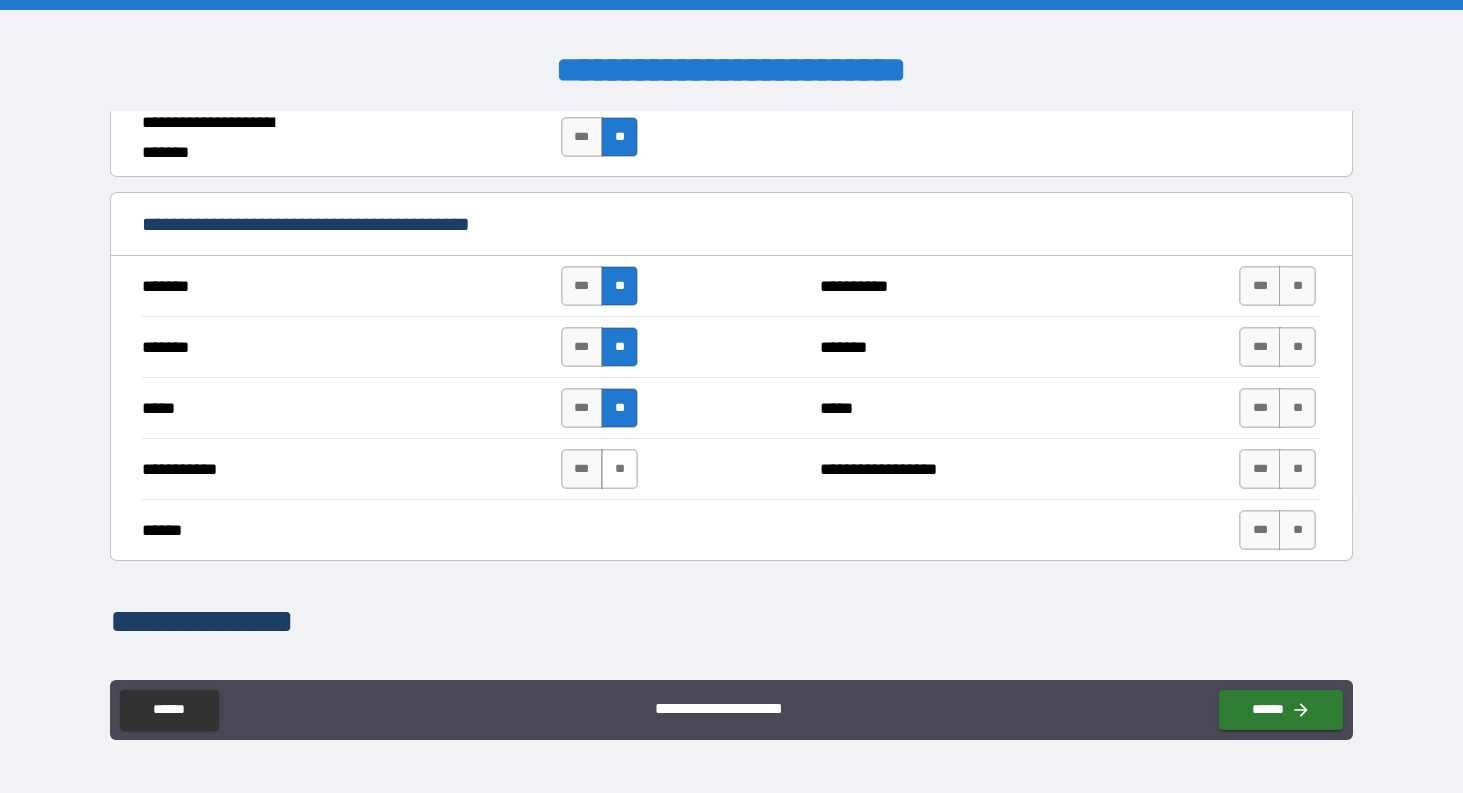 click on "**" at bounding box center [619, 469] 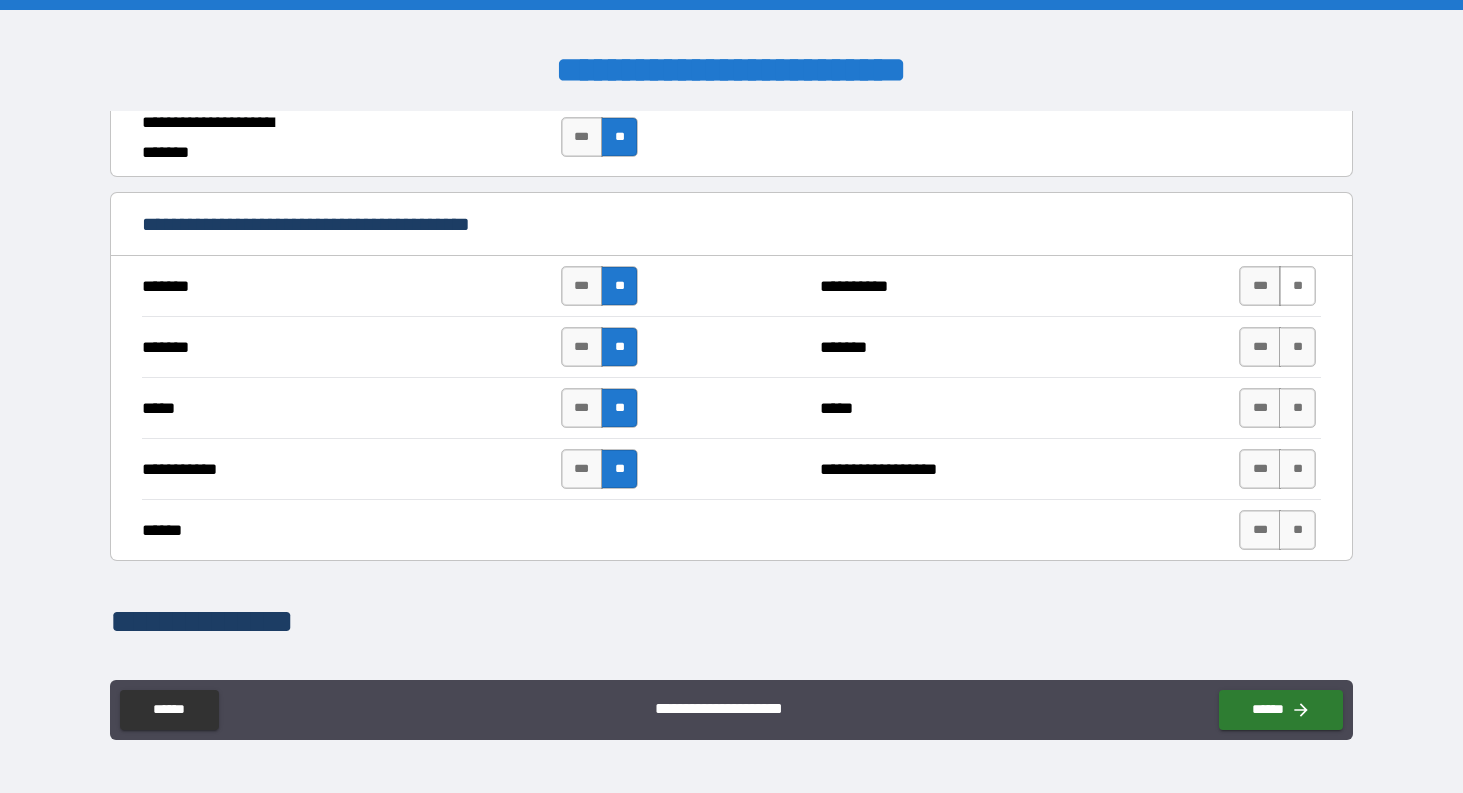 click on "**" at bounding box center [1297, 286] 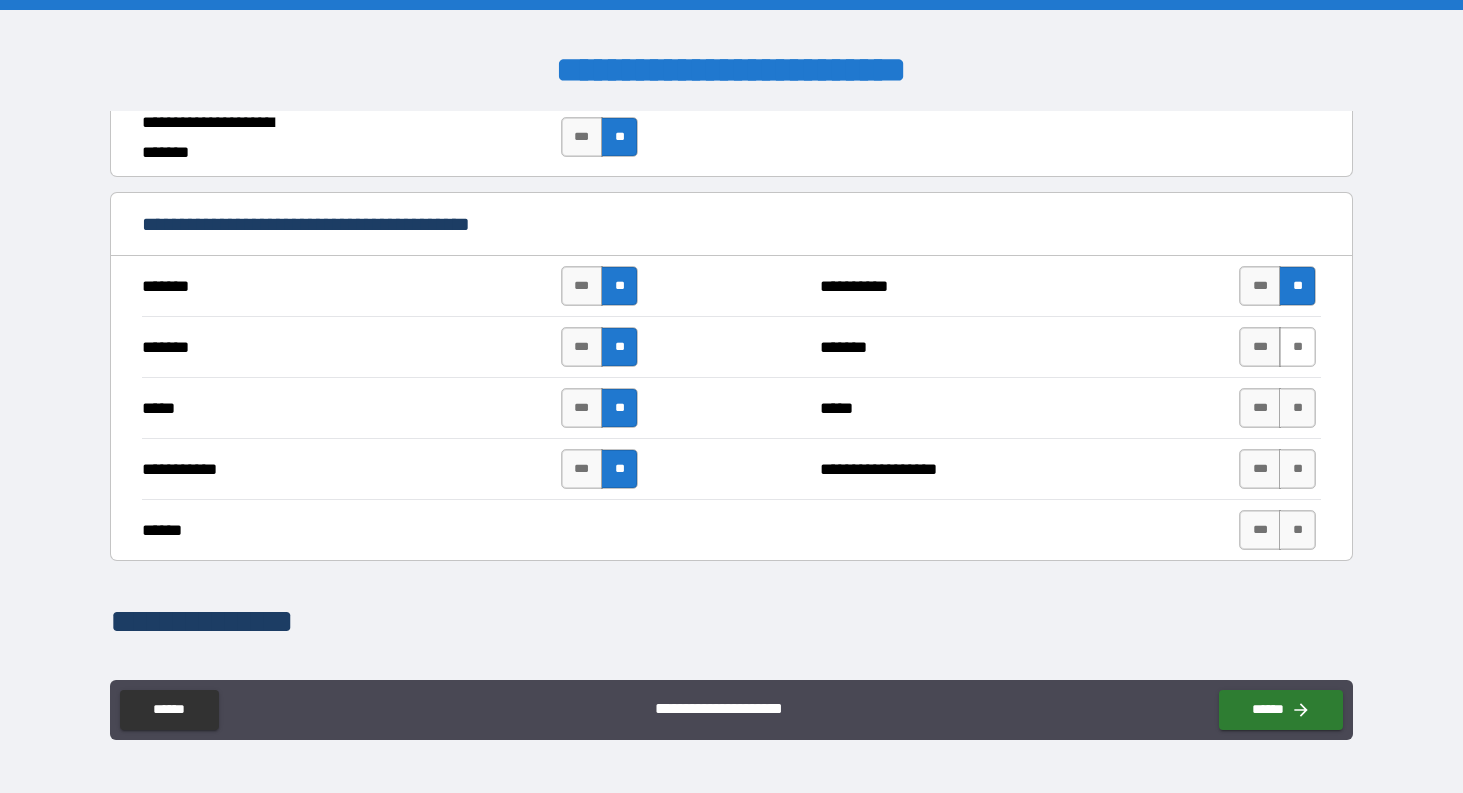 click on "**" at bounding box center (1297, 347) 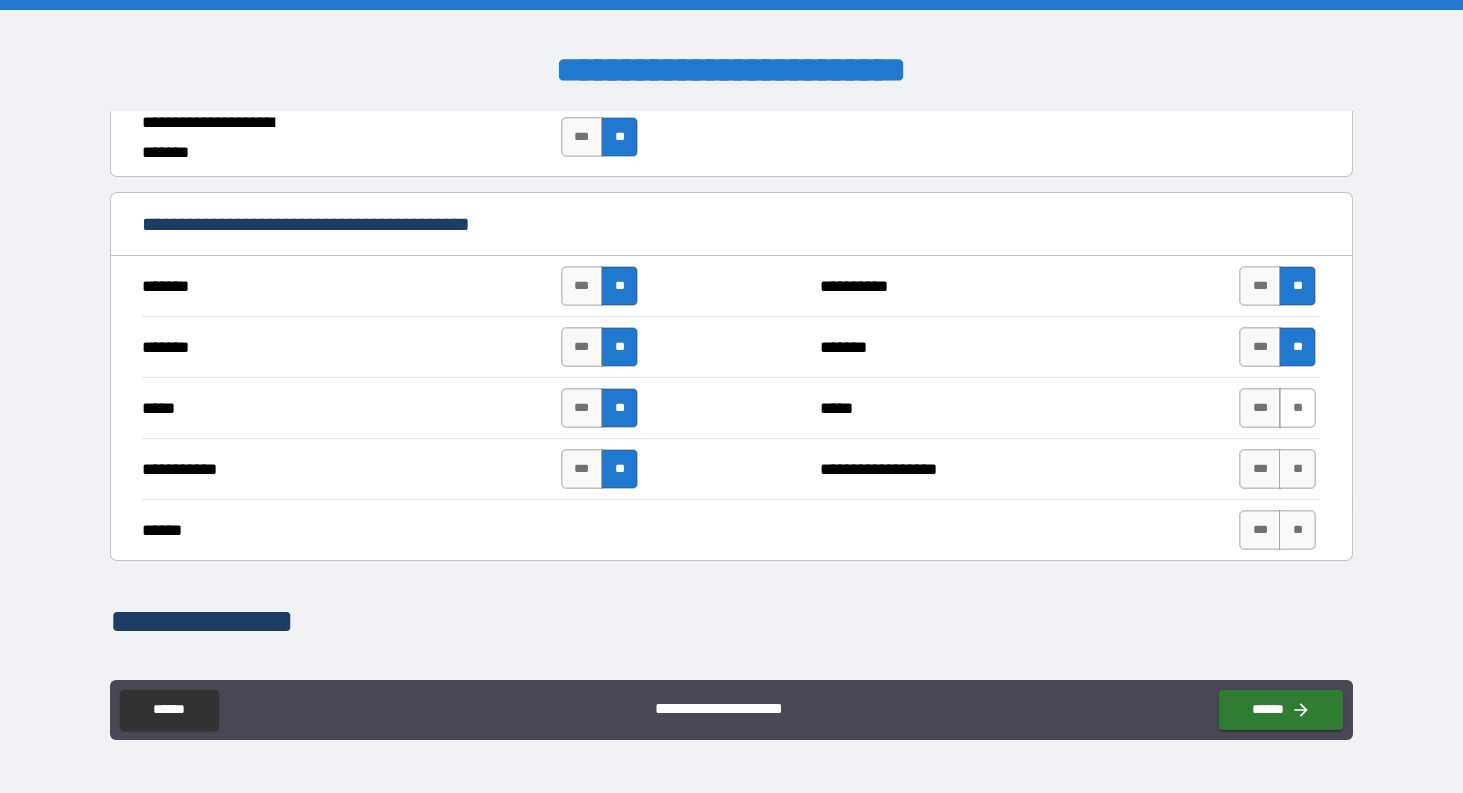 click on "**" at bounding box center (1297, 408) 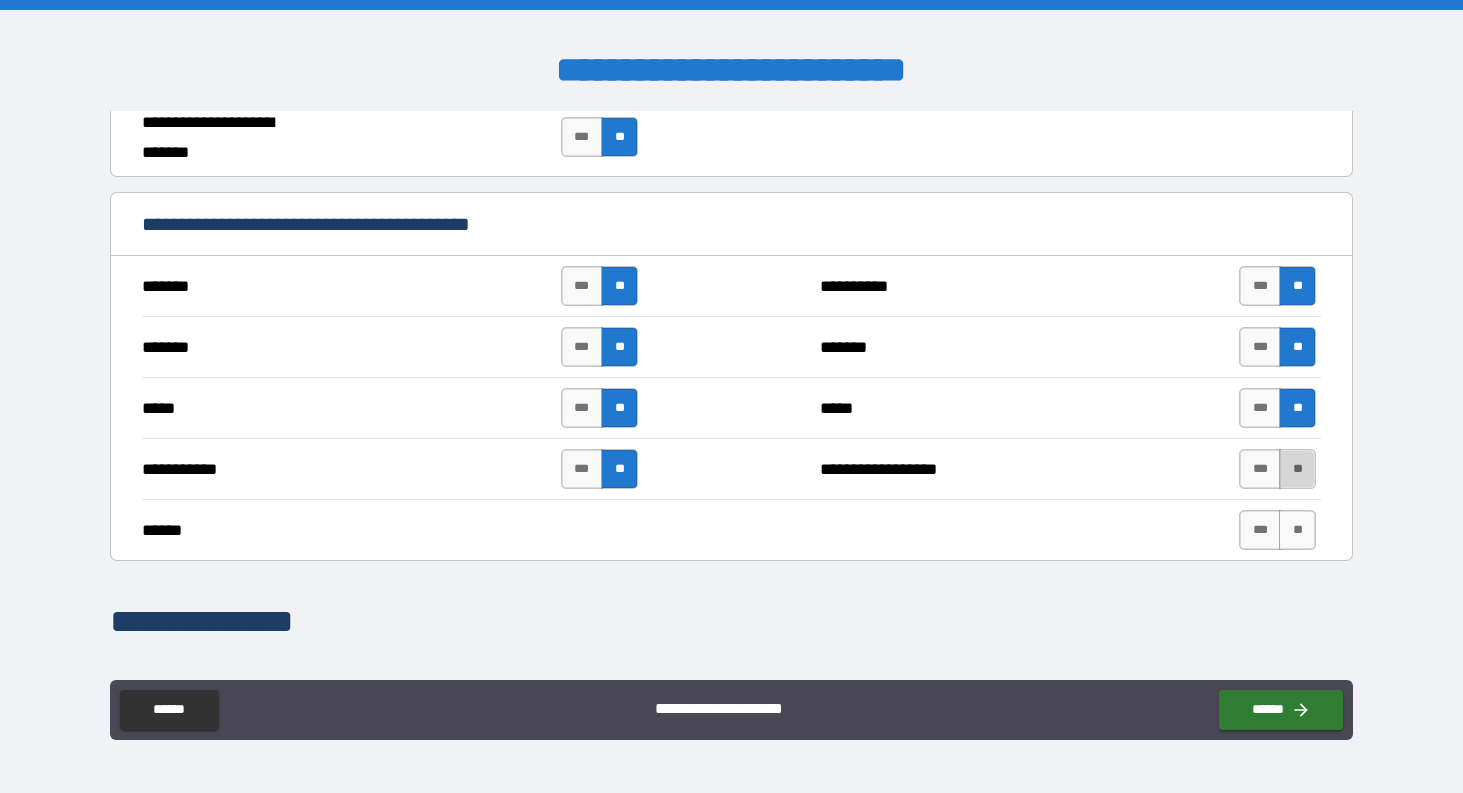 click on "**" at bounding box center (1297, 469) 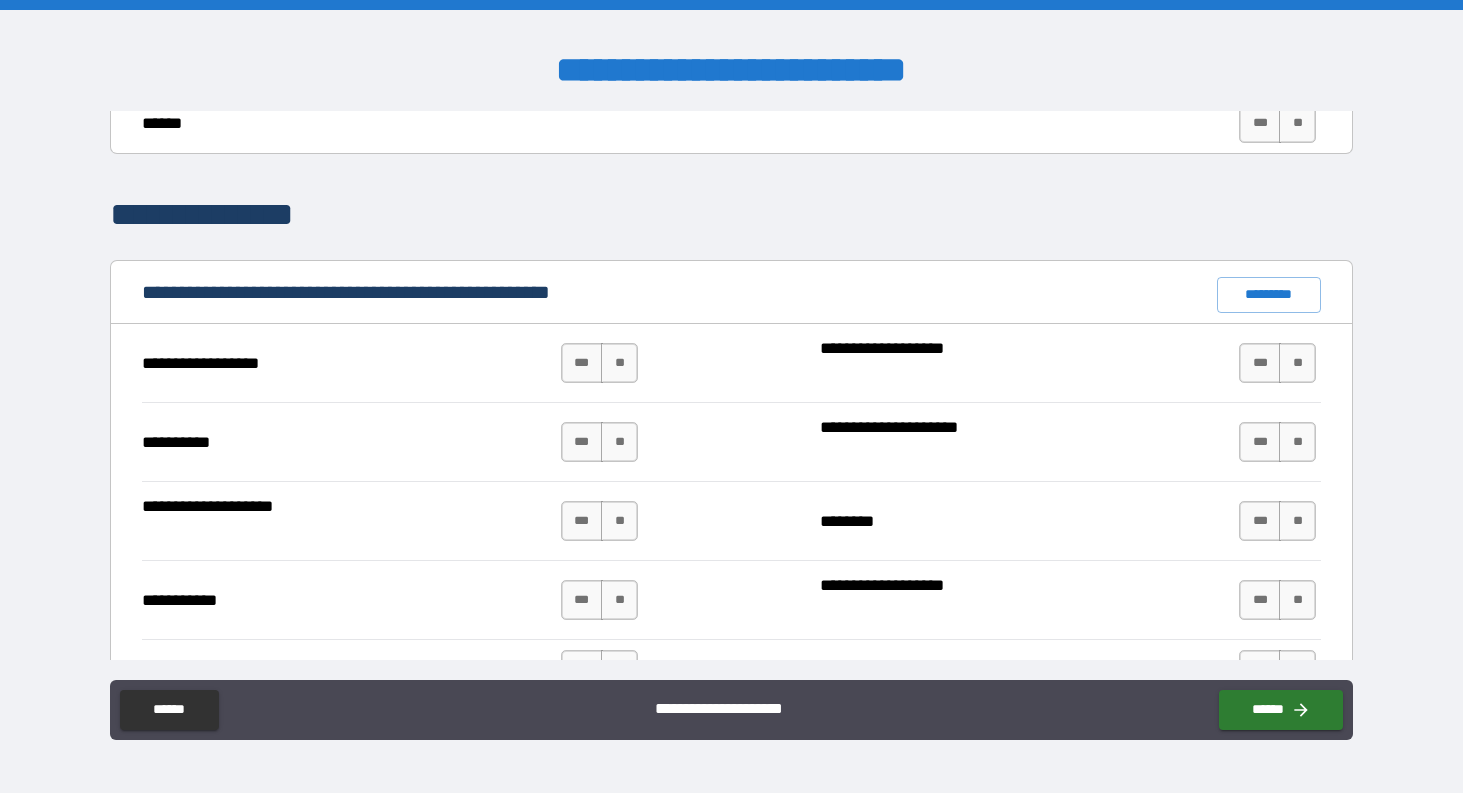 scroll, scrollTop: 1767, scrollLeft: 0, axis: vertical 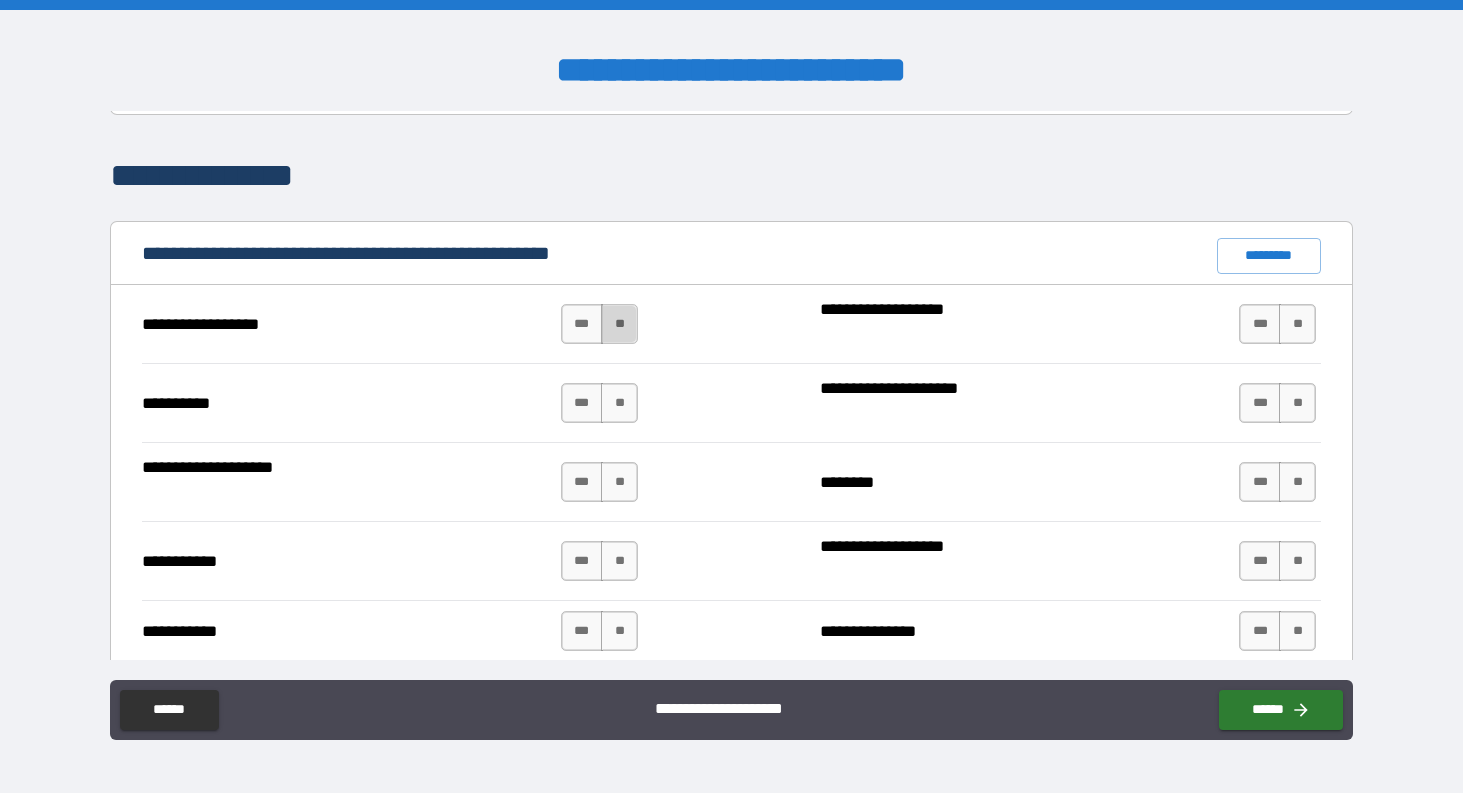 click on "**" at bounding box center [619, 324] 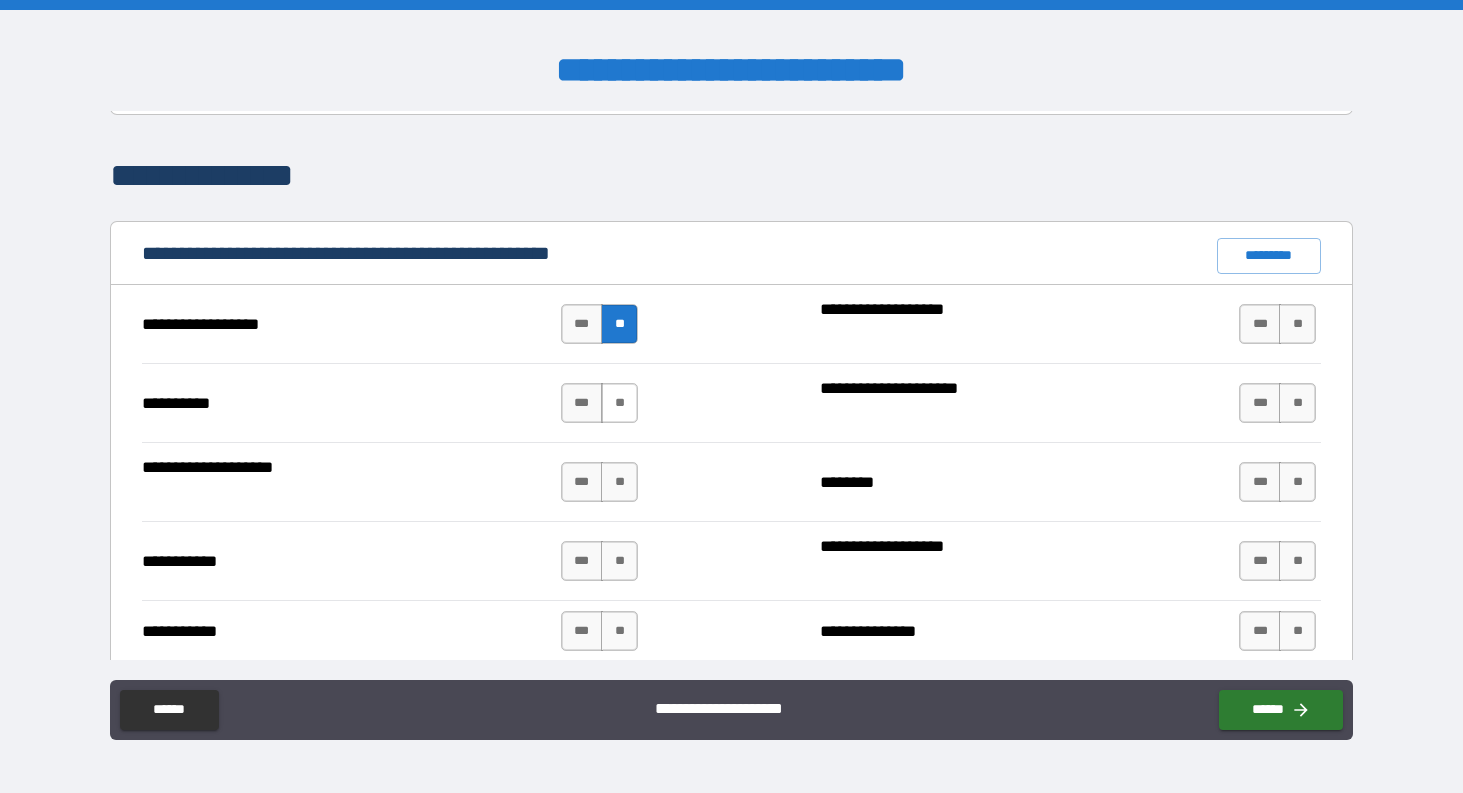 click on "**" at bounding box center [619, 403] 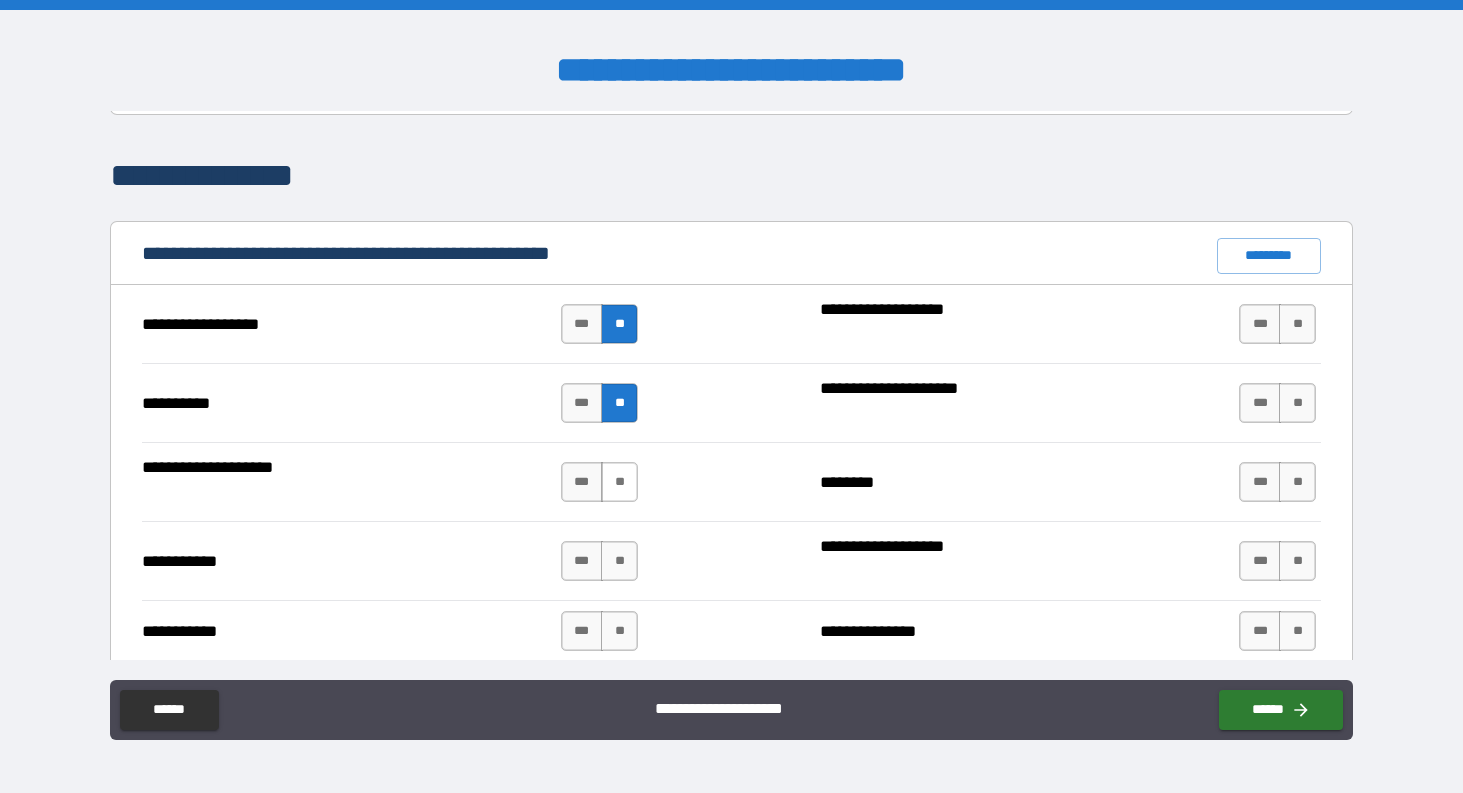 click on "**" at bounding box center [619, 482] 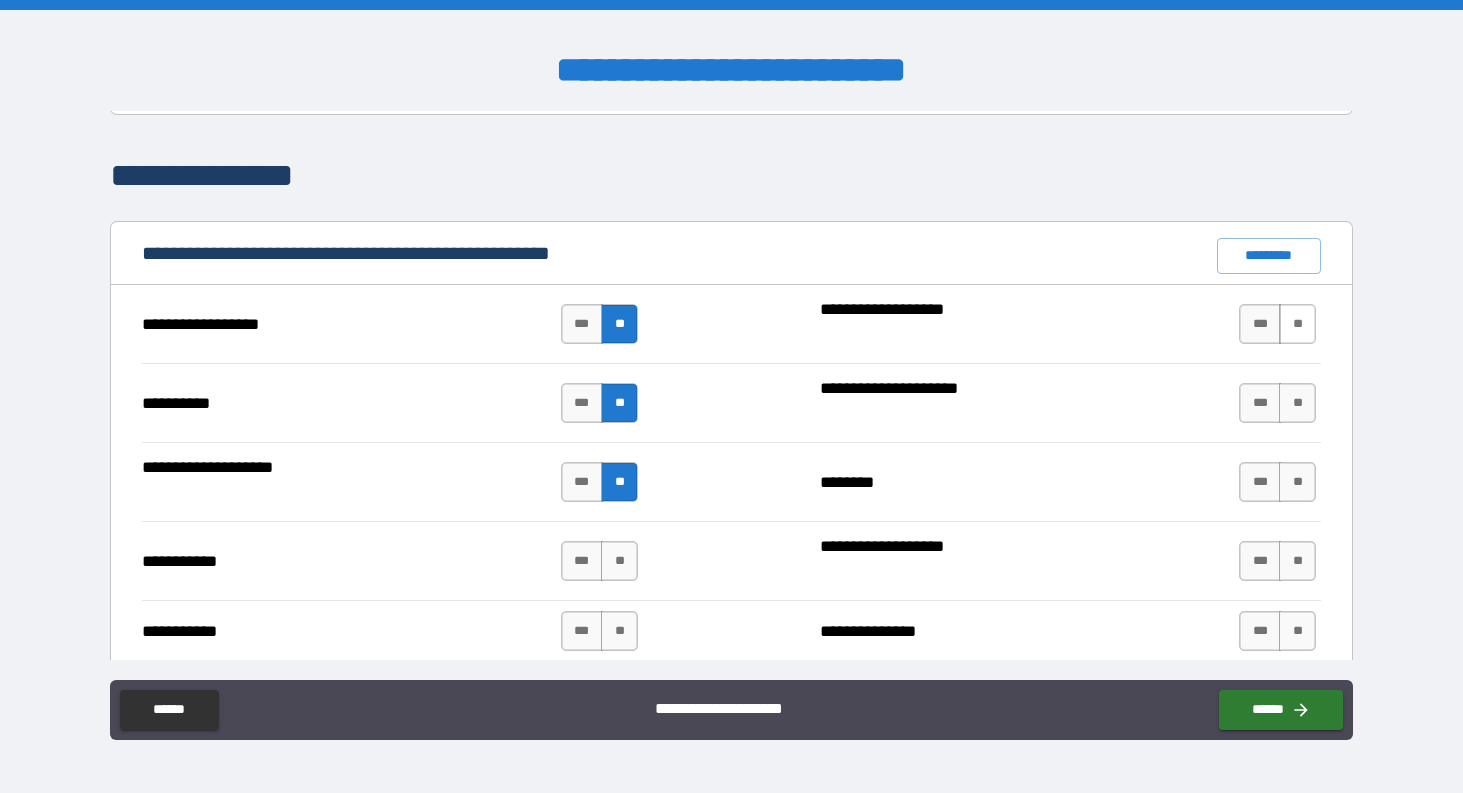 click on "**" at bounding box center [1297, 324] 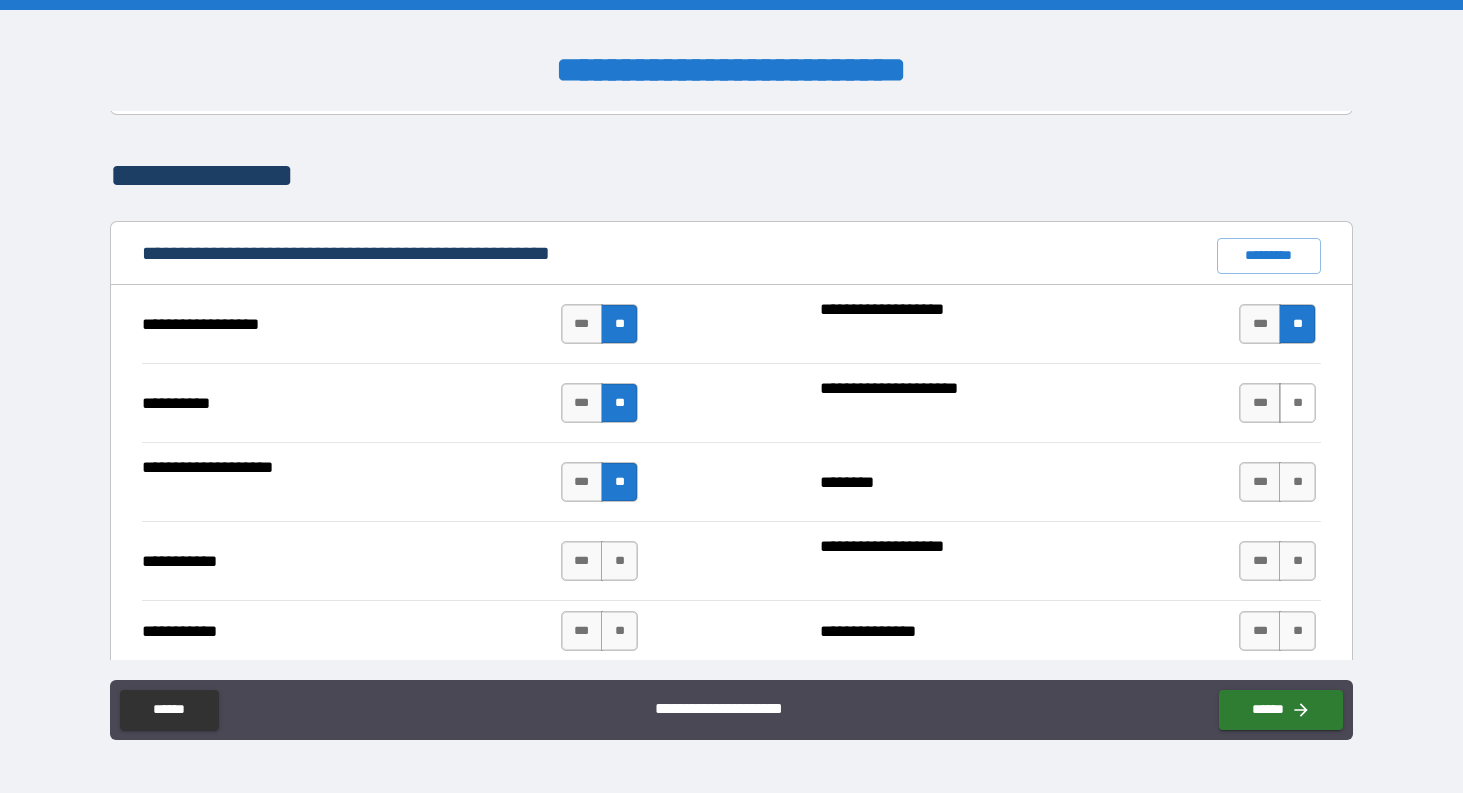 click on "**" at bounding box center [1297, 403] 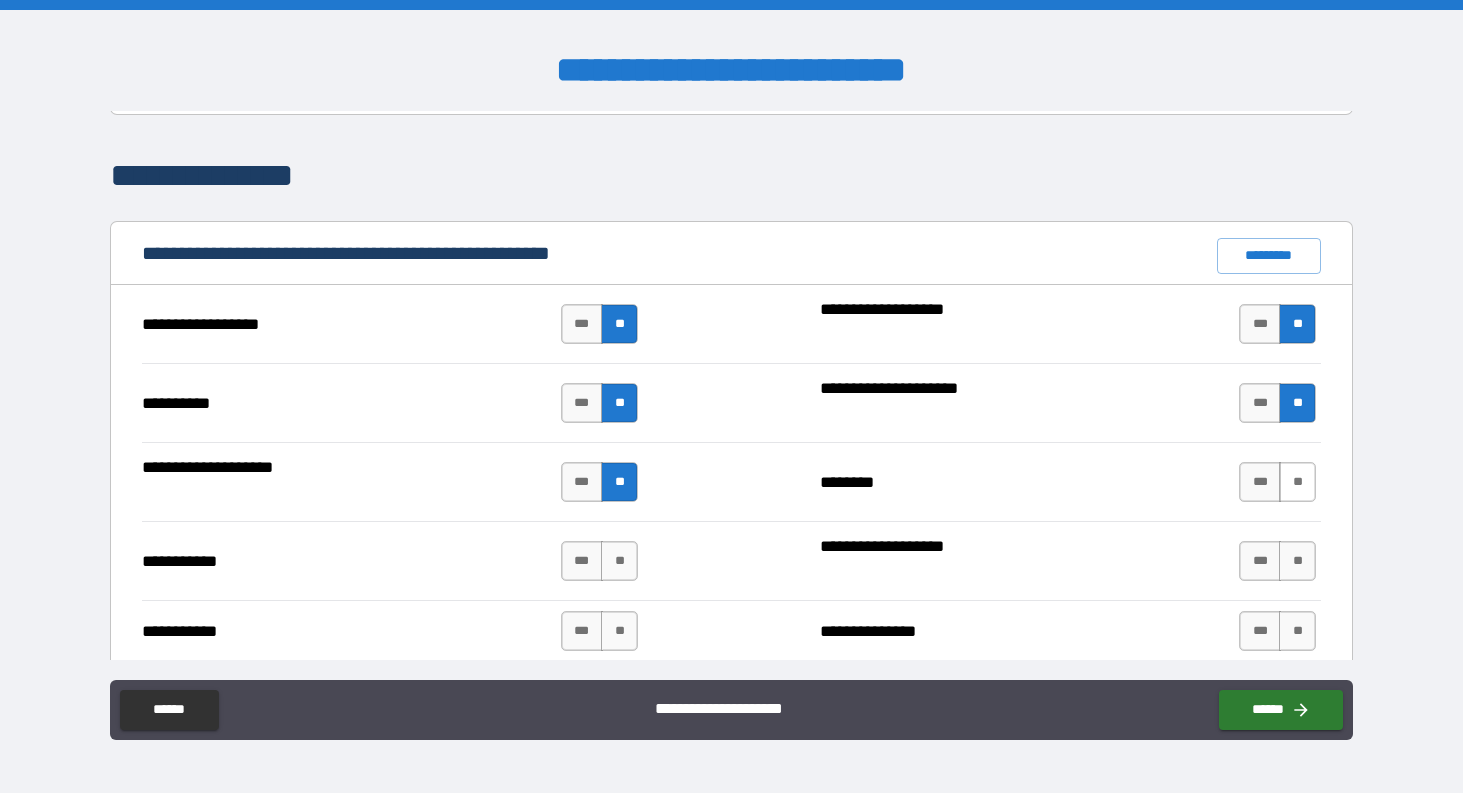click on "**" at bounding box center (1297, 482) 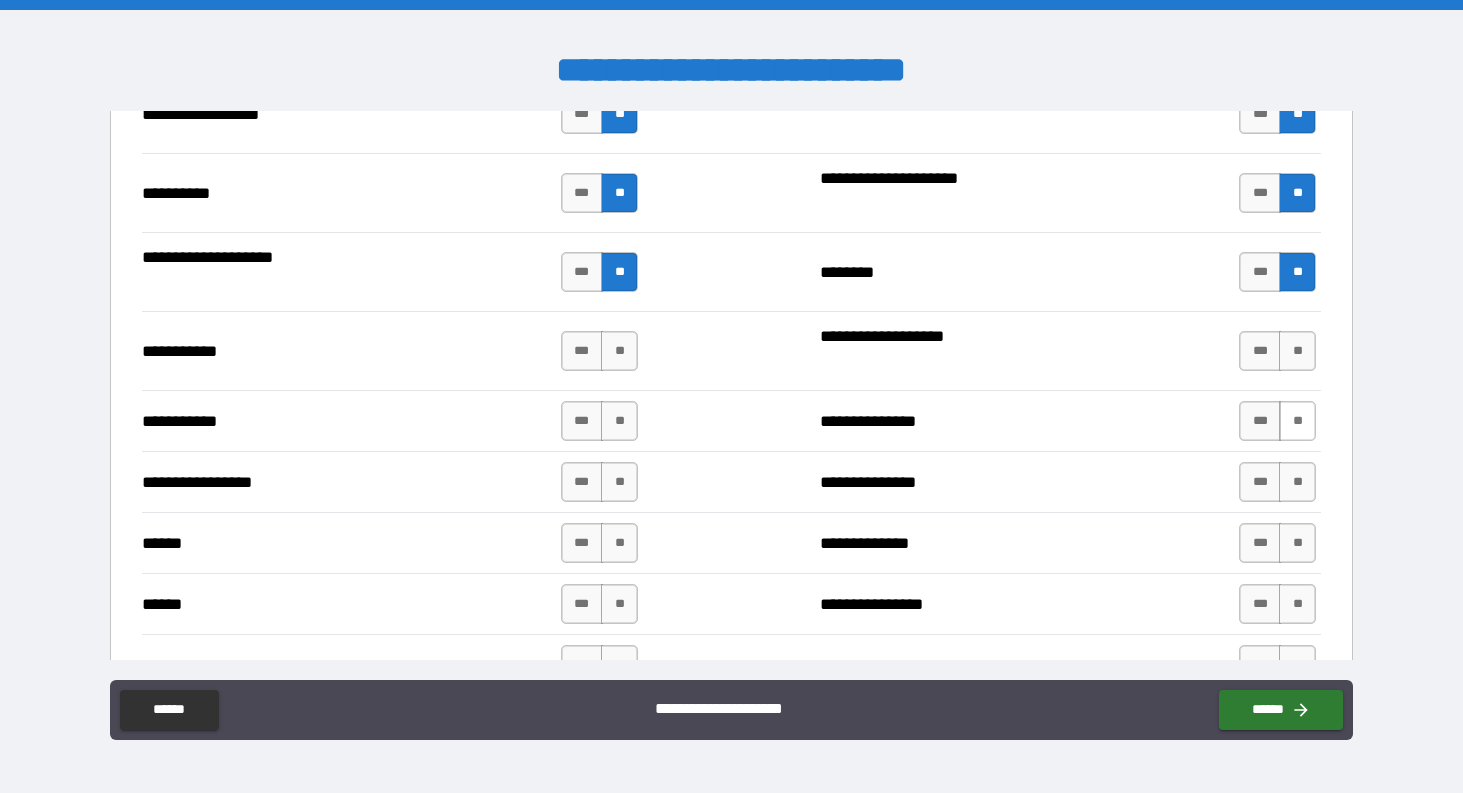 scroll, scrollTop: 1995, scrollLeft: 0, axis: vertical 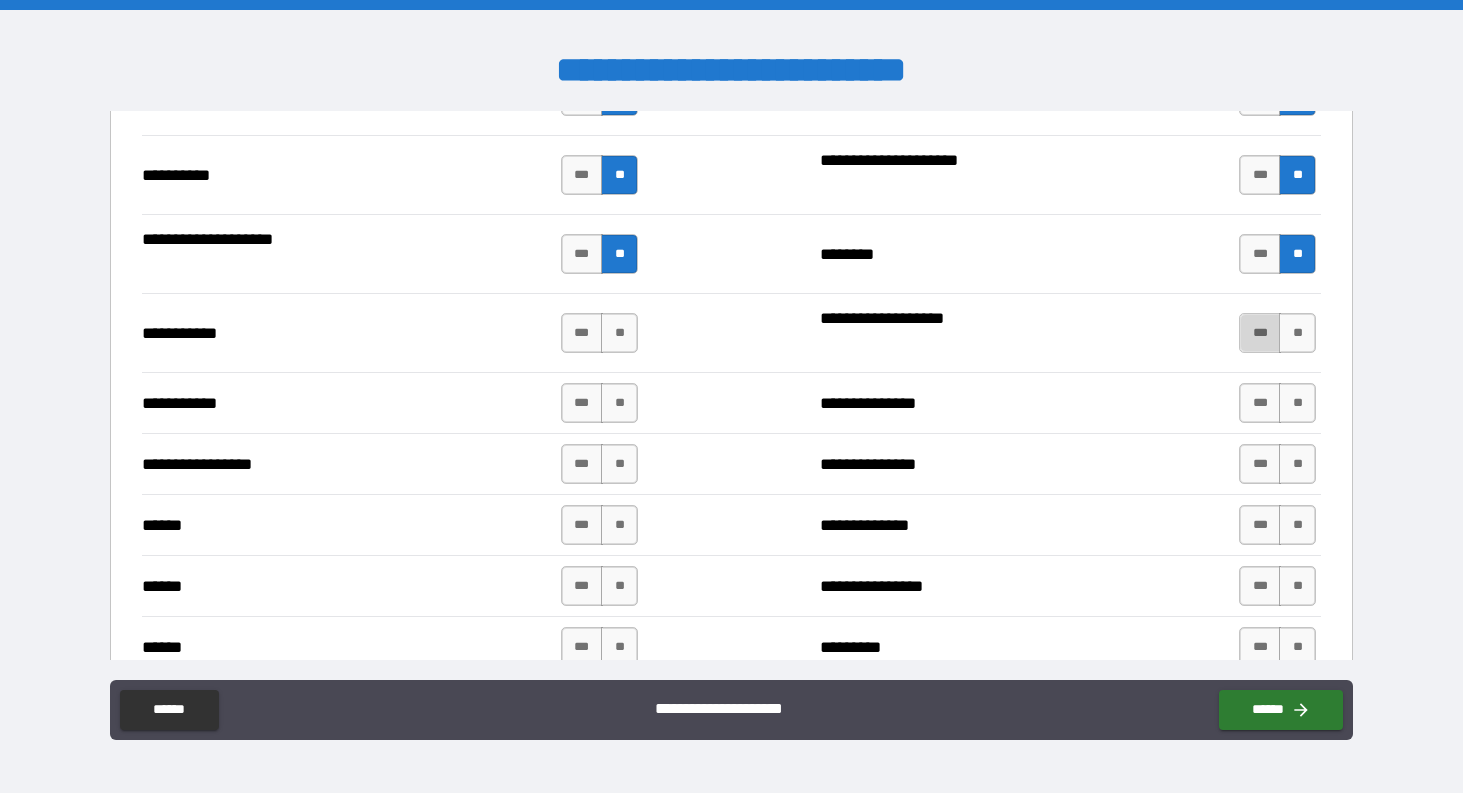 click on "***" at bounding box center (1260, 333) 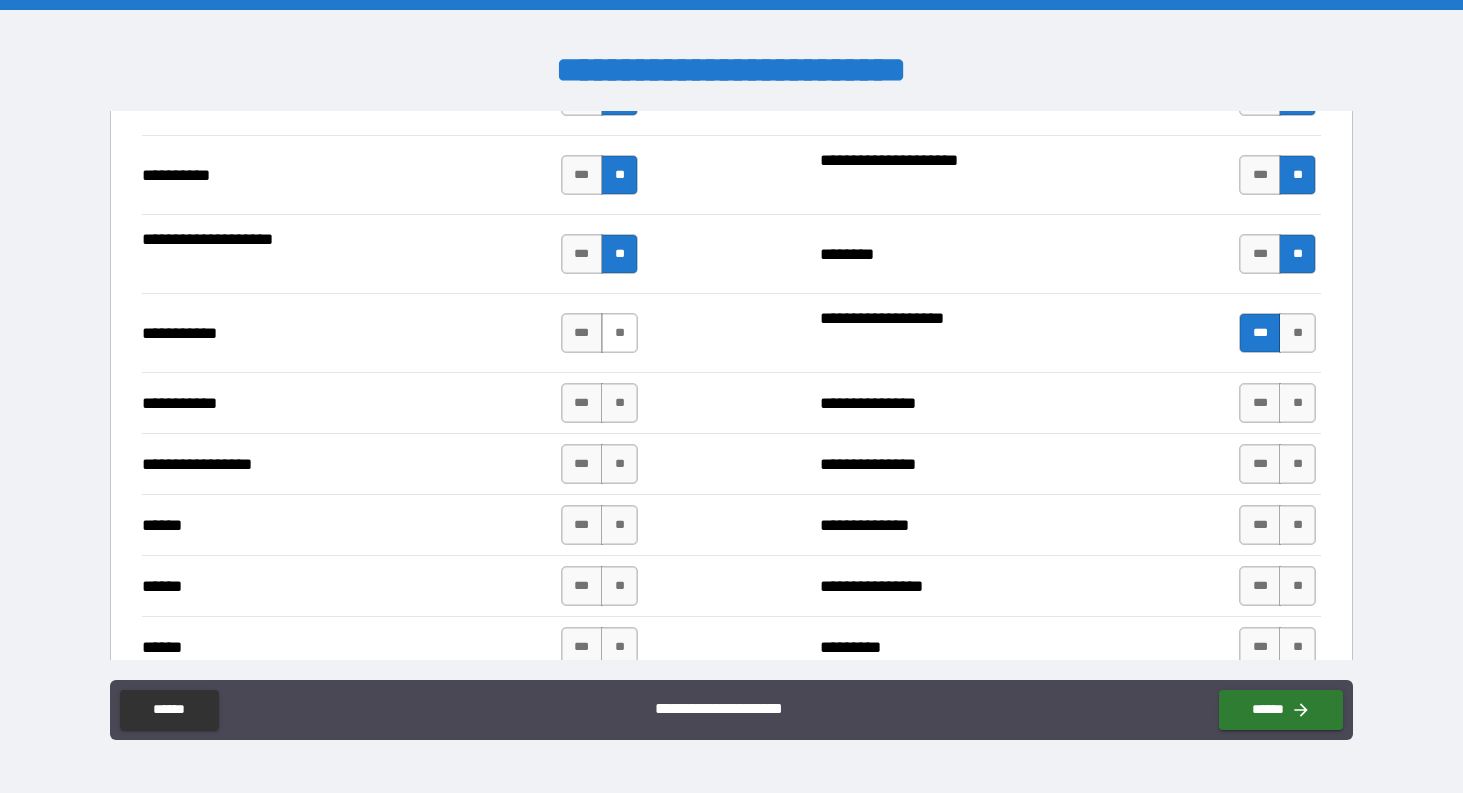 click on "**" at bounding box center (619, 333) 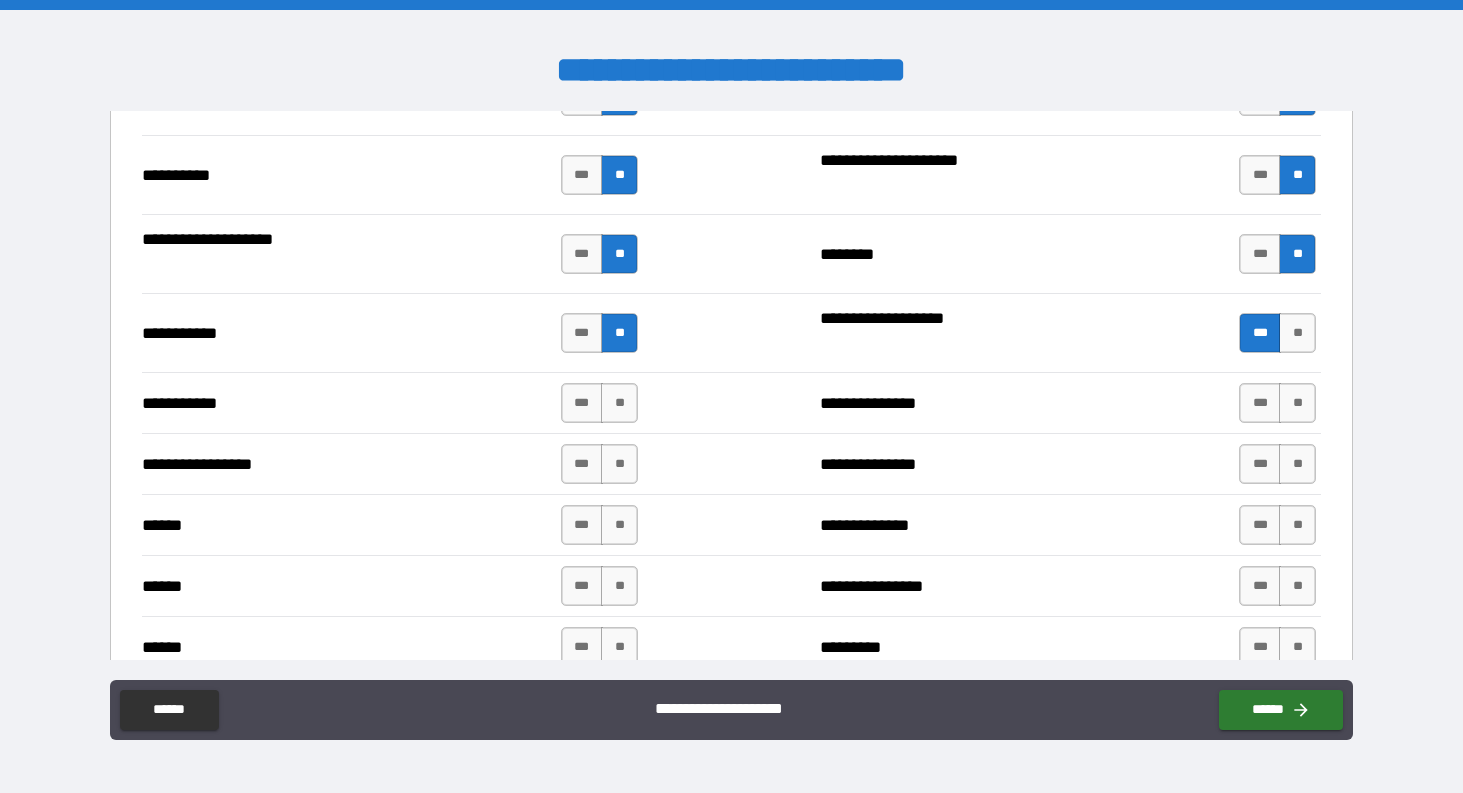 click on "**********" at bounding box center [731, 402] 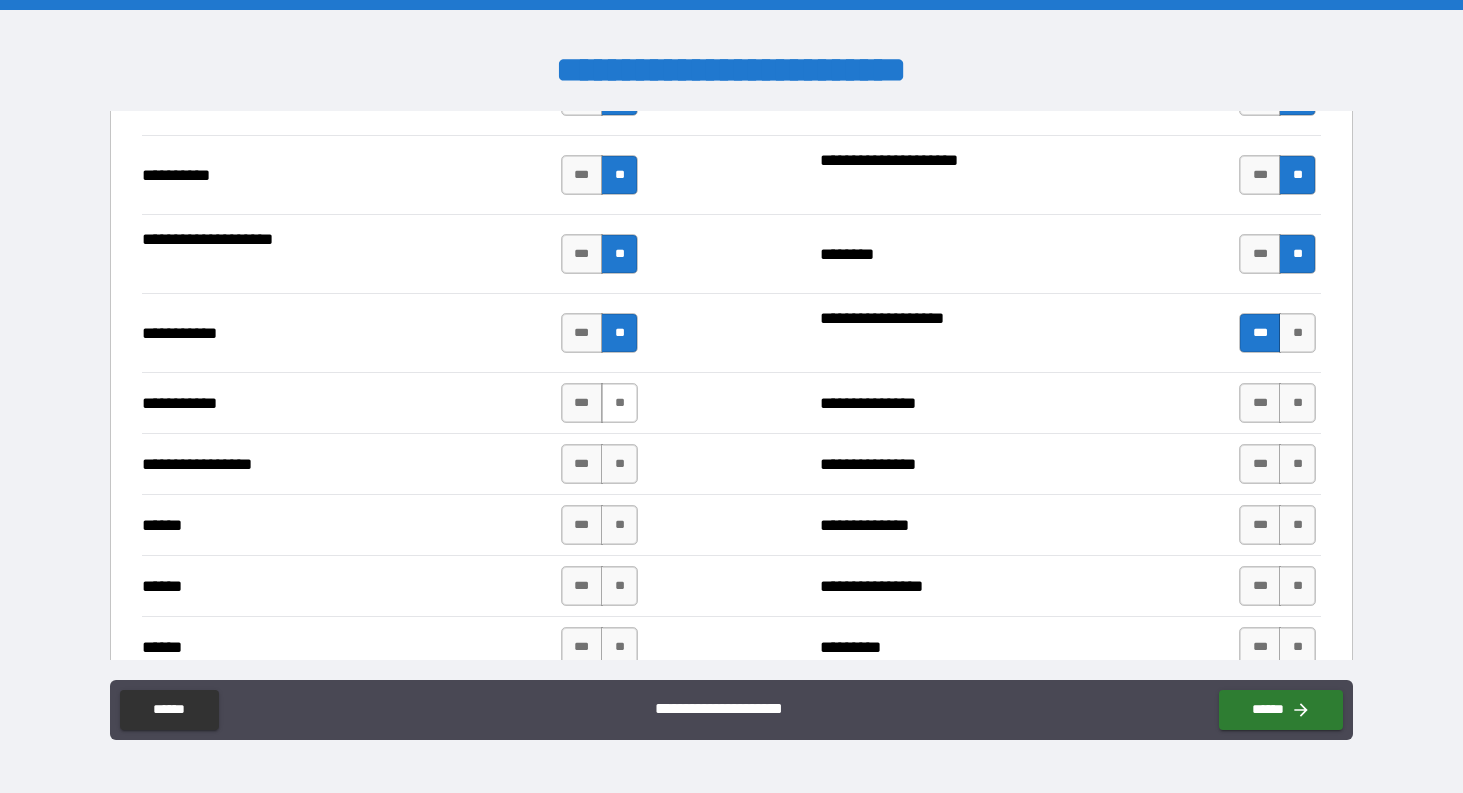 click on "**" at bounding box center [619, 403] 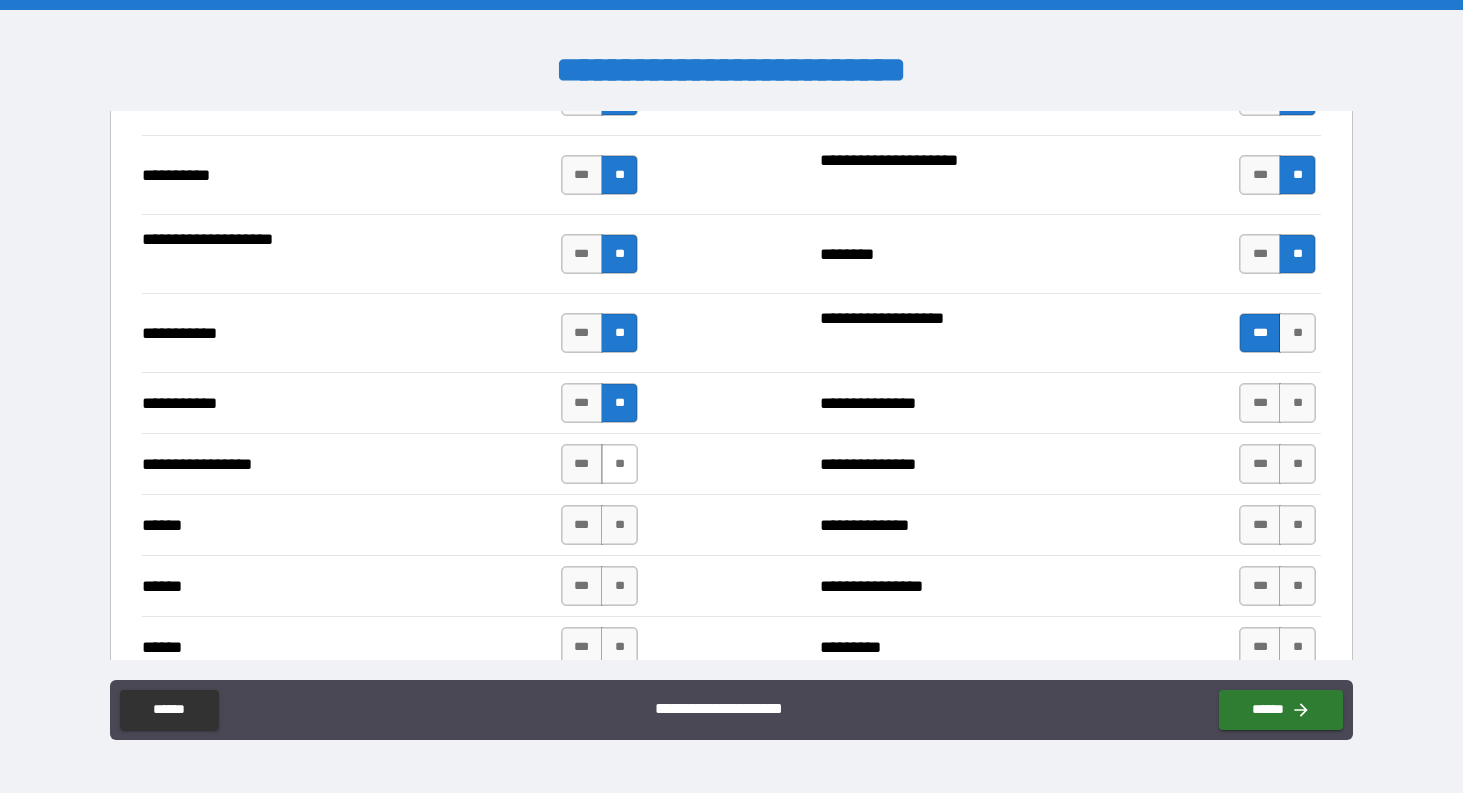 click on "**" at bounding box center (619, 464) 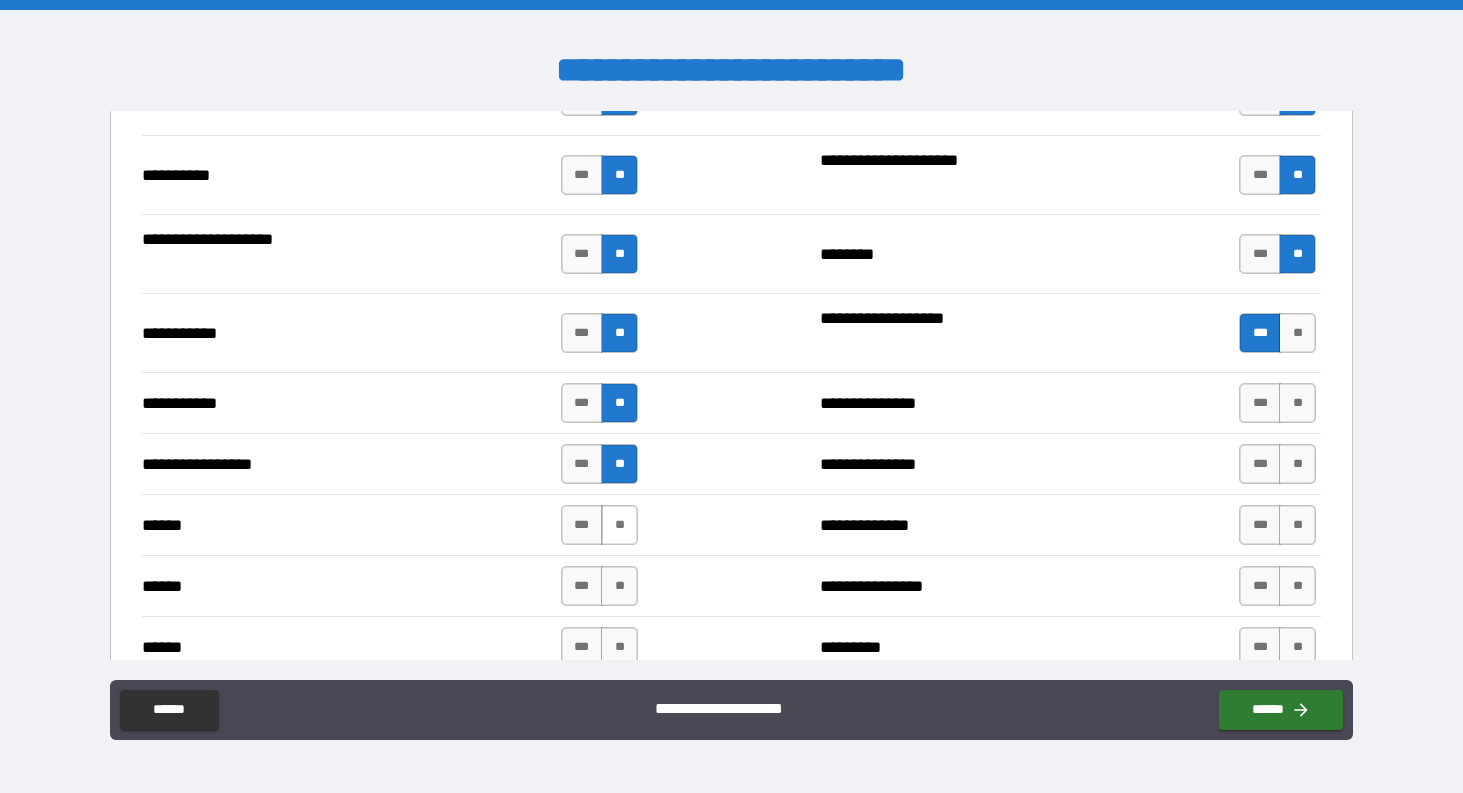 click on "**" at bounding box center [619, 525] 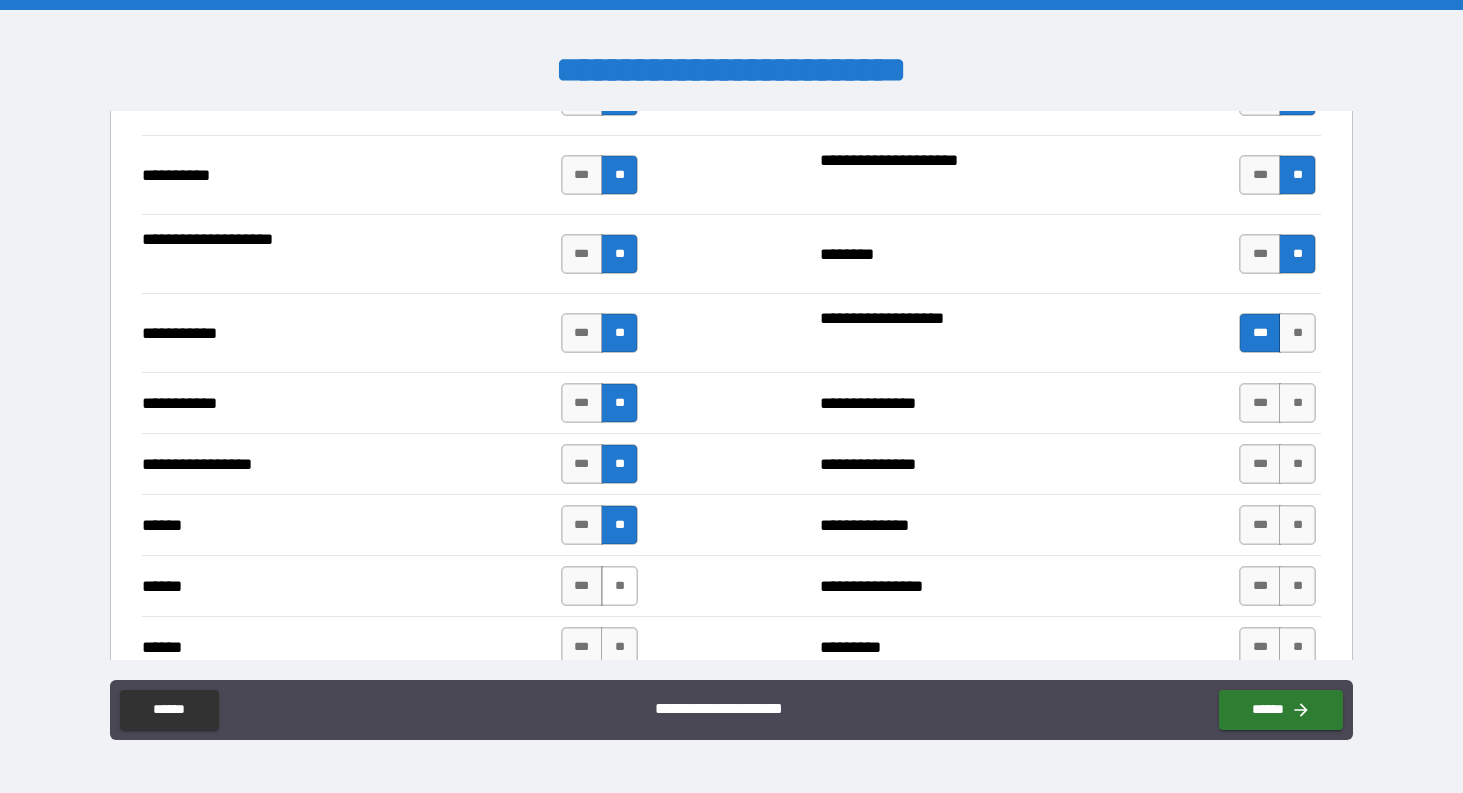 click on "**" at bounding box center [619, 586] 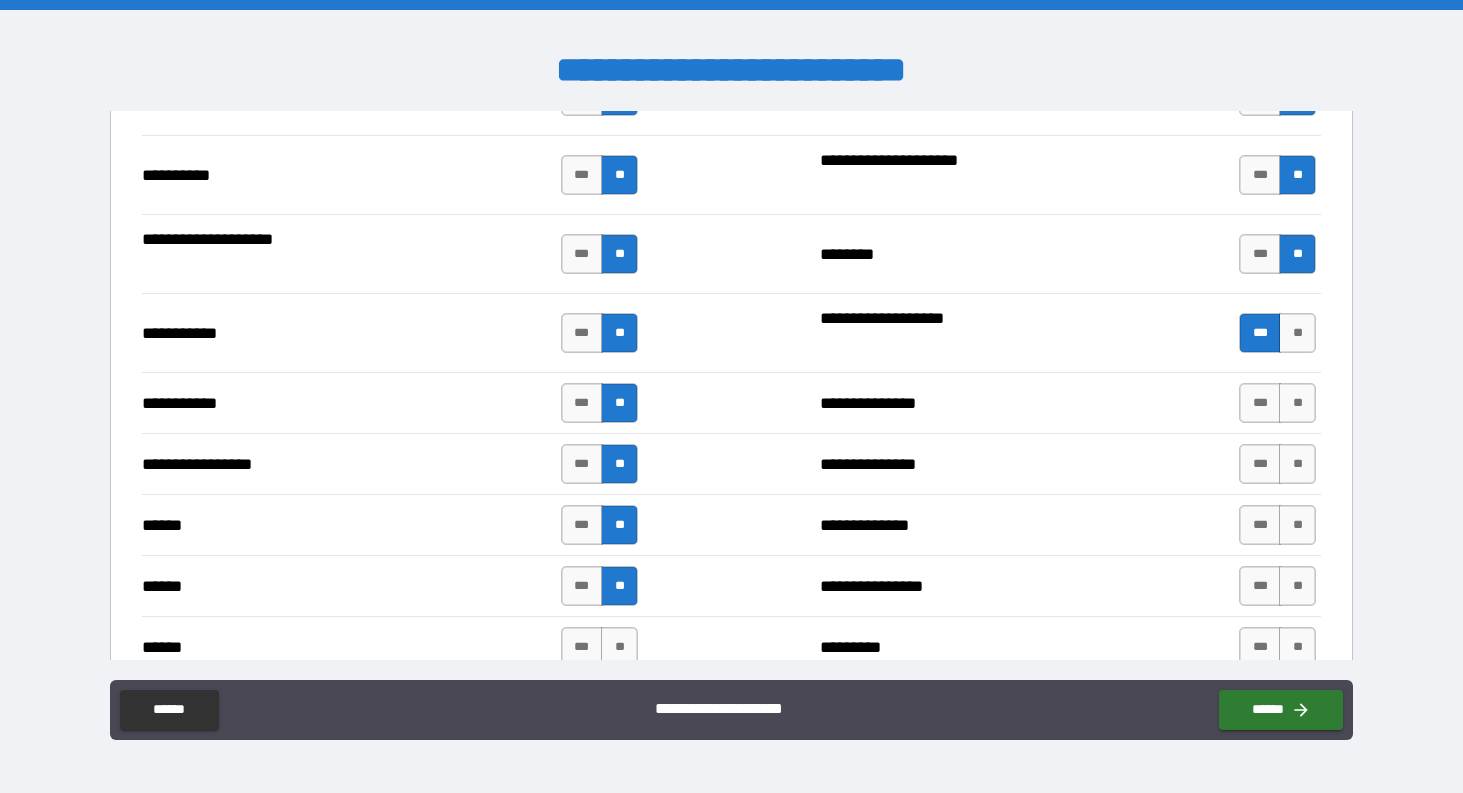 scroll, scrollTop: 2058, scrollLeft: 0, axis: vertical 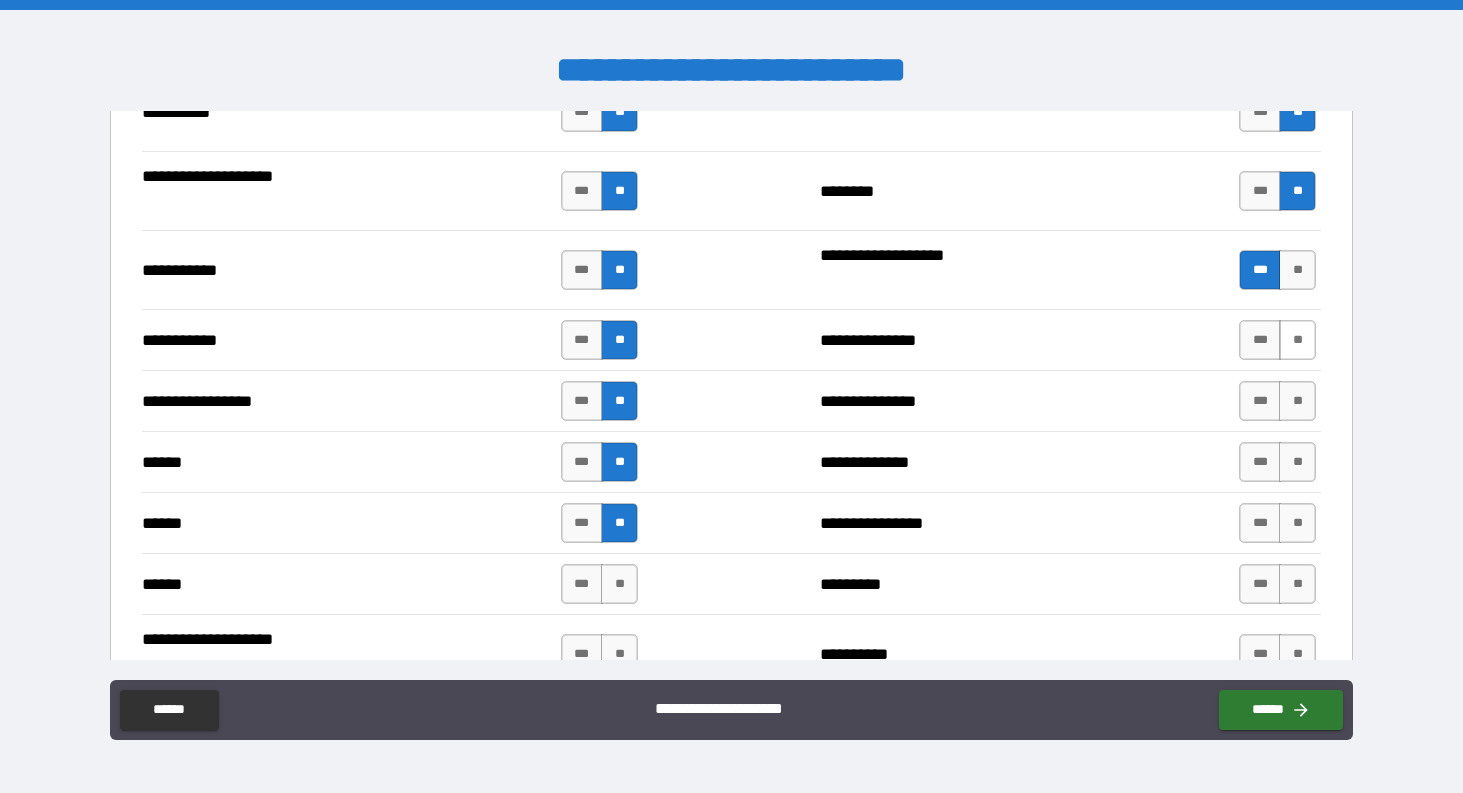 click on "**" at bounding box center [1297, 340] 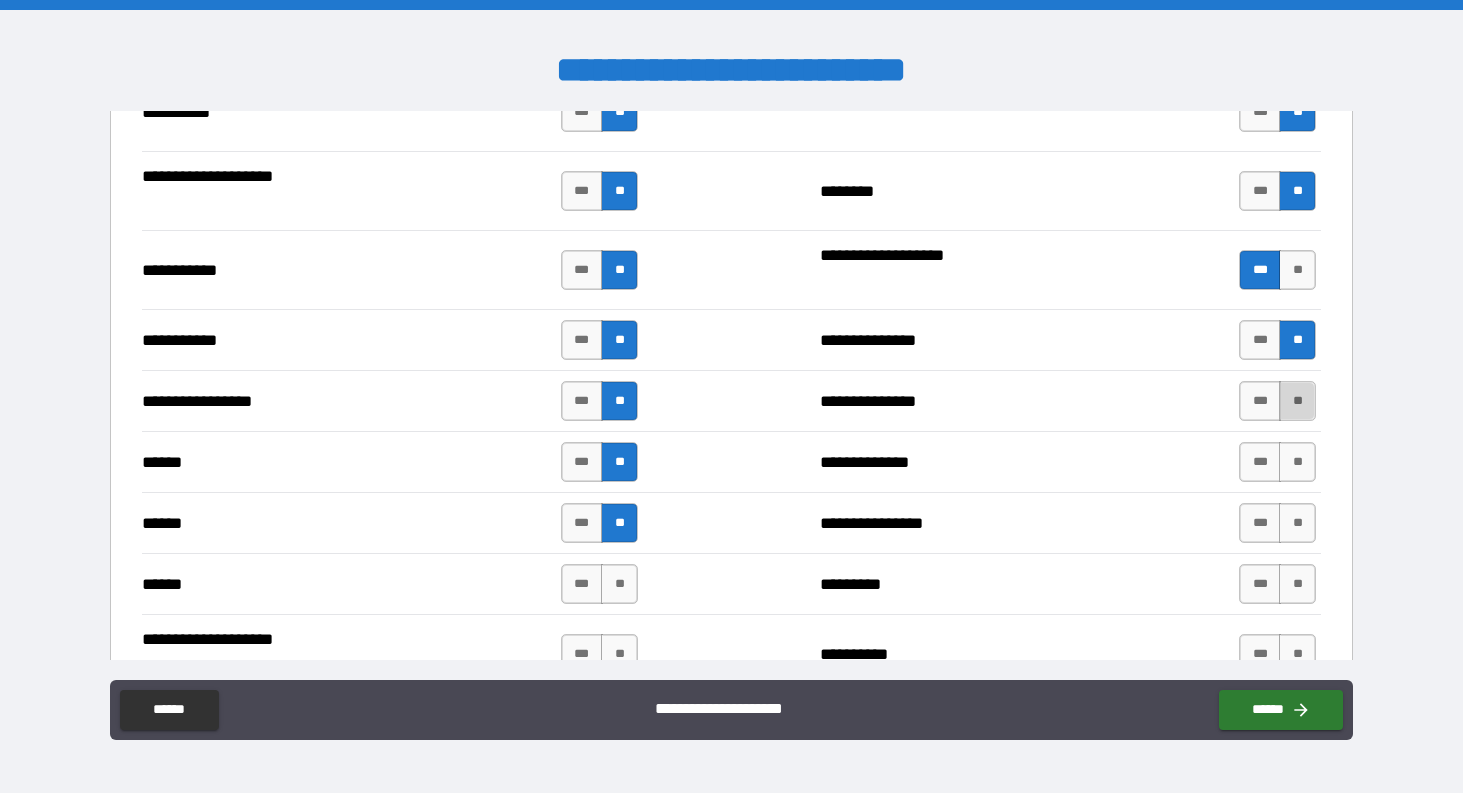 click on "**" at bounding box center (1297, 401) 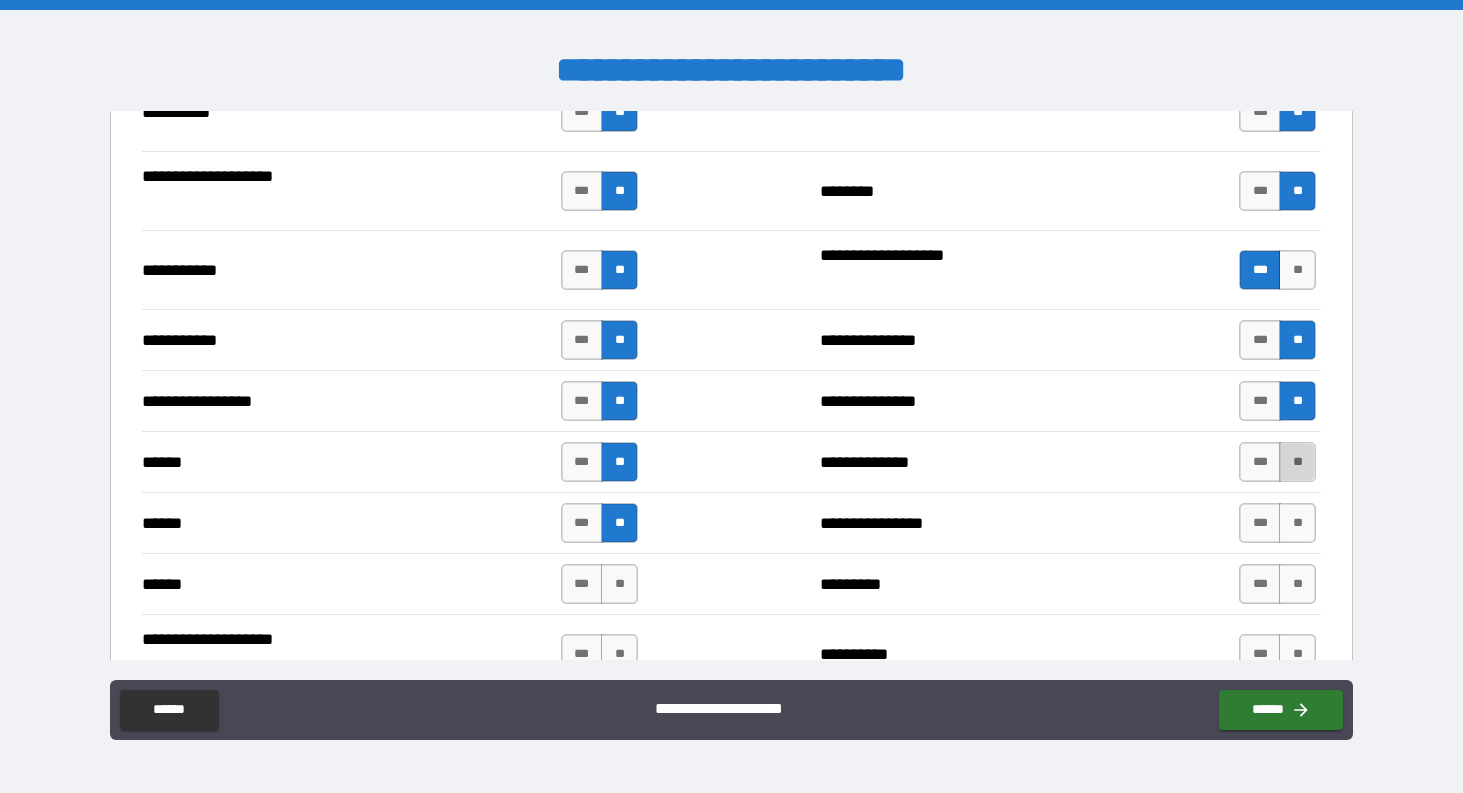 click on "**" at bounding box center [1297, 462] 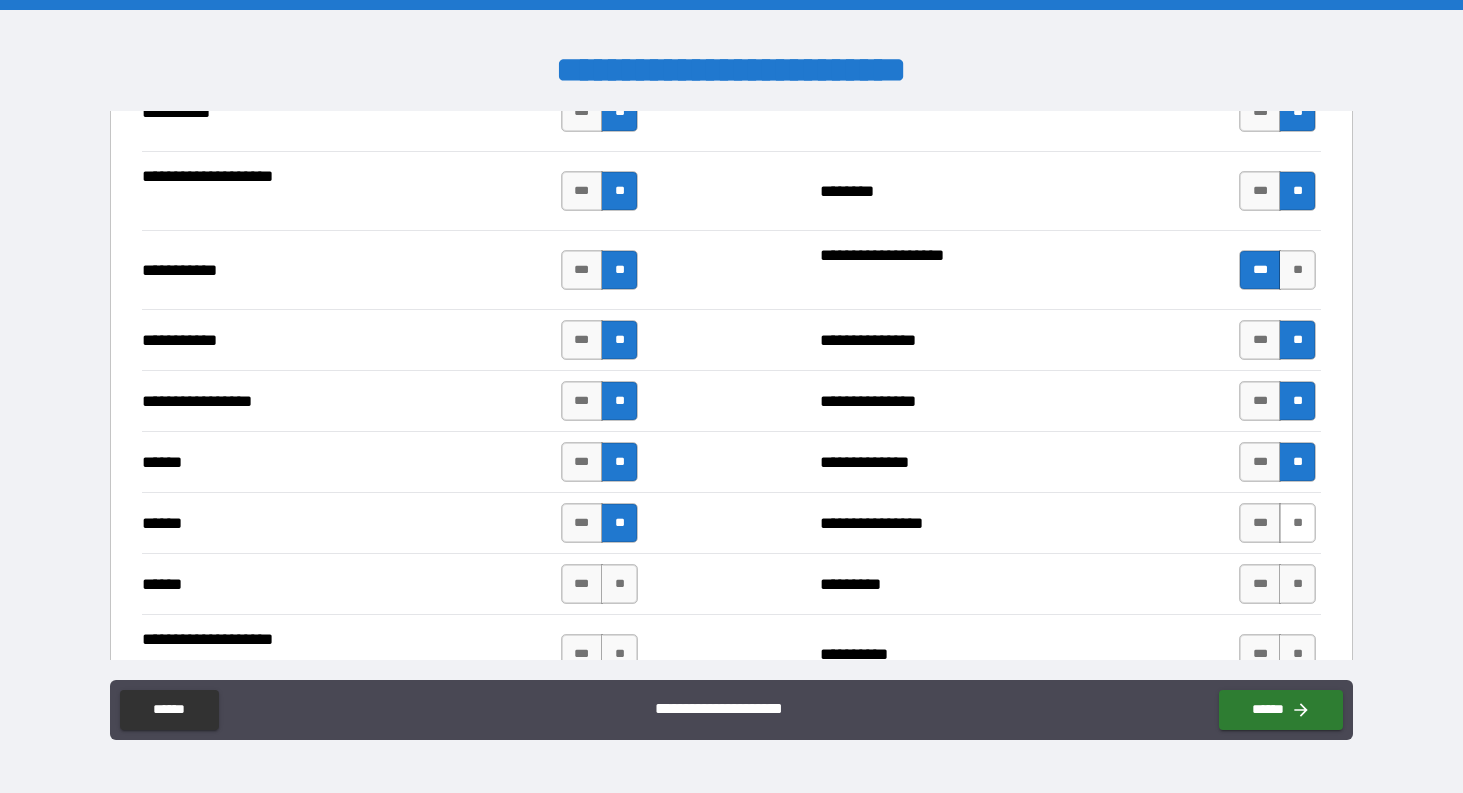 click on "**" at bounding box center [1297, 523] 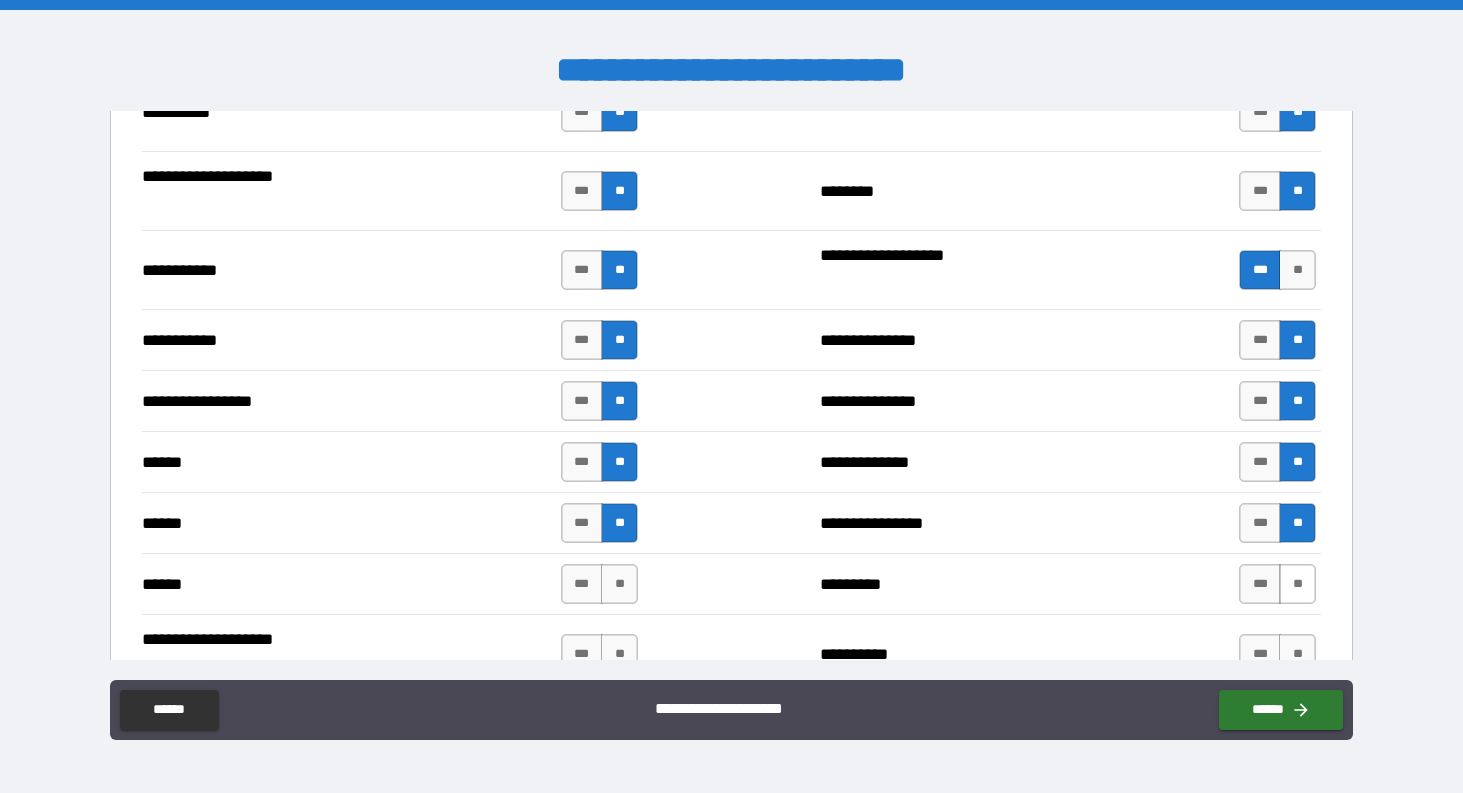 click on "**" at bounding box center [1297, 584] 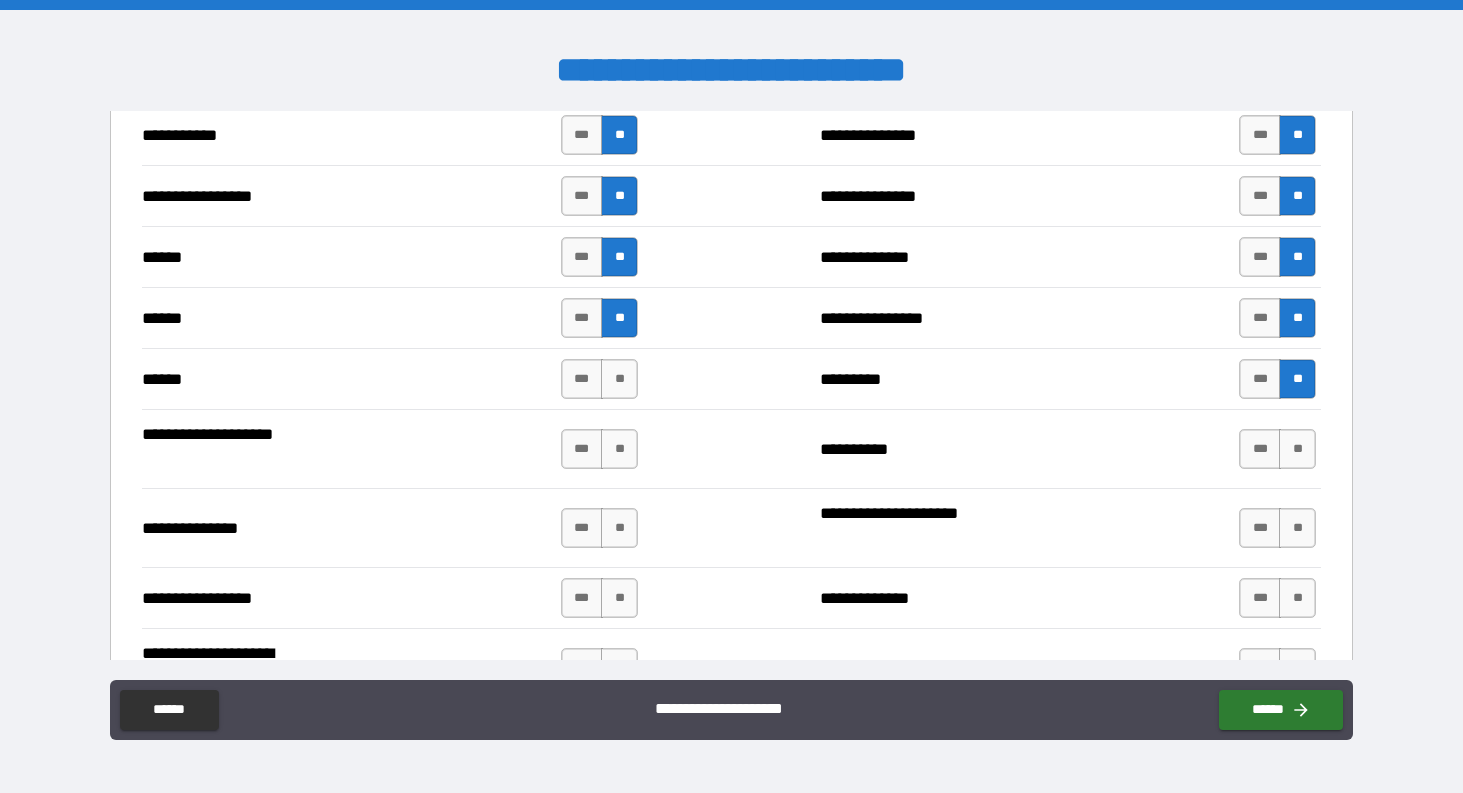 scroll, scrollTop: 2289, scrollLeft: 0, axis: vertical 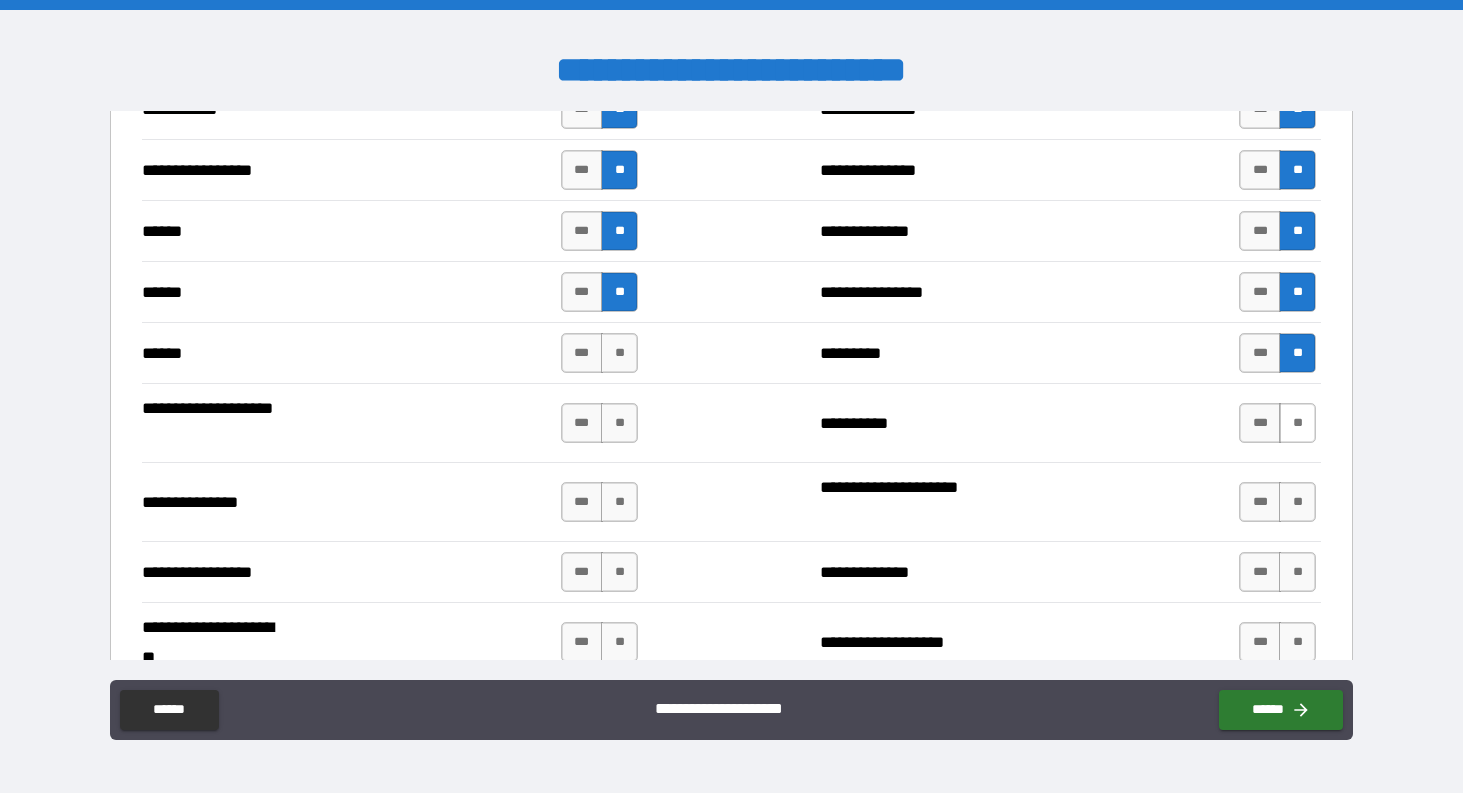 click on "**" at bounding box center [1297, 423] 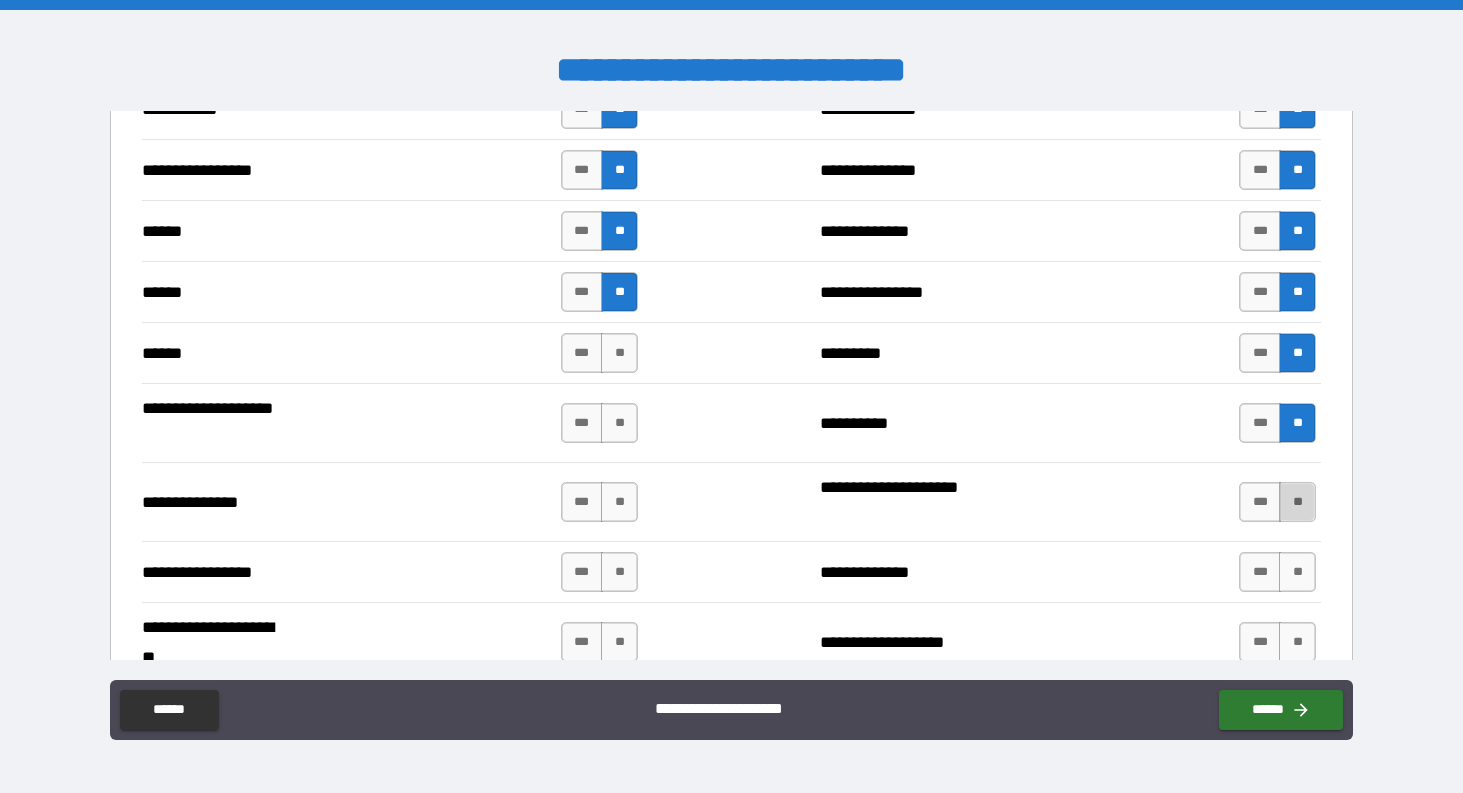click on "**" at bounding box center [1297, 502] 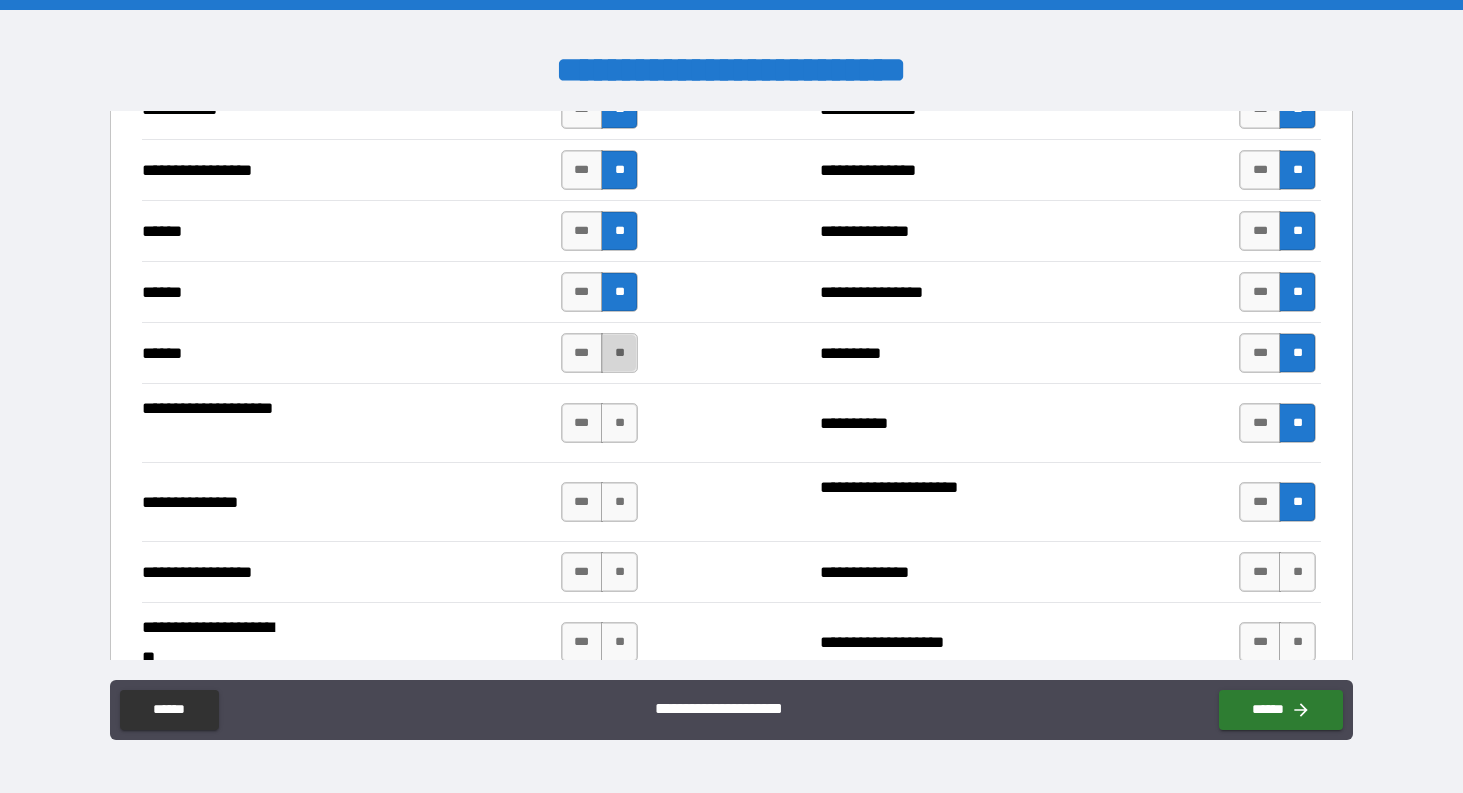 click on "**" at bounding box center (619, 353) 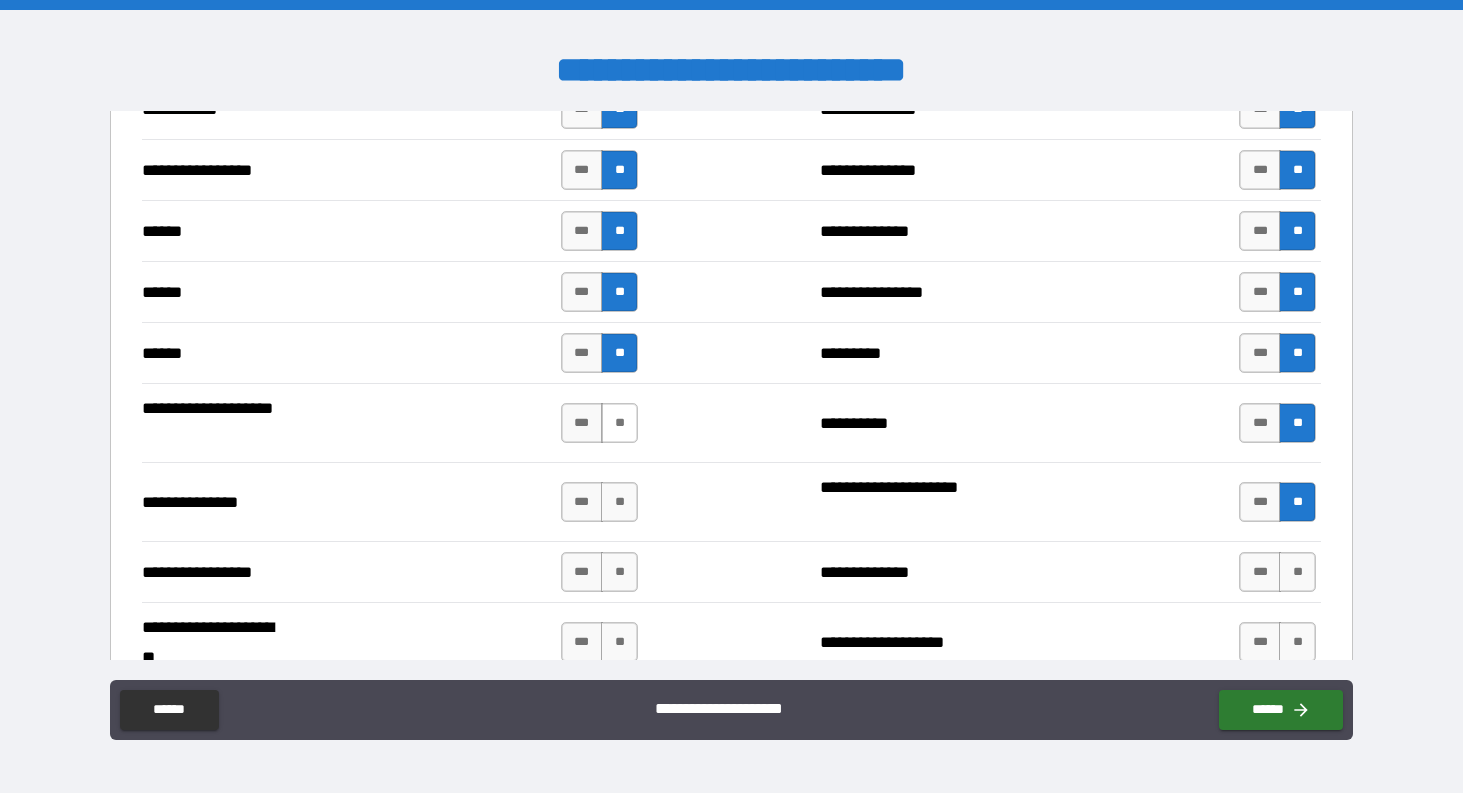 click on "**" at bounding box center (619, 423) 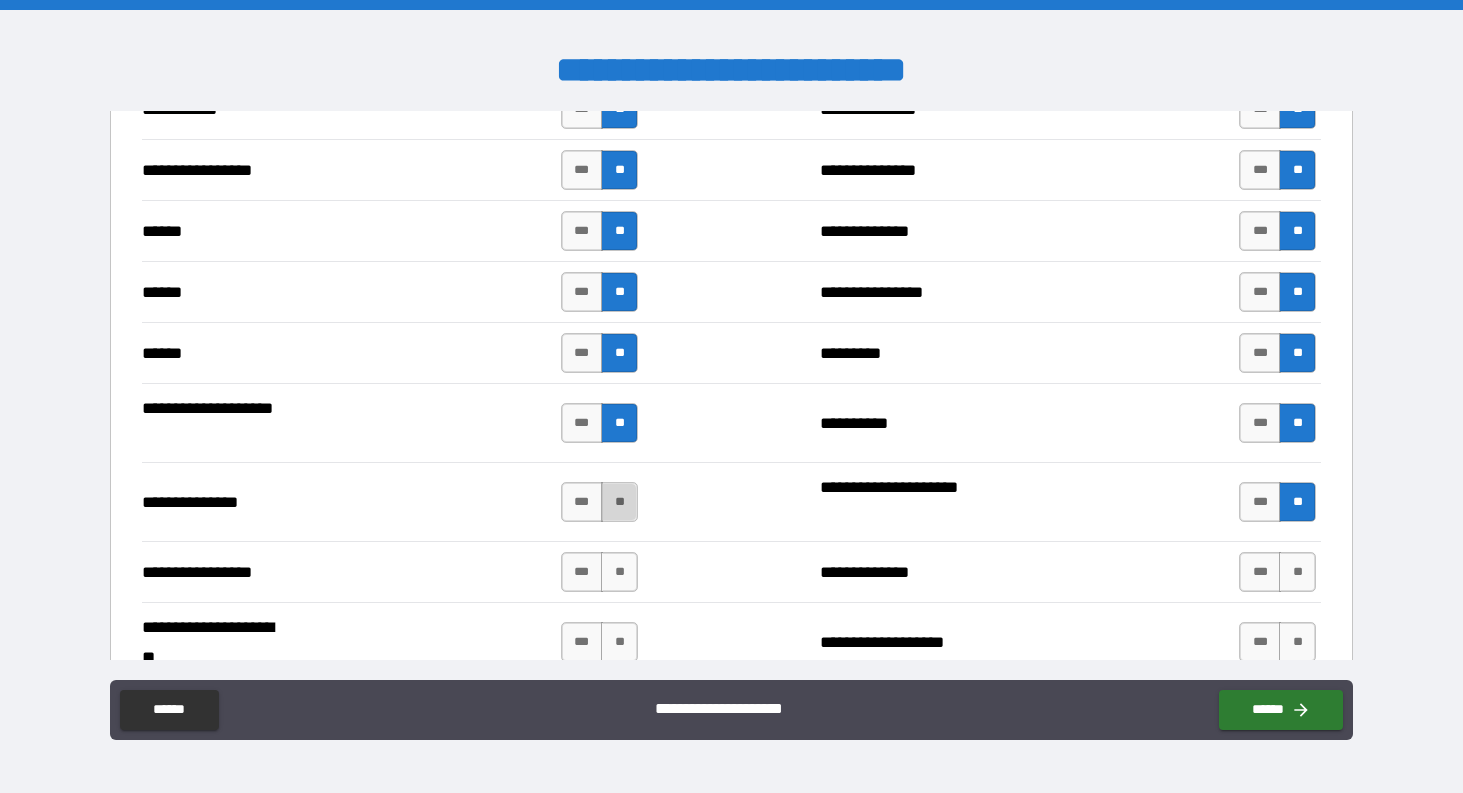 click on "**" at bounding box center (619, 502) 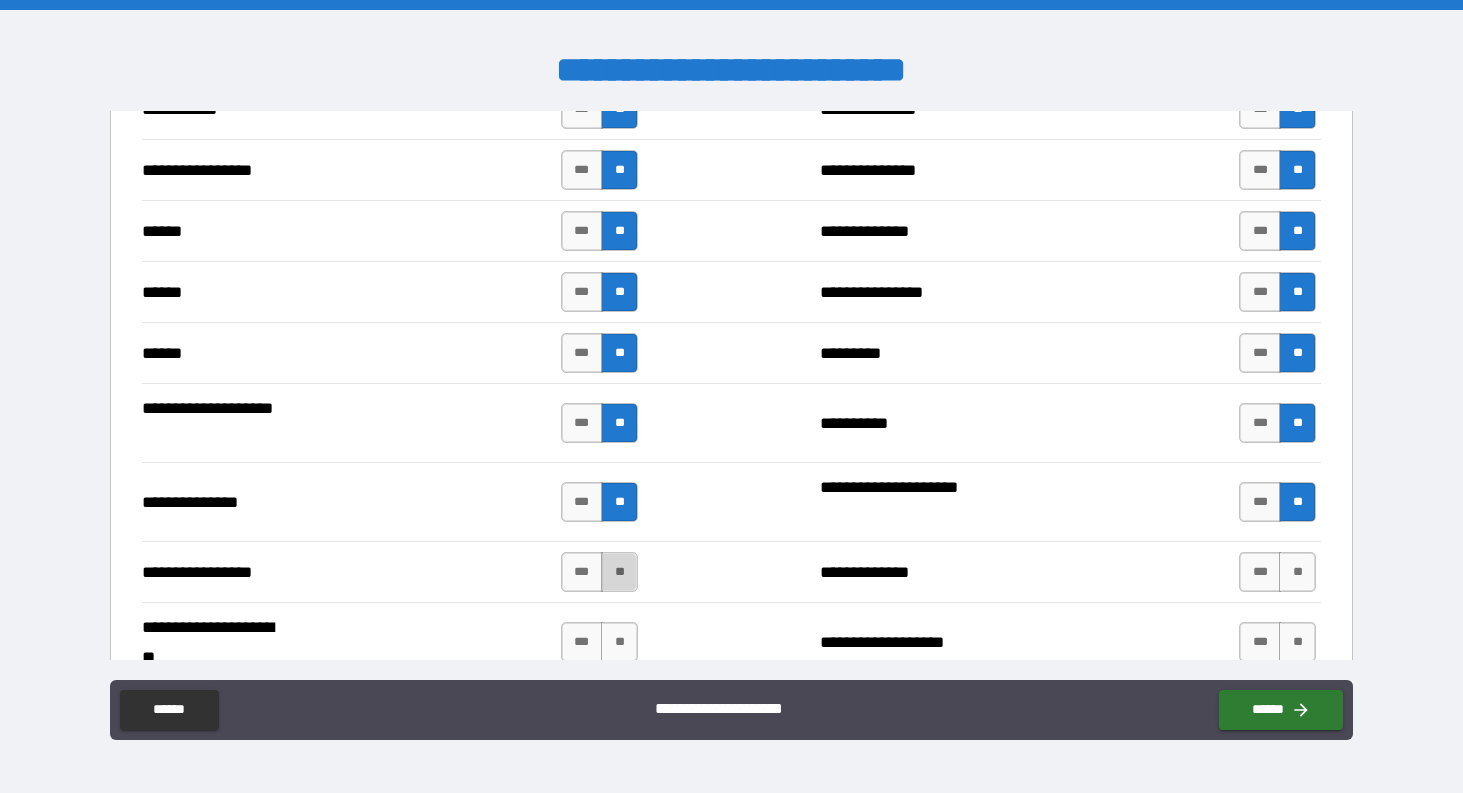 click on "**" at bounding box center (619, 572) 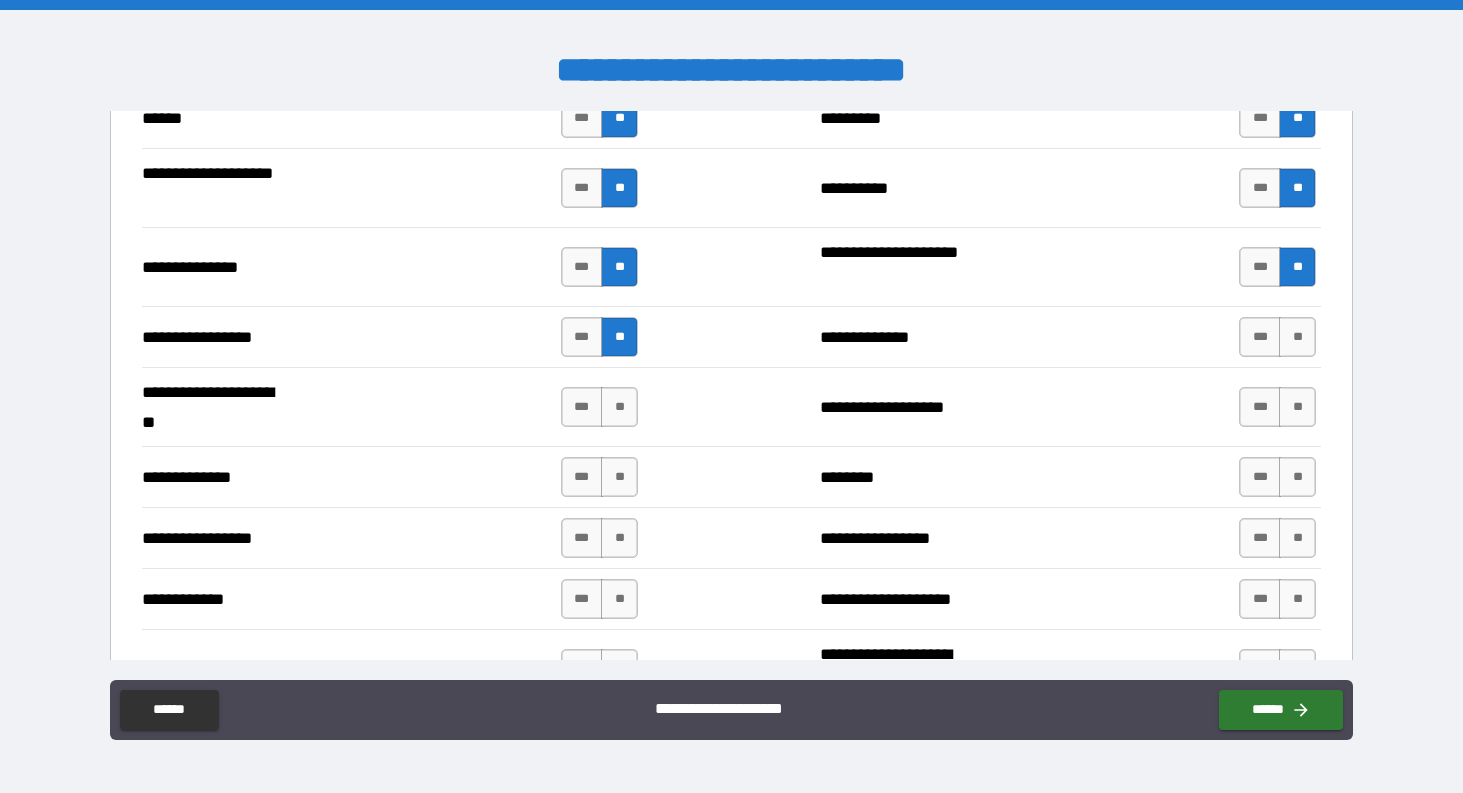 scroll, scrollTop: 2560, scrollLeft: 0, axis: vertical 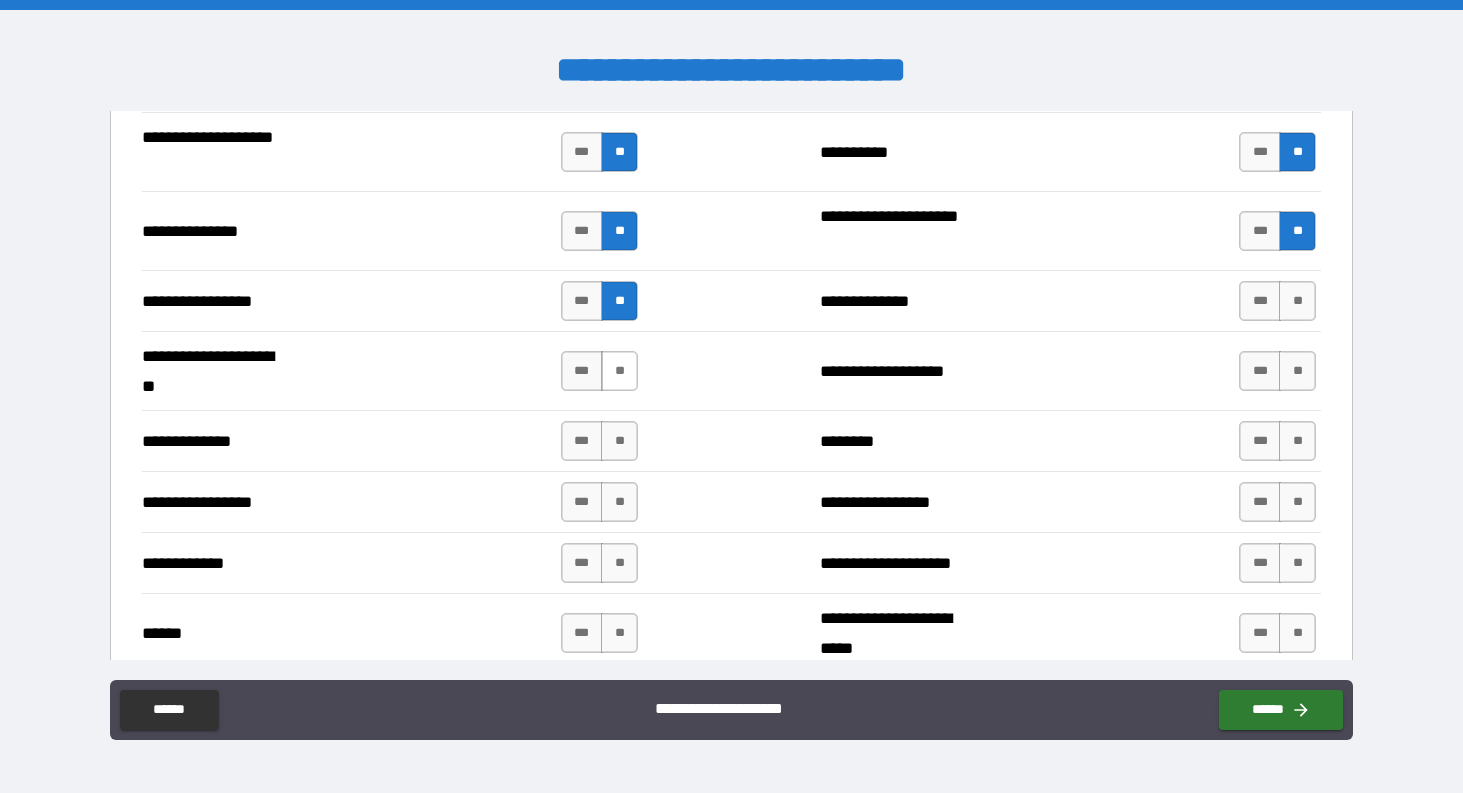 click on "**" at bounding box center (619, 371) 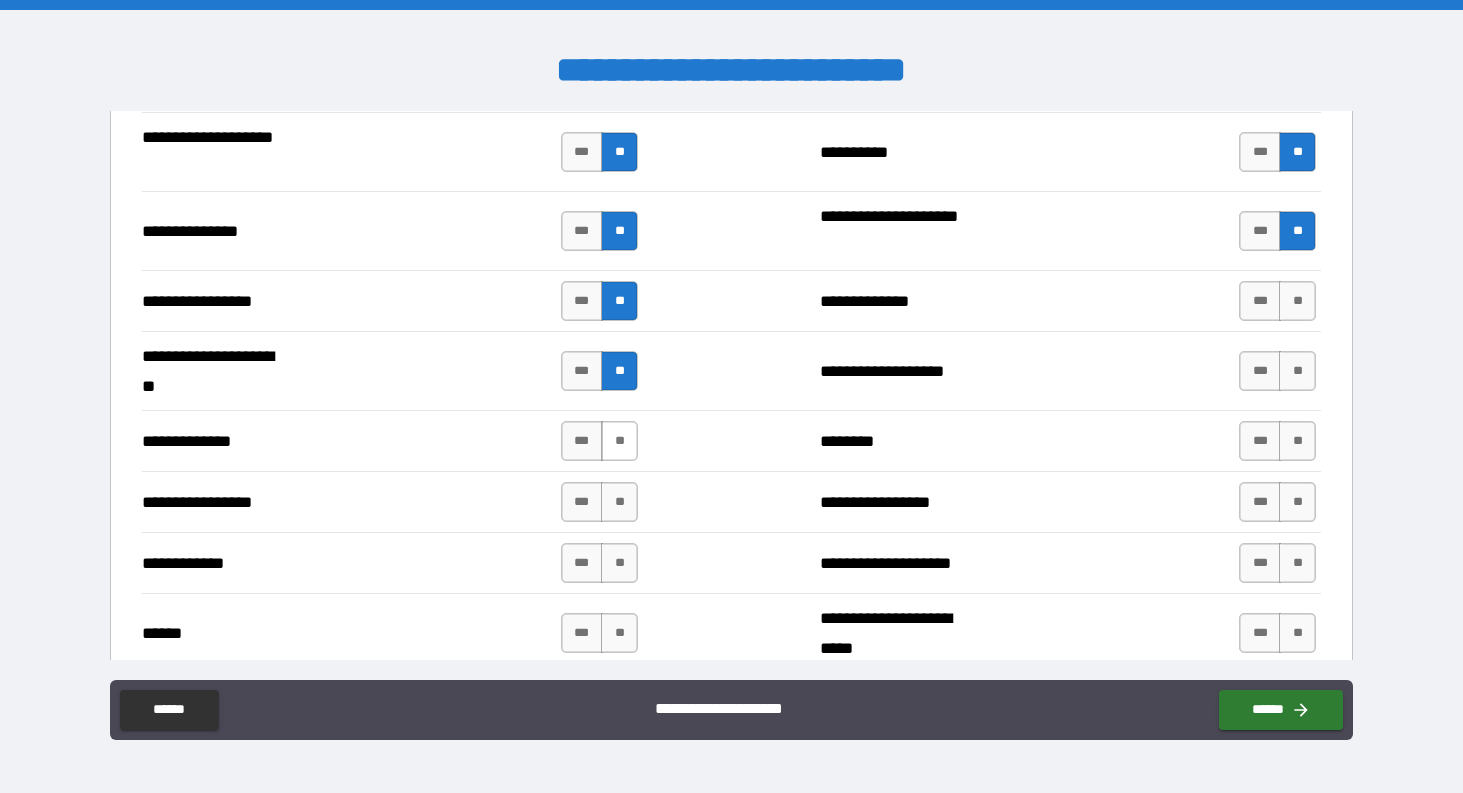 click on "**" at bounding box center (619, 441) 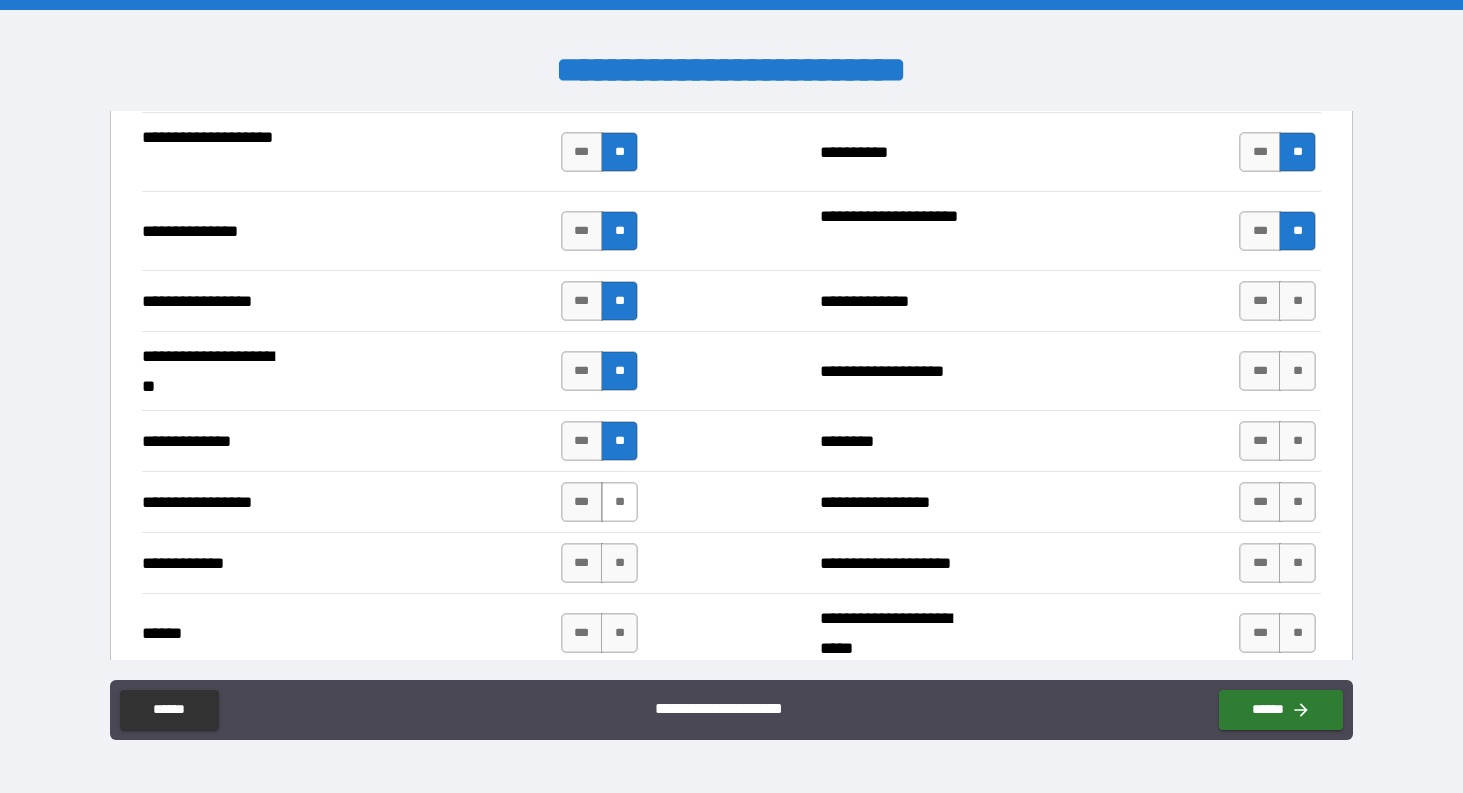click on "**" at bounding box center [619, 502] 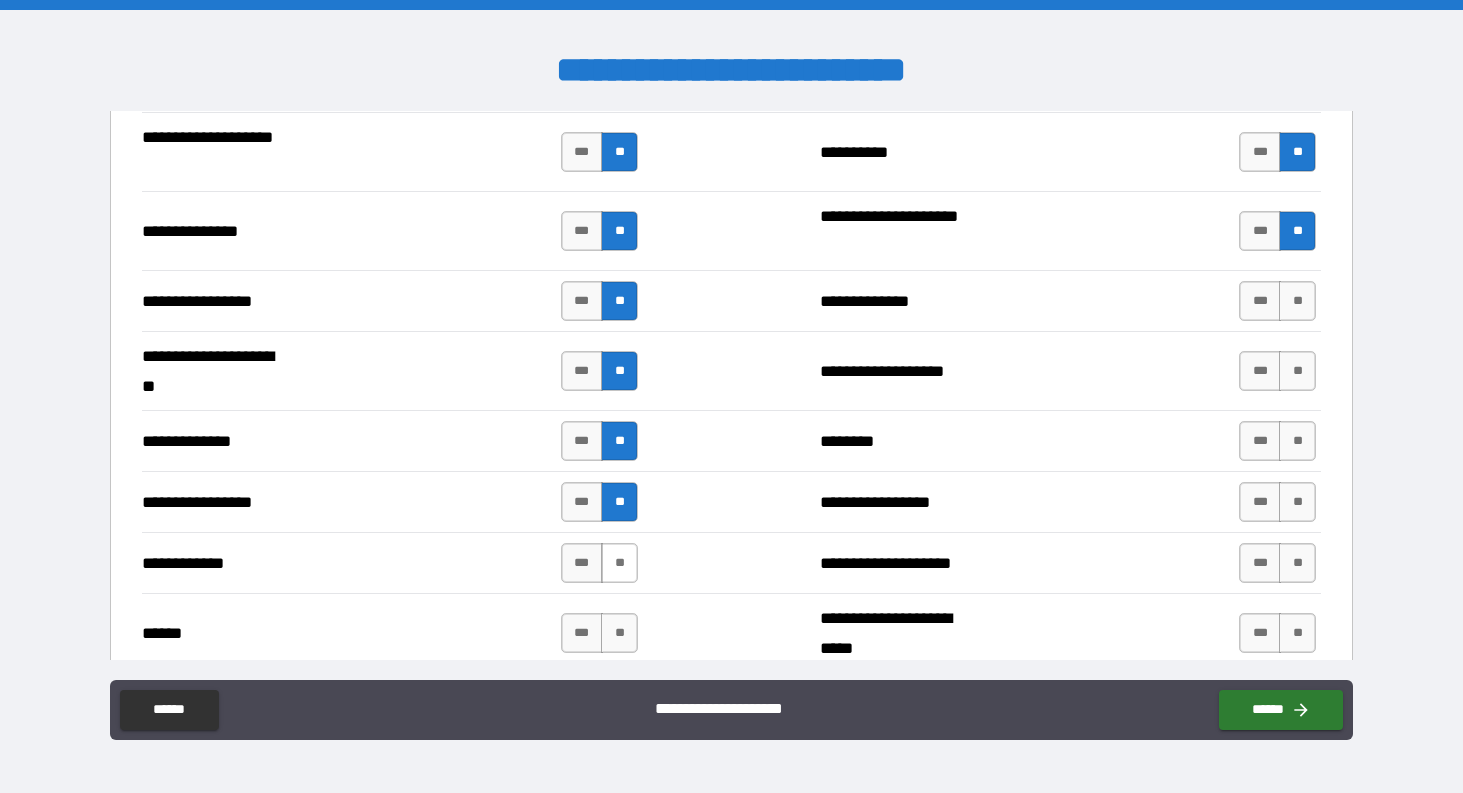 click on "**" at bounding box center (619, 563) 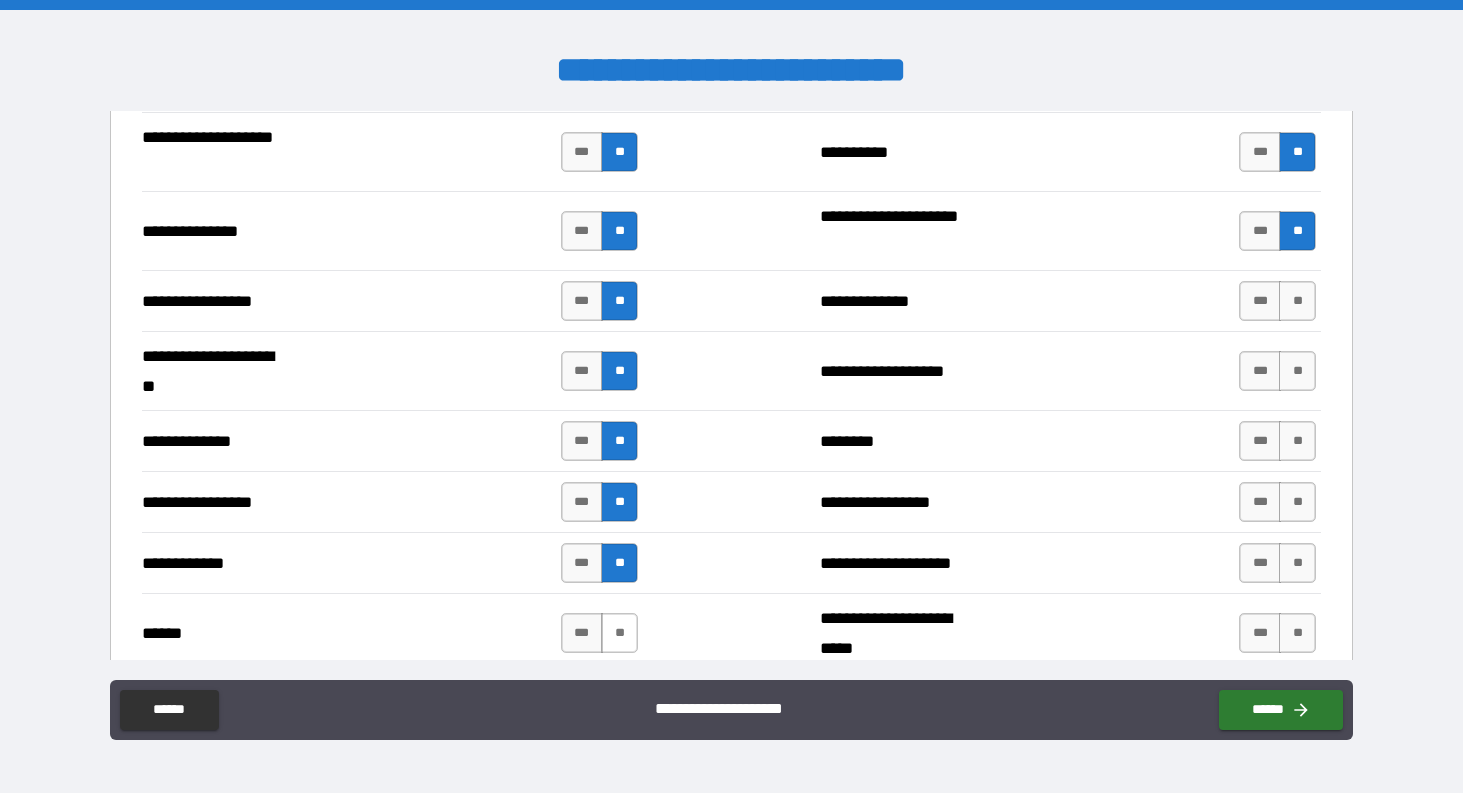 click on "**" at bounding box center (619, 633) 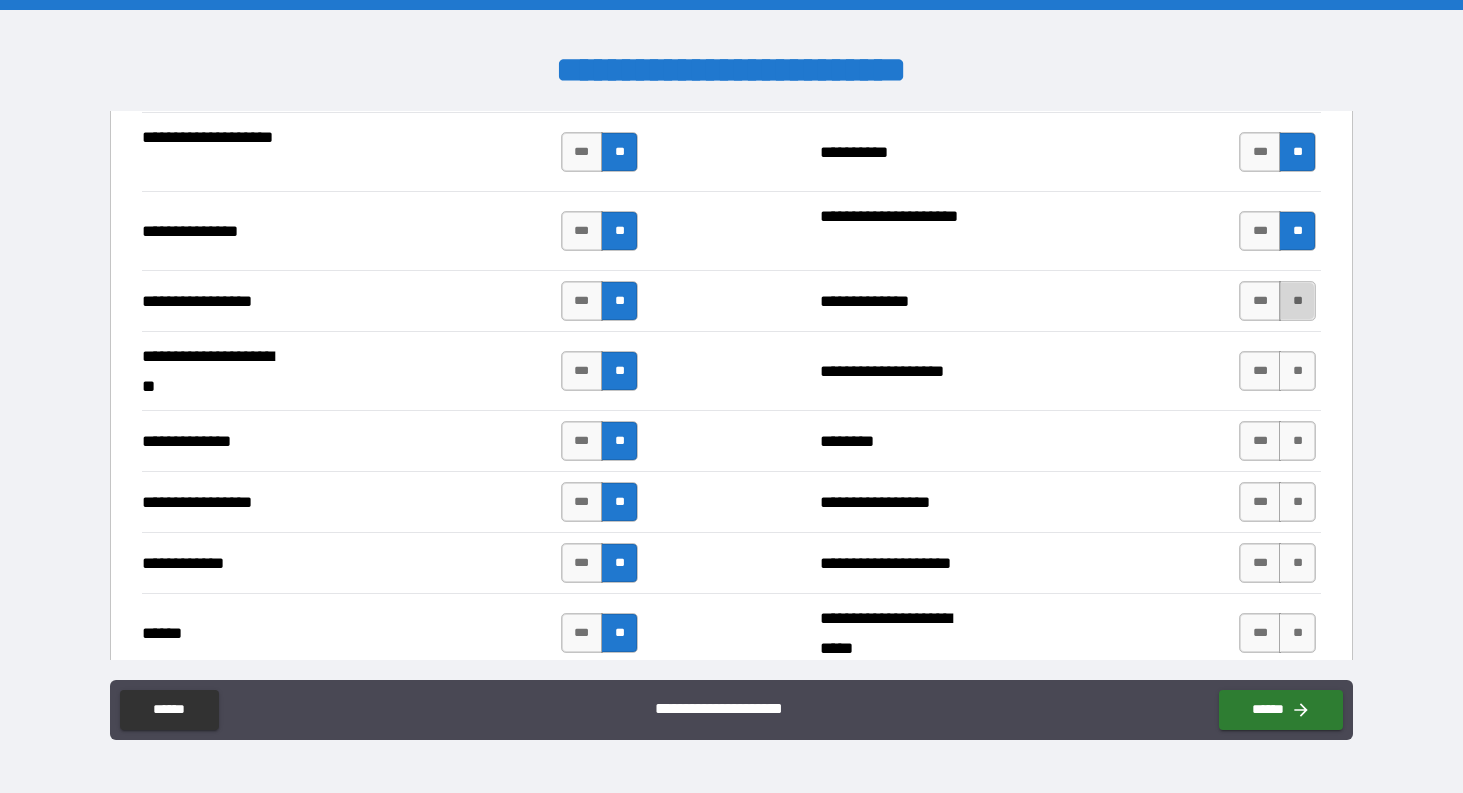 click on "**" at bounding box center [1297, 301] 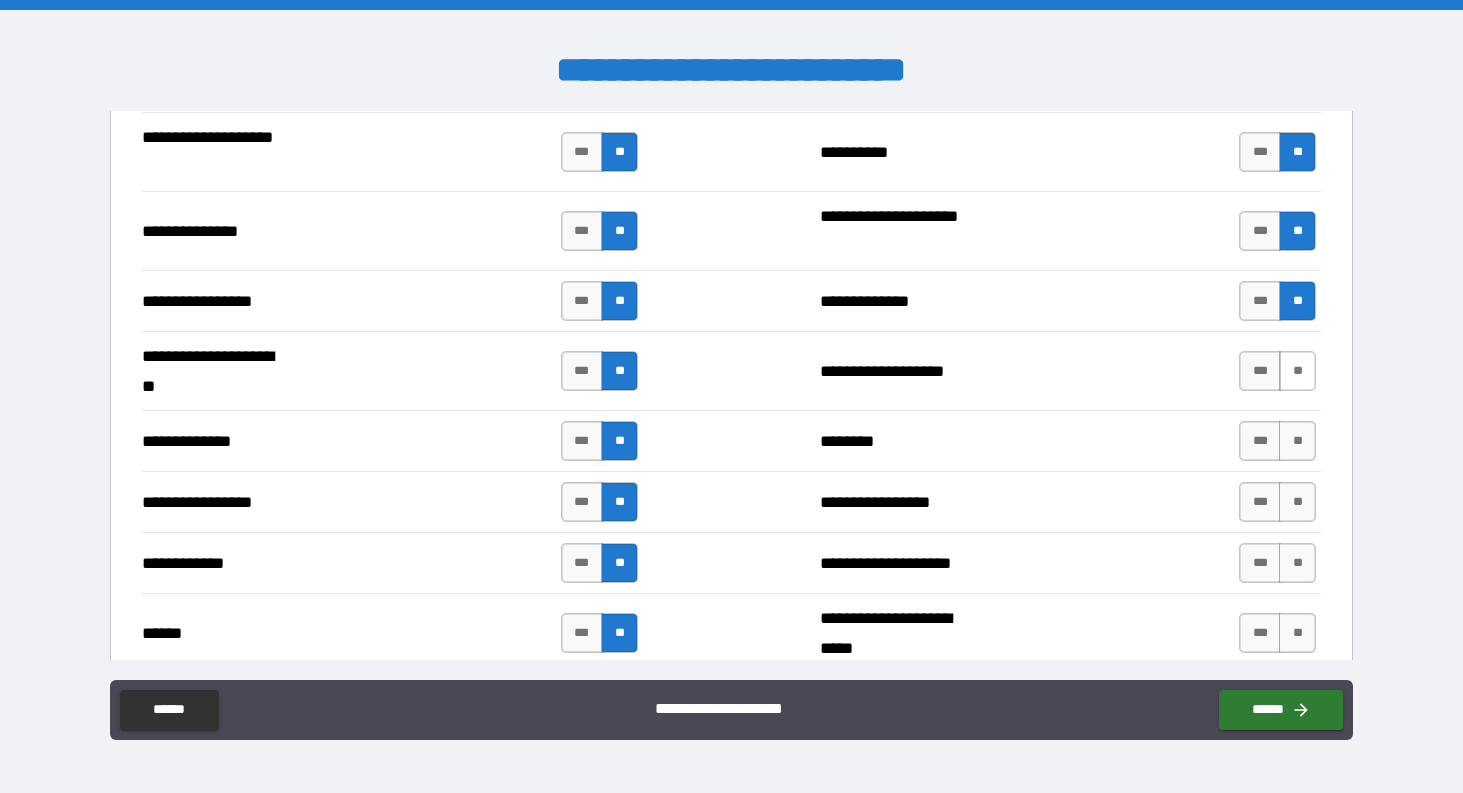 click on "**" at bounding box center [1297, 371] 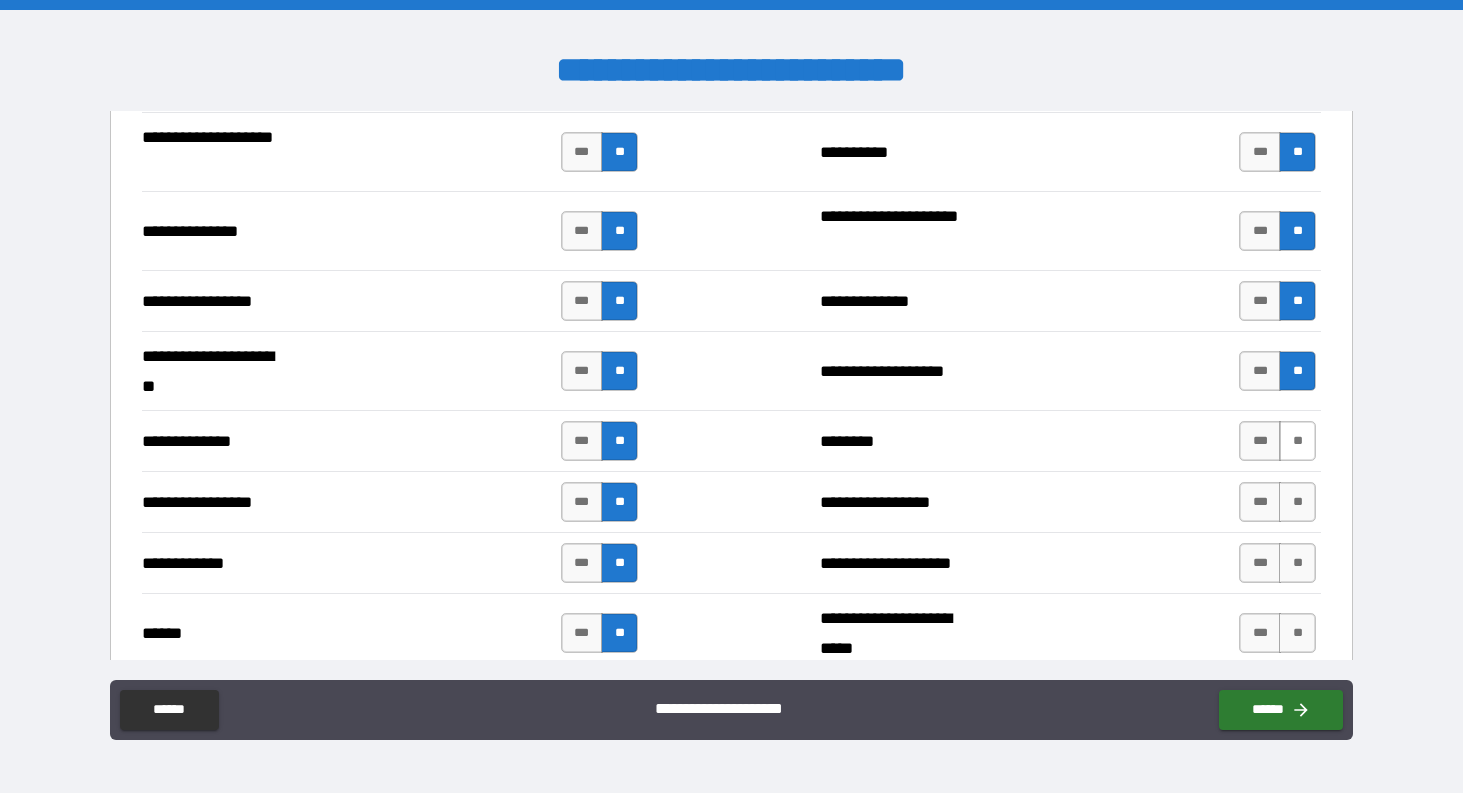 click on "**" at bounding box center [1297, 441] 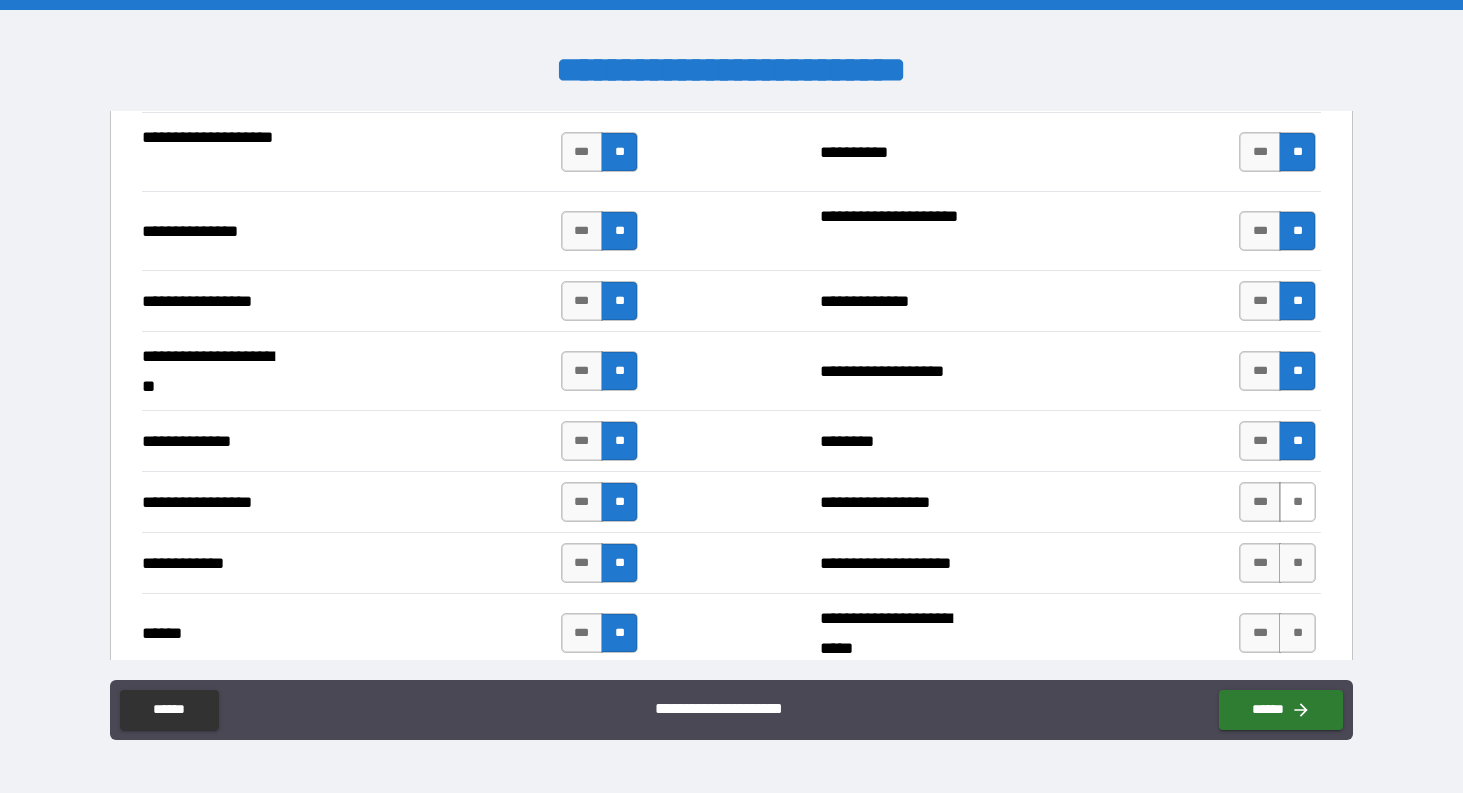 click on "**" at bounding box center [1297, 502] 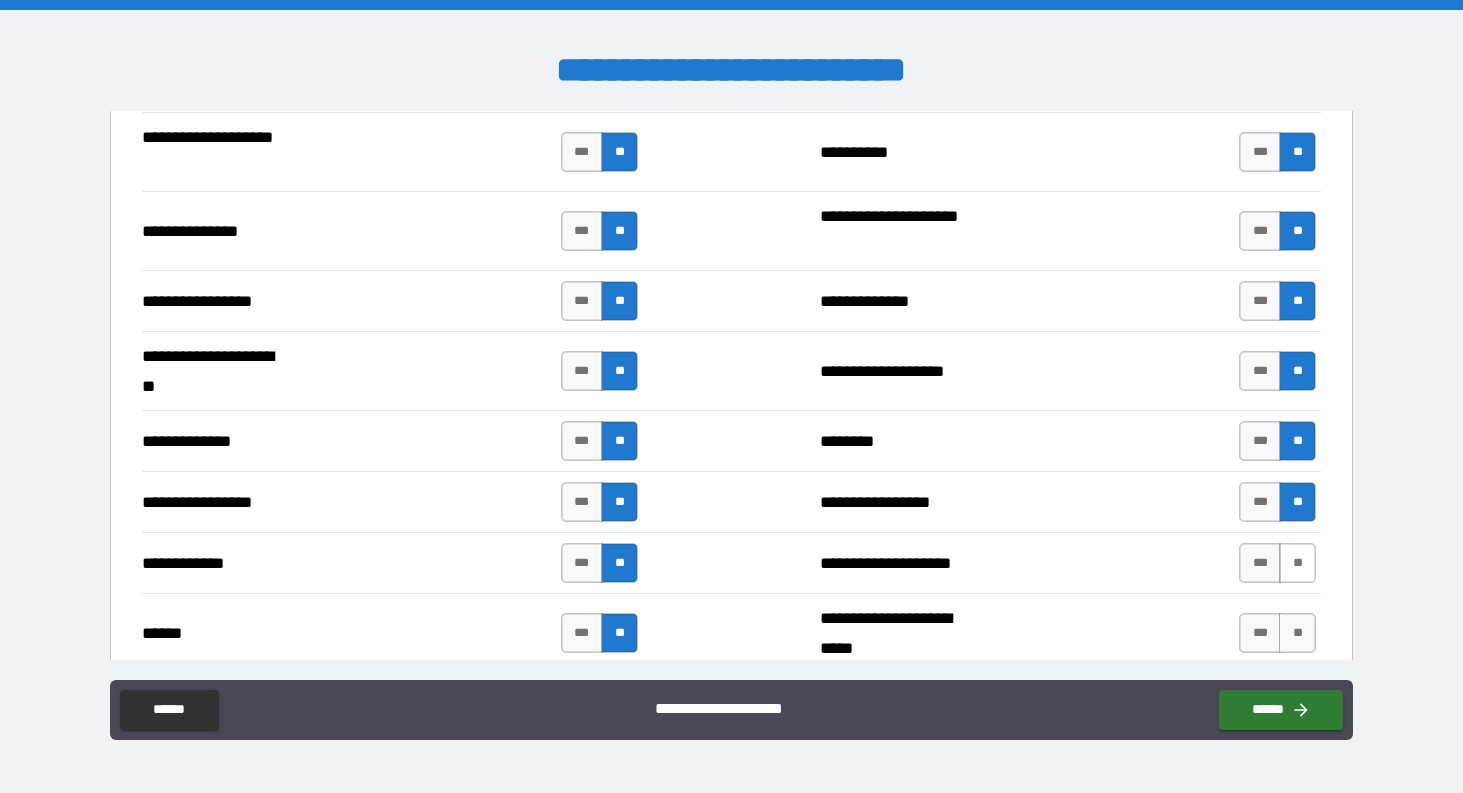 click on "**" at bounding box center [1297, 563] 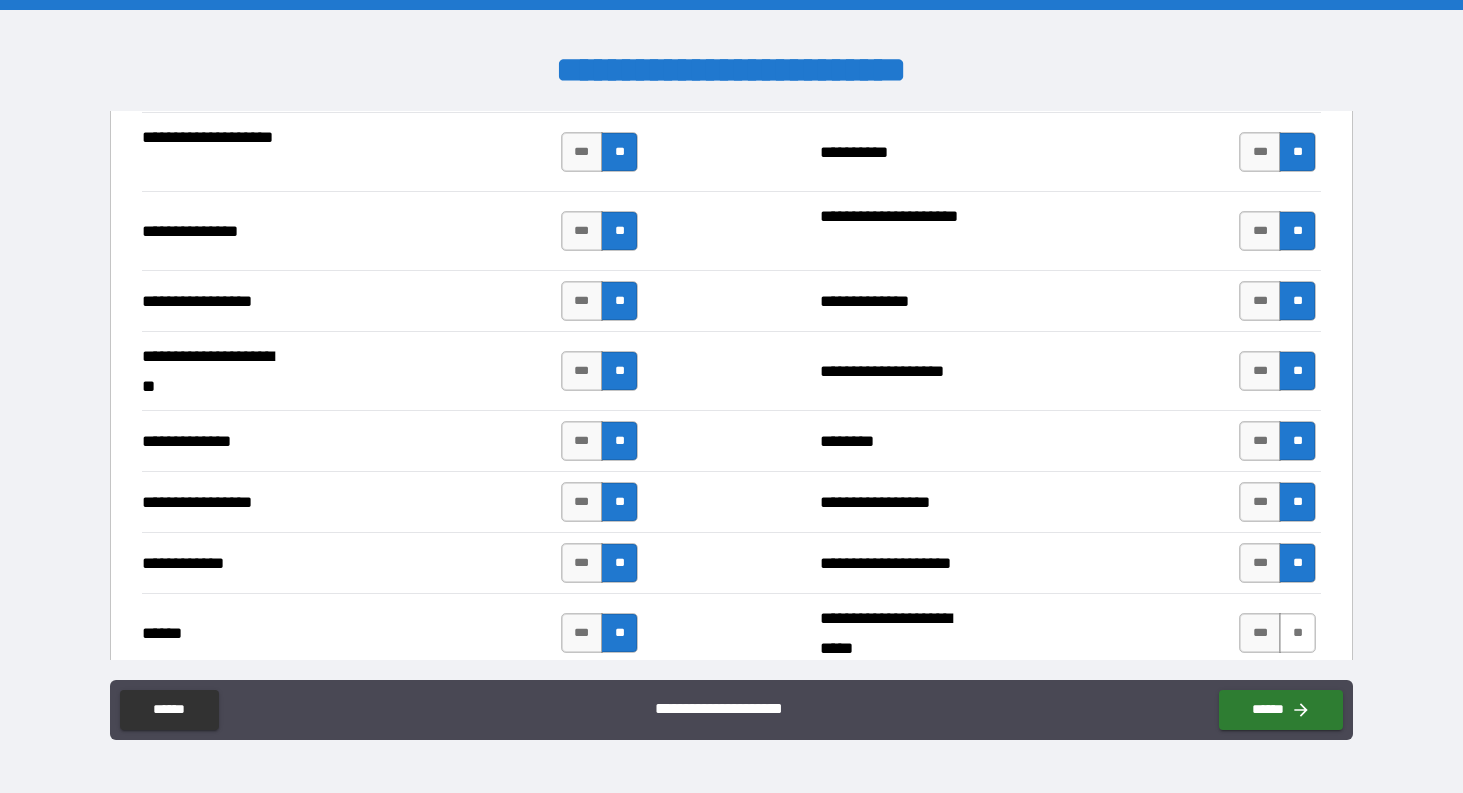 click on "**" at bounding box center [1297, 633] 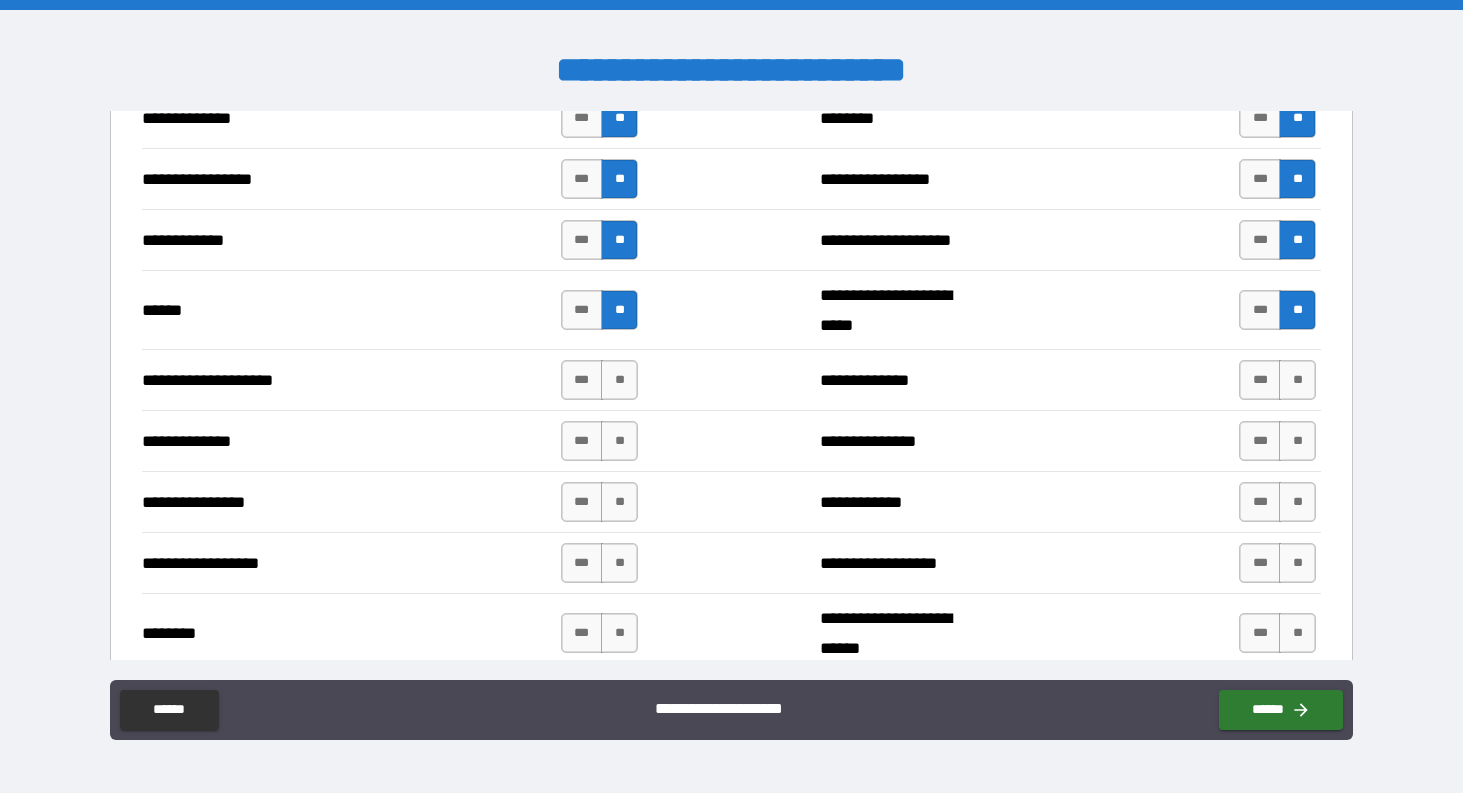 scroll, scrollTop: 2895, scrollLeft: 0, axis: vertical 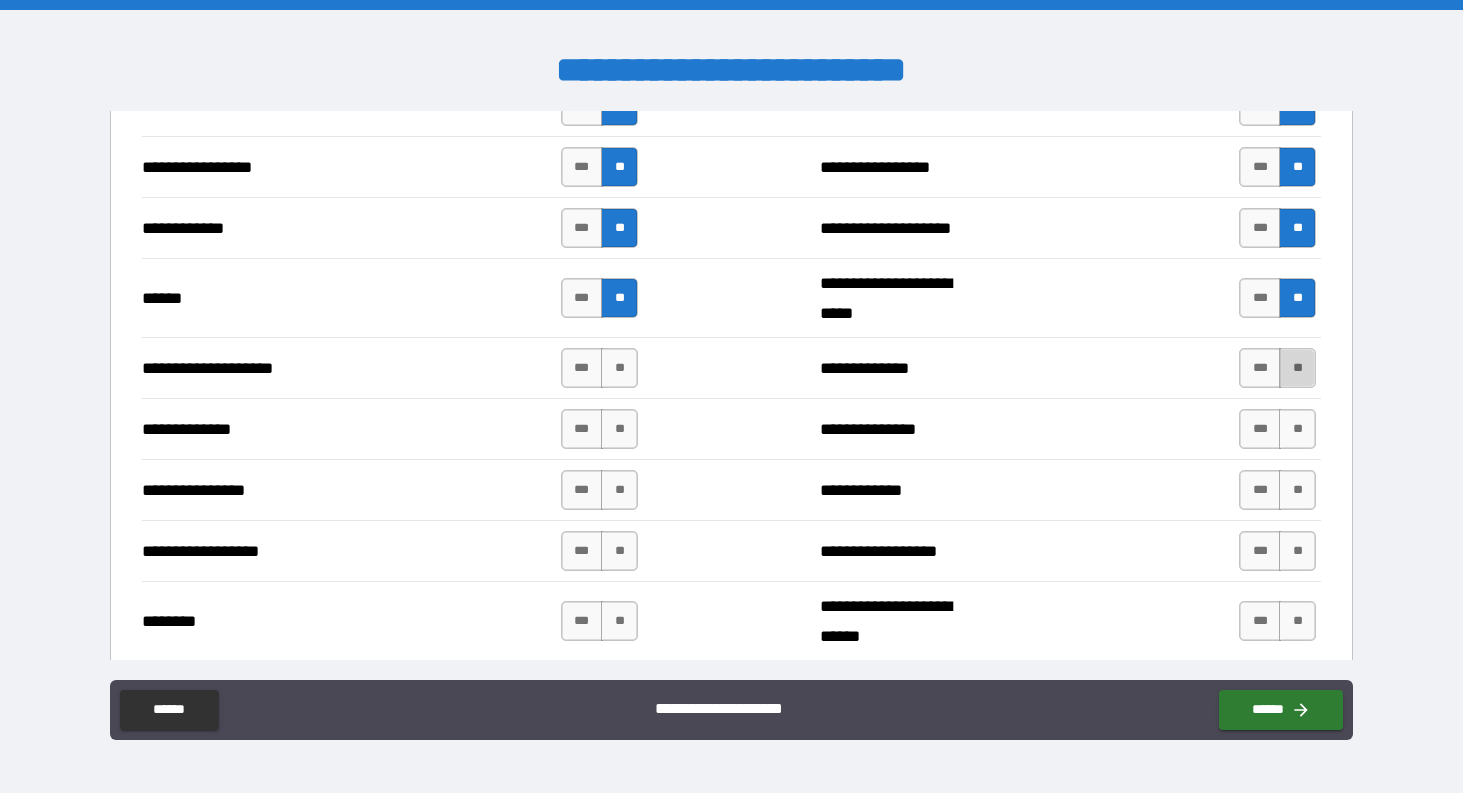 click on "**" at bounding box center [1297, 368] 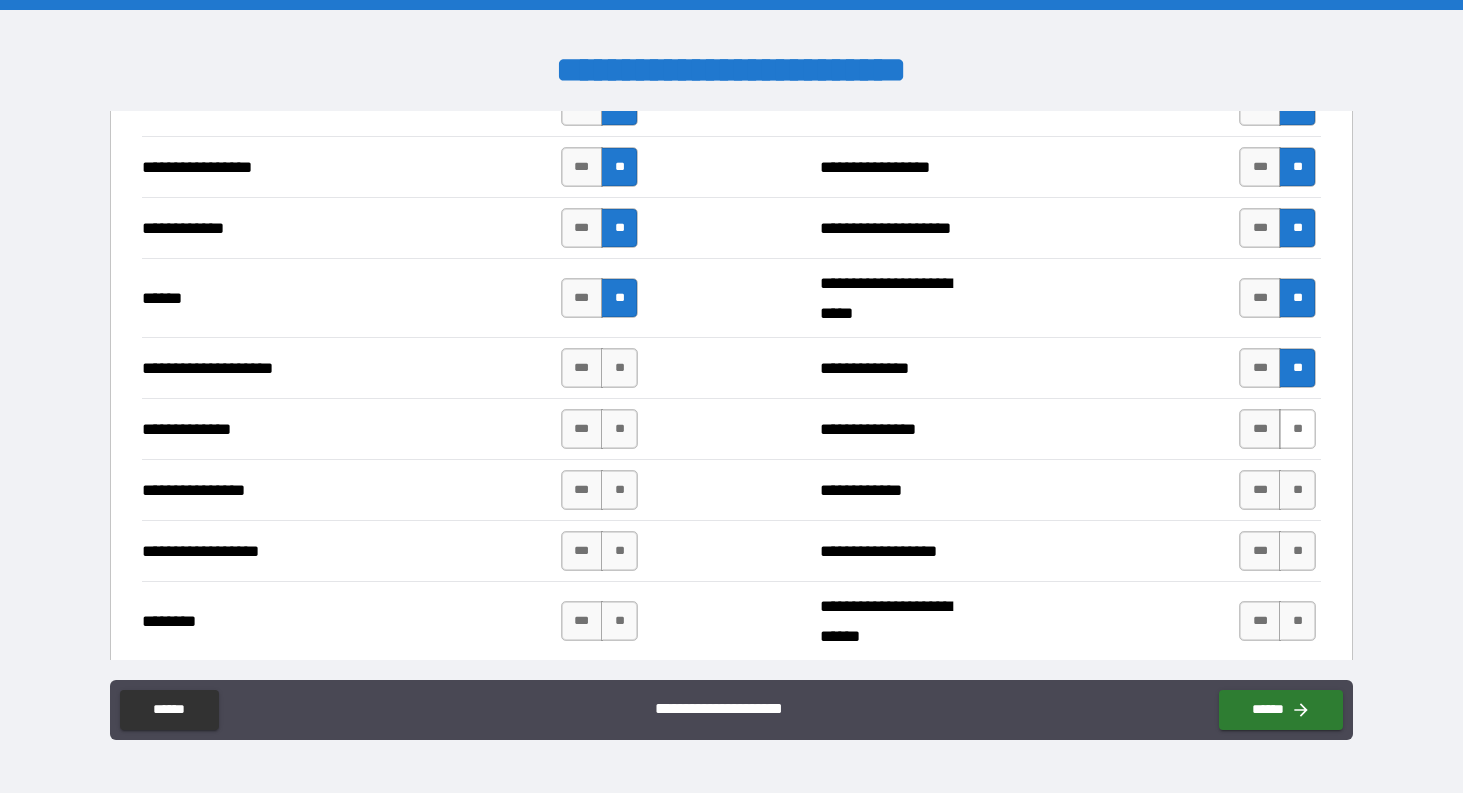 click on "**" at bounding box center [1297, 429] 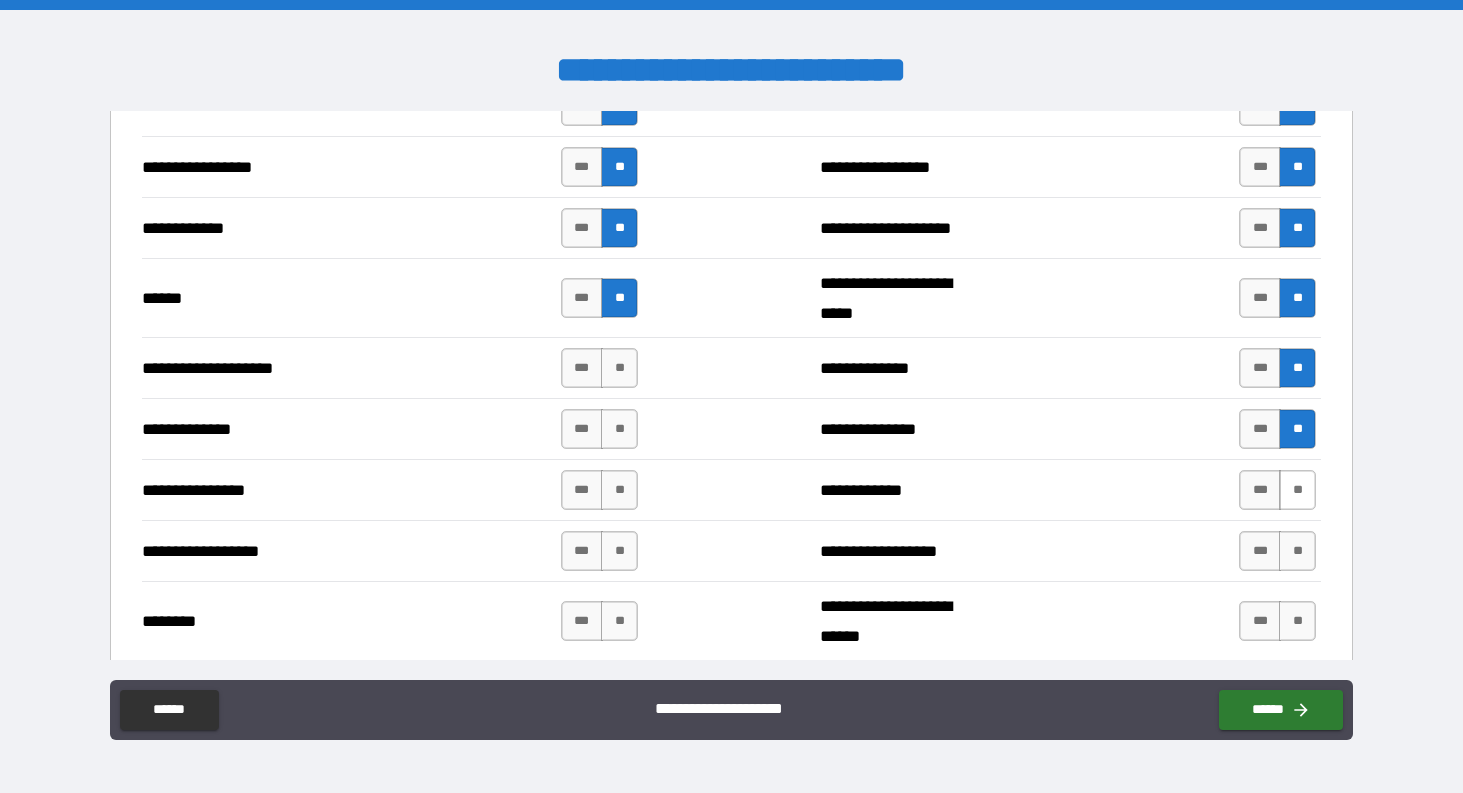 click on "**" at bounding box center (1297, 490) 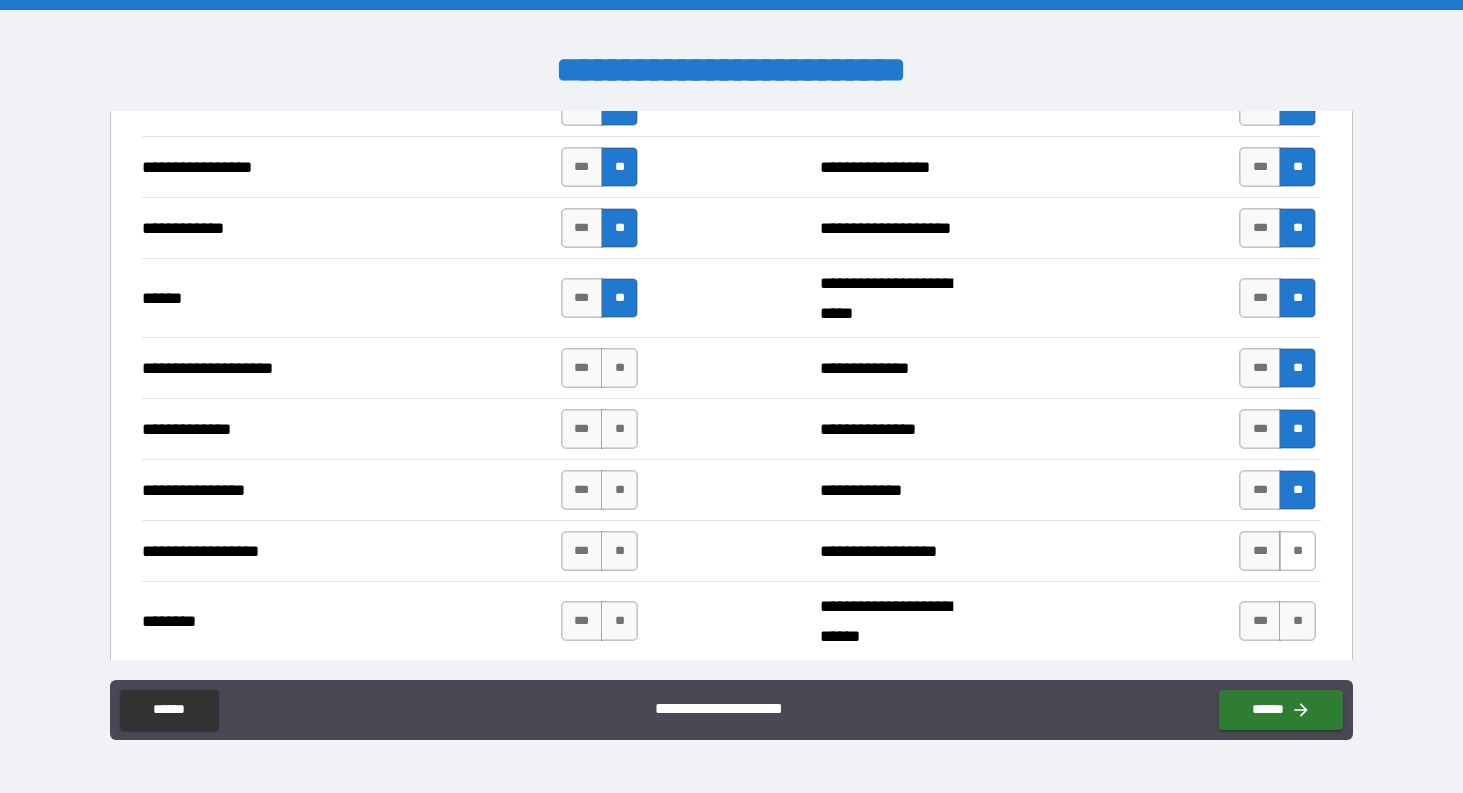 click on "**" at bounding box center (1297, 551) 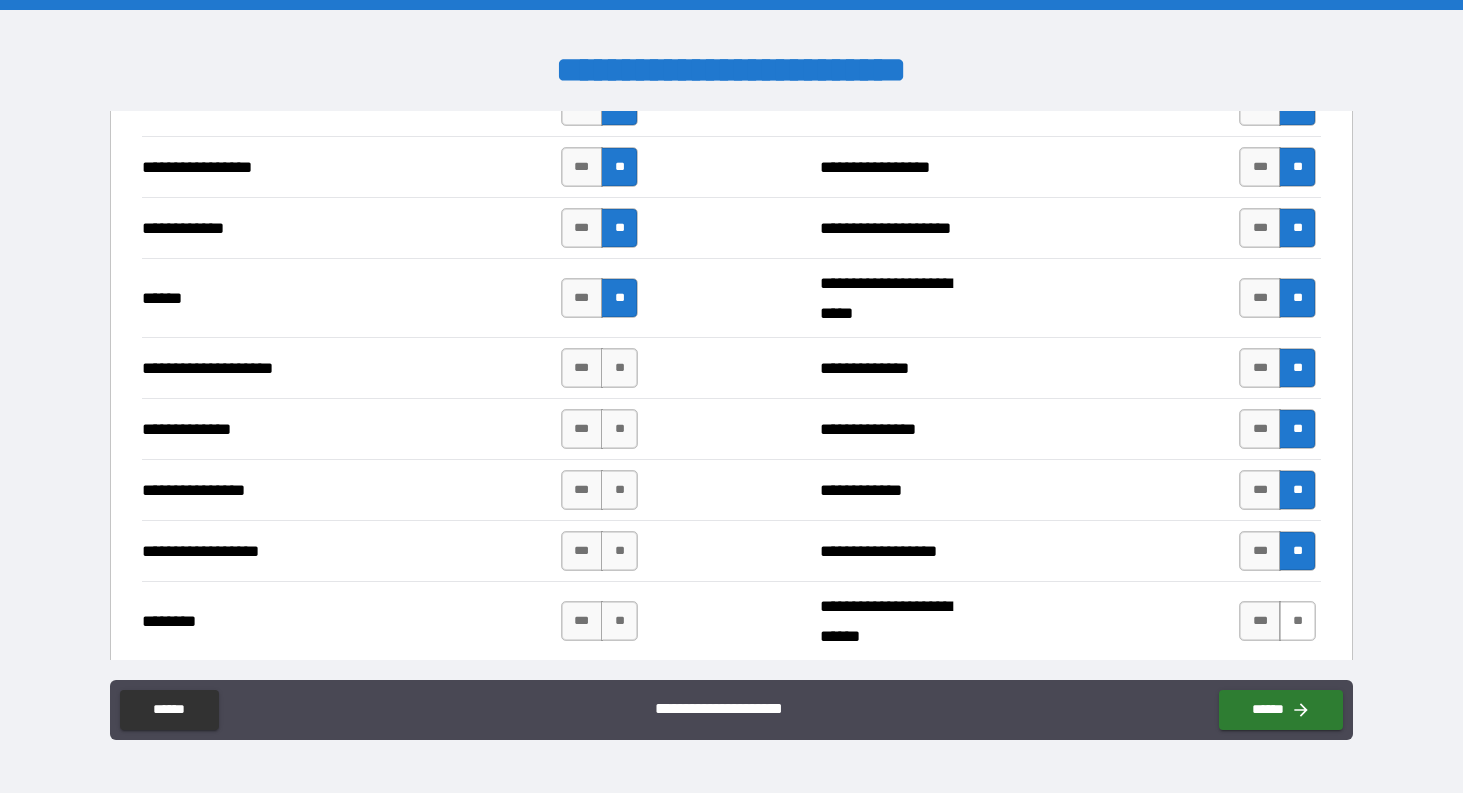 click on "**" at bounding box center (1297, 621) 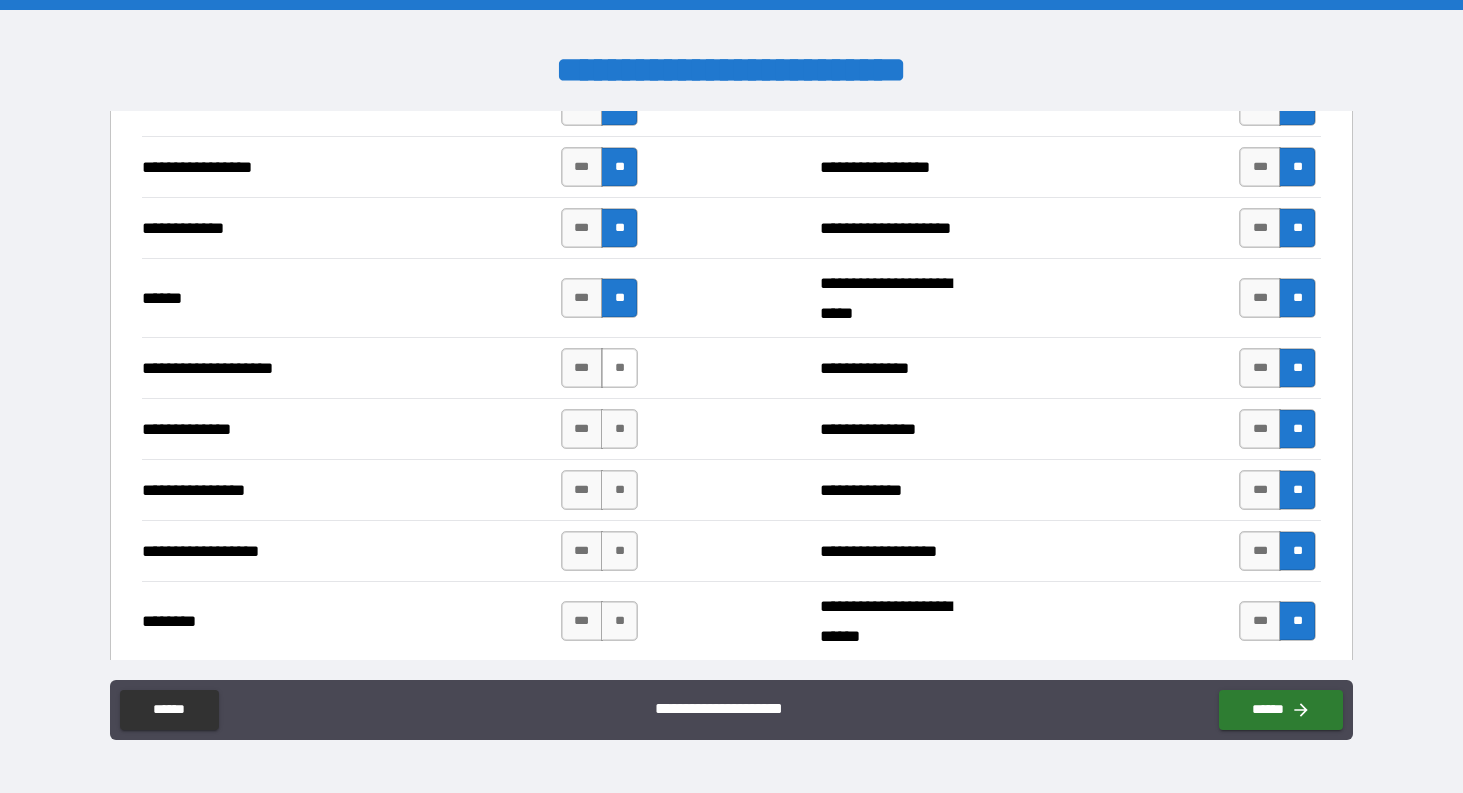 click on "**" at bounding box center [619, 368] 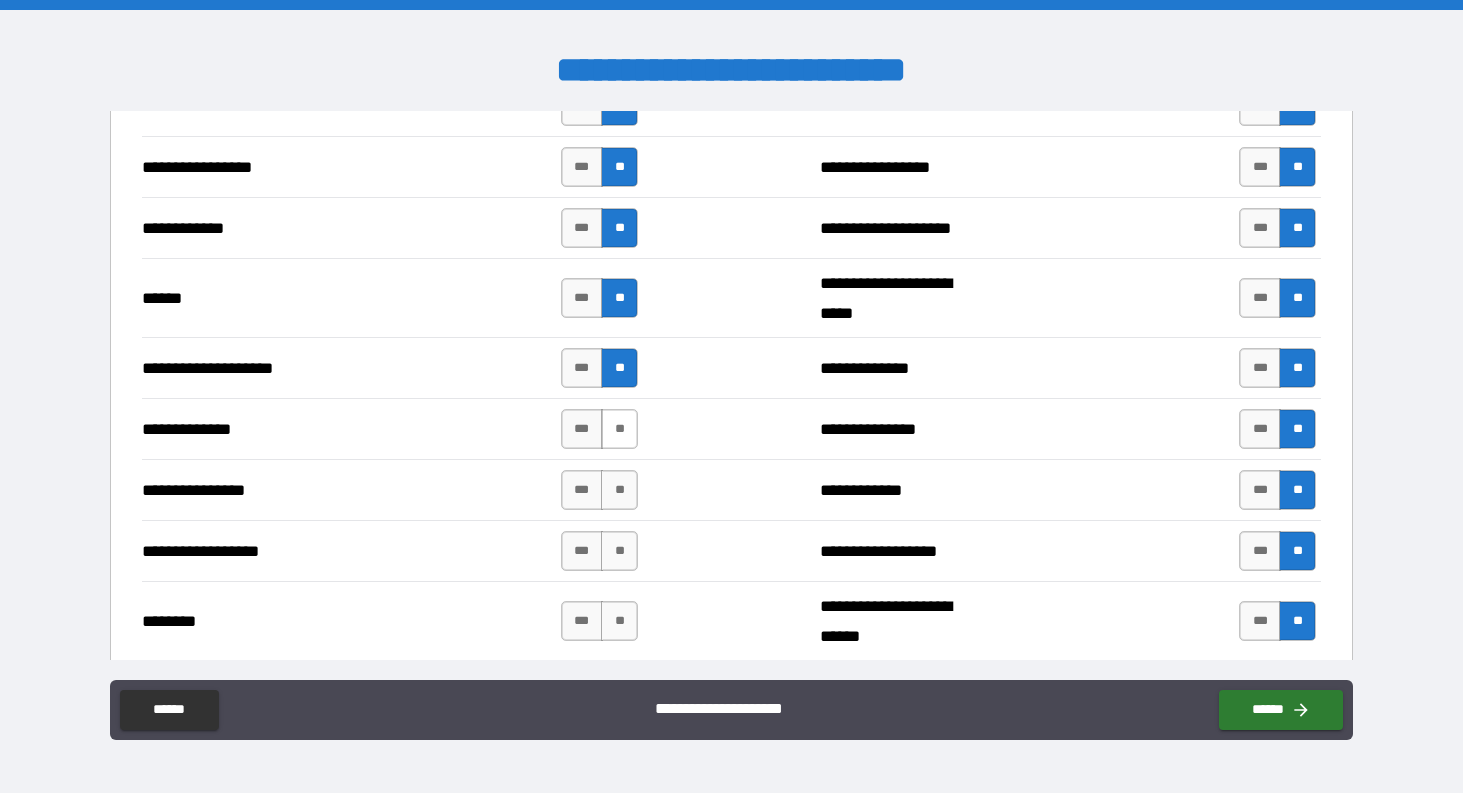 click on "**" at bounding box center [619, 429] 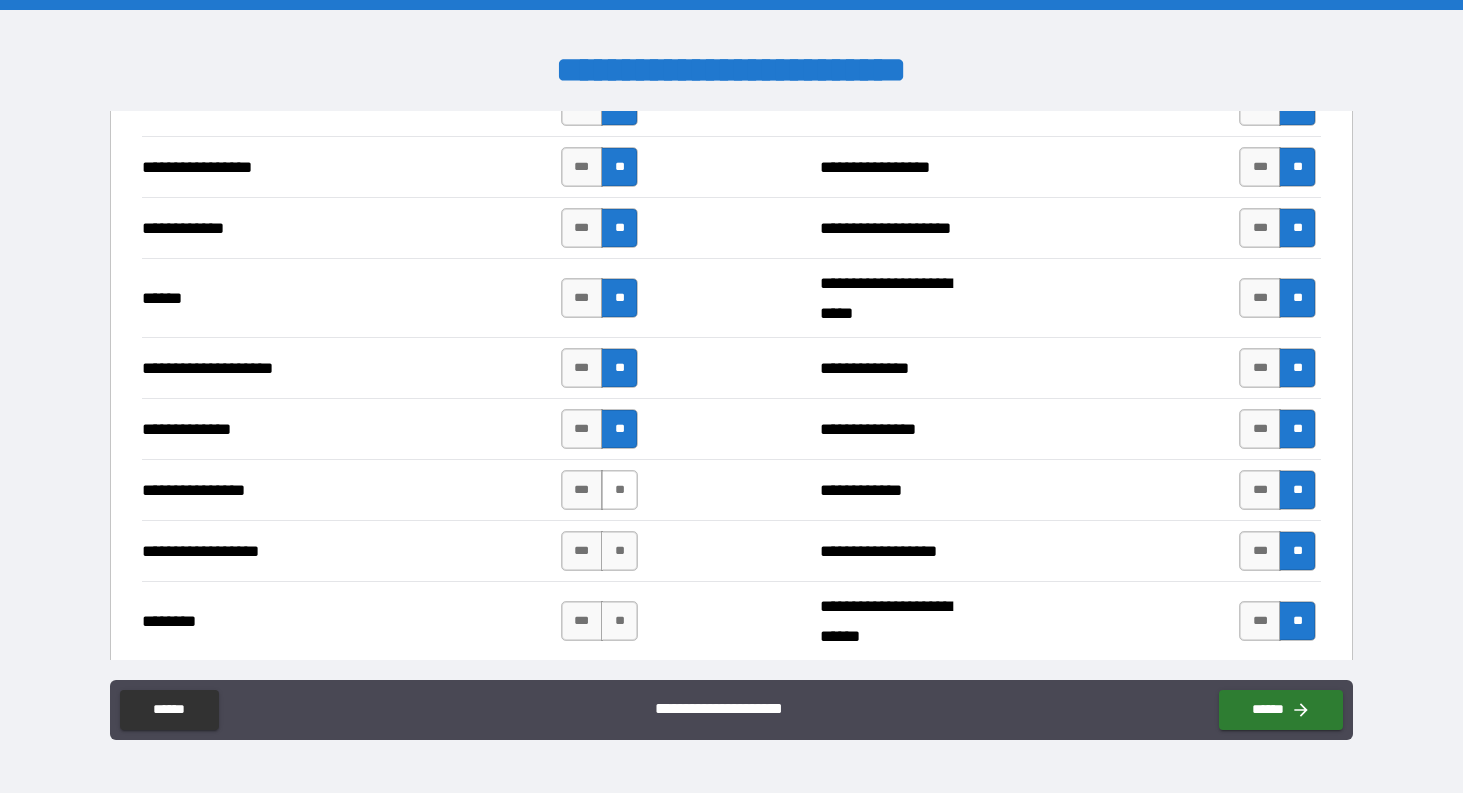 click on "**" at bounding box center [619, 490] 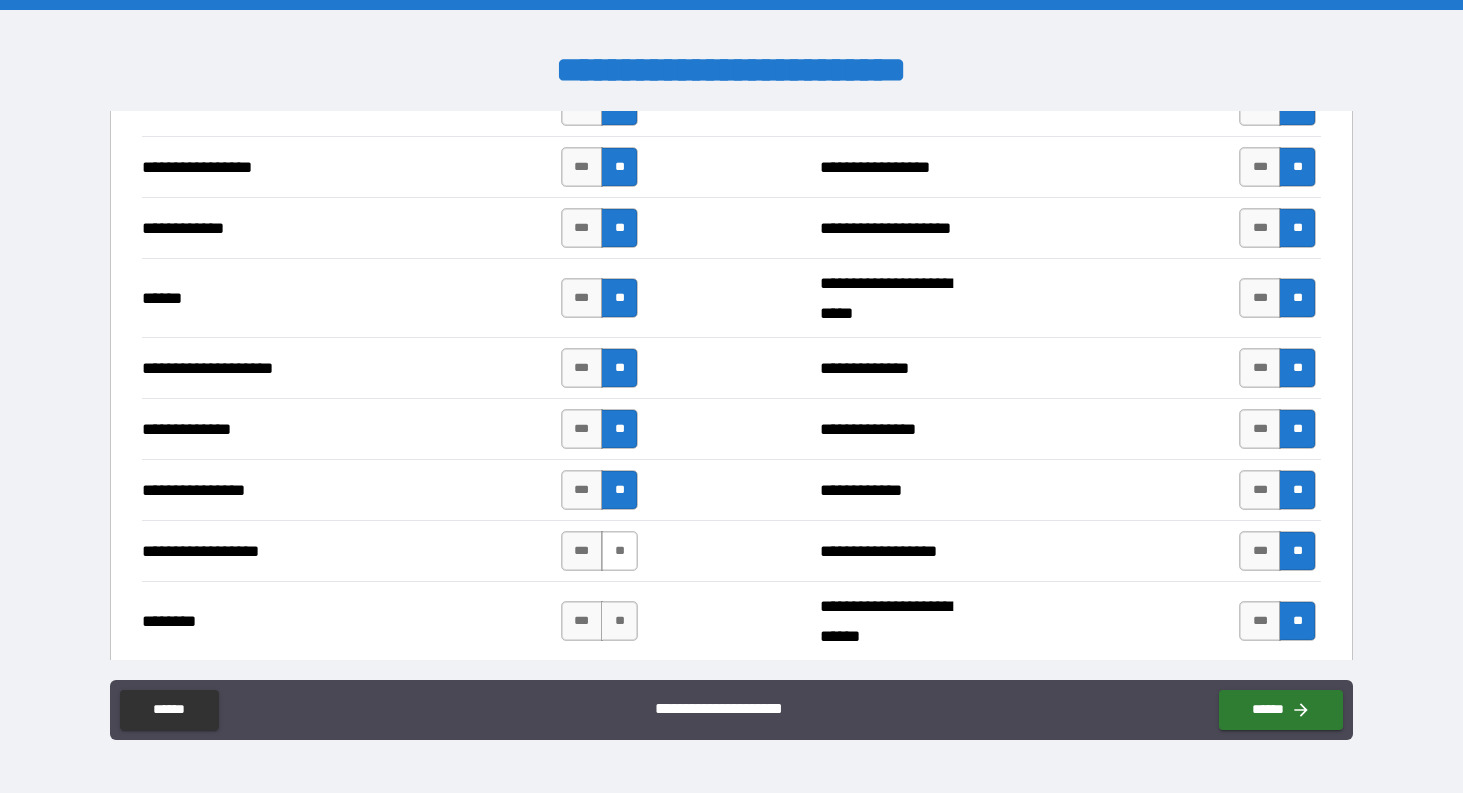 click on "**" at bounding box center (619, 551) 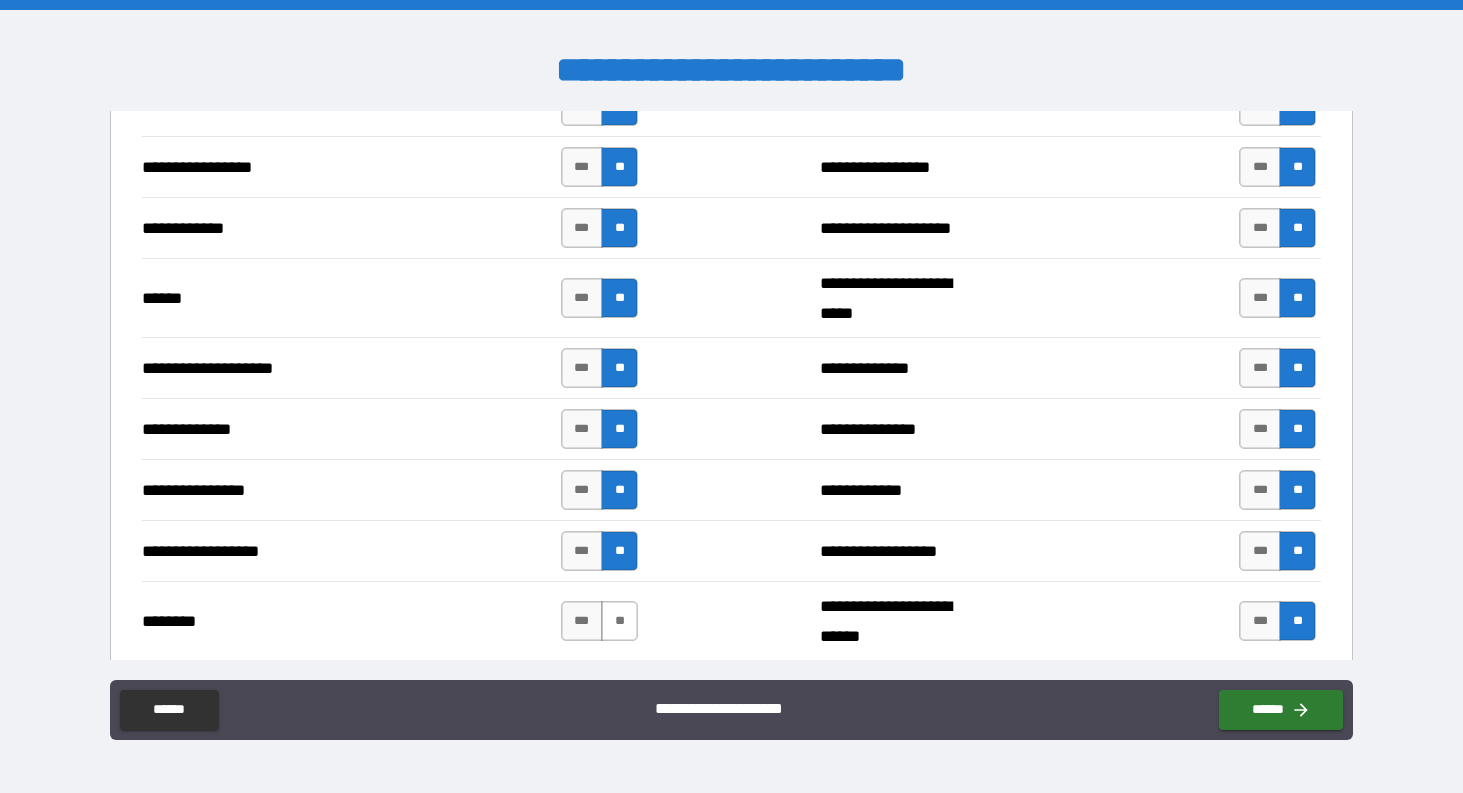 click on "**" at bounding box center (619, 621) 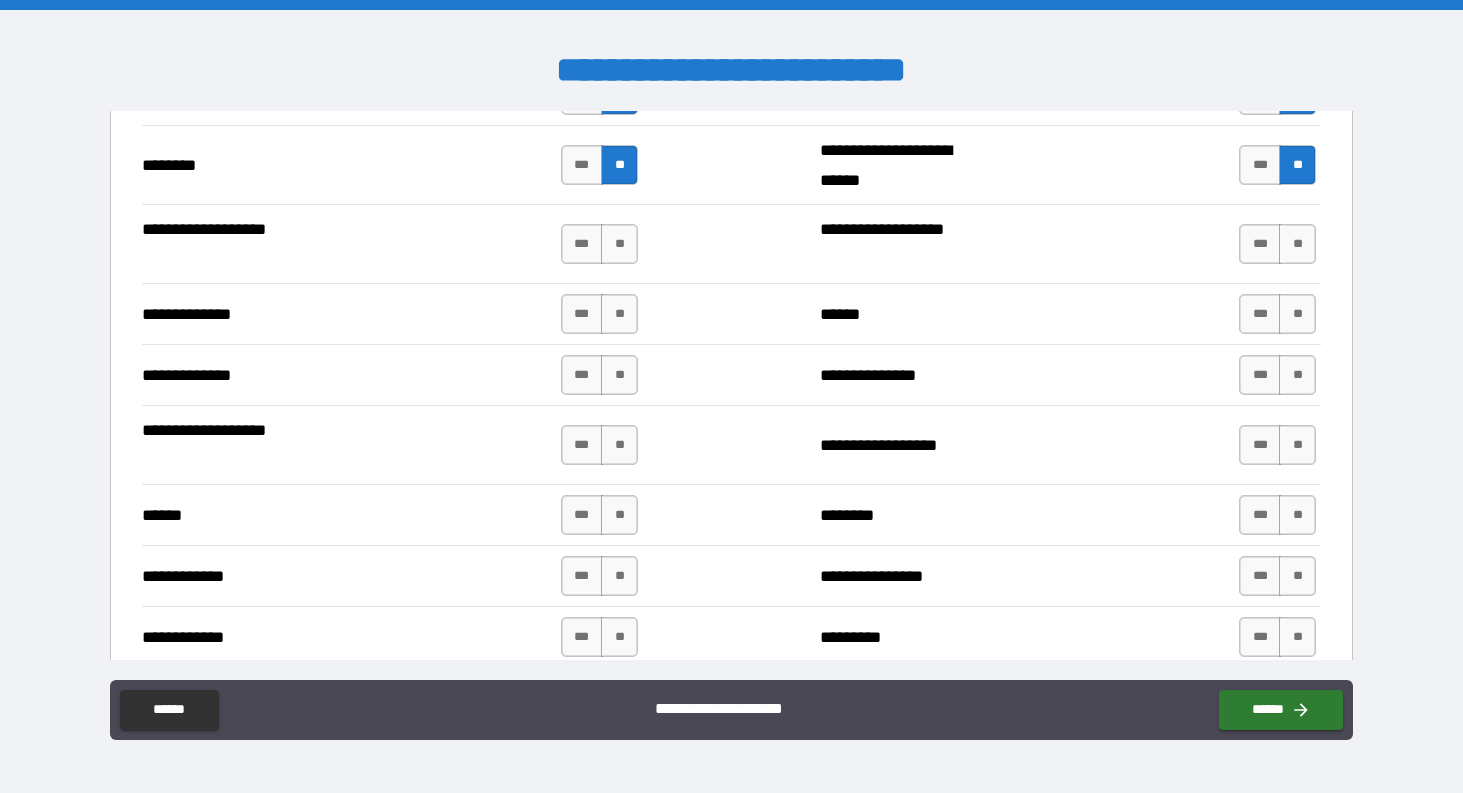 scroll, scrollTop: 3359, scrollLeft: 0, axis: vertical 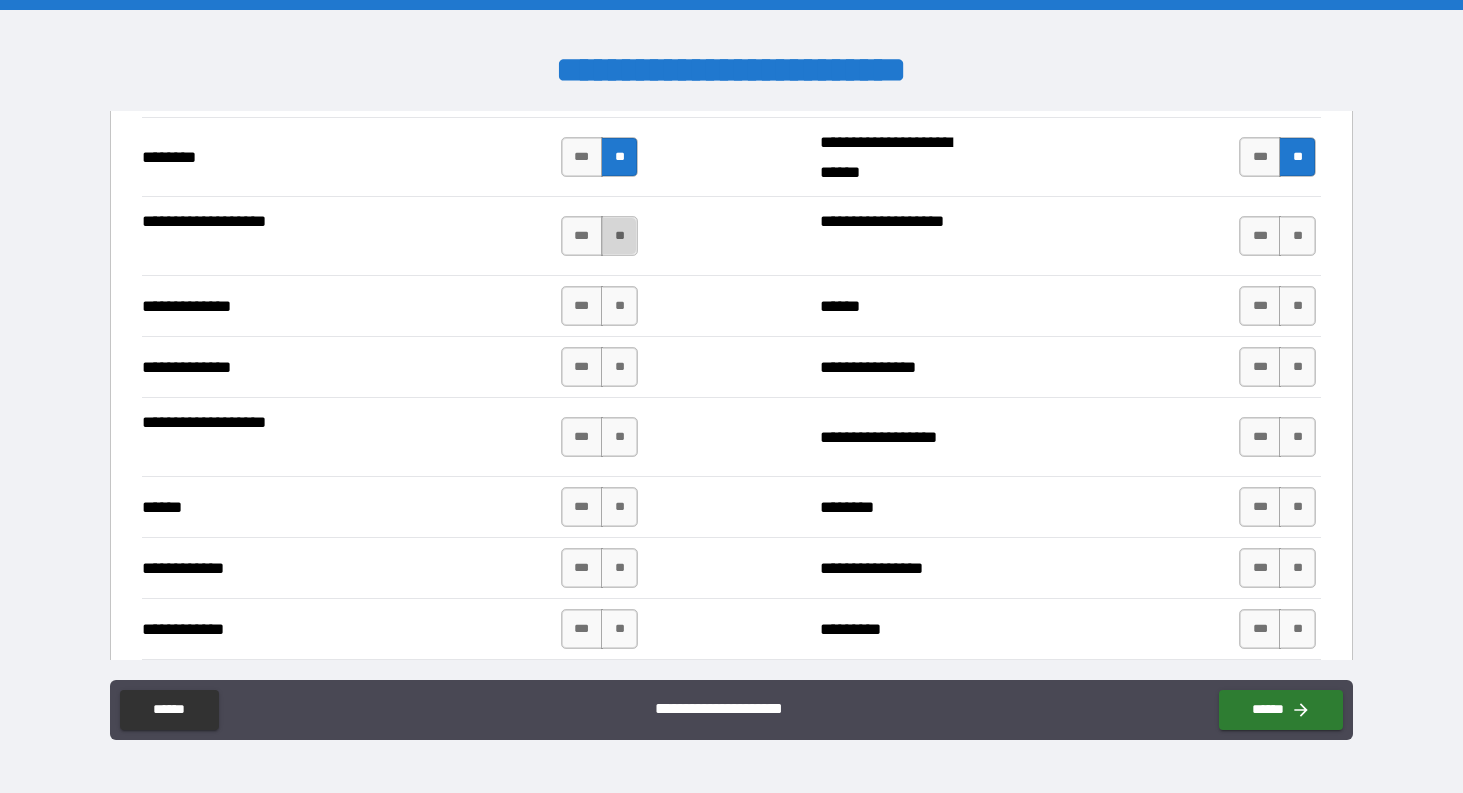 click on "**" at bounding box center (619, 236) 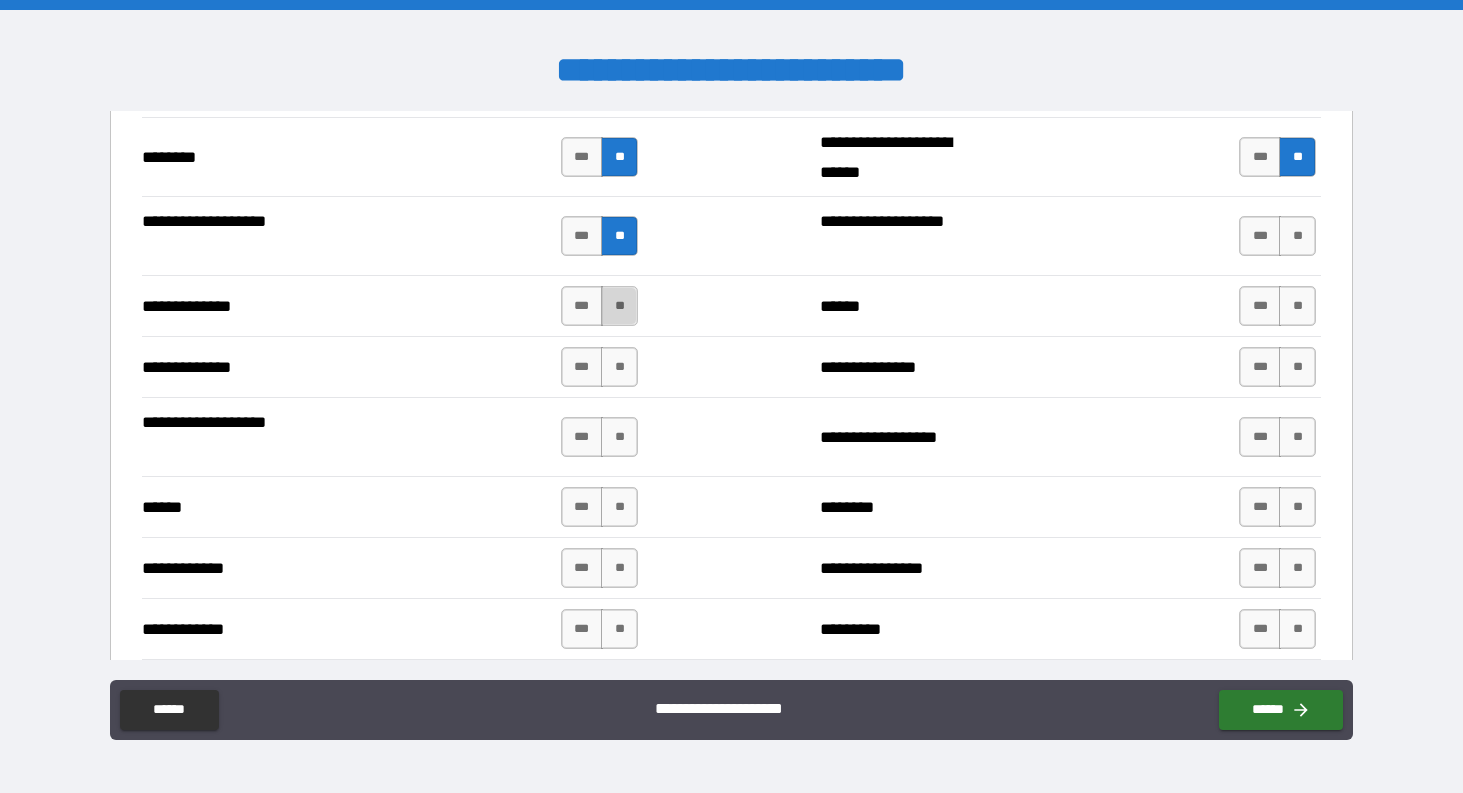 click on "**" at bounding box center (619, 306) 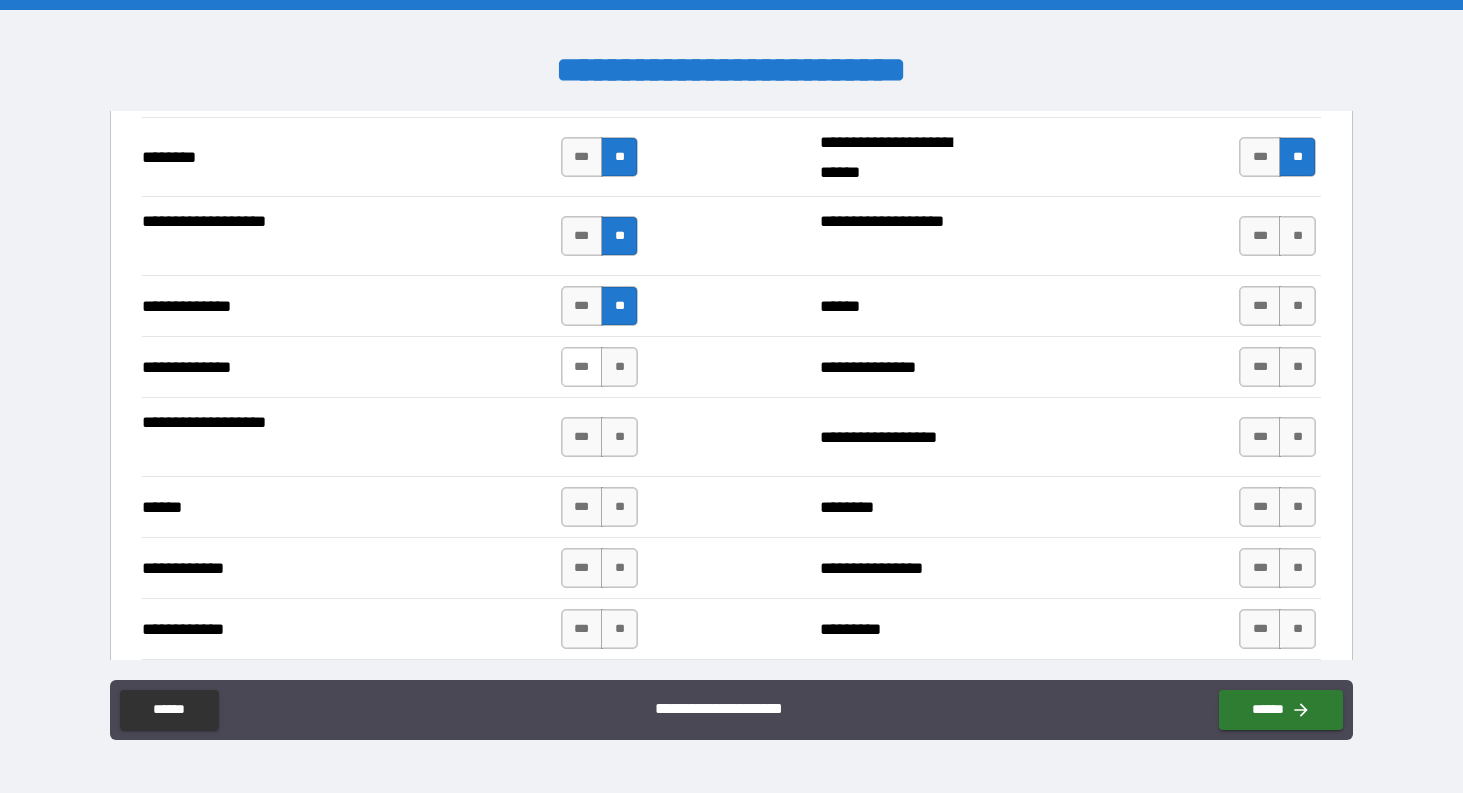 click on "***" at bounding box center (582, 367) 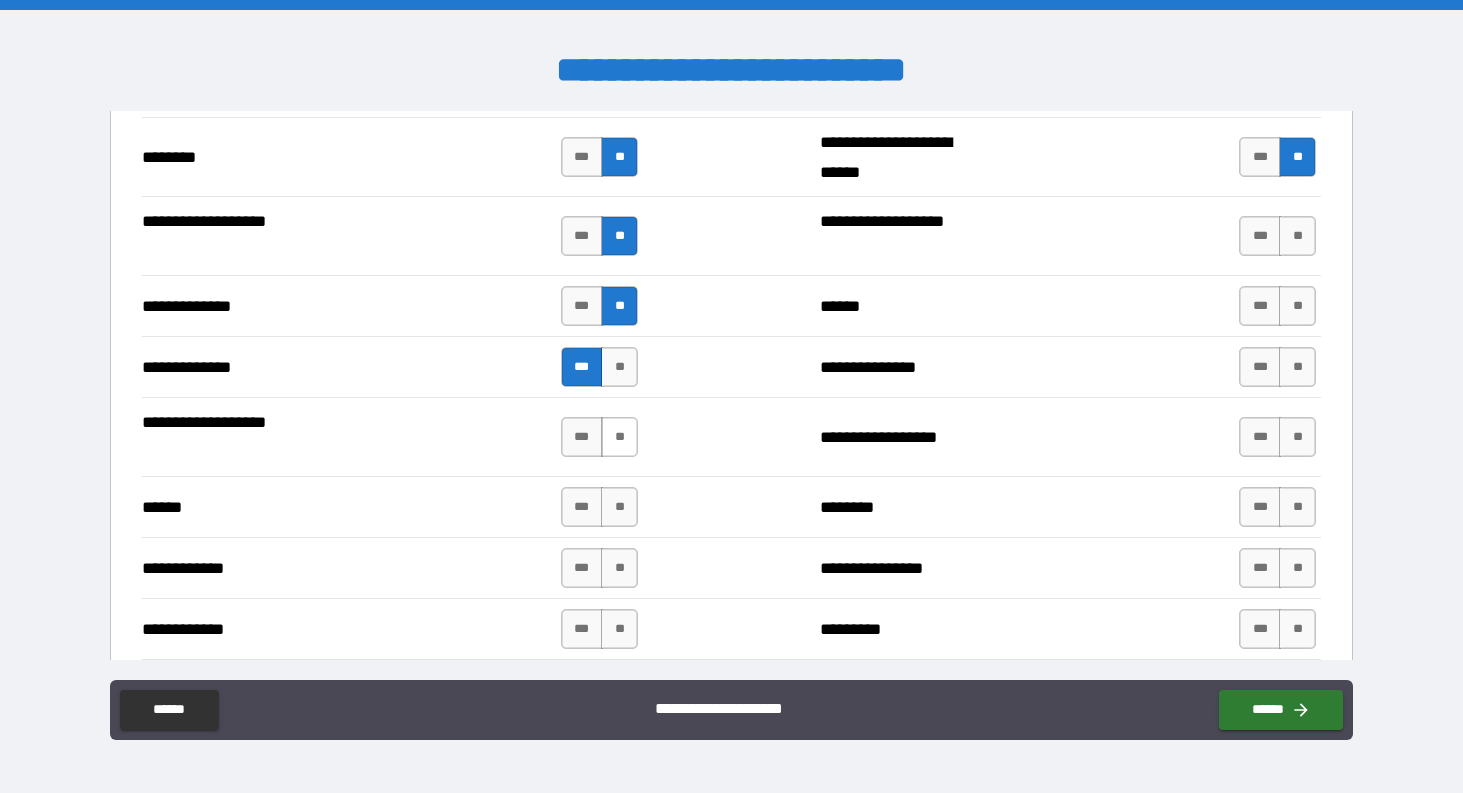 click on "**" at bounding box center (619, 437) 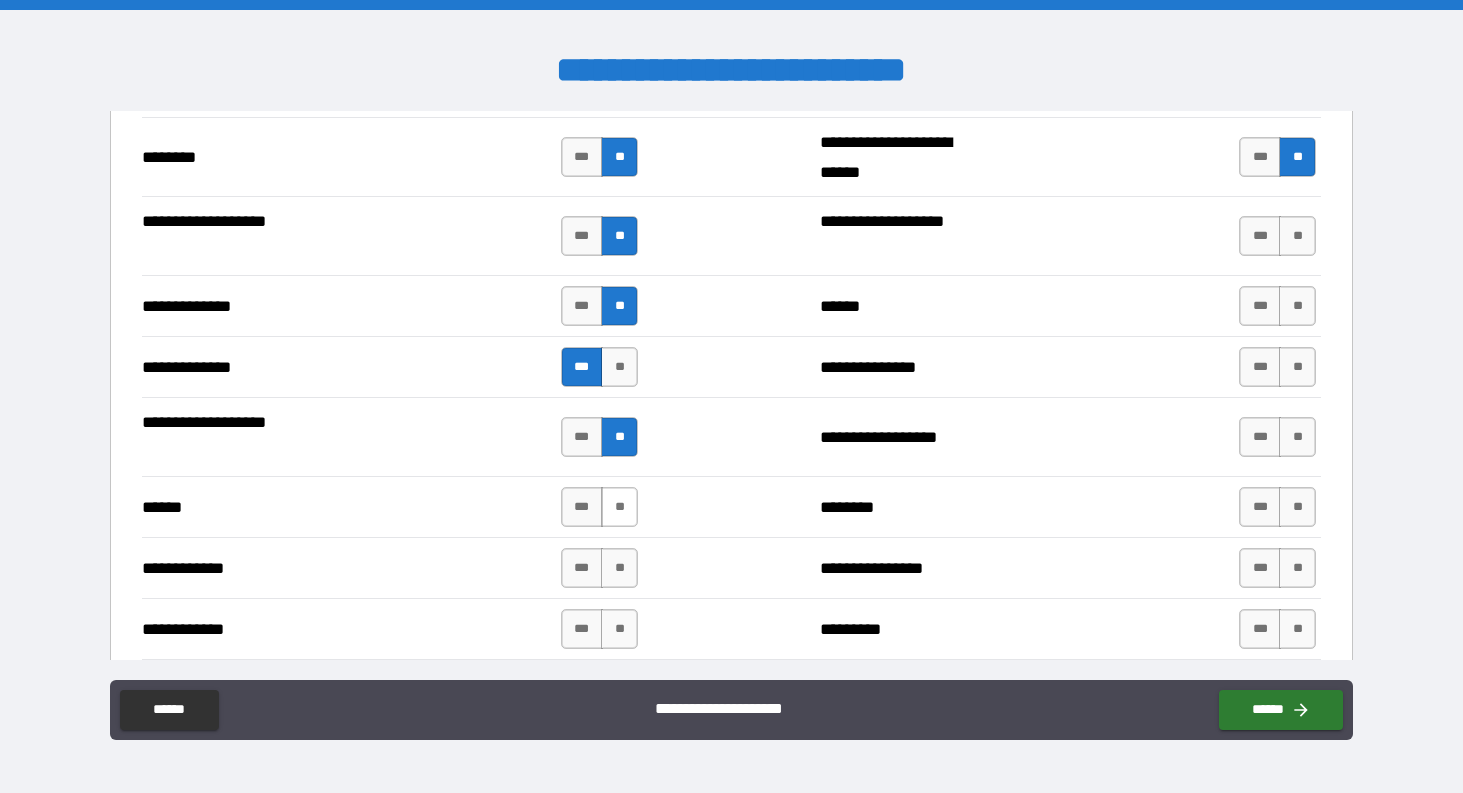 click on "**" at bounding box center [619, 507] 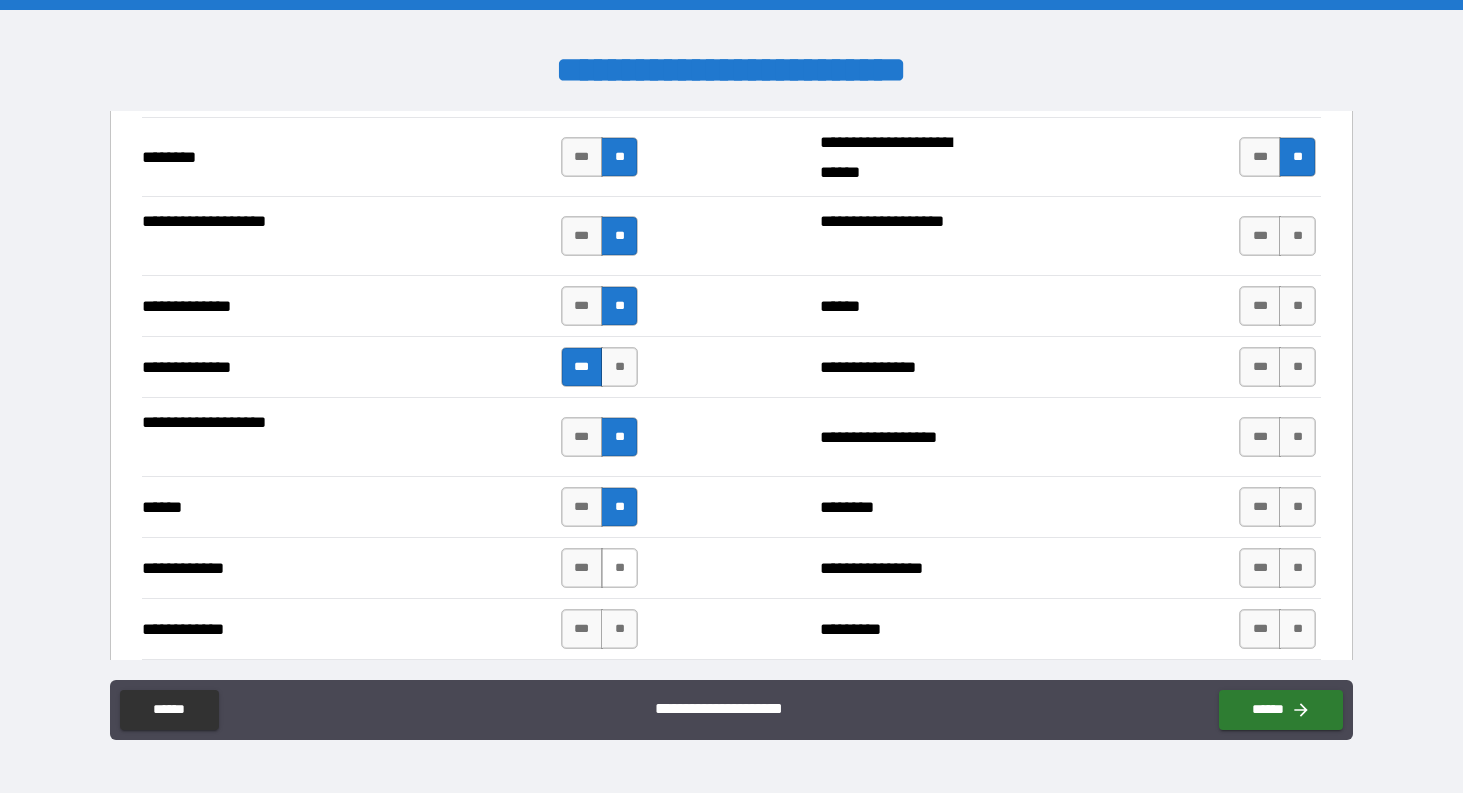 click on "**" at bounding box center (619, 568) 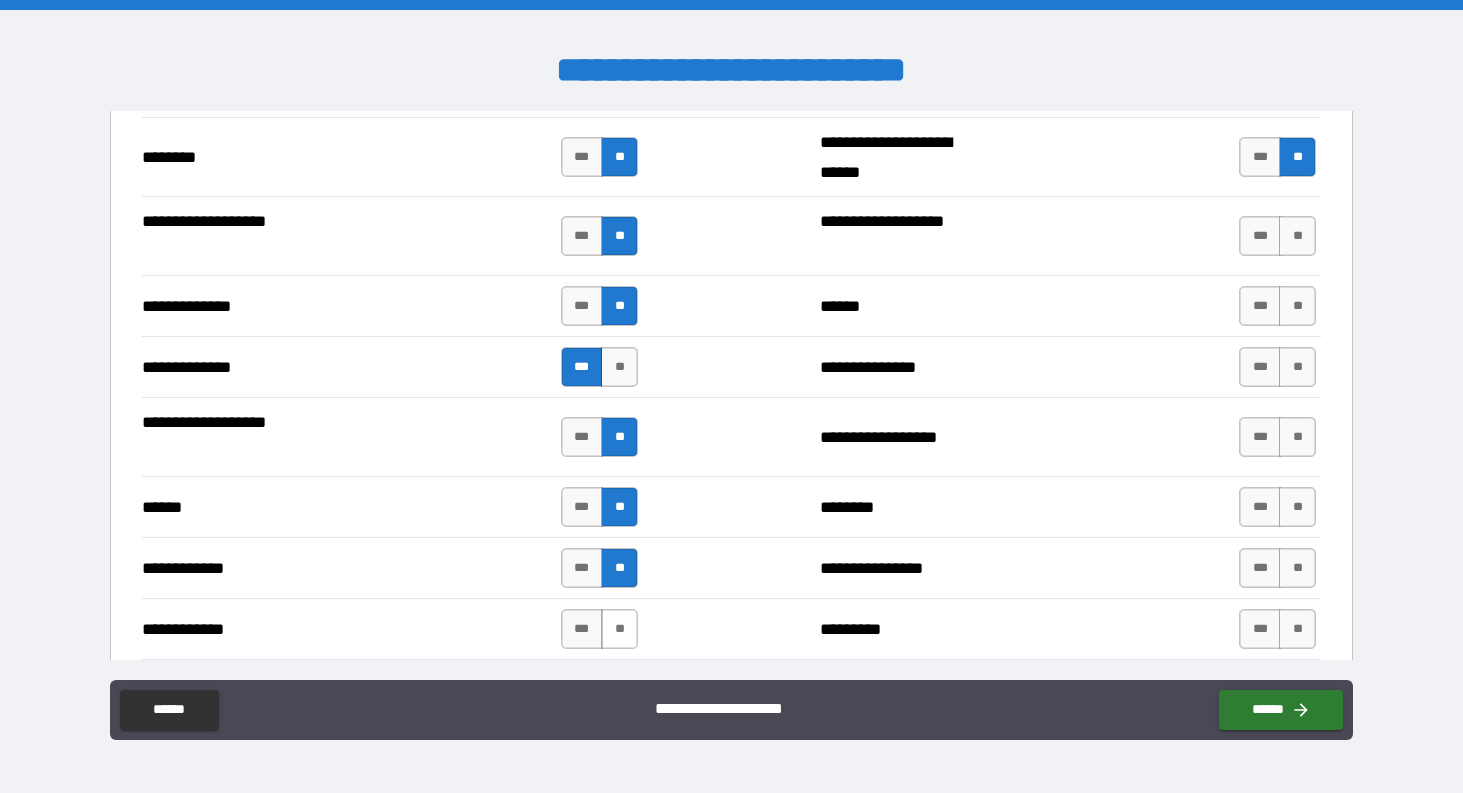 click on "**" at bounding box center [619, 629] 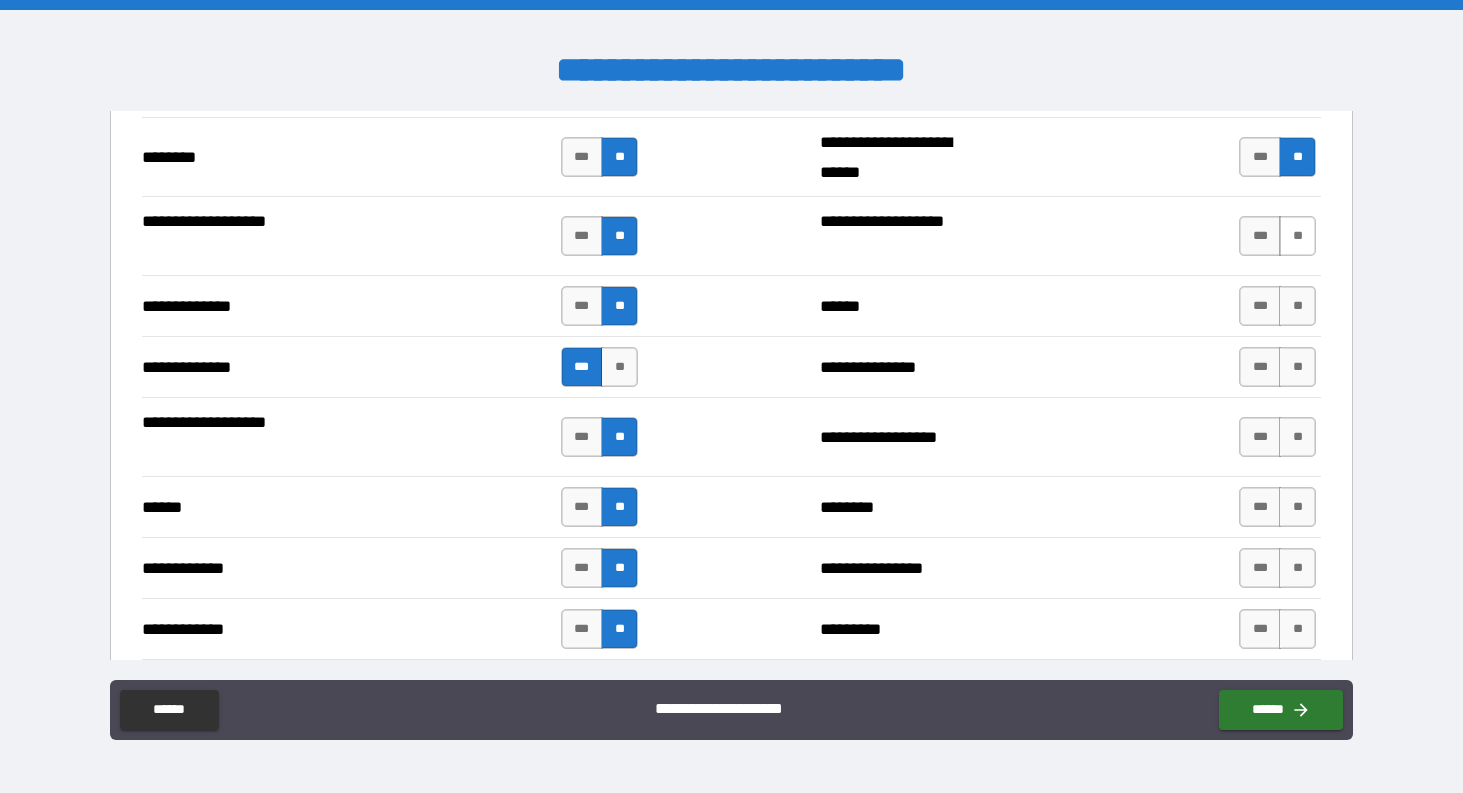 click on "**" at bounding box center (1297, 236) 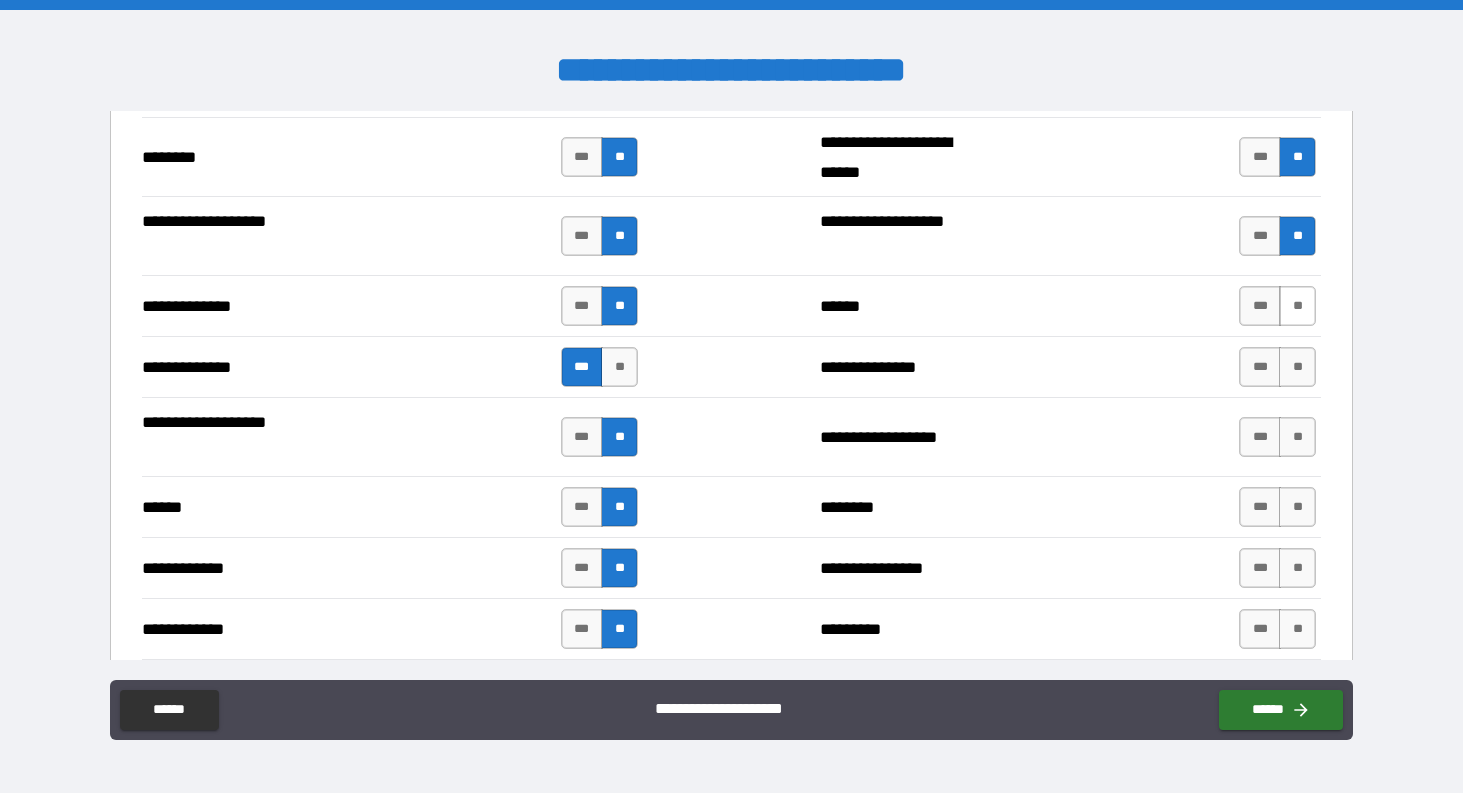click on "**" at bounding box center (1297, 306) 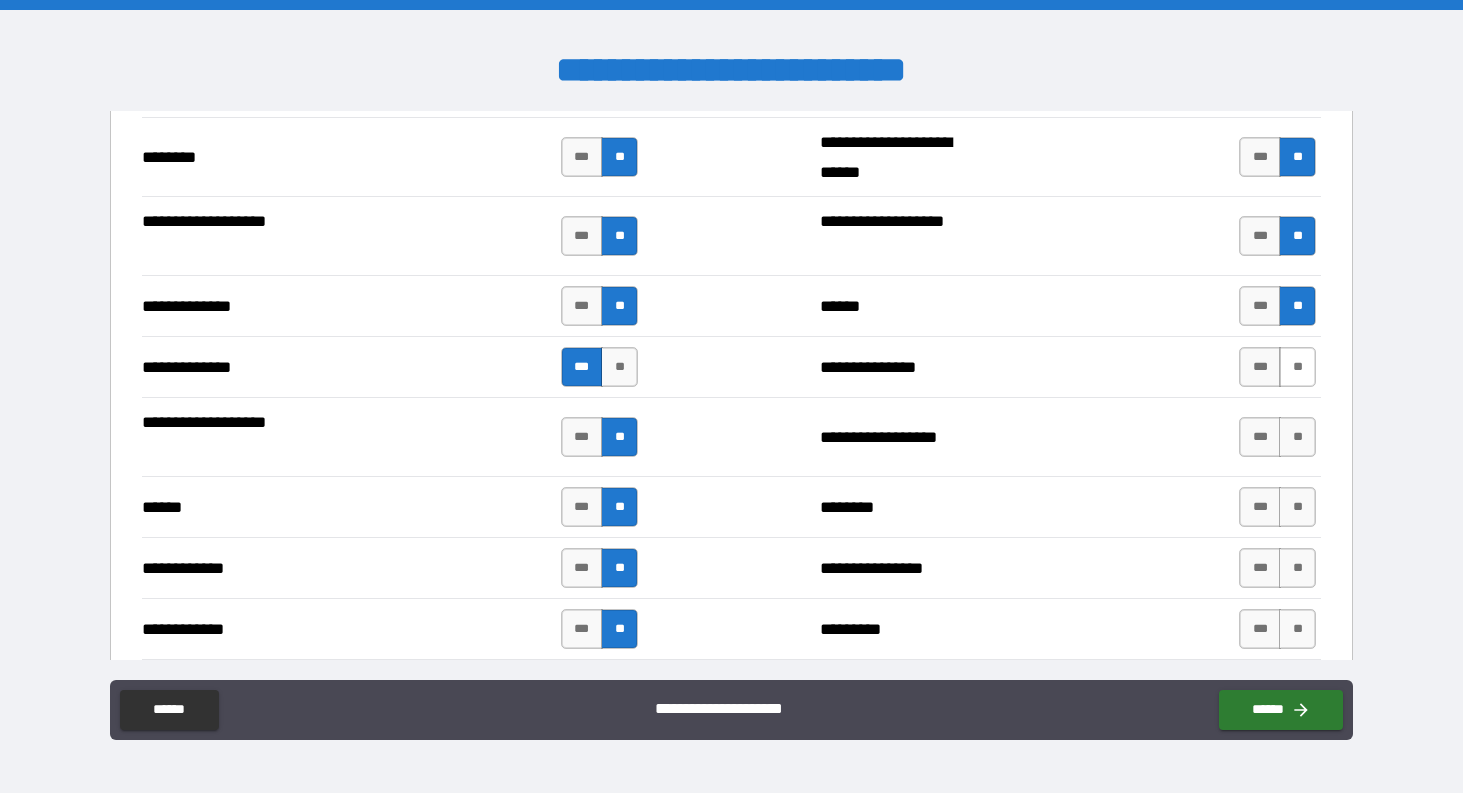 click on "**" at bounding box center (1297, 367) 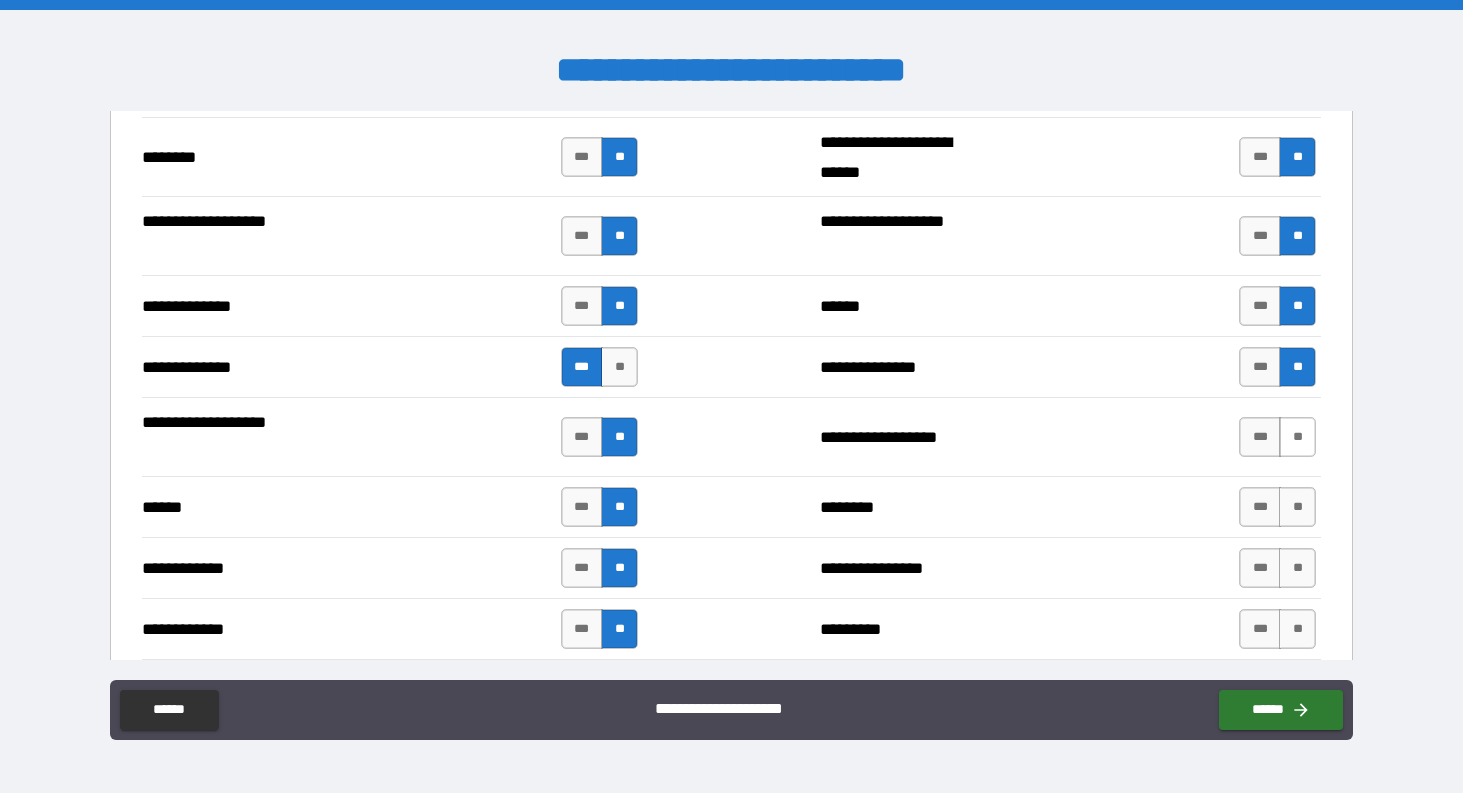 click on "**" at bounding box center (1297, 437) 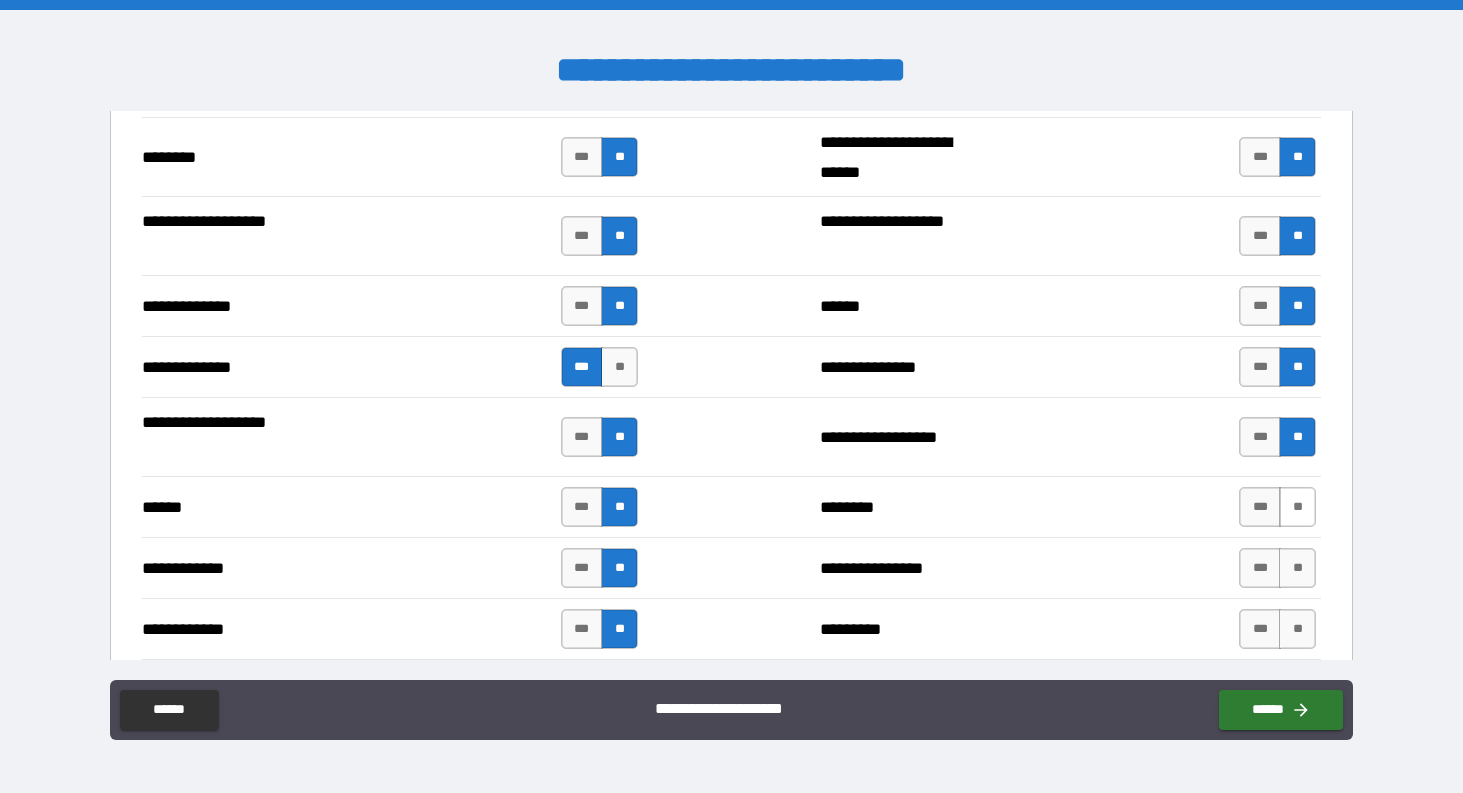 click on "**" at bounding box center [1297, 507] 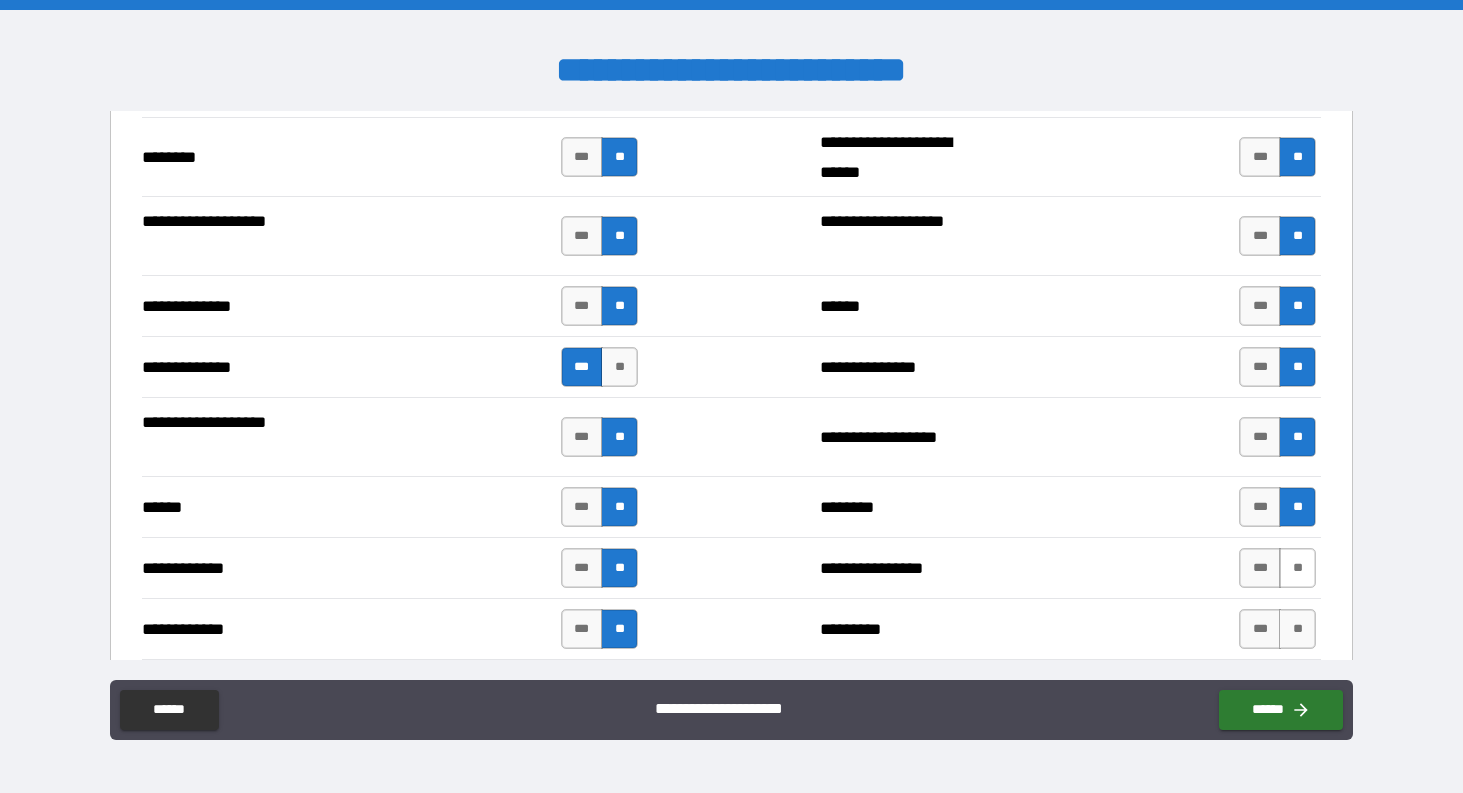 click on "**" at bounding box center (1297, 568) 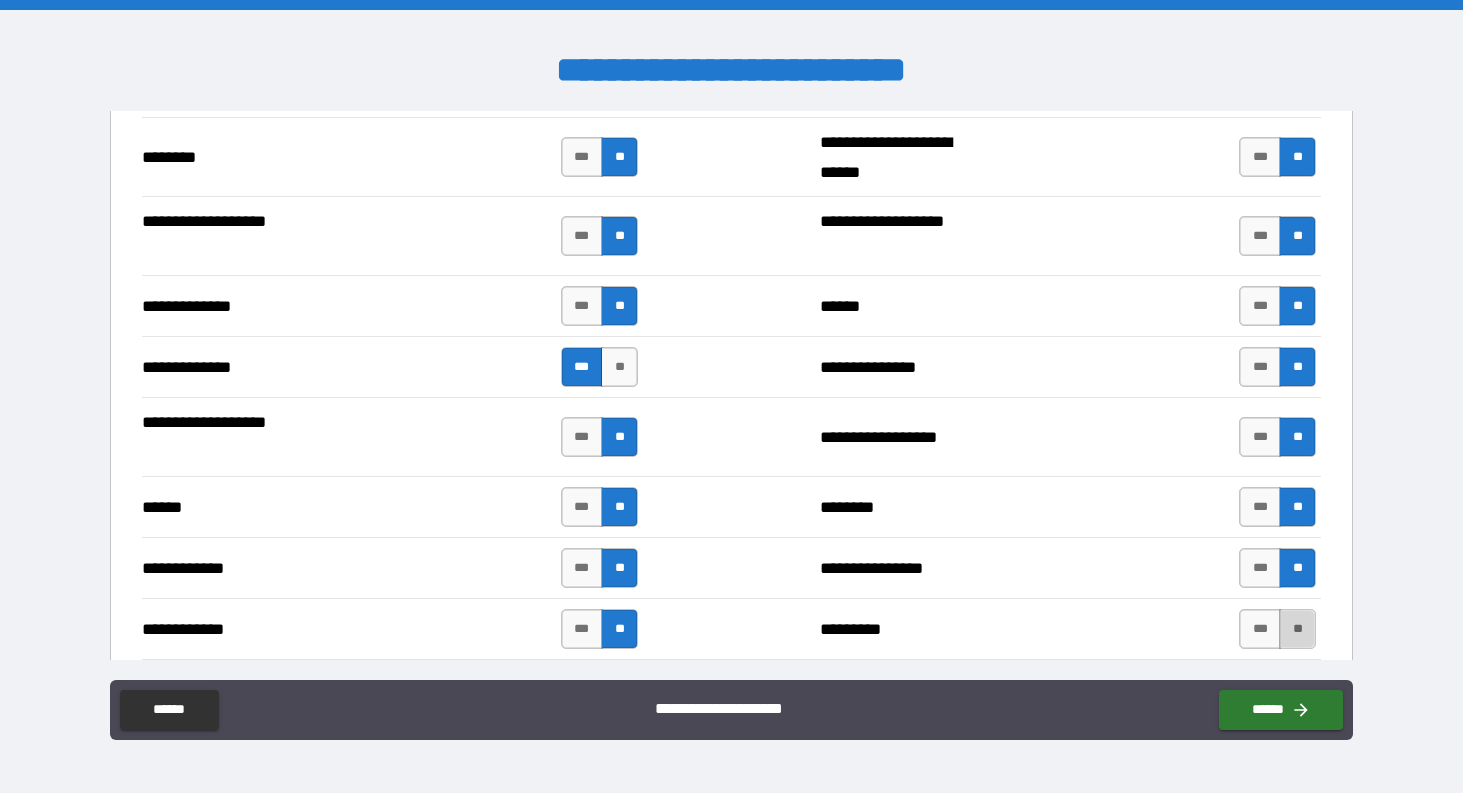 click on "**" at bounding box center (1297, 629) 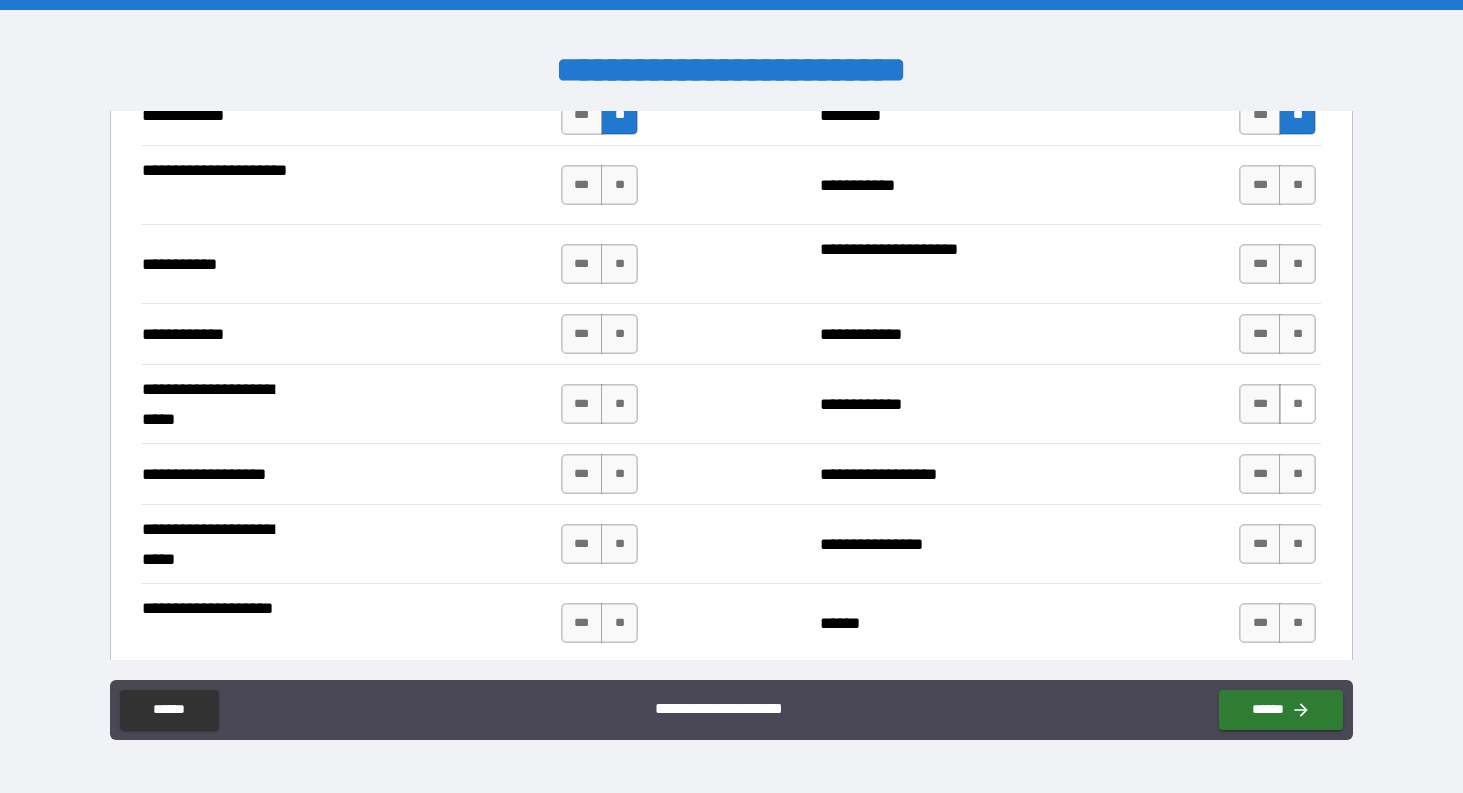 scroll, scrollTop: 3874, scrollLeft: 0, axis: vertical 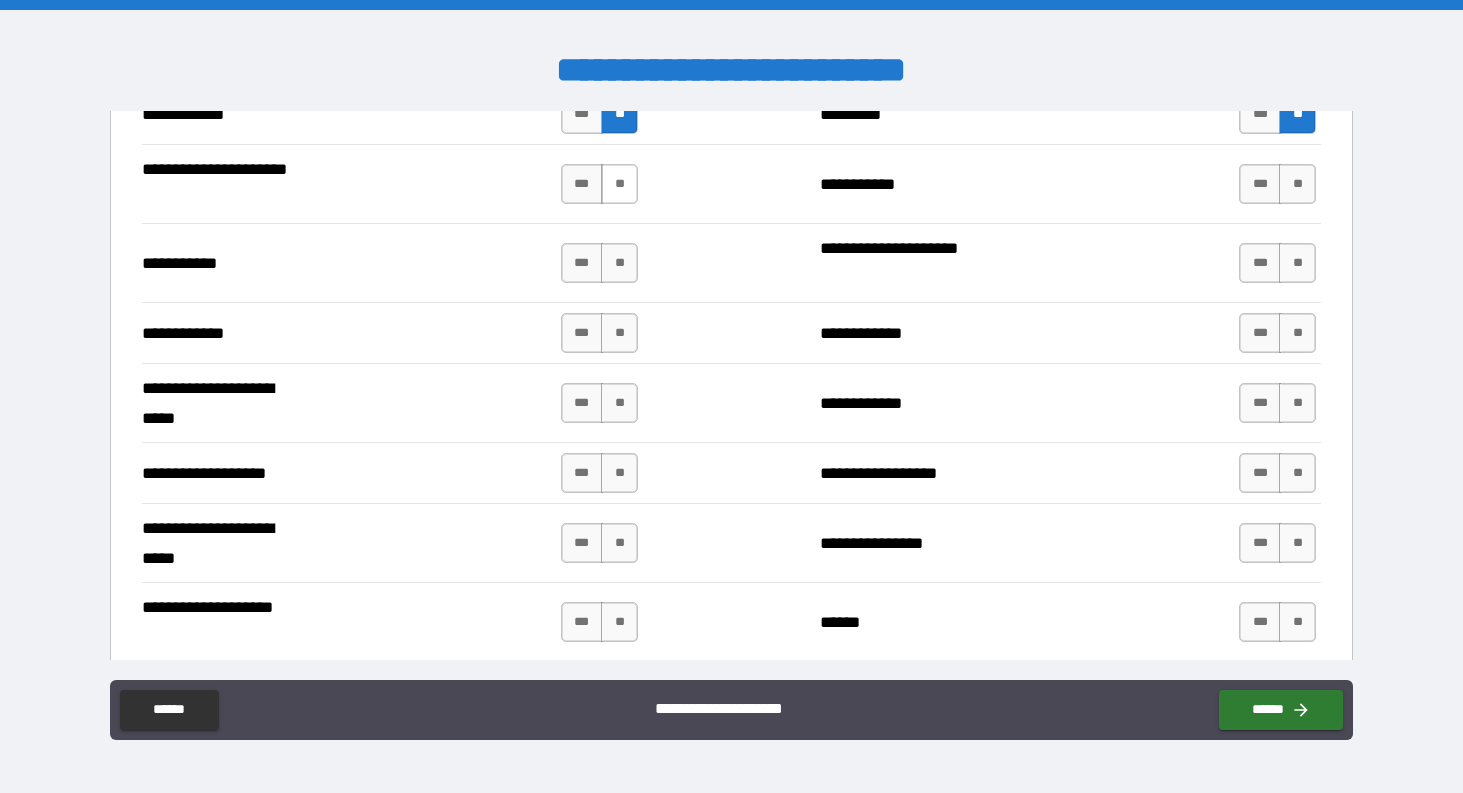 click on "**" at bounding box center (619, 184) 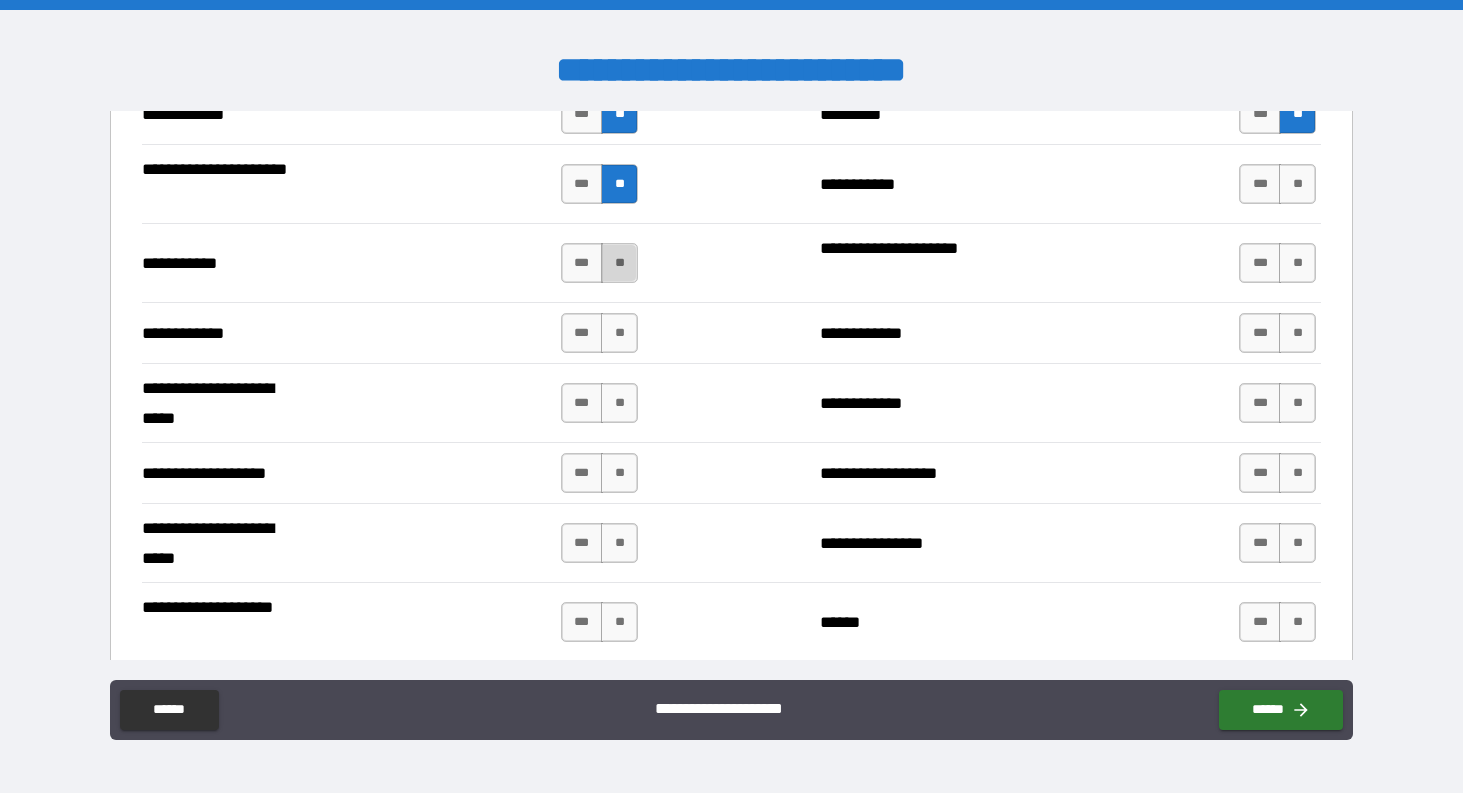 click on "**" at bounding box center (619, 263) 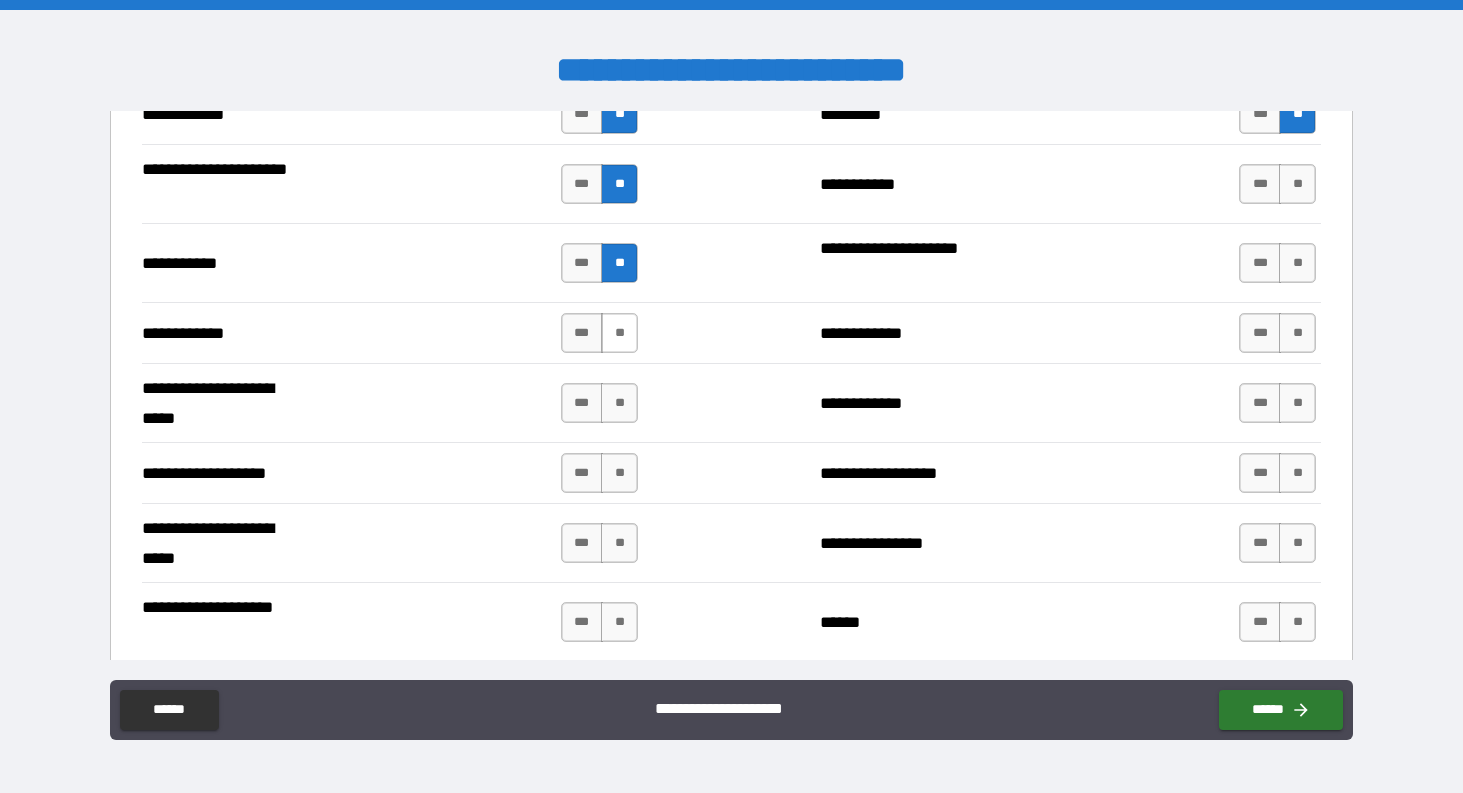 click on "**" at bounding box center (619, 333) 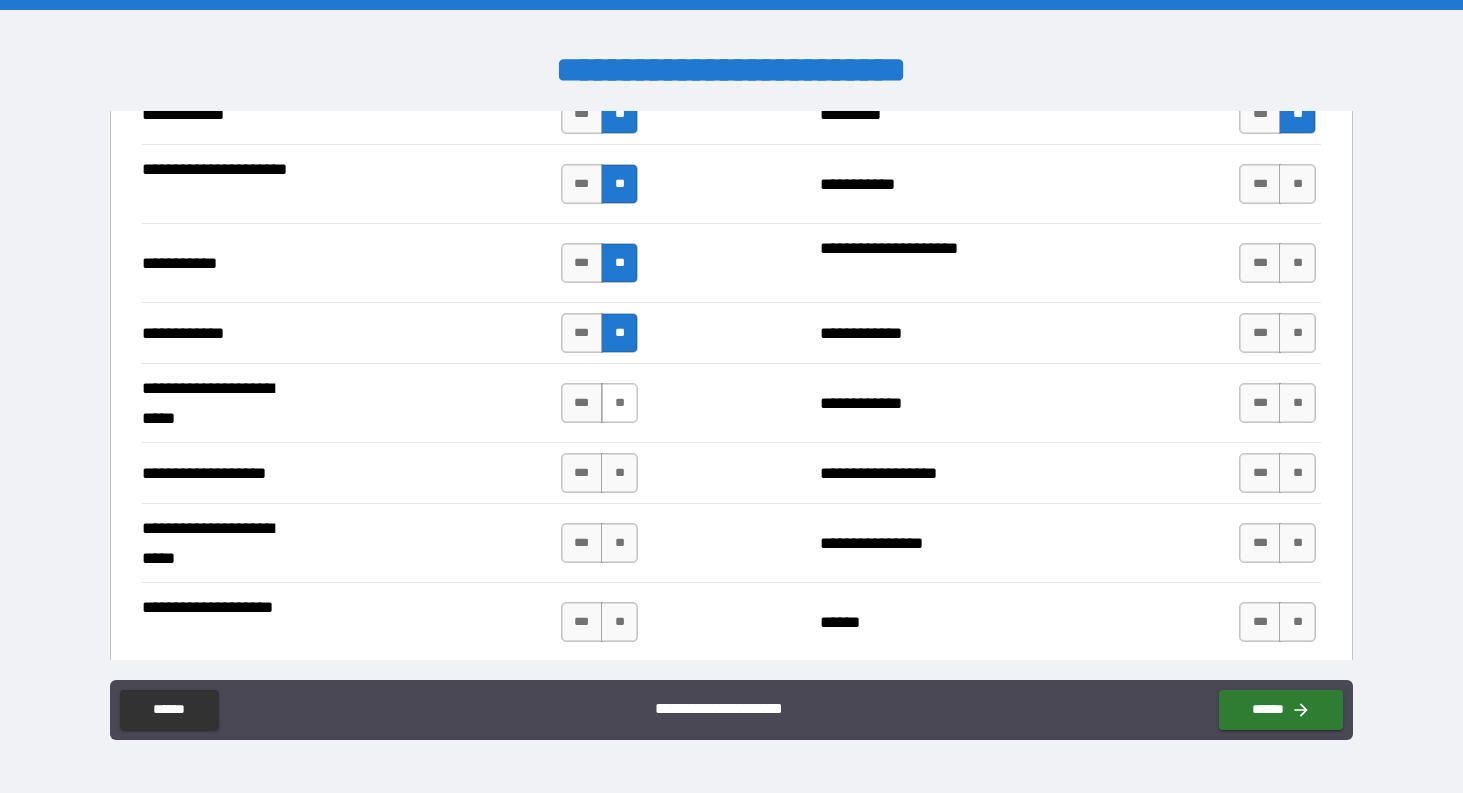 click on "**" at bounding box center [619, 403] 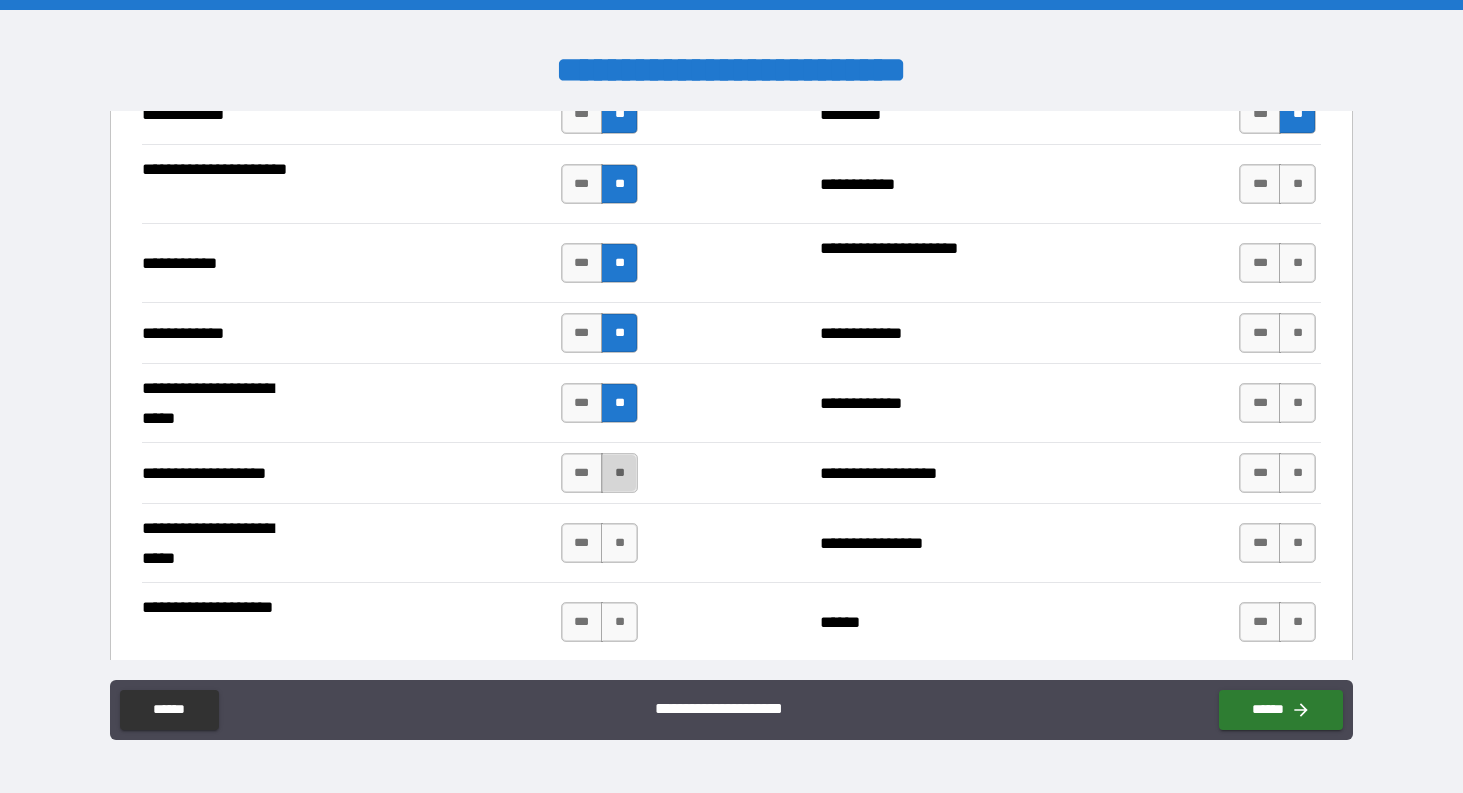 click on "**" at bounding box center [619, 473] 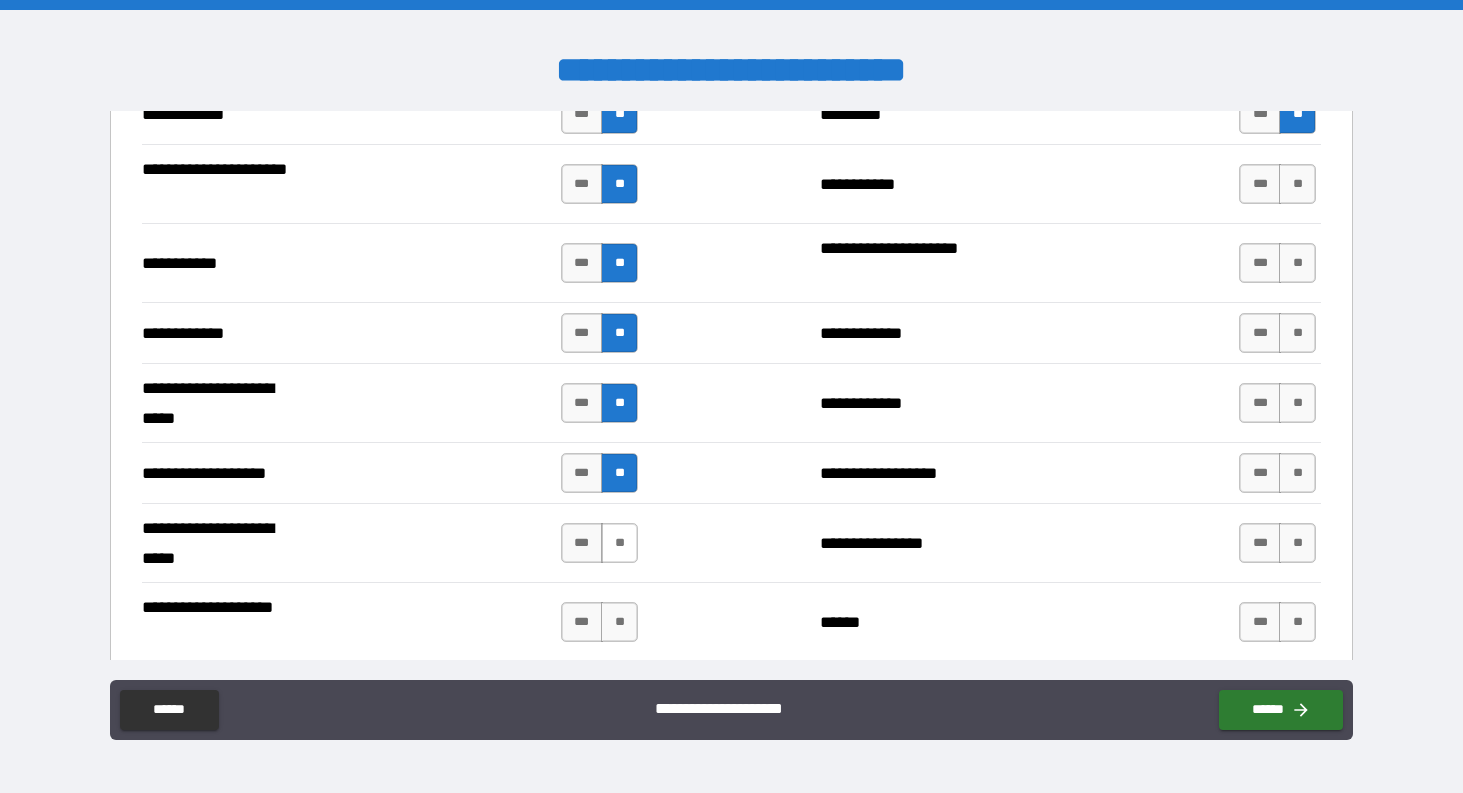 click on "**" at bounding box center [619, 543] 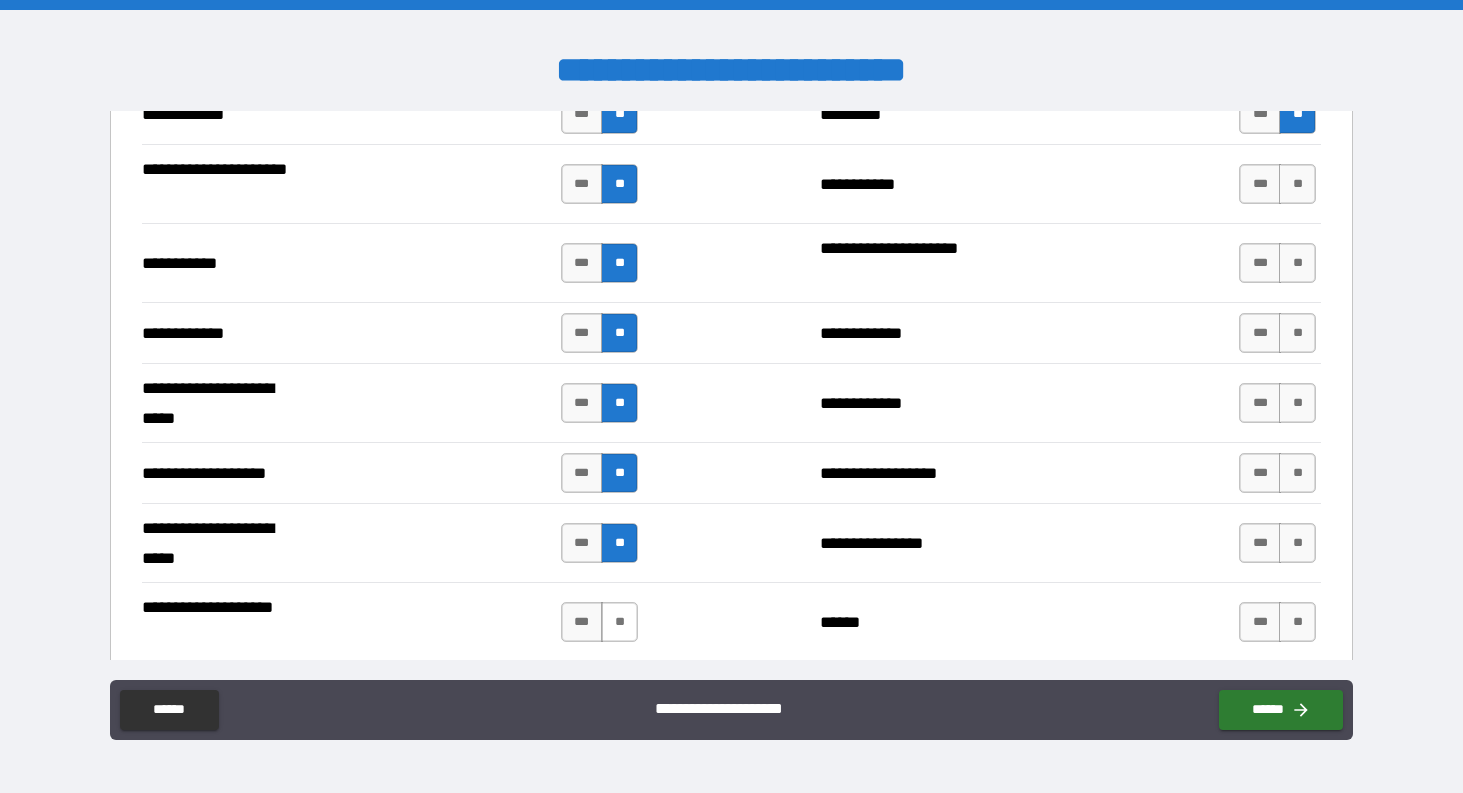 click on "**" at bounding box center (619, 622) 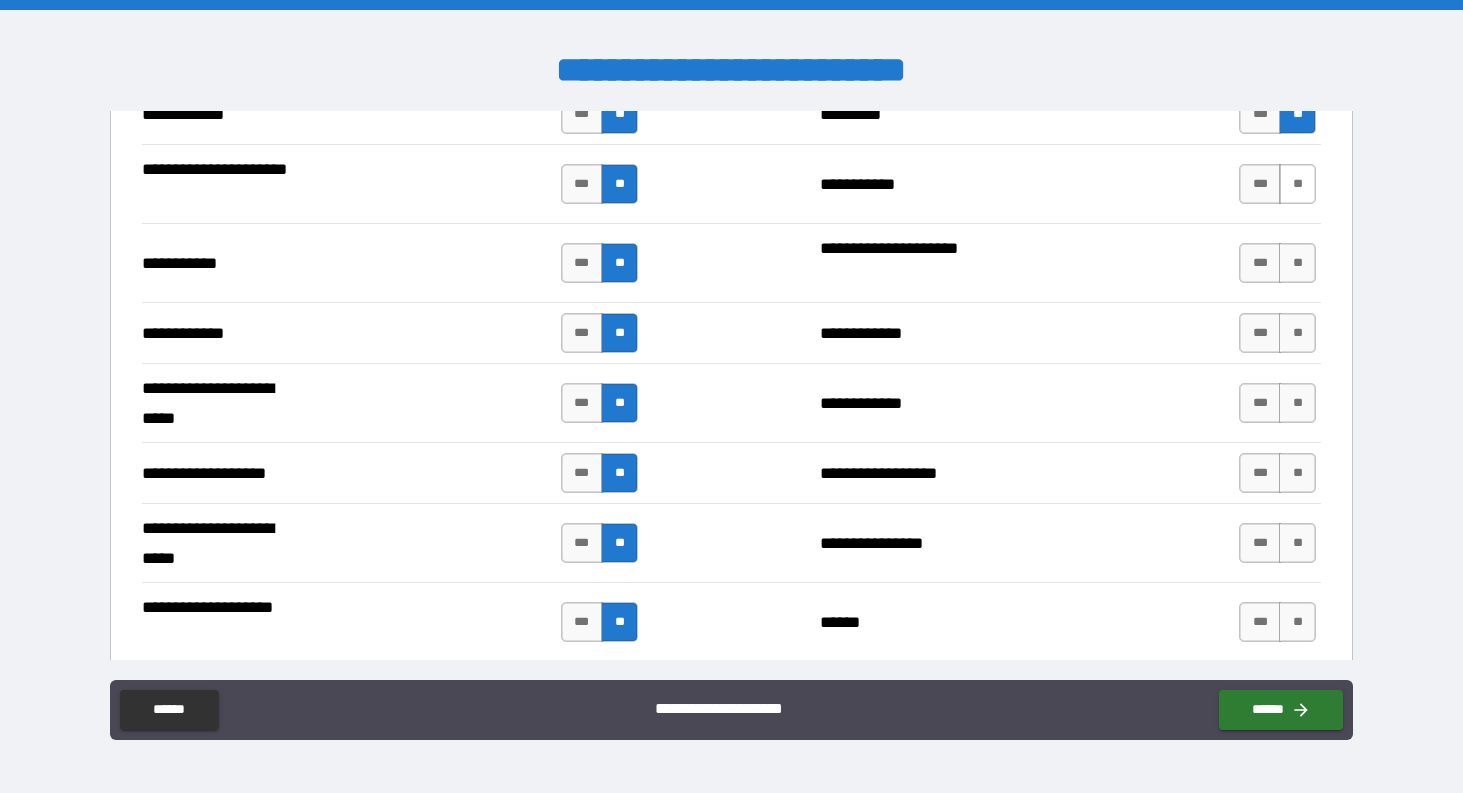 click on "**" at bounding box center (1297, 184) 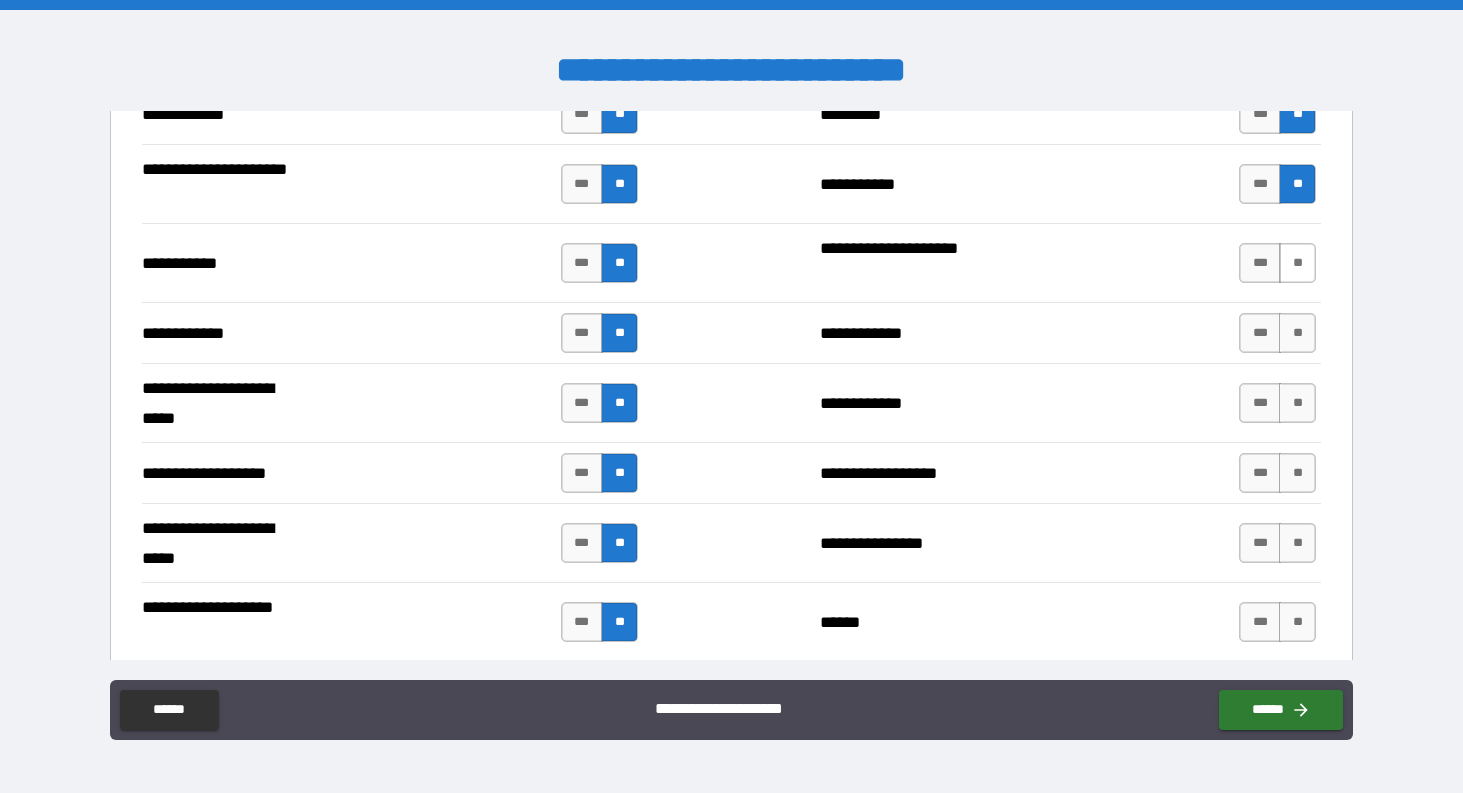 click on "**" at bounding box center (1297, 263) 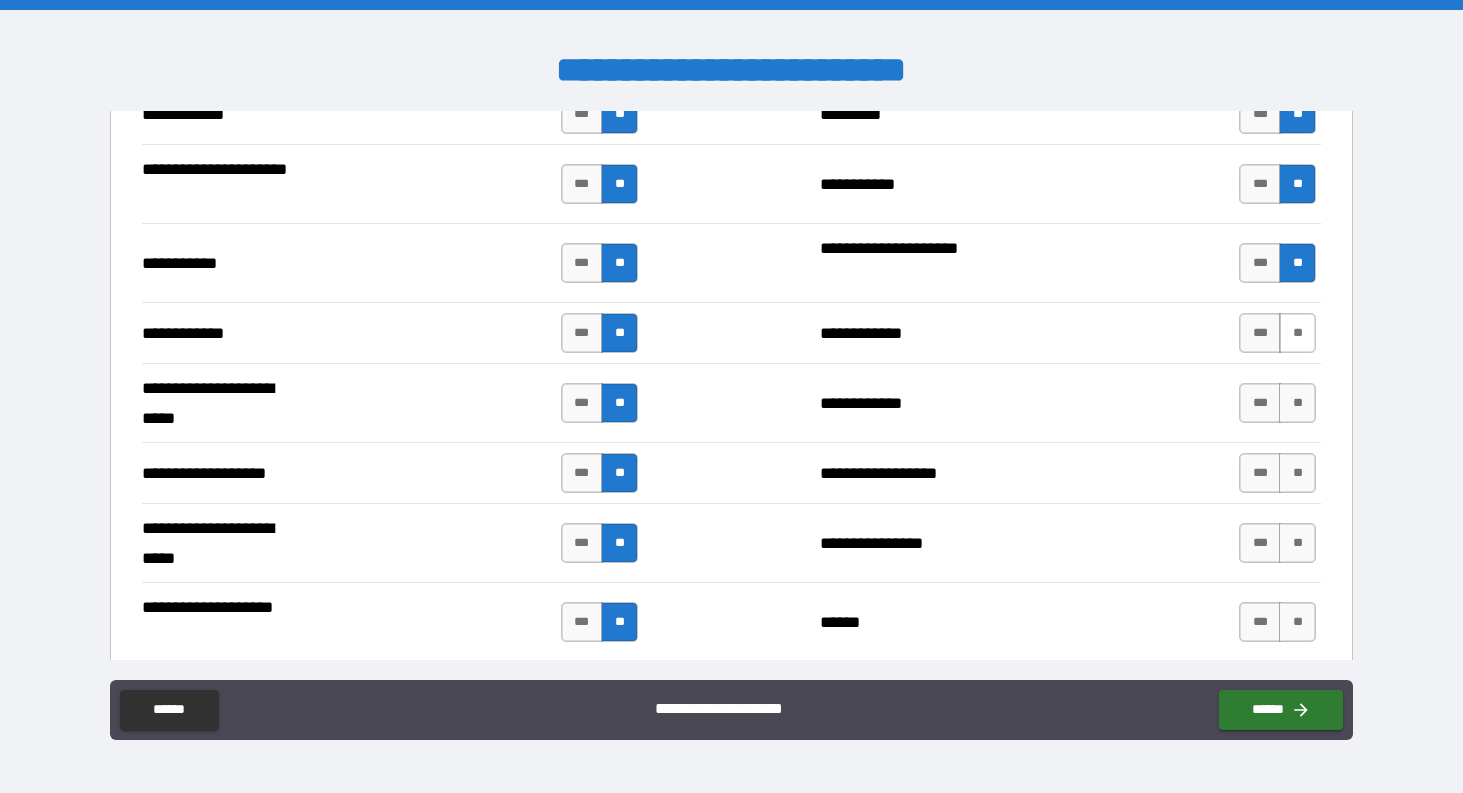 click on "**" at bounding box center [1297, 333] 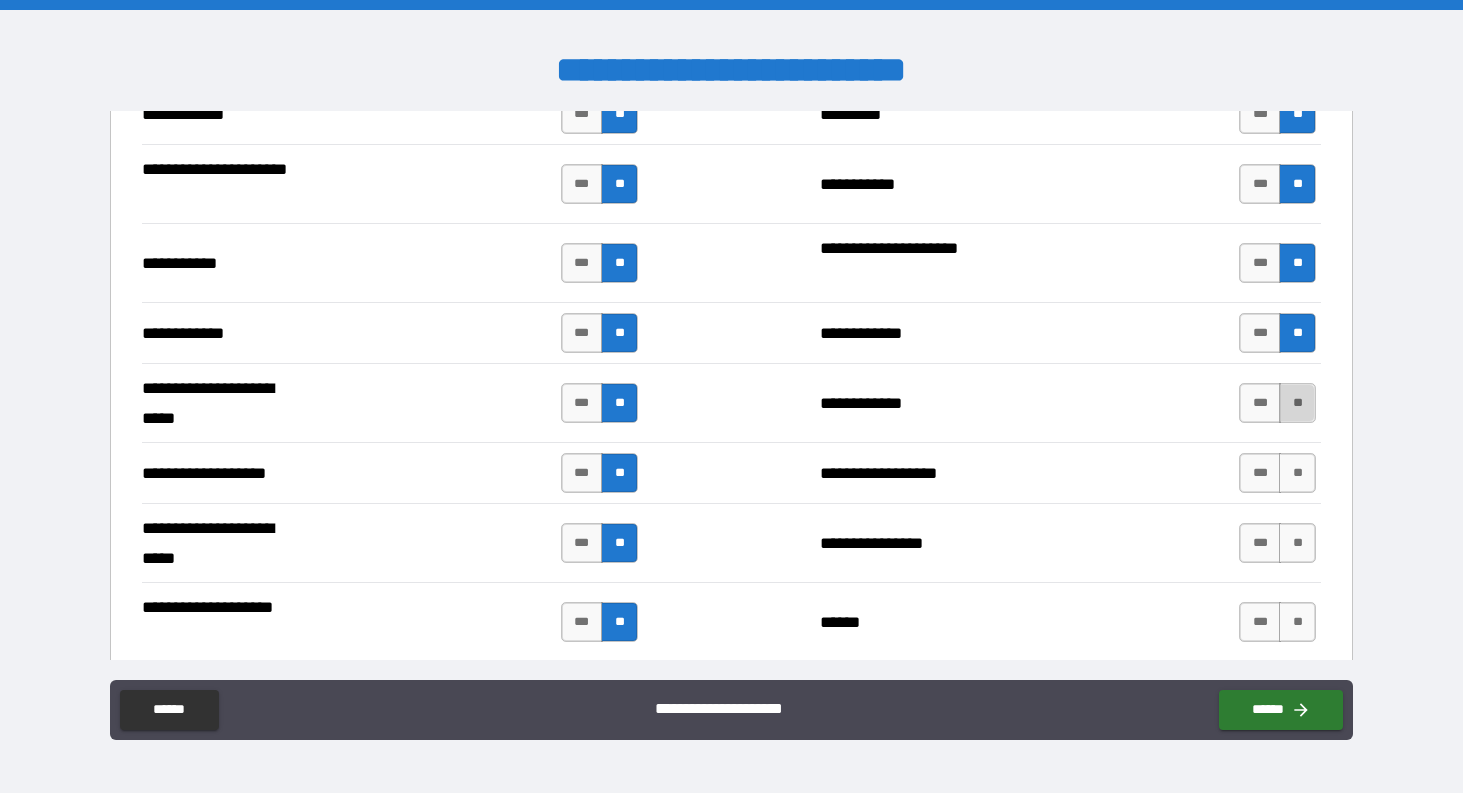 click on "**" at bounding box center [1297, 403] 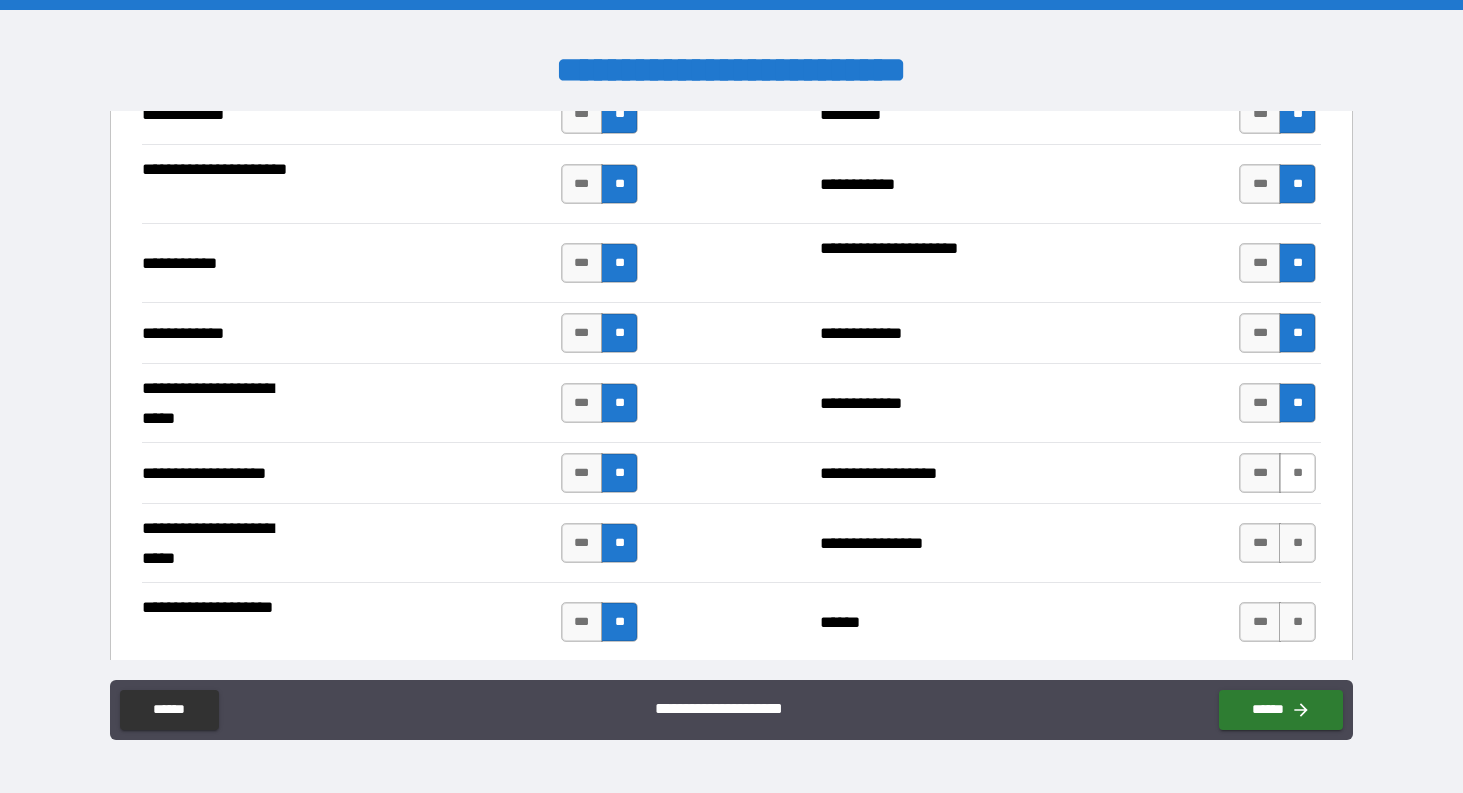 click on "**" at bounding box center [1297, 473] 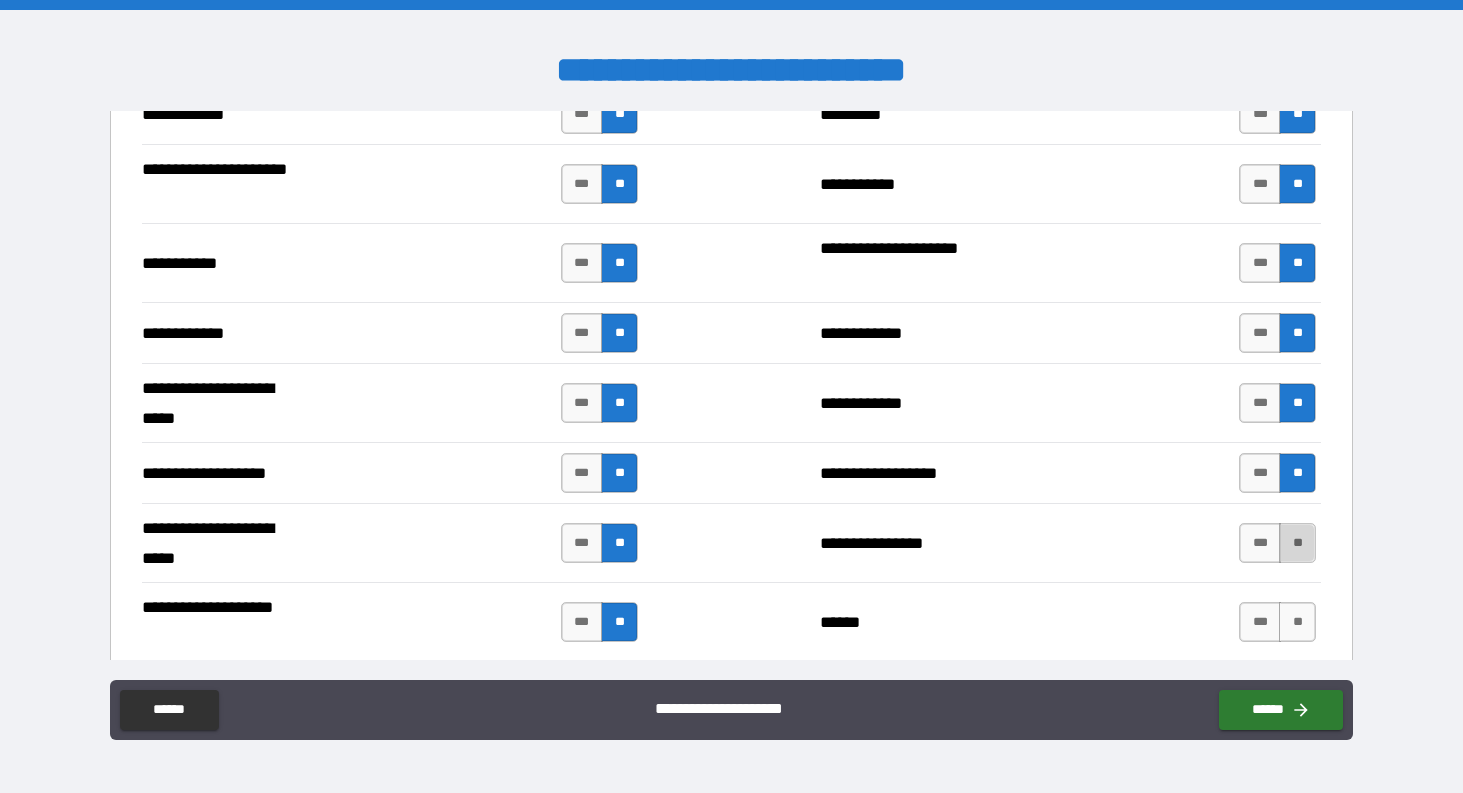click on "**" at bounding box center [1297, 543] 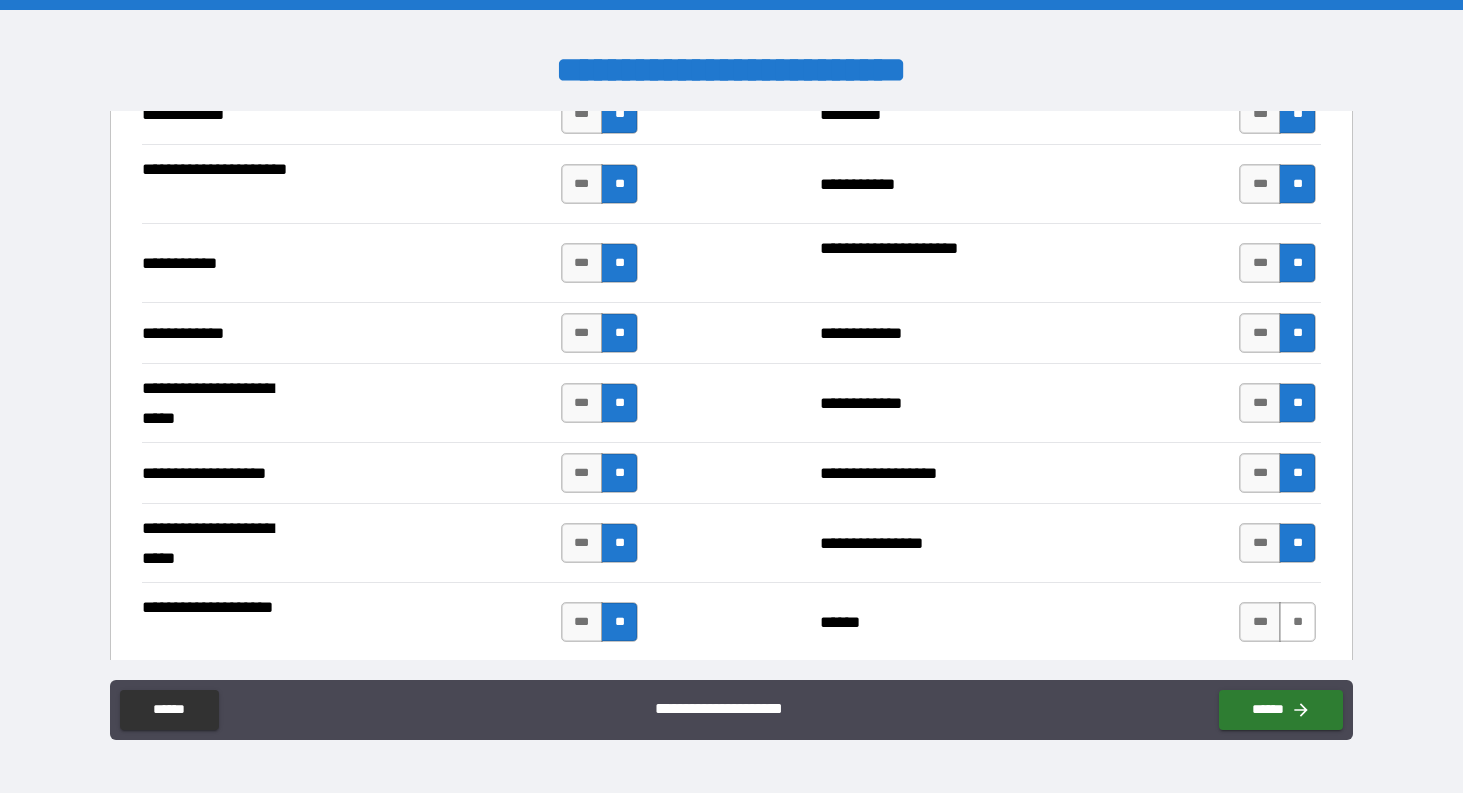 click on "**" at bounding box center (1297, 622) 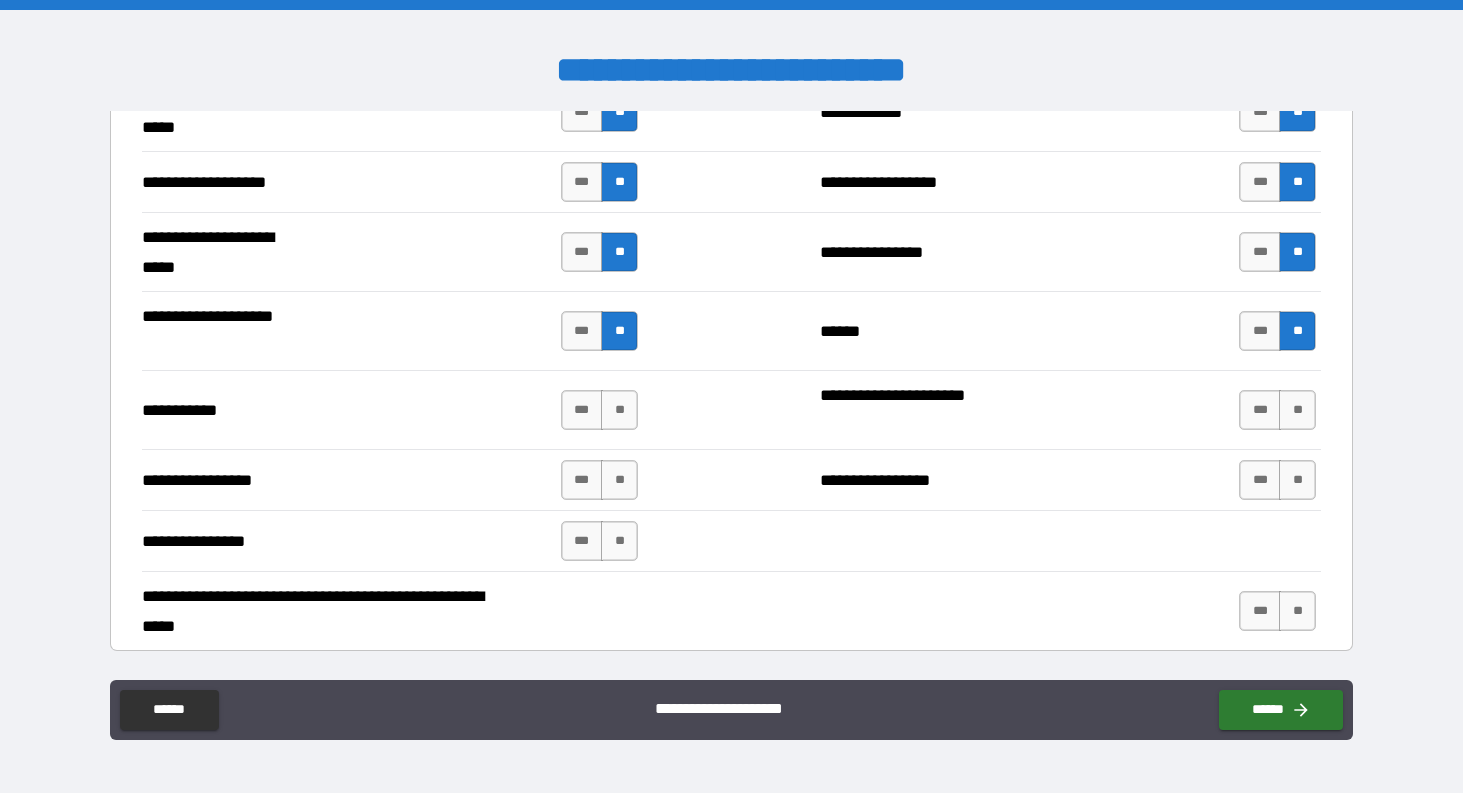 scroll, scrollTop: 4194, scrollLeft: 0, axis: vertical 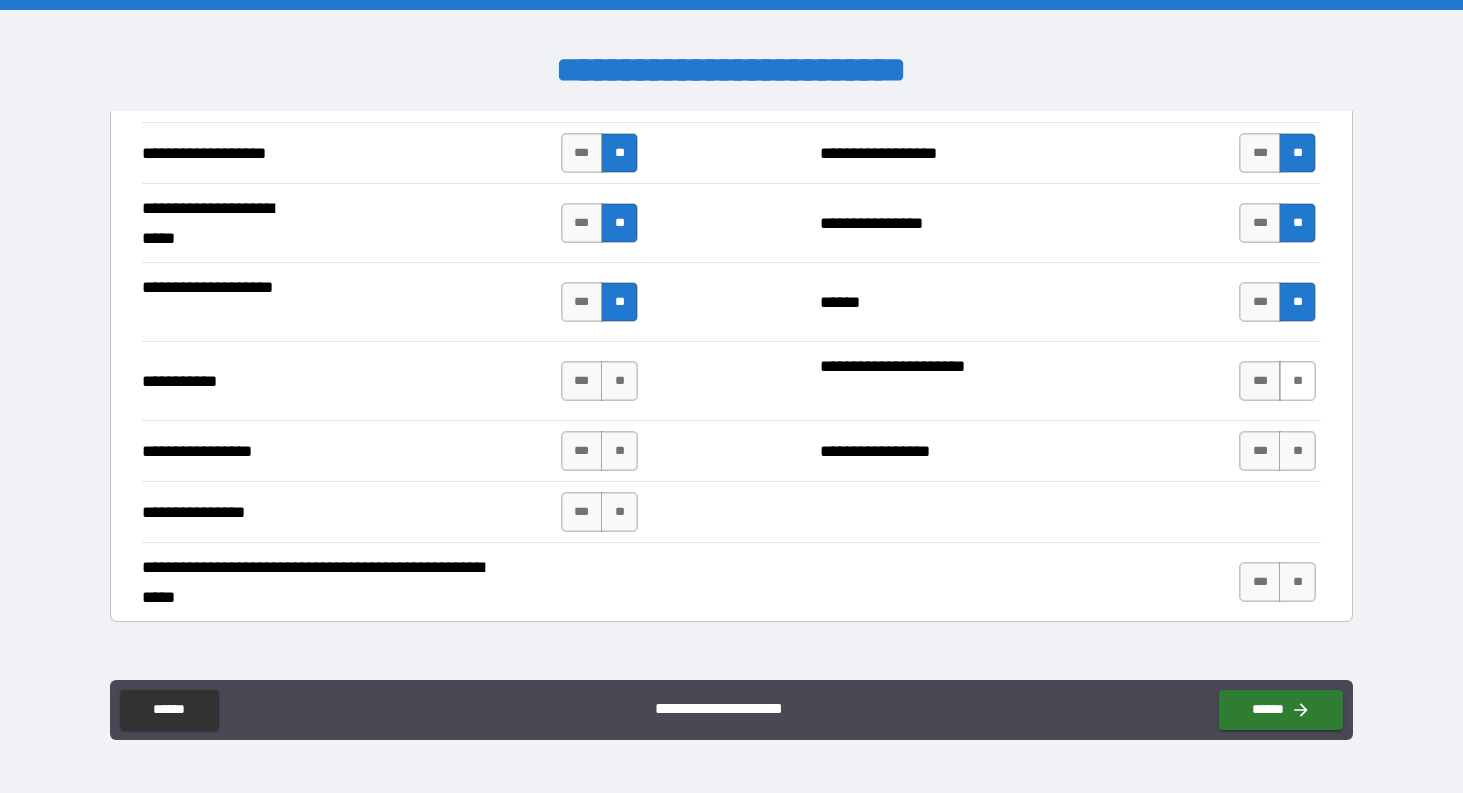 click on "**" at bounding box center [1297, 381] 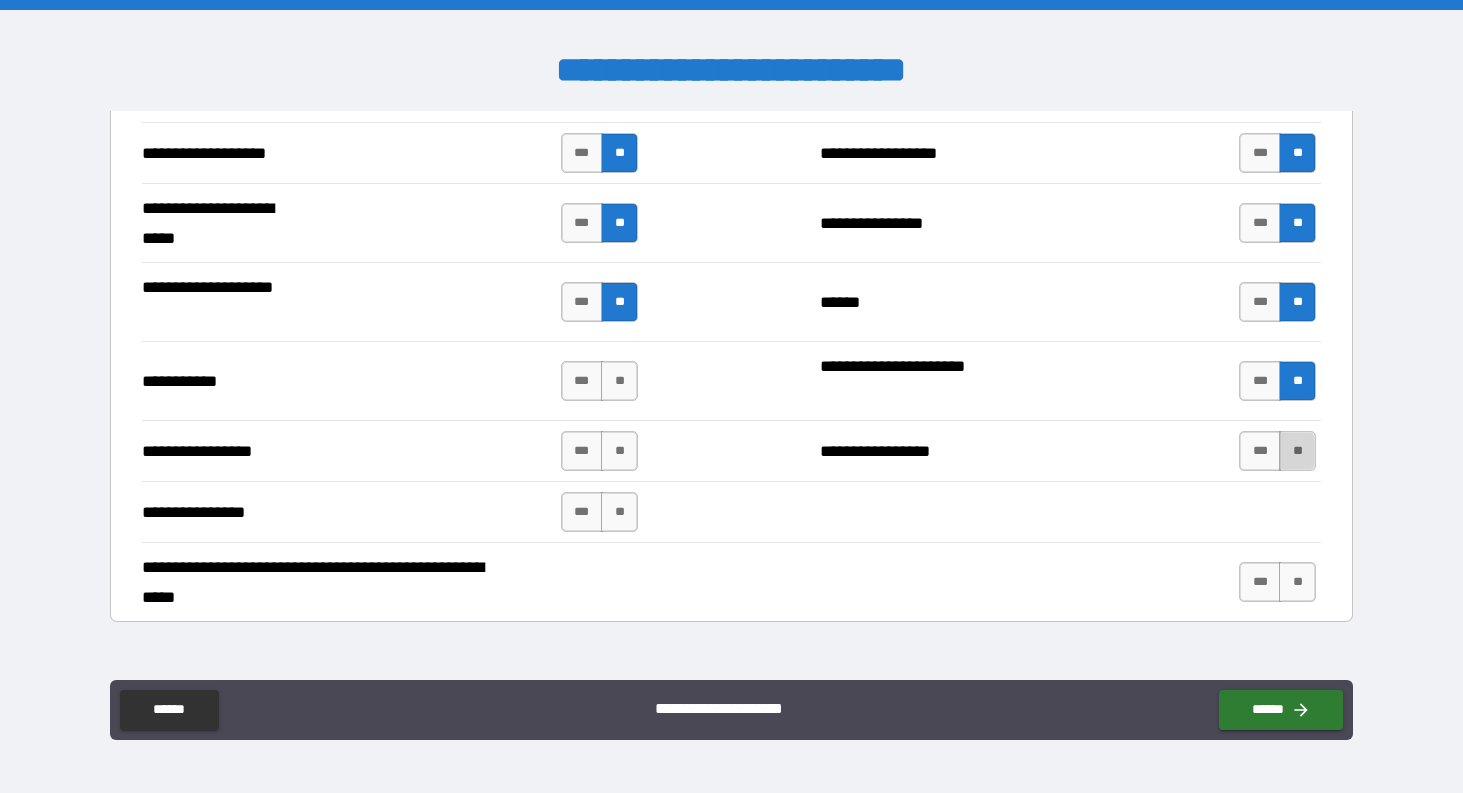 click on "**" at bounding box center (1297, 451) 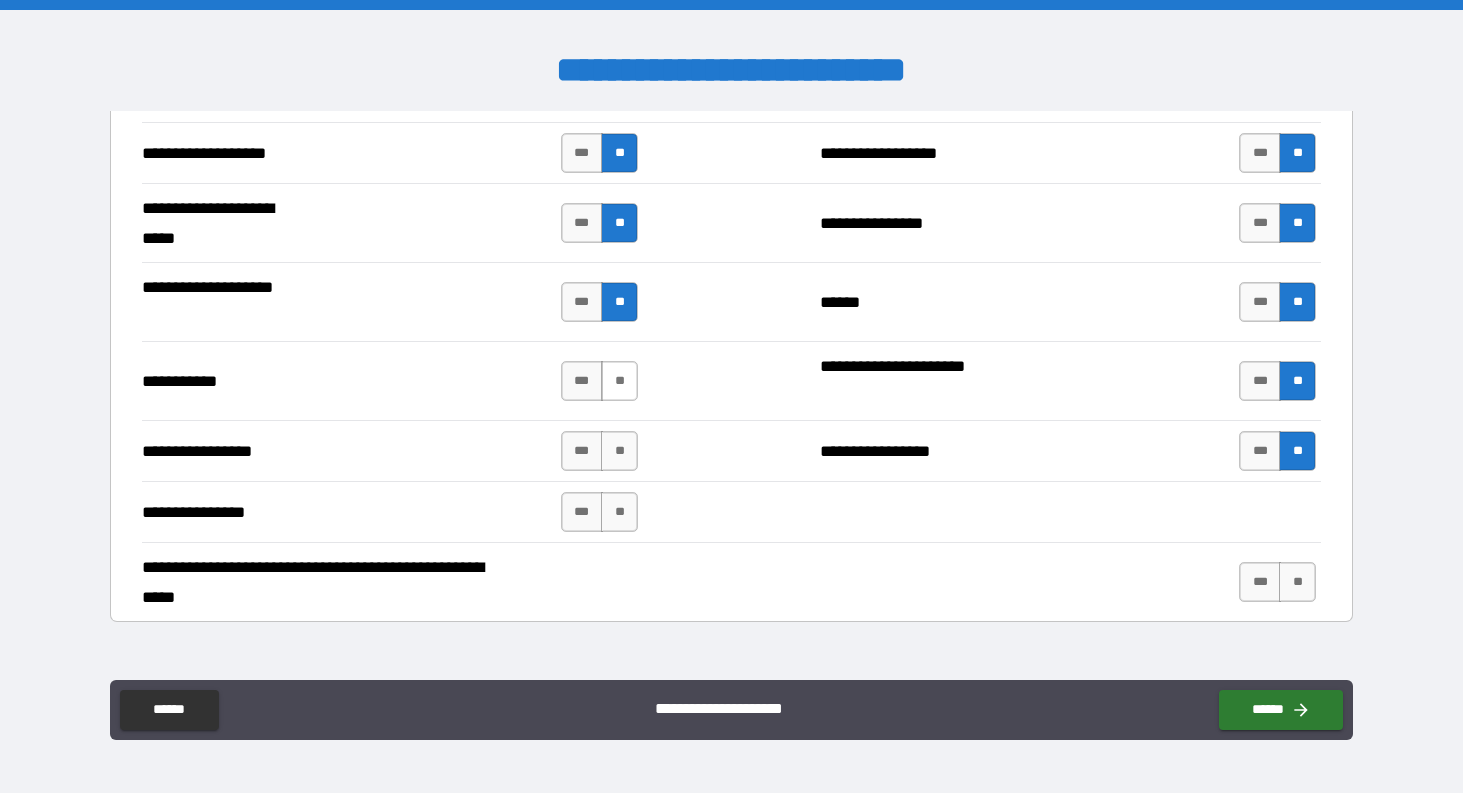 click on "**" at bounding box center (619, 381) 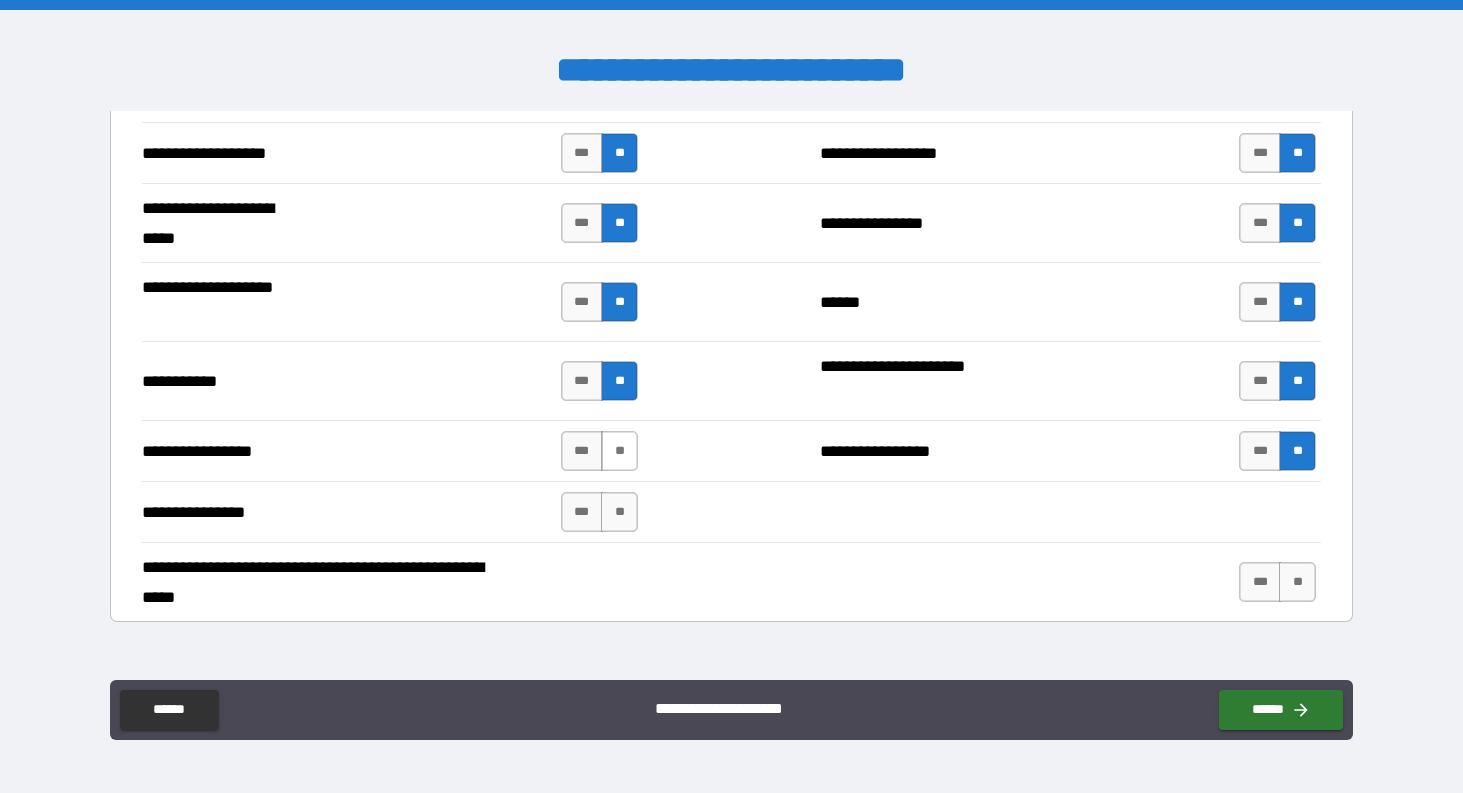 click on "**" at bounding box center [619, 451] 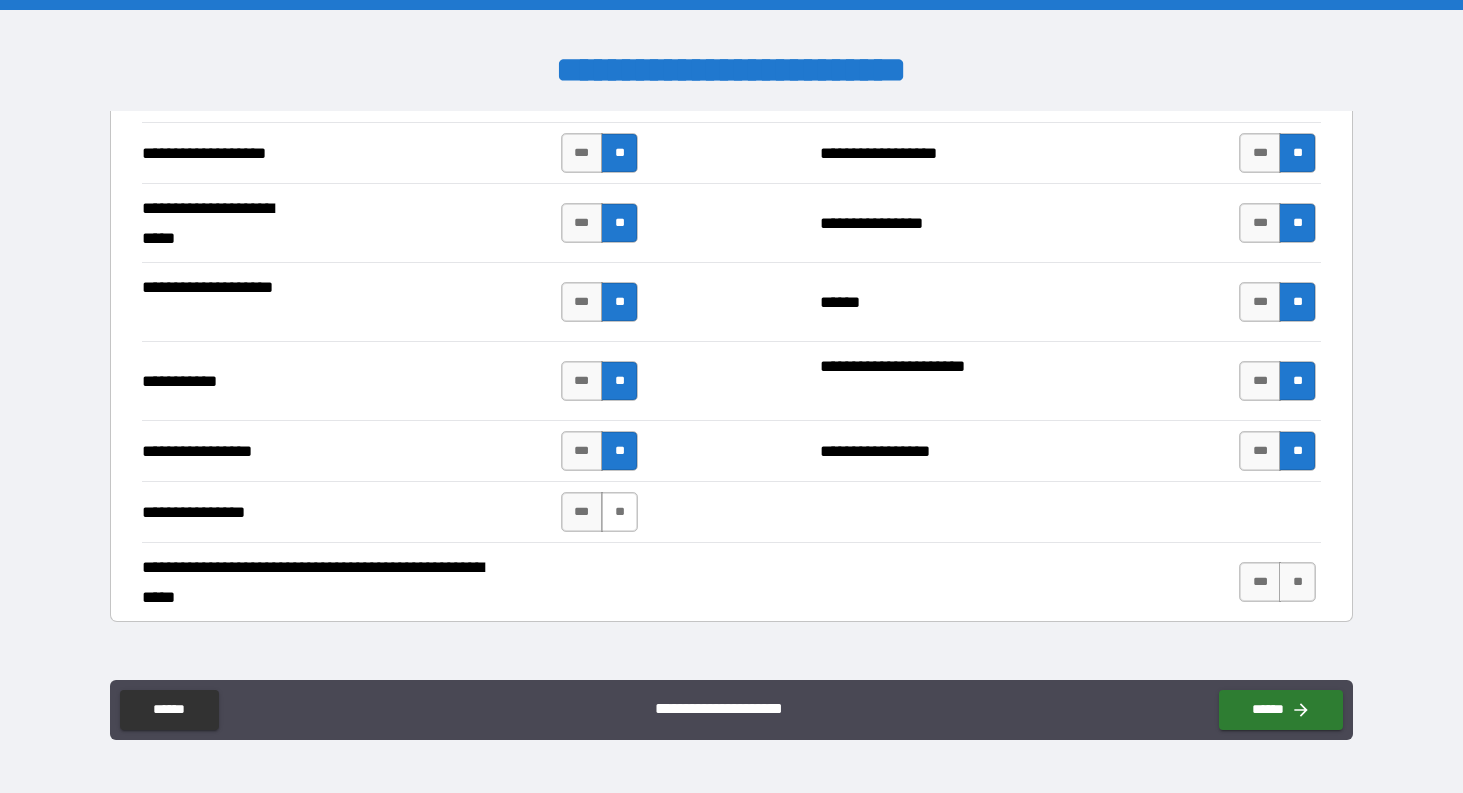 click on "**" at bounding box center (619, 512) 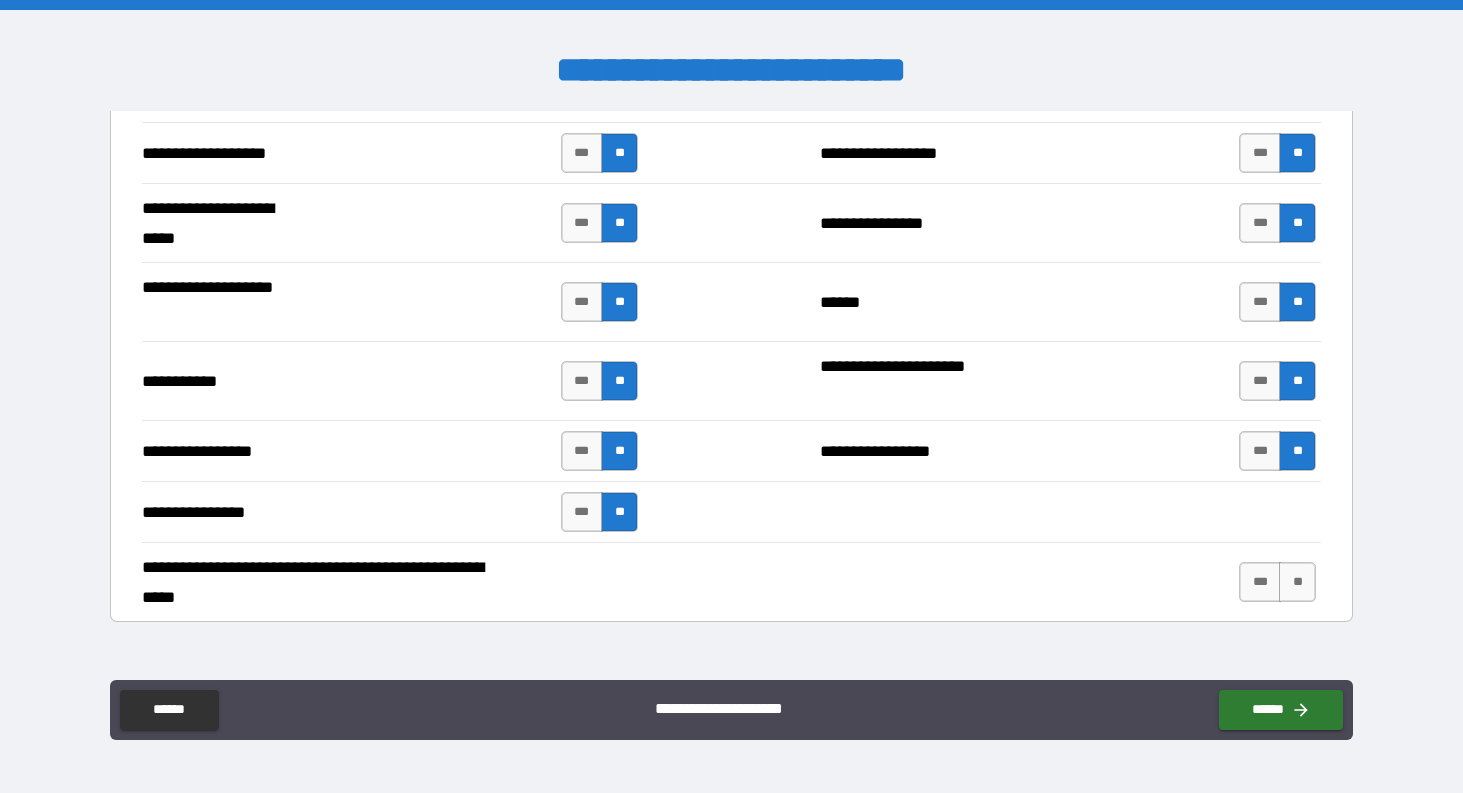 click on "*** **" at bounding box center [1280, 582] 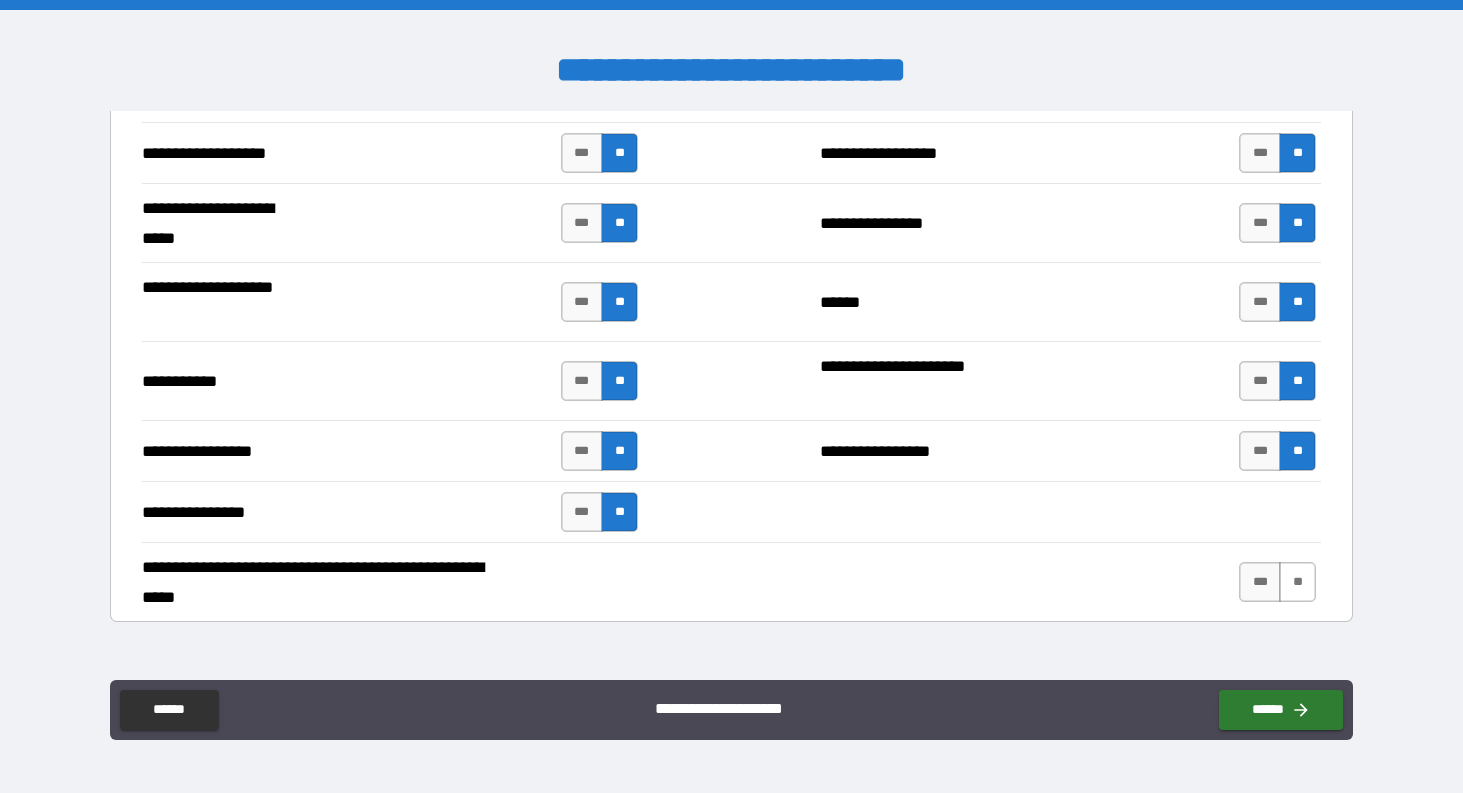 click on "**" at bounding box center [1297, 582] 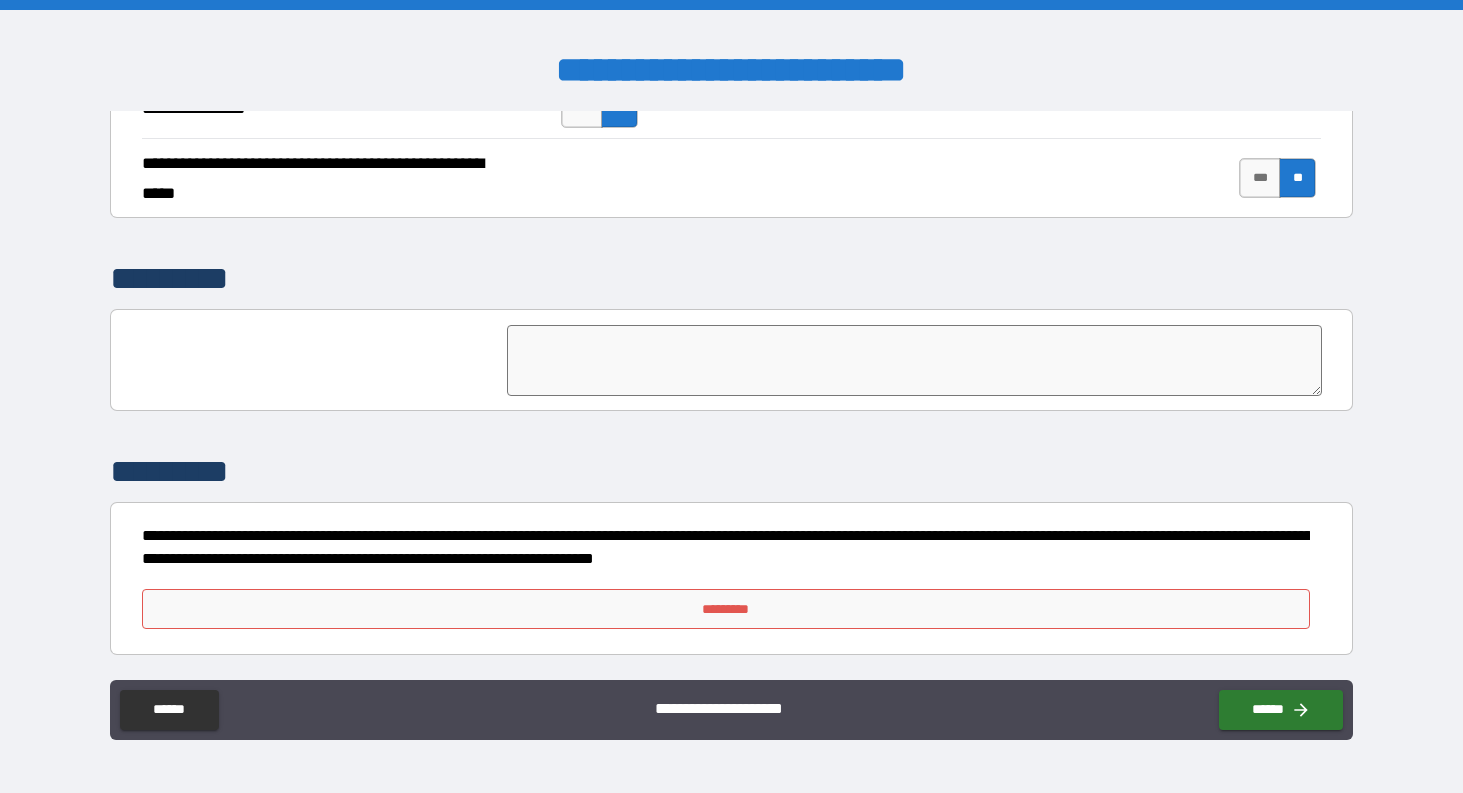 scroll, scrollTop: 4598, scrollLeft: 0, axis: vertical 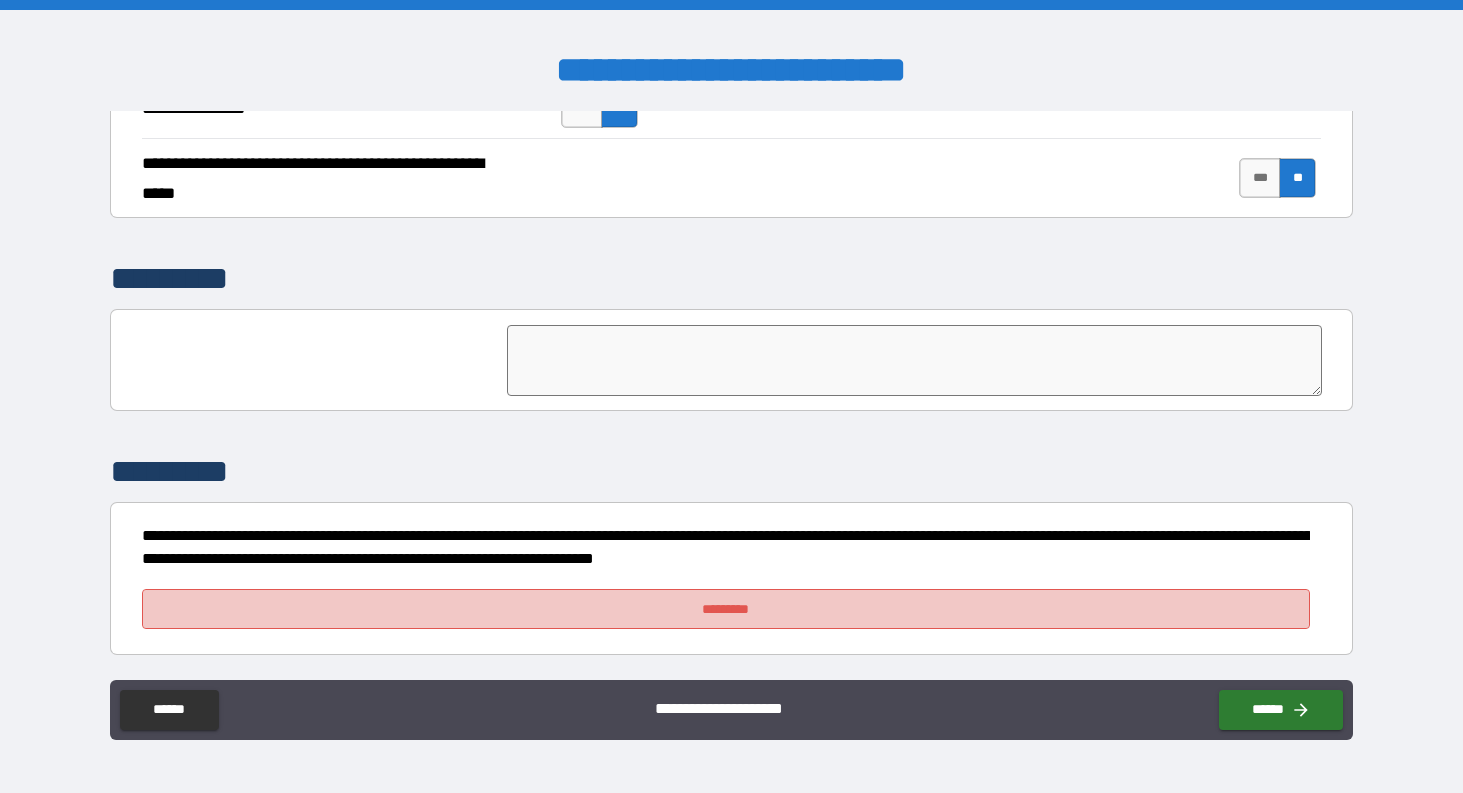 click on "*********" at bounding box center (726, 609) 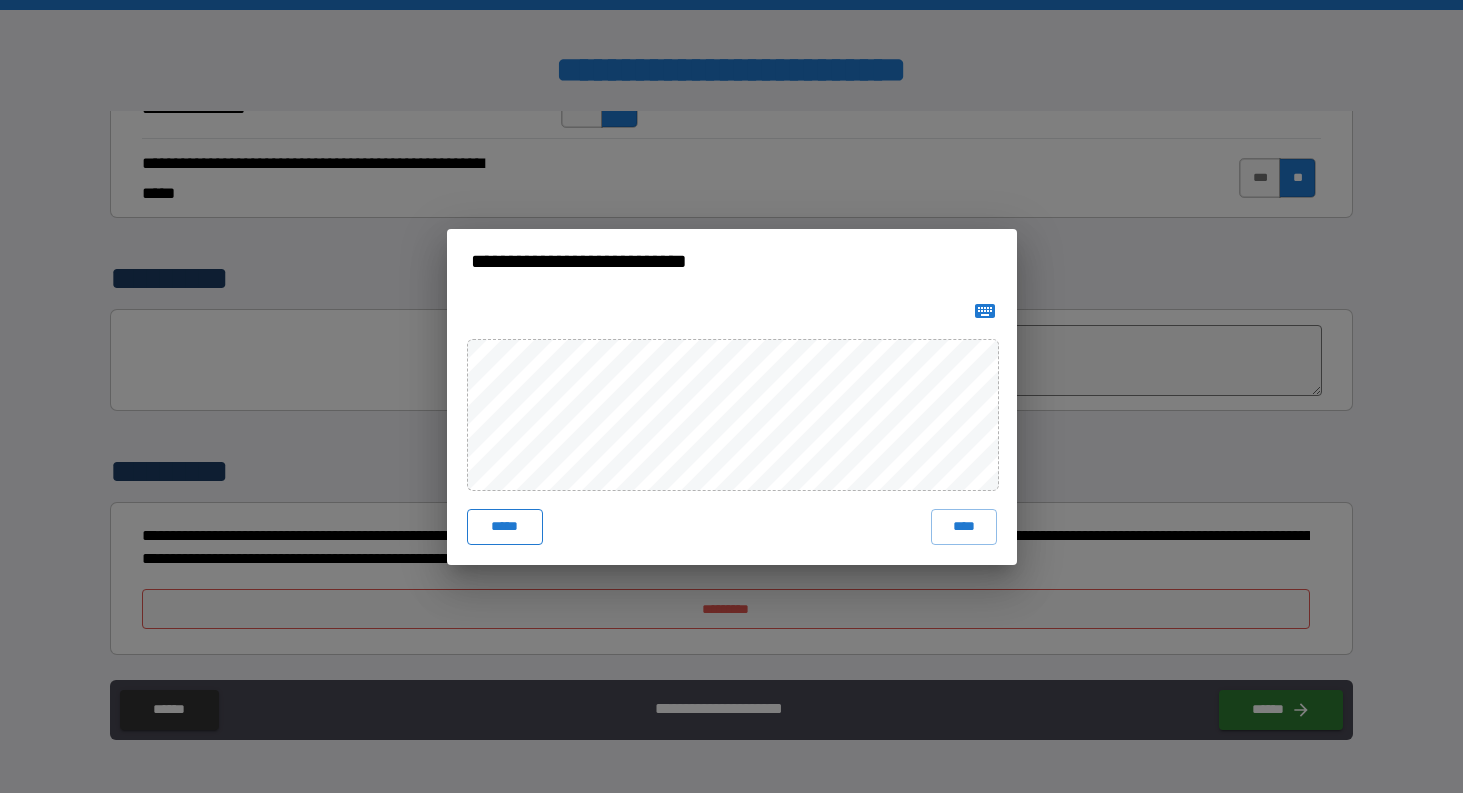 click on "*****" at bounding box center [505, 527] 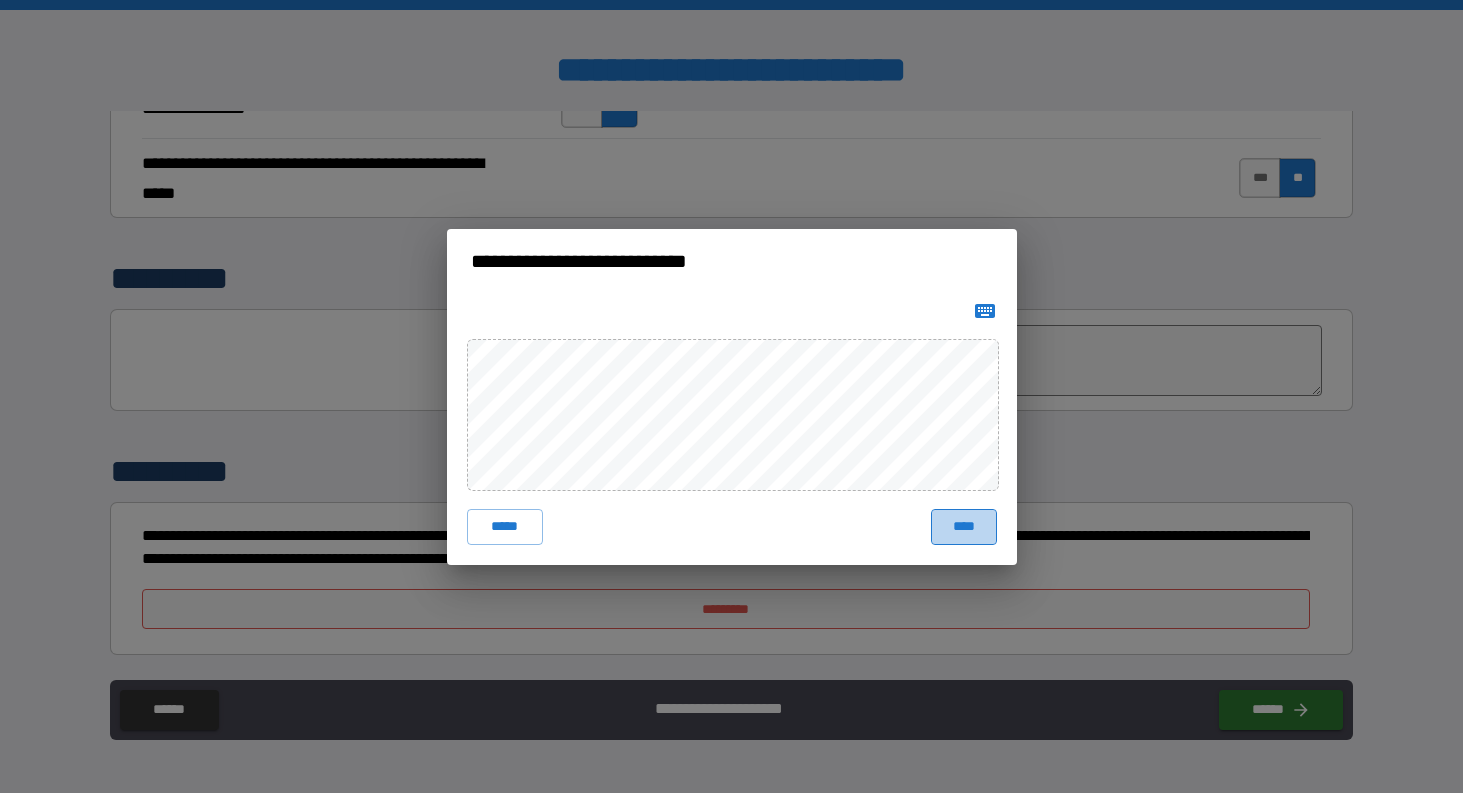 click on "****" at bounding box center (964, 527) 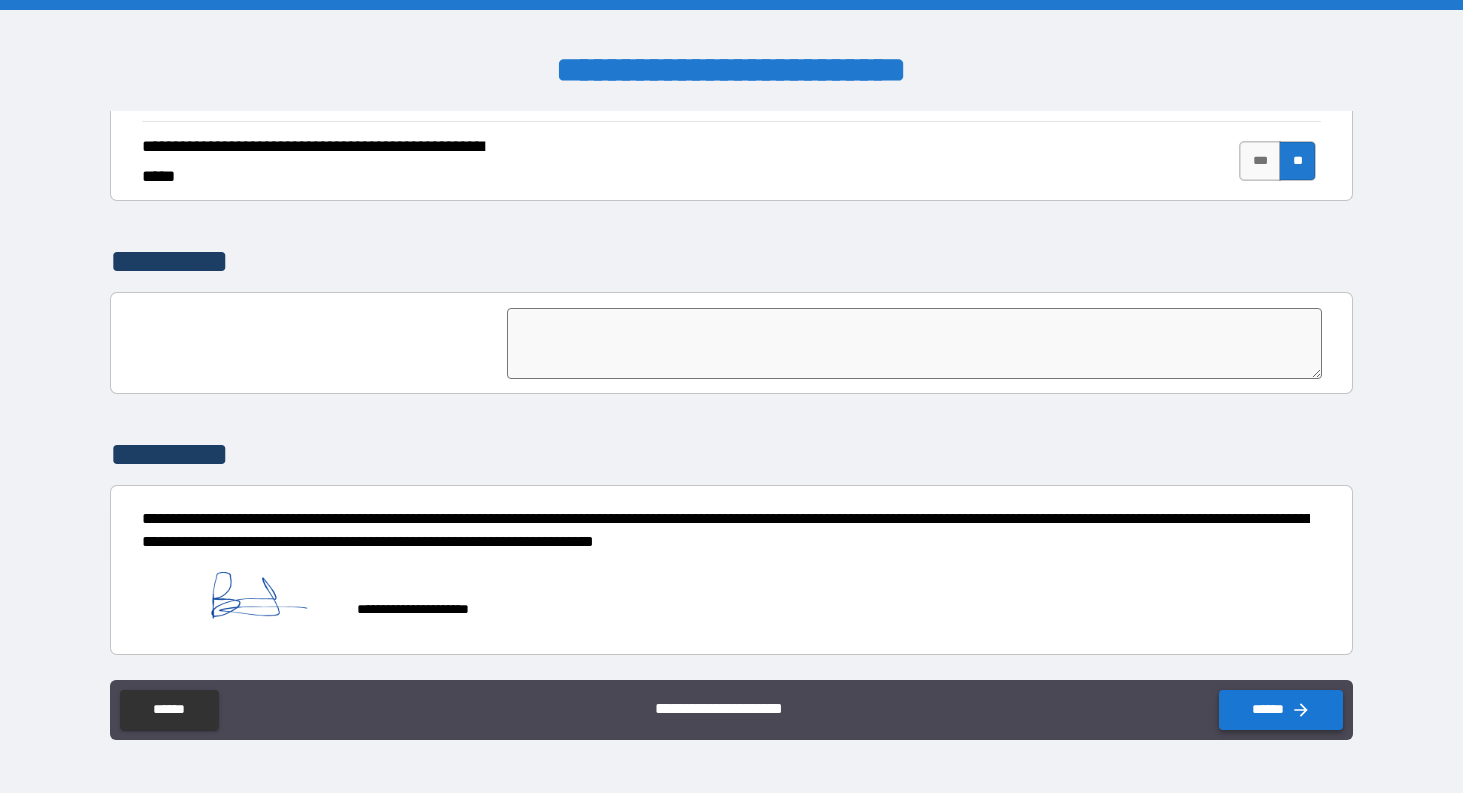 scroll, scrollTop: 4615, scrollLeft: 0, axis: vertical 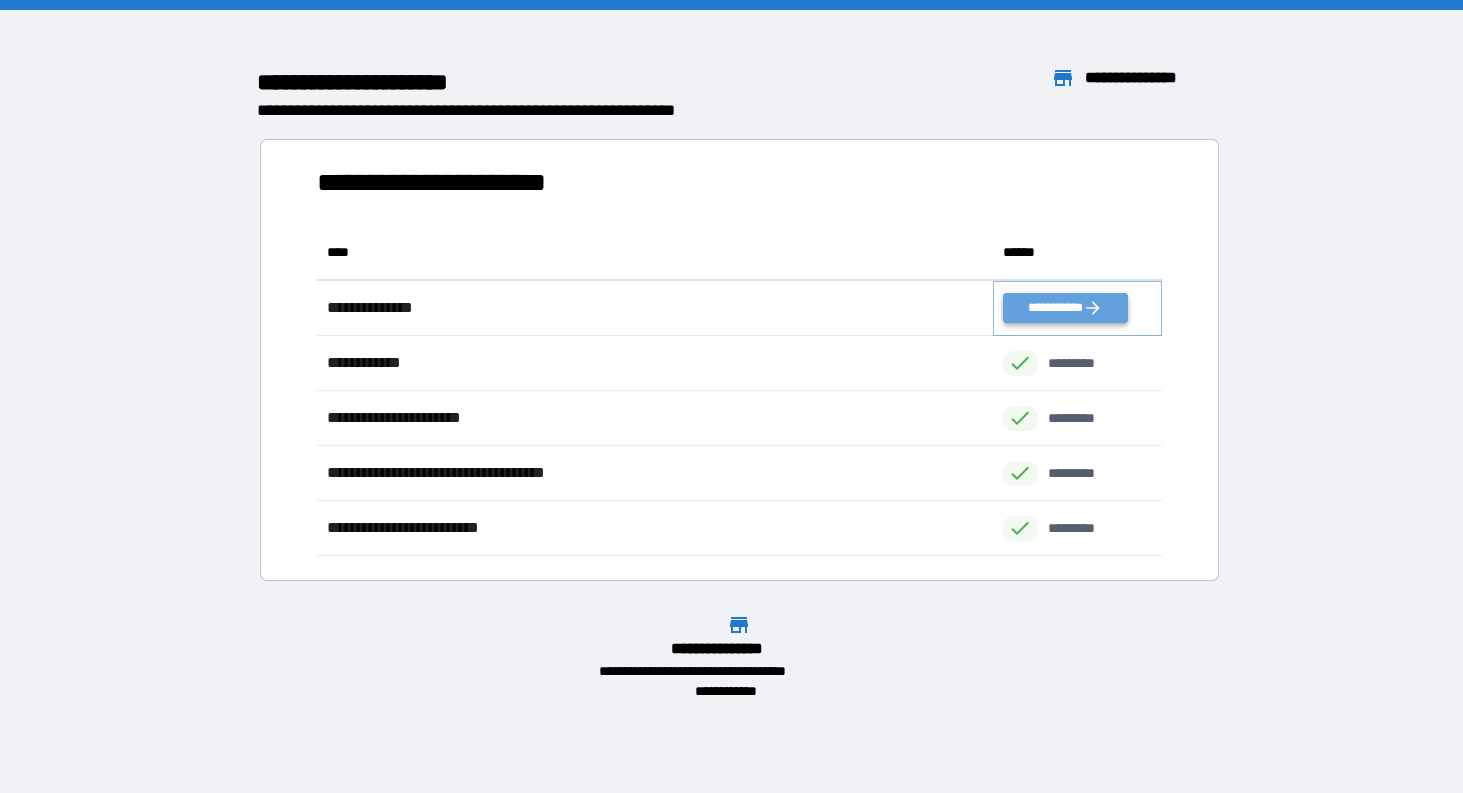 click on "**********" at bounding box center [1065, 308] 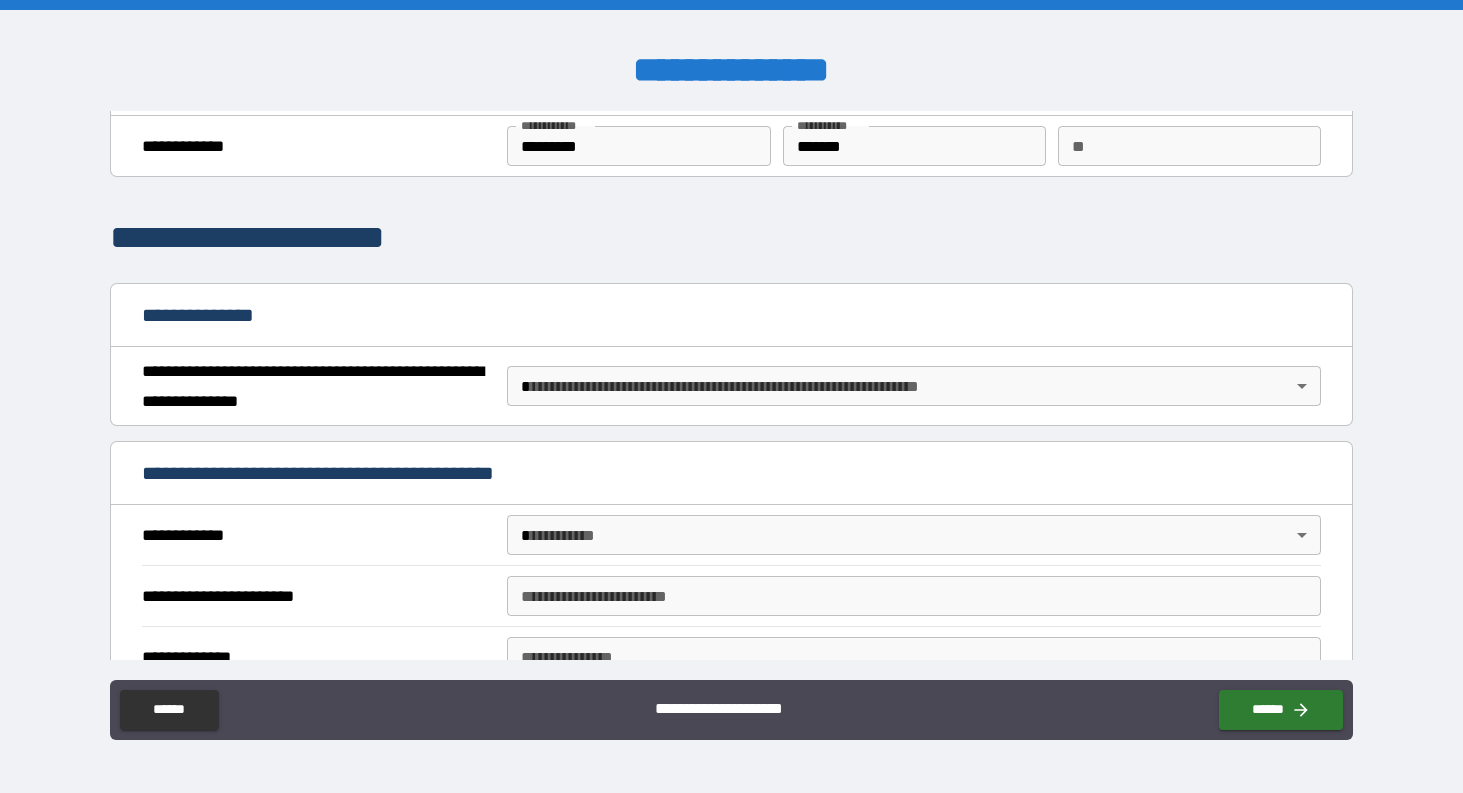 scroll, scrollTop: 91, scrollLeft: 0, axis: vertical 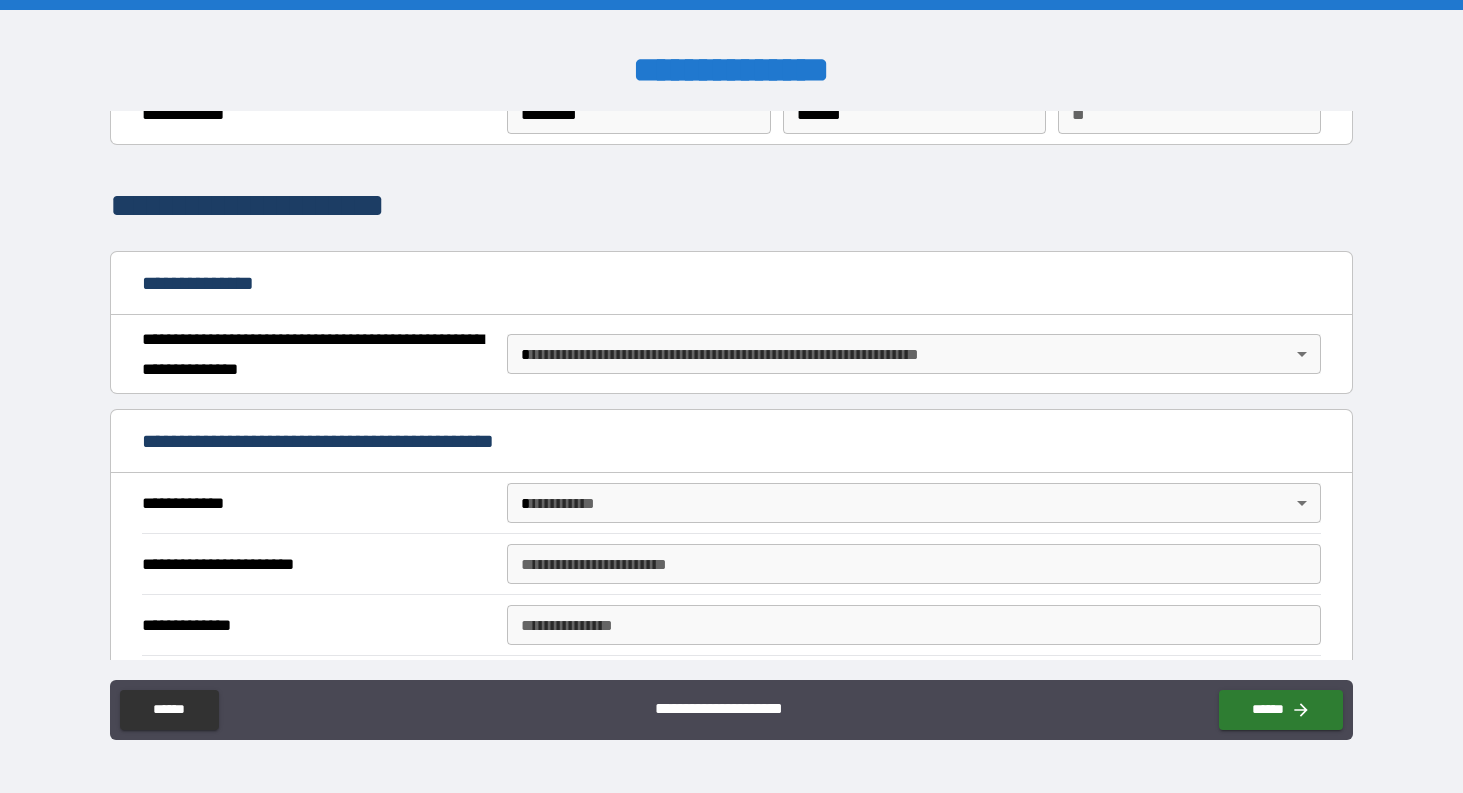 click on "**********" at bounding box center (731, 396) 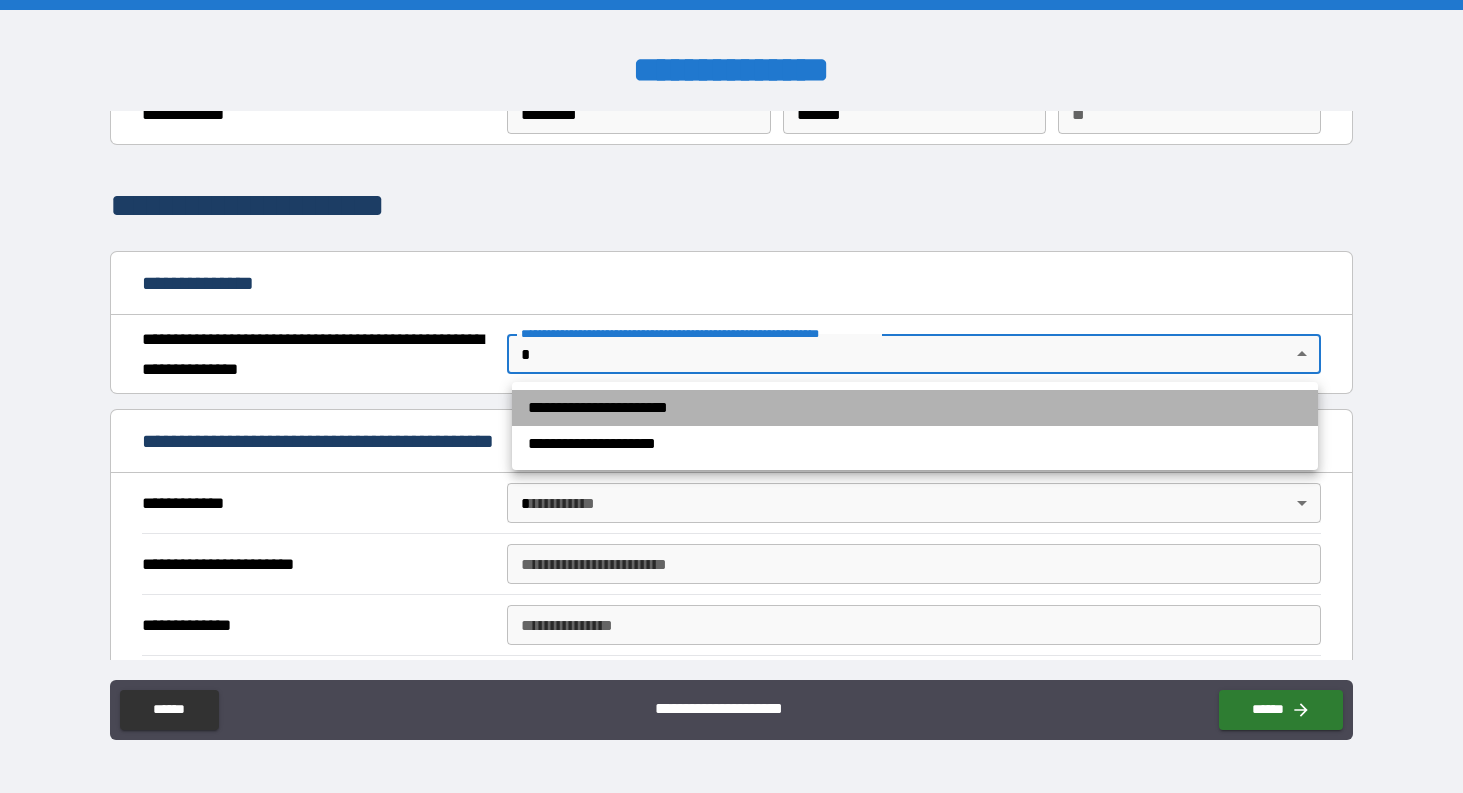 click on "**********" at bounding box center (915, 408) 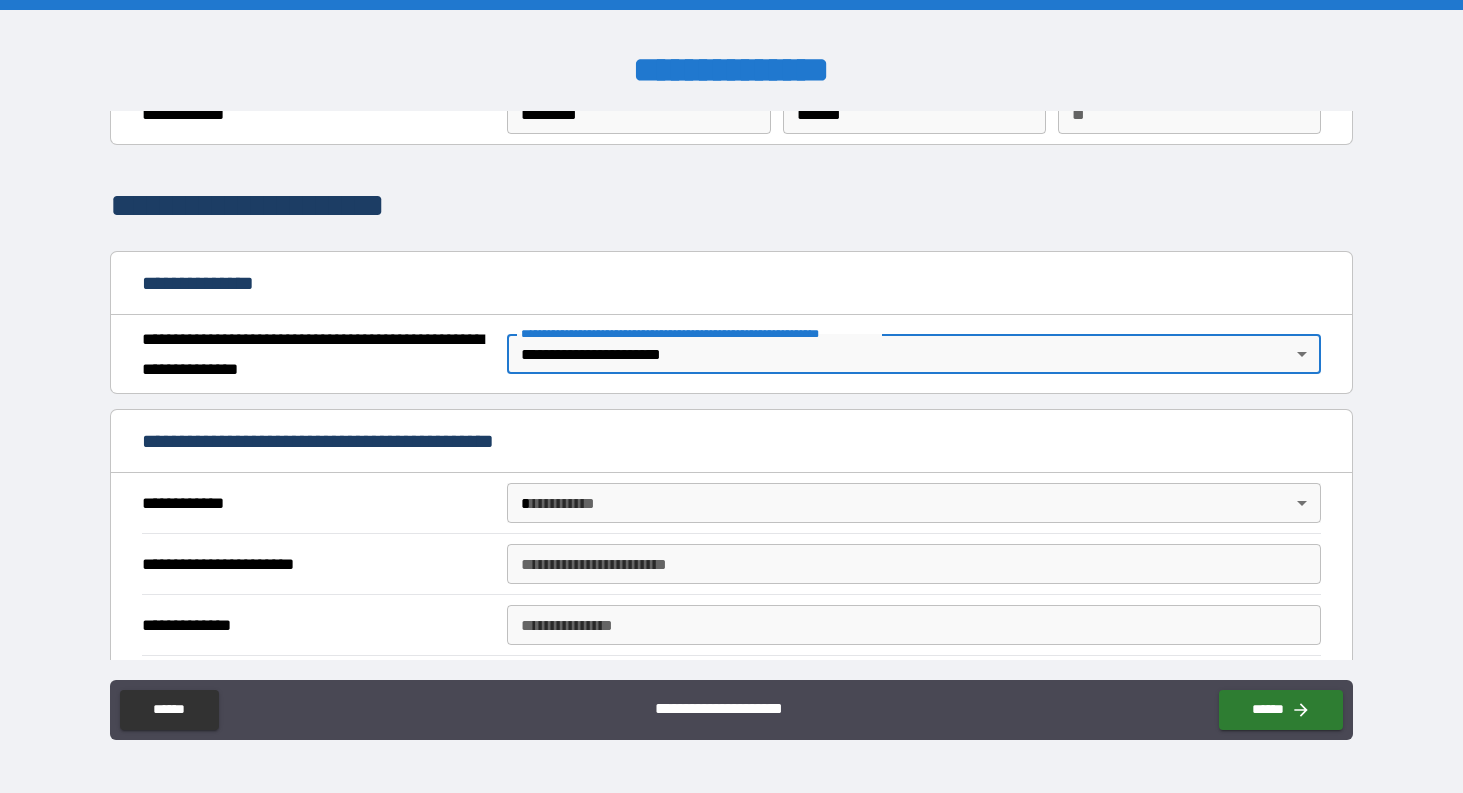 click on "**********" at bounding box center [731, 396] 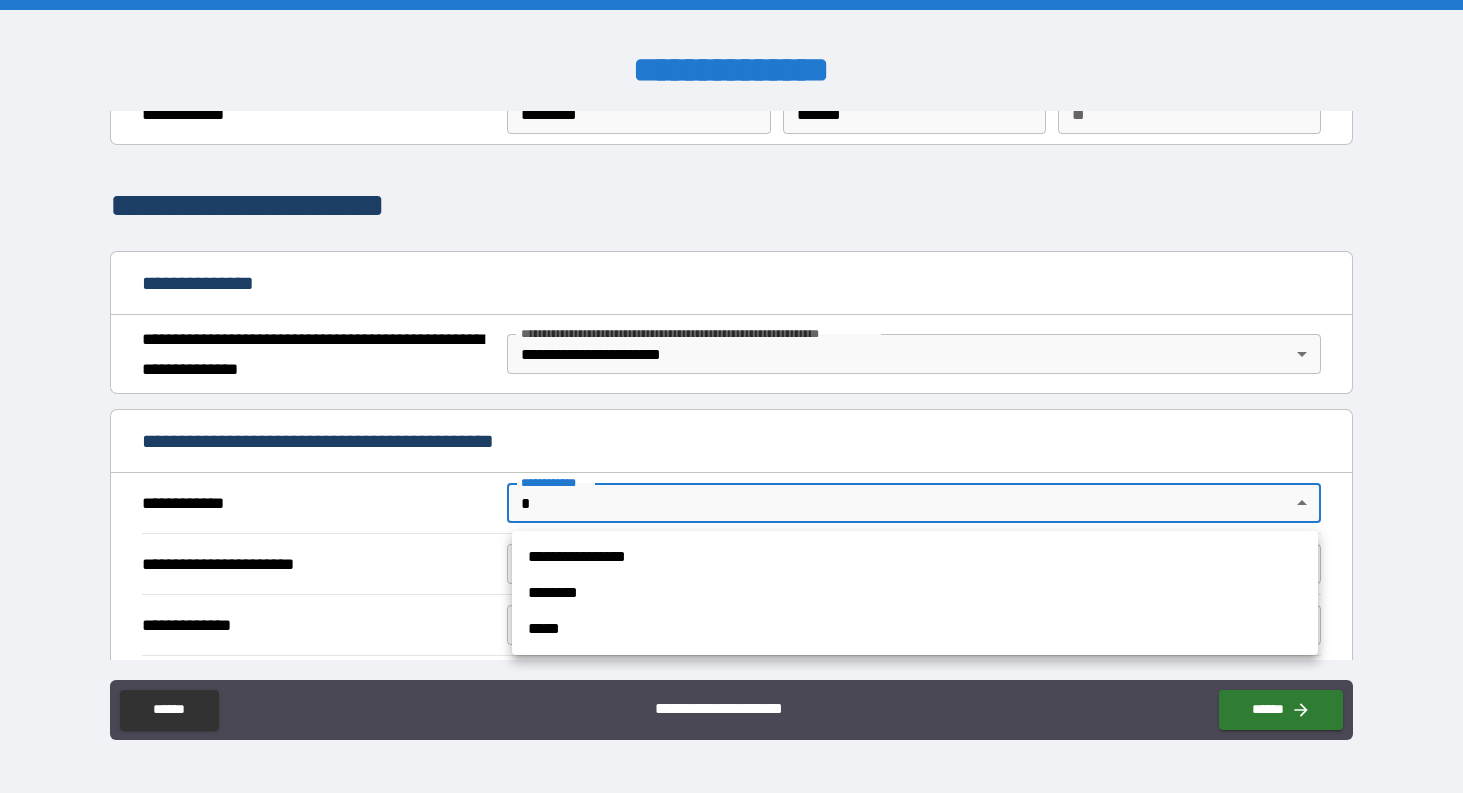click on "**********" at bounding box center [915, 557] 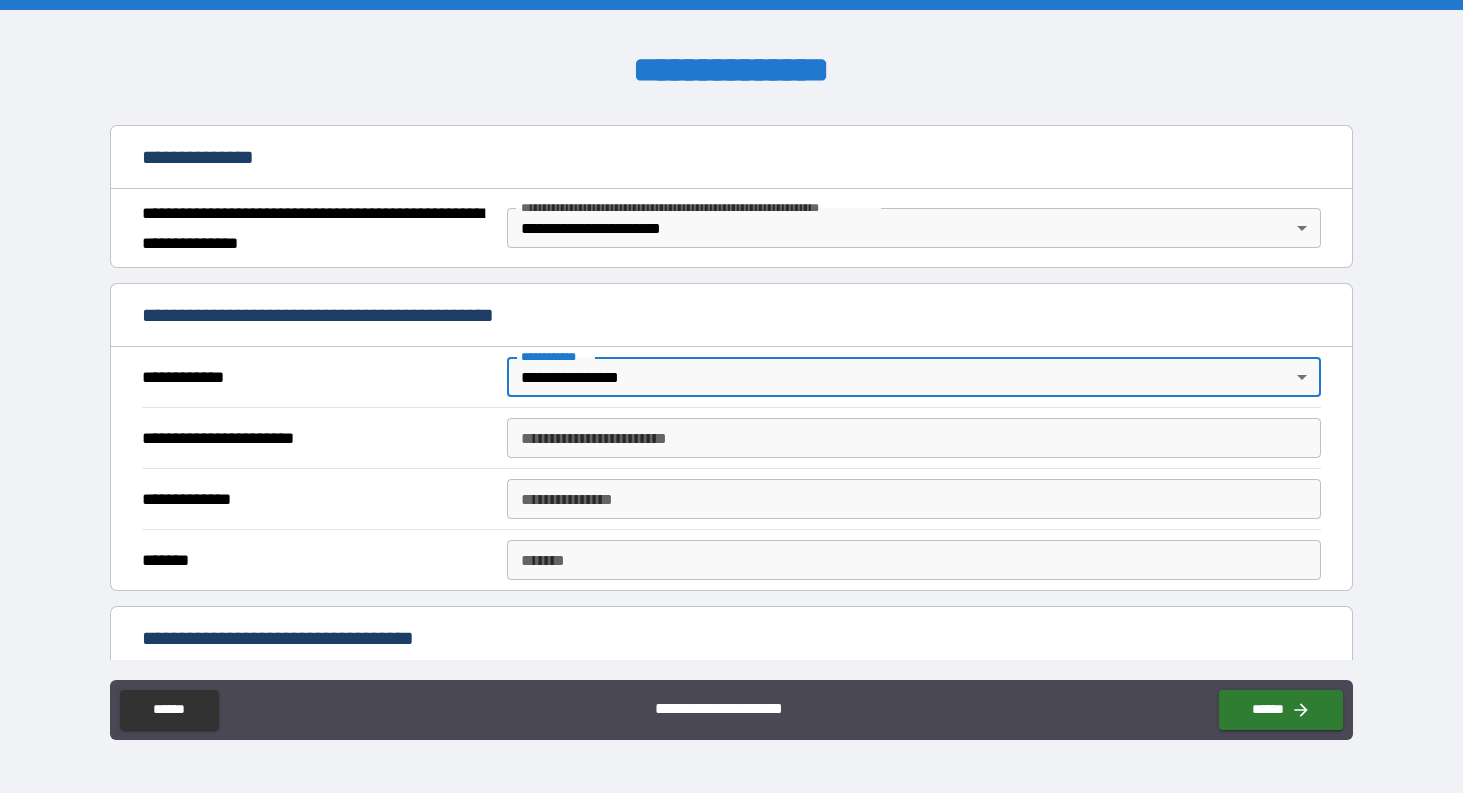 scroll, scrollTop: 239, scrollLeft: 0, axis: vertical 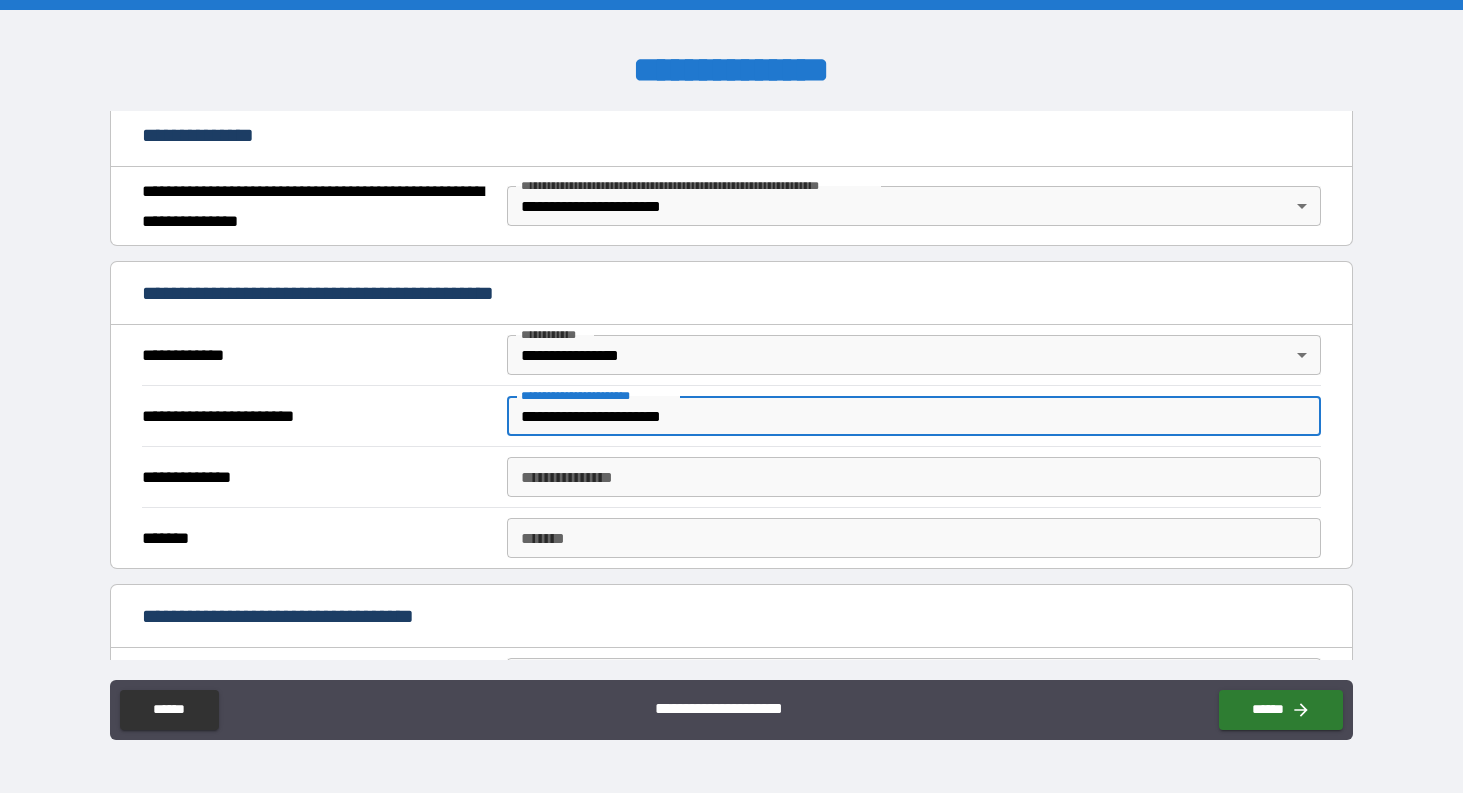 type on "**********" 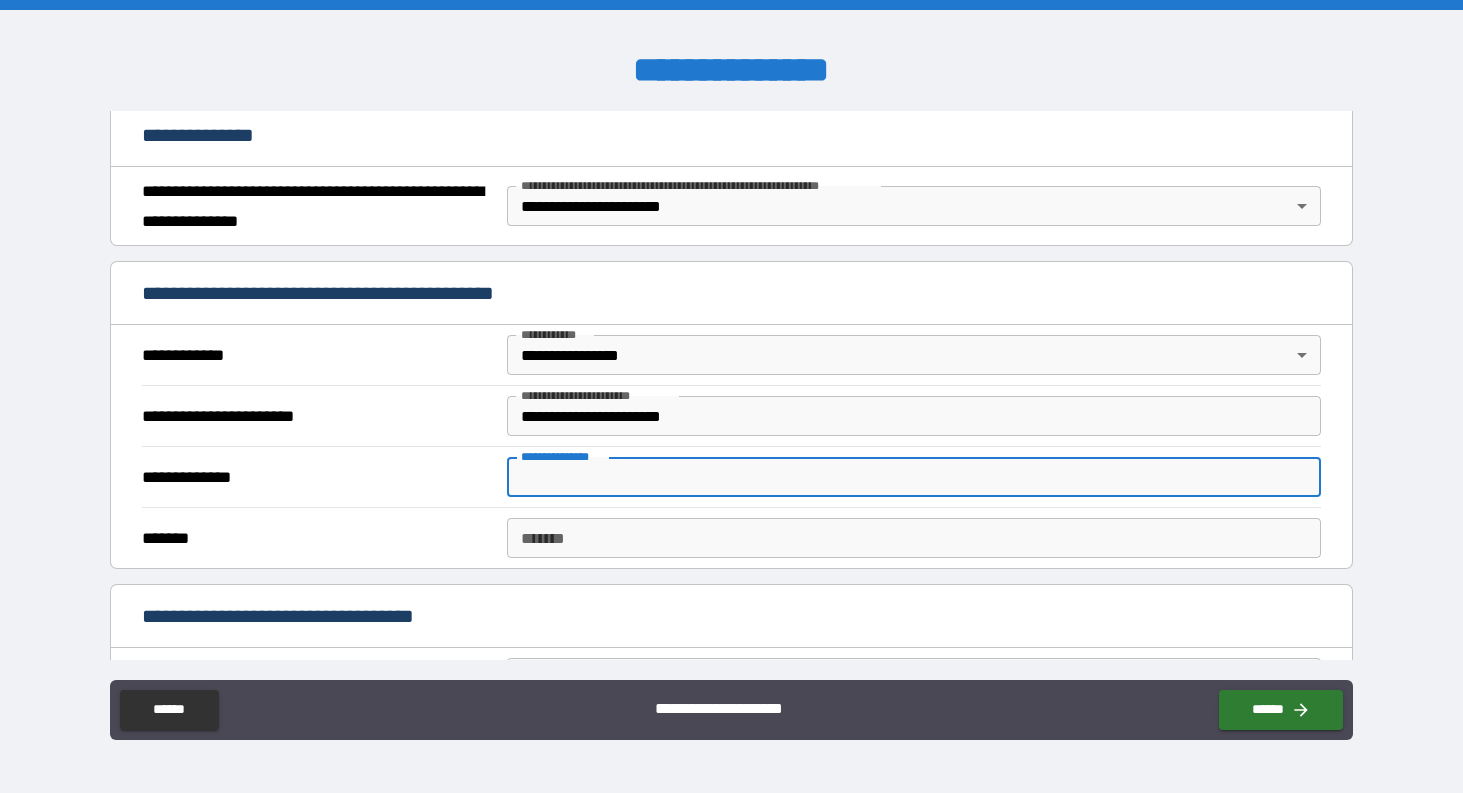 click on "**********" at bounding box center (914, 477) 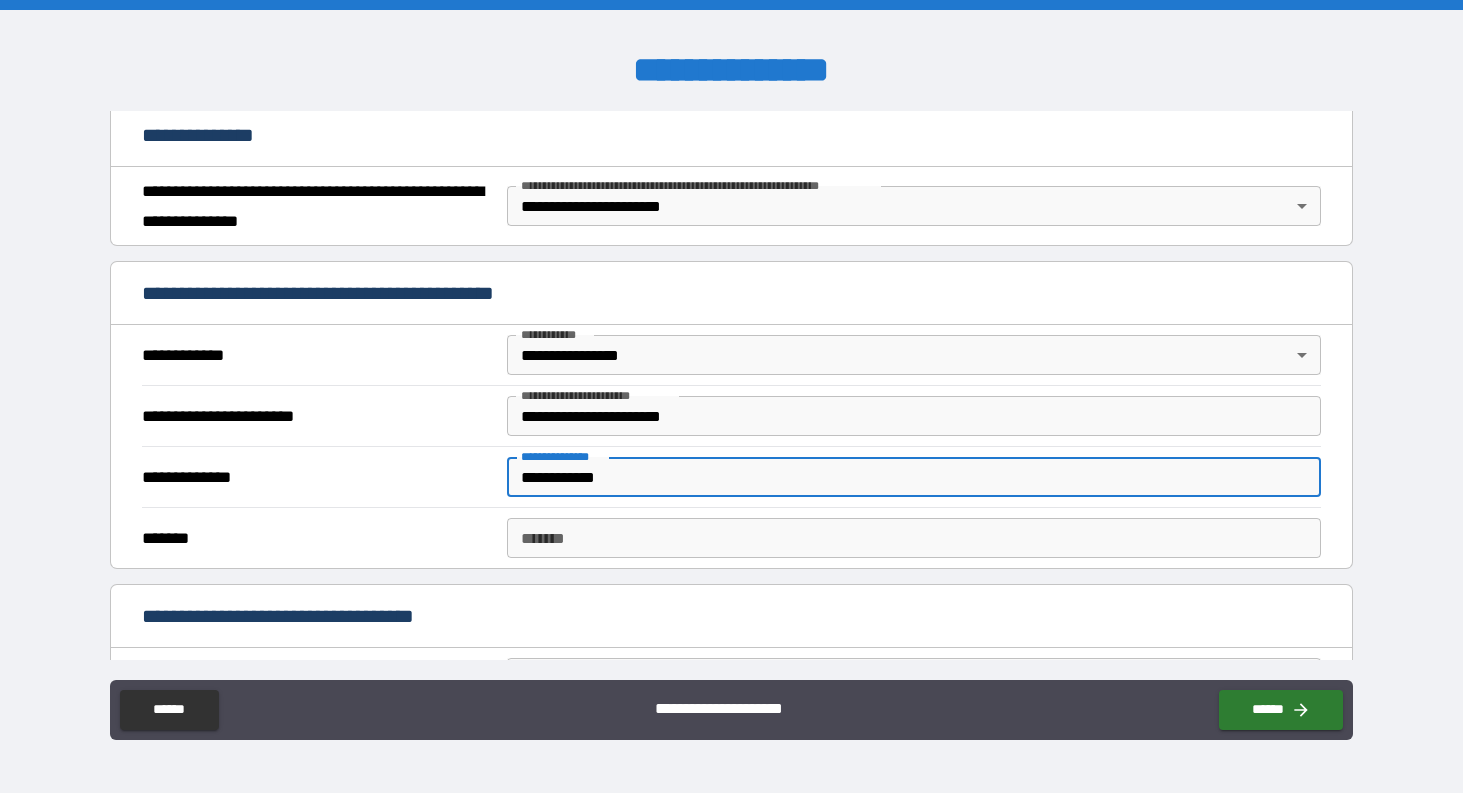 type on "**********" 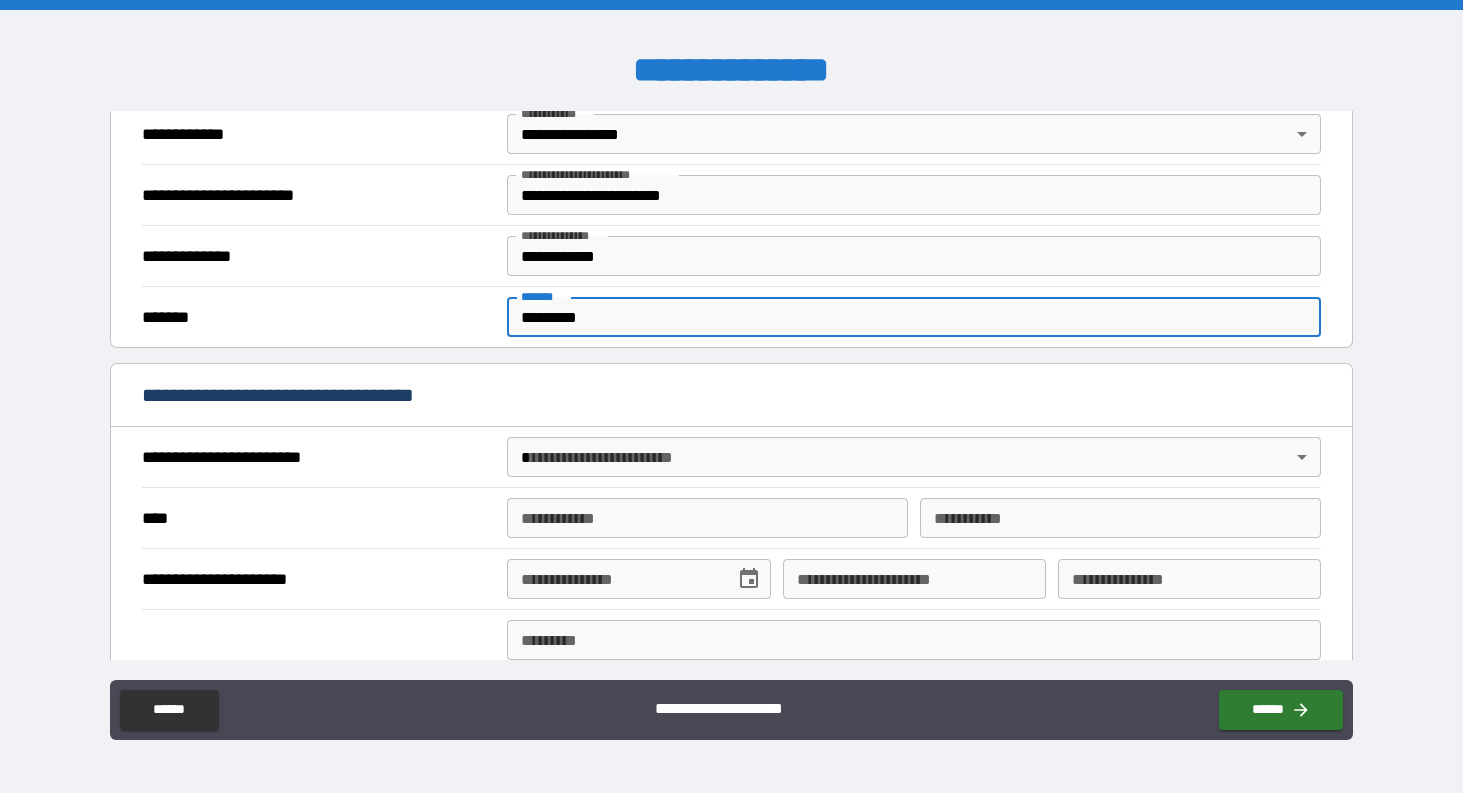 scroll, scrollTop: 464, scrollLeft: 0, axis: vertical 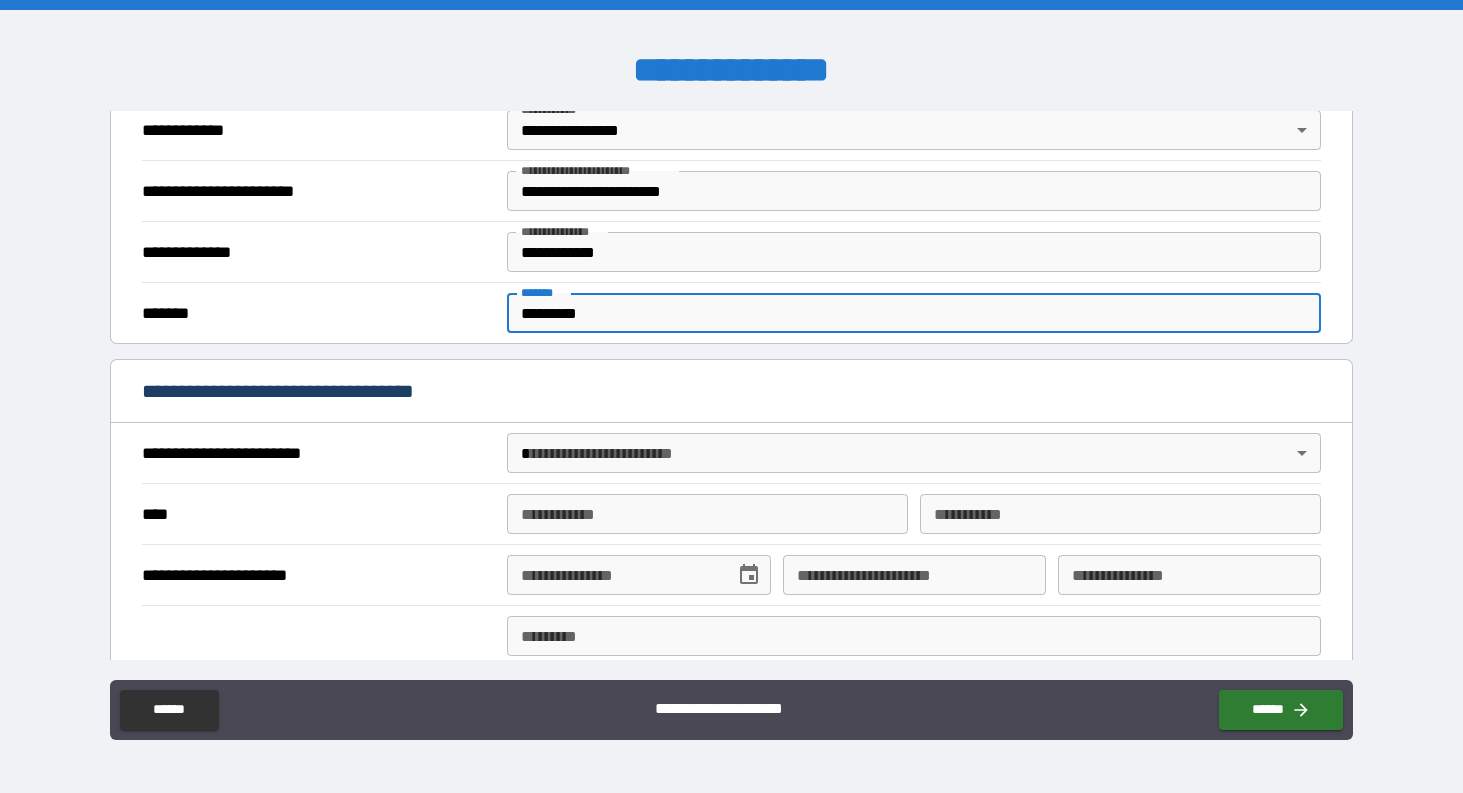 type on "*********" 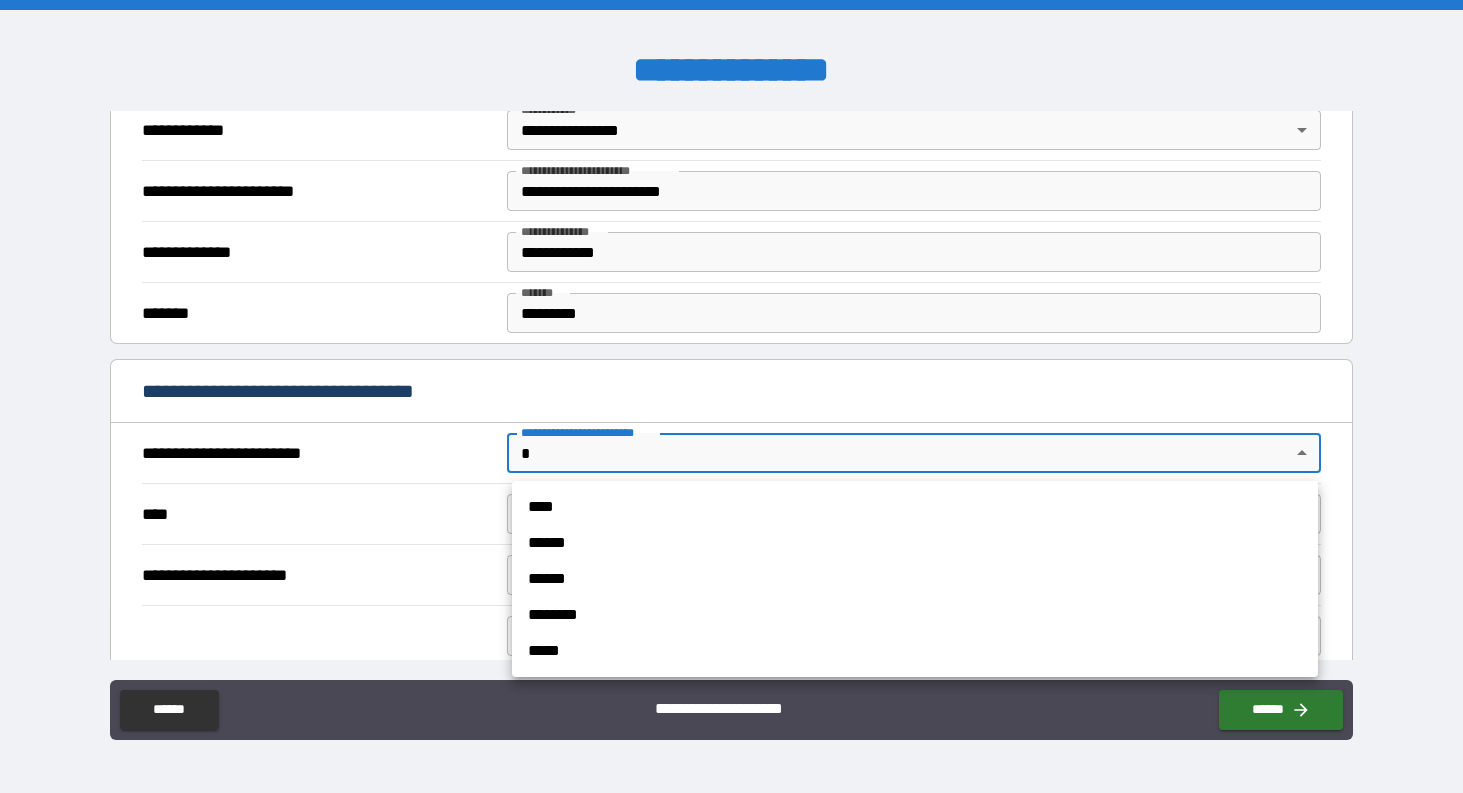click on "****" at bounding box center [915, 507] 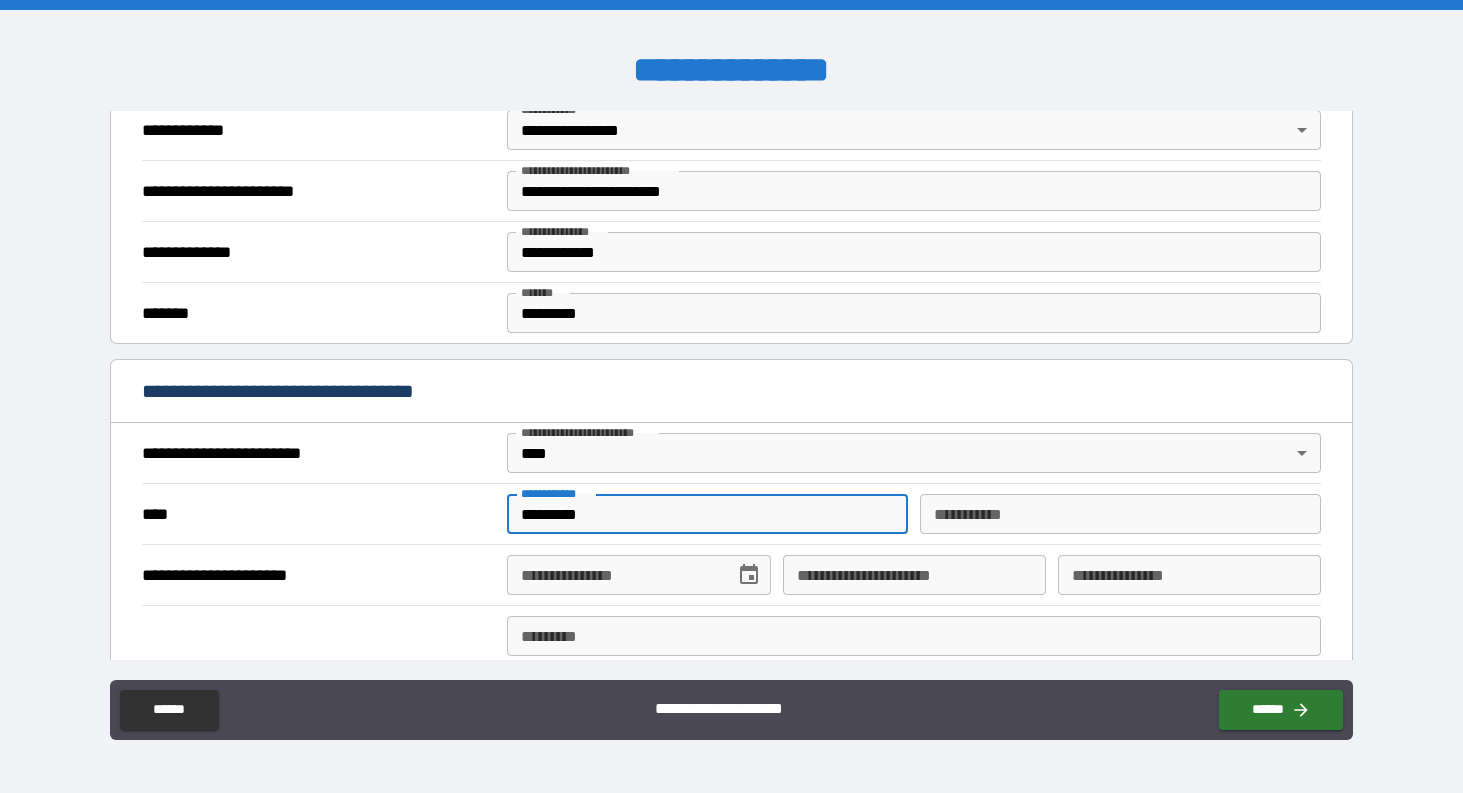 type on "*********" 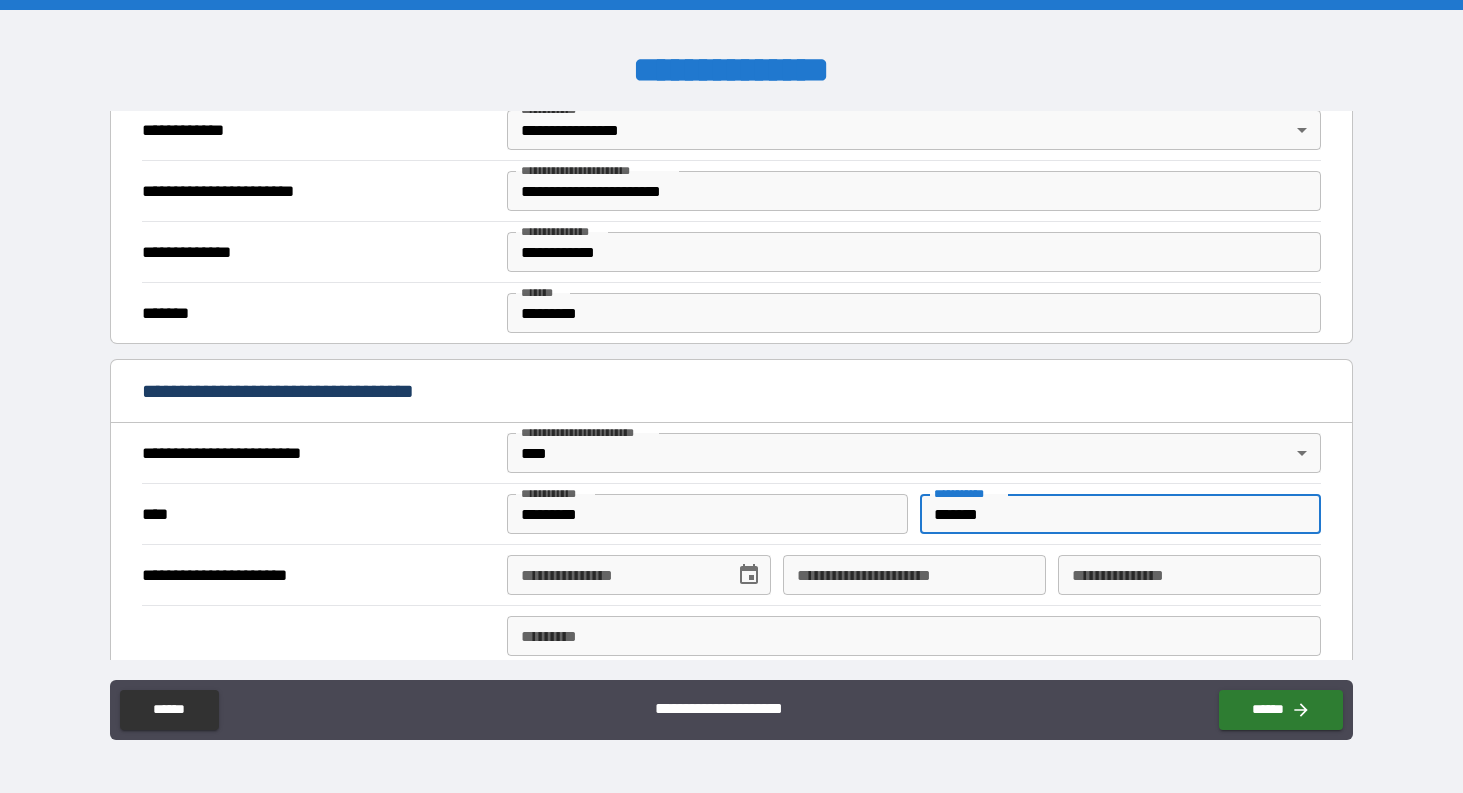 type on "*******" 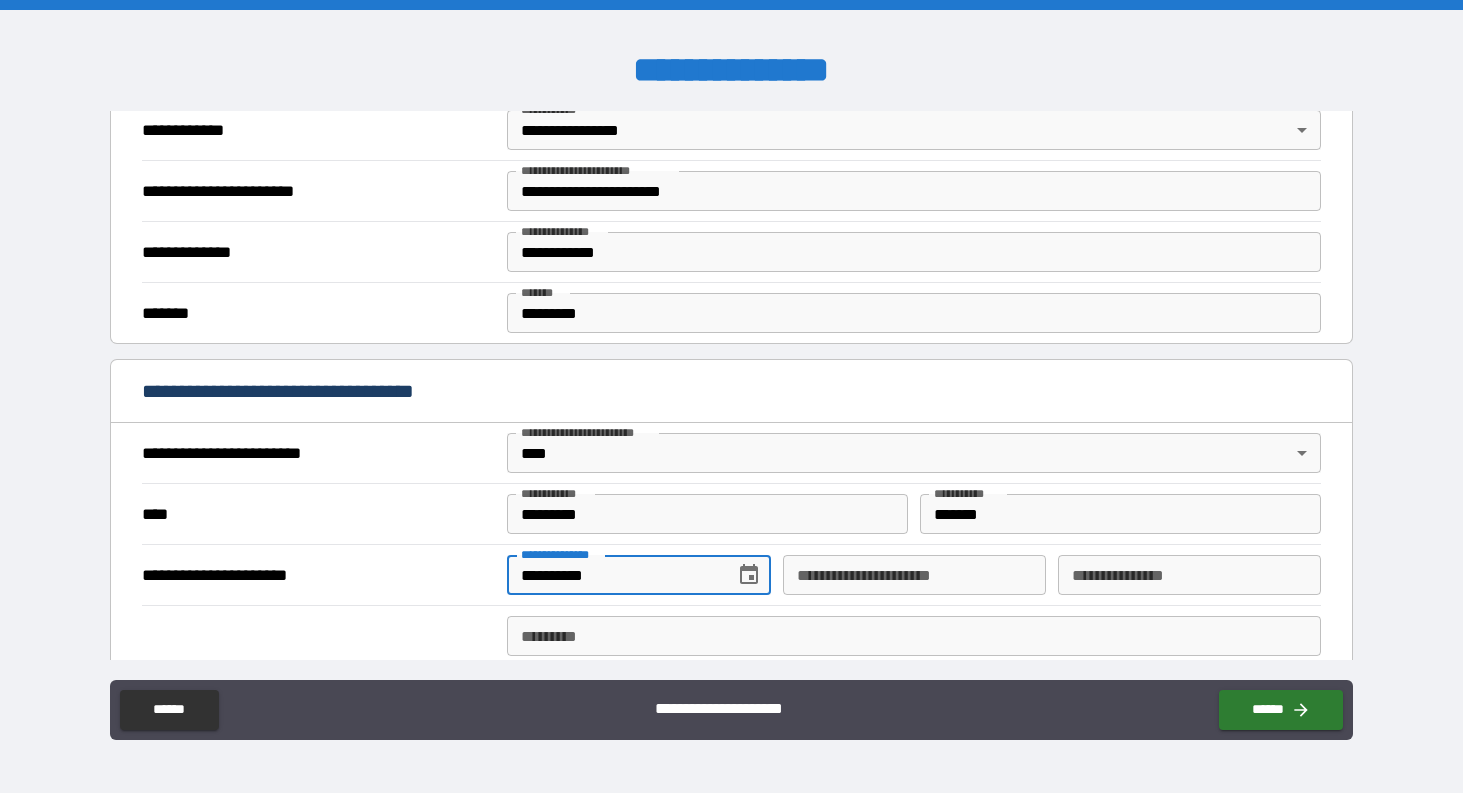 type on "**********" 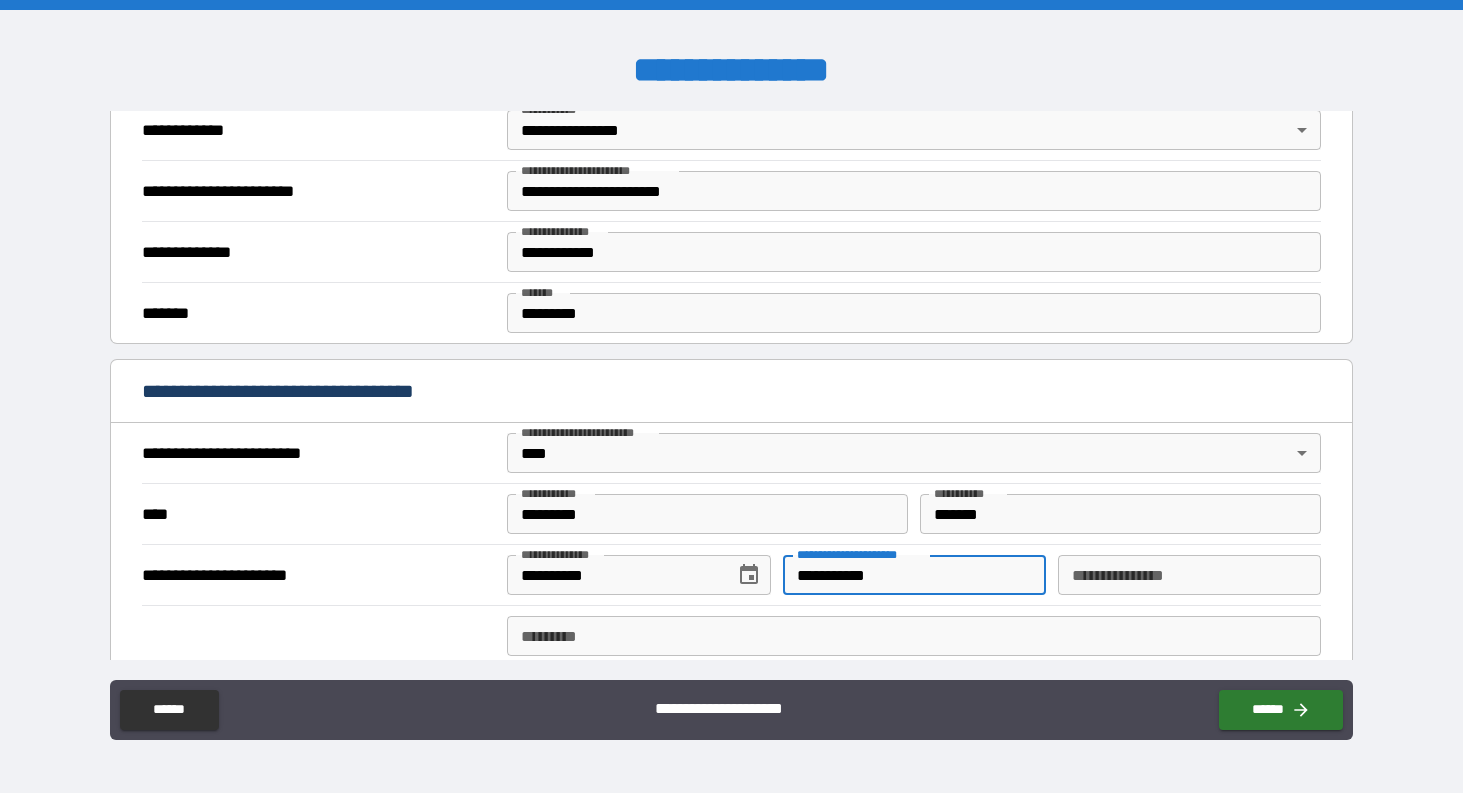 type on "**********" 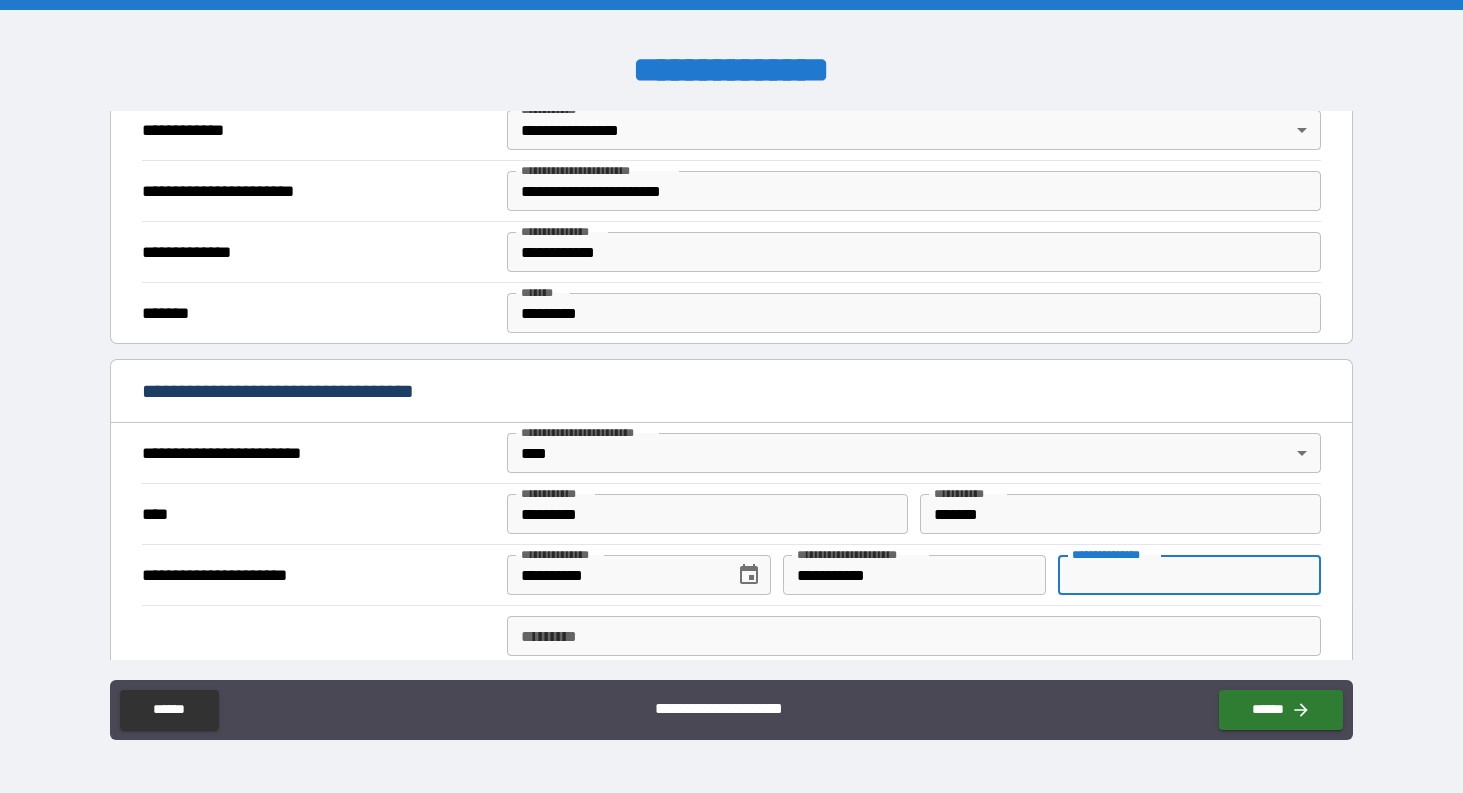 click on "**********" at bounding box center [1189, 575] 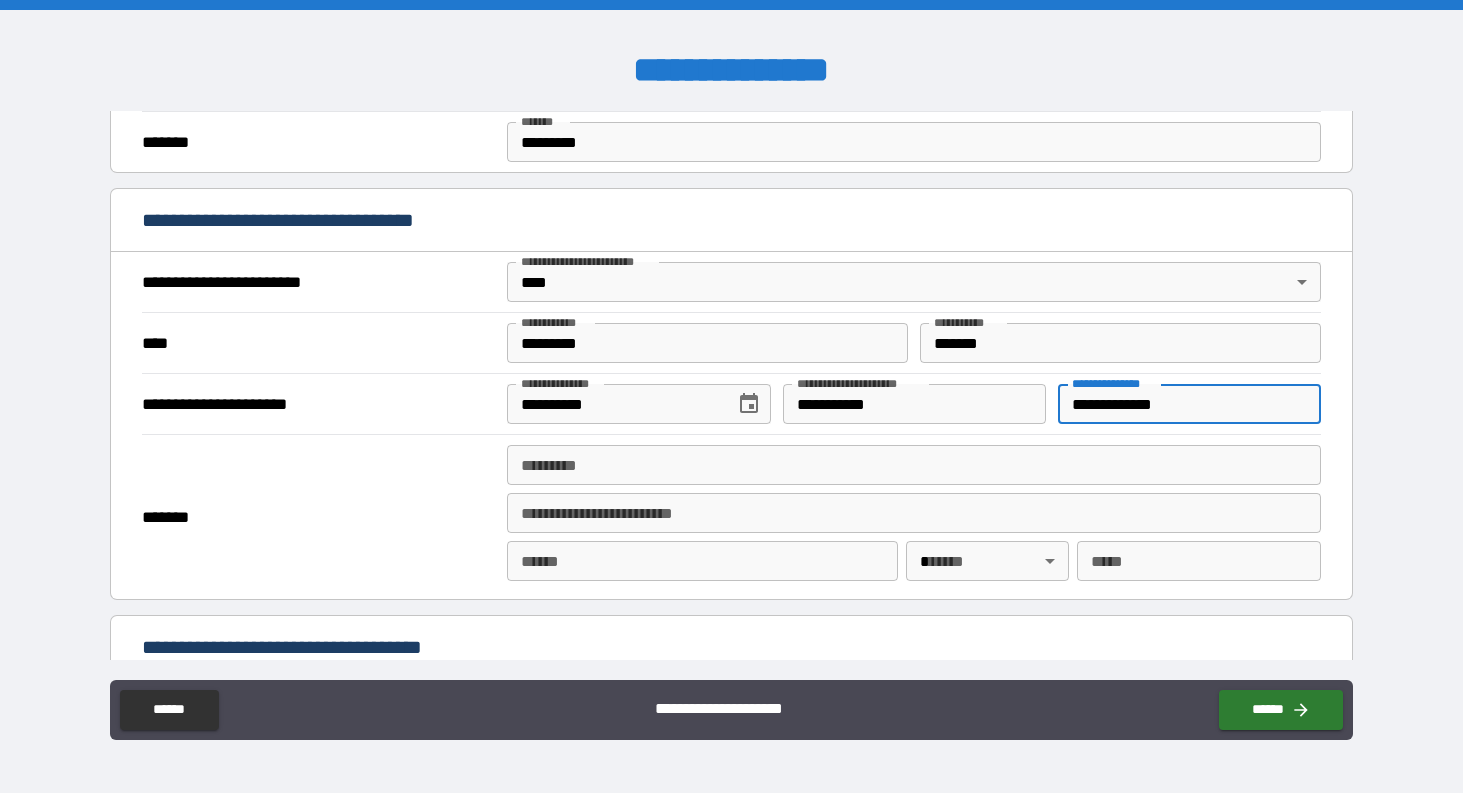 scroll, scrollTop: 639, scrollLeft: 0, axis: vertical 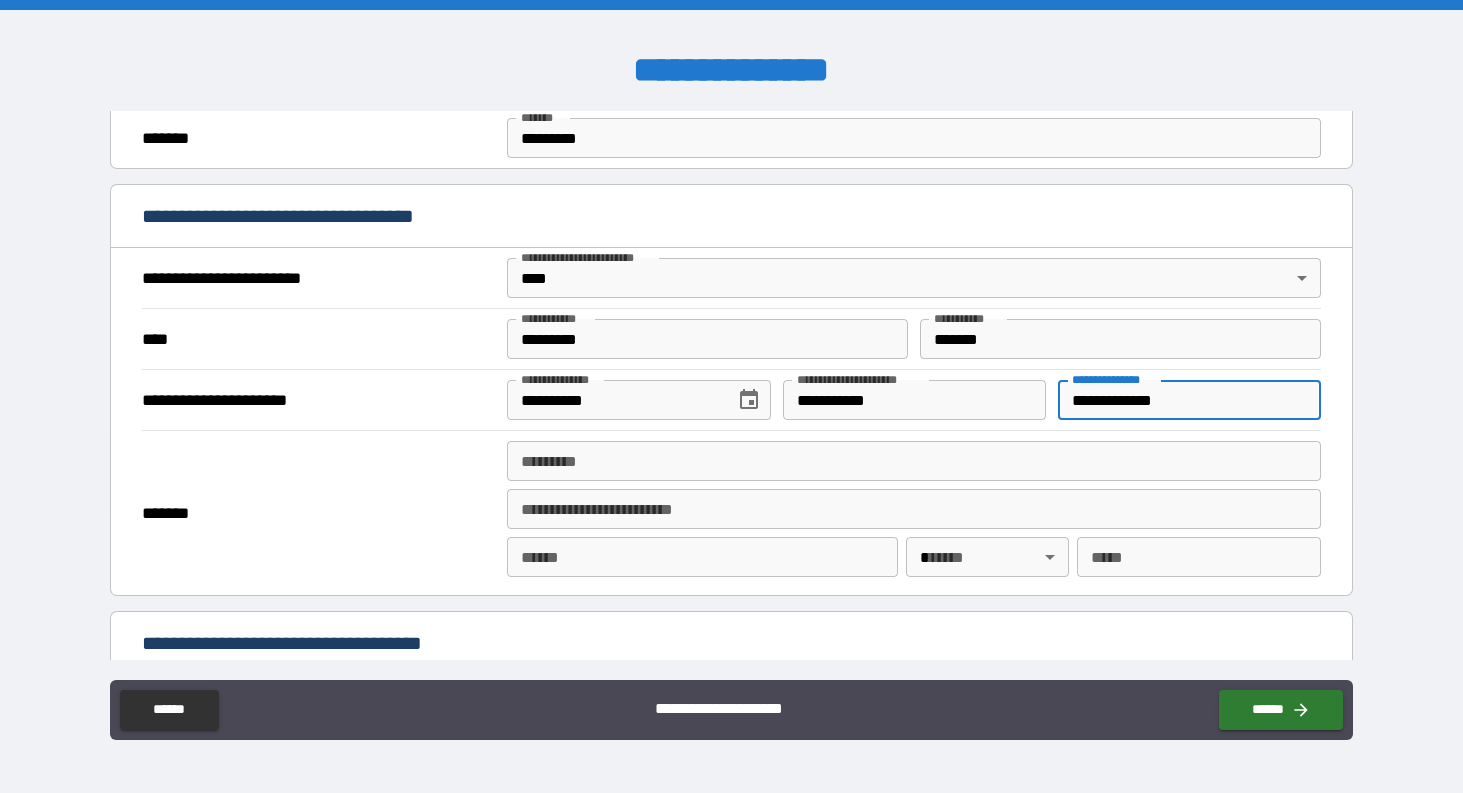 type on "**********" 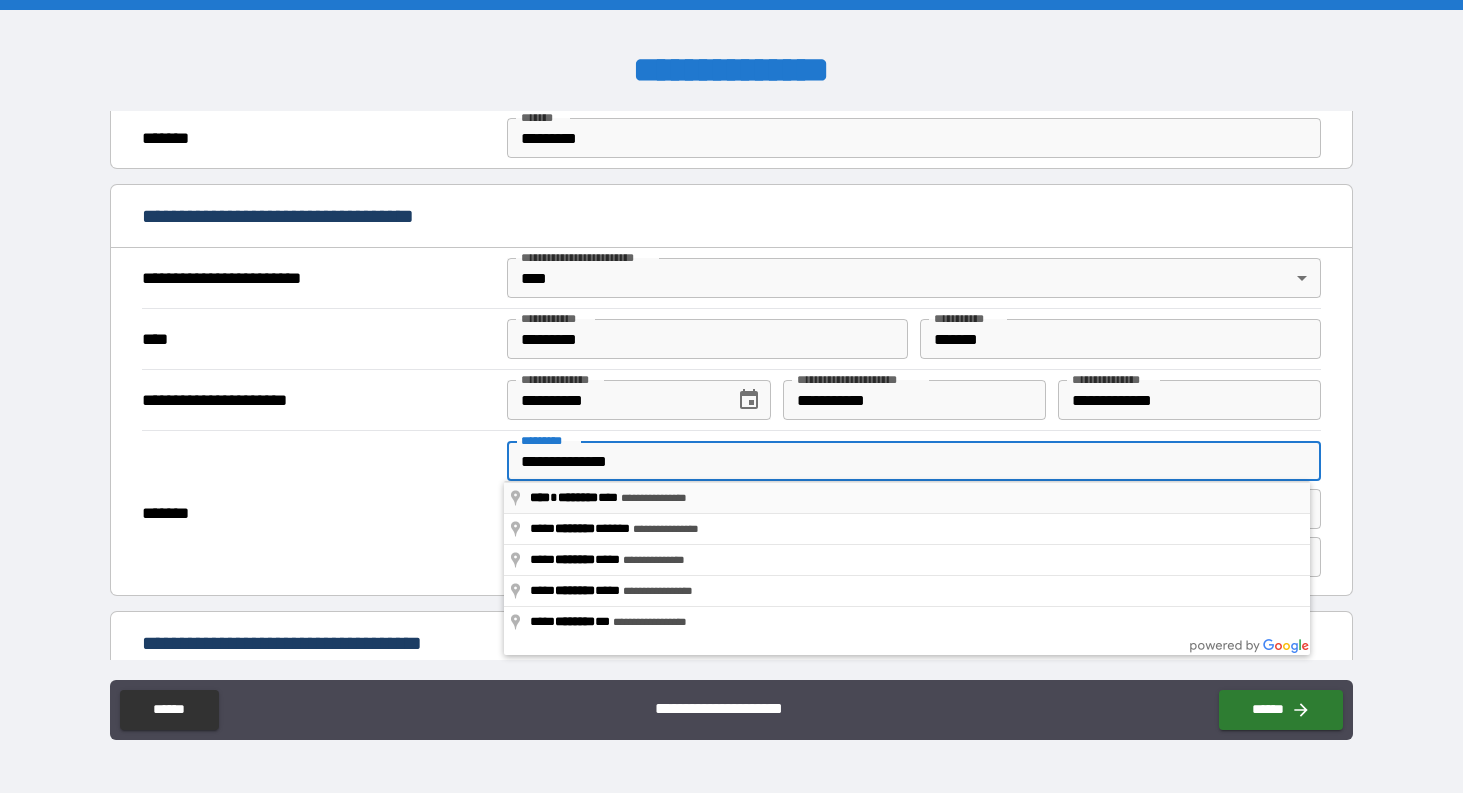 type on "**********" 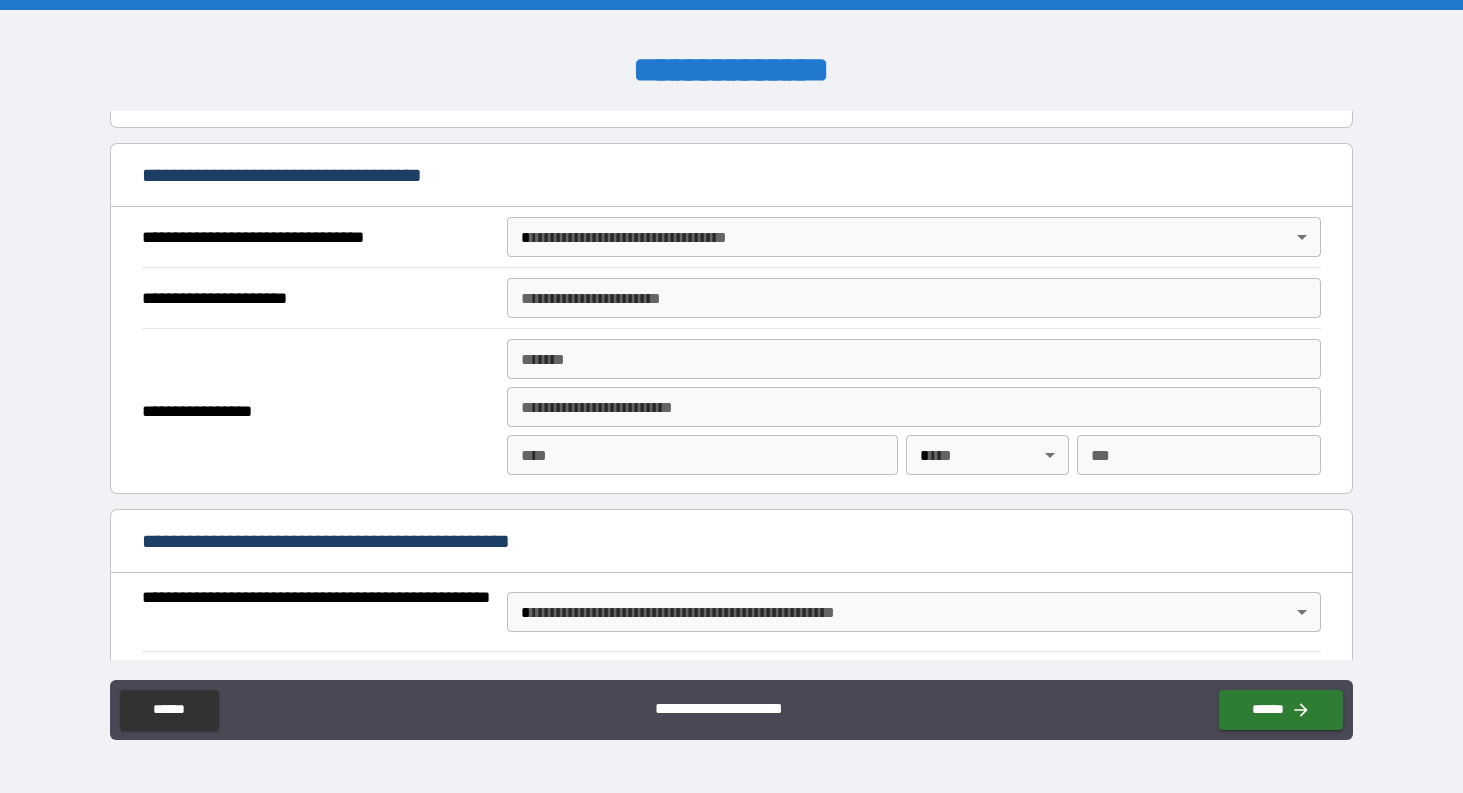 scroll, scrollTop: 1110, scrollLeft: 0, axis: vertical 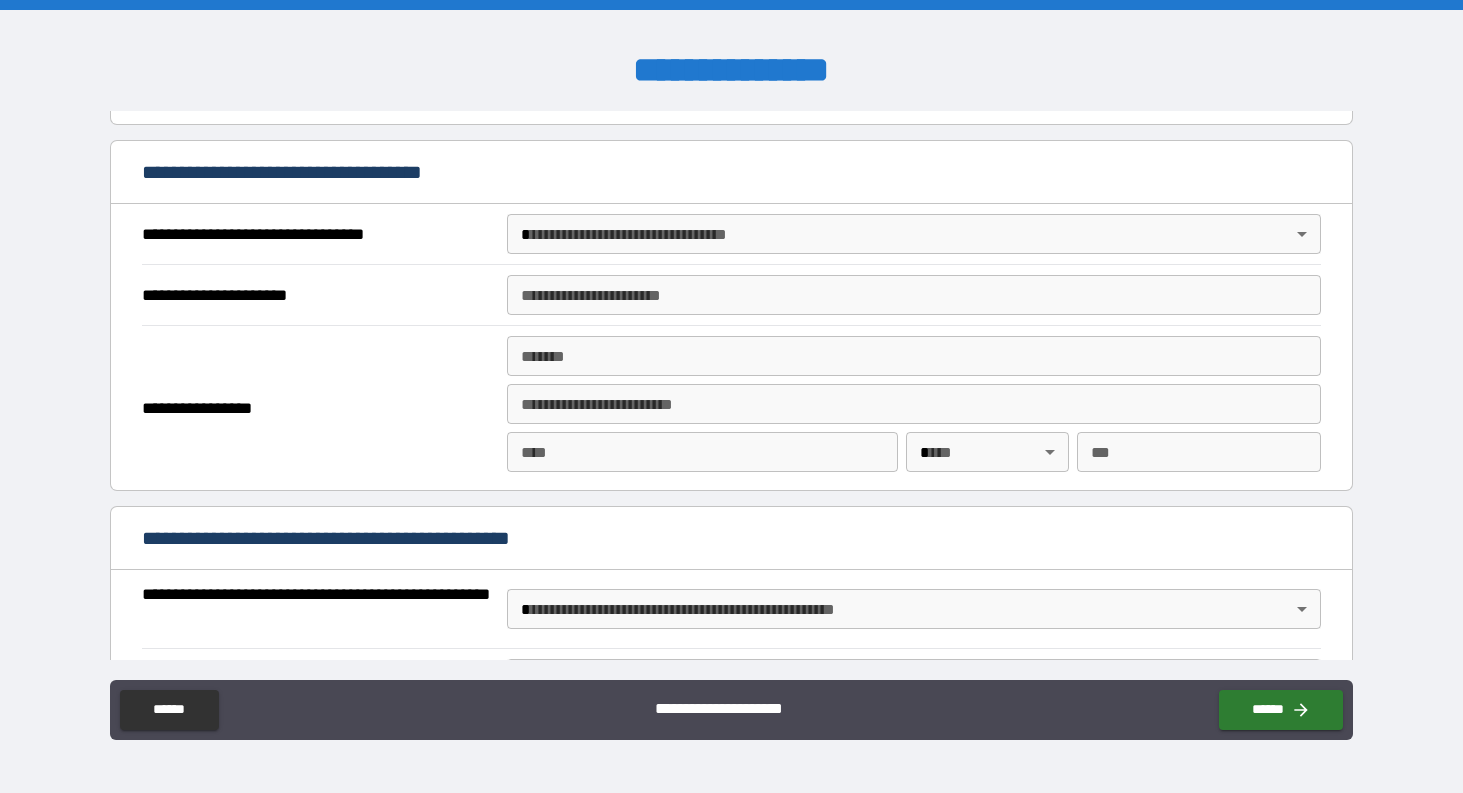click on "**********" at bounding box center (731, 396) 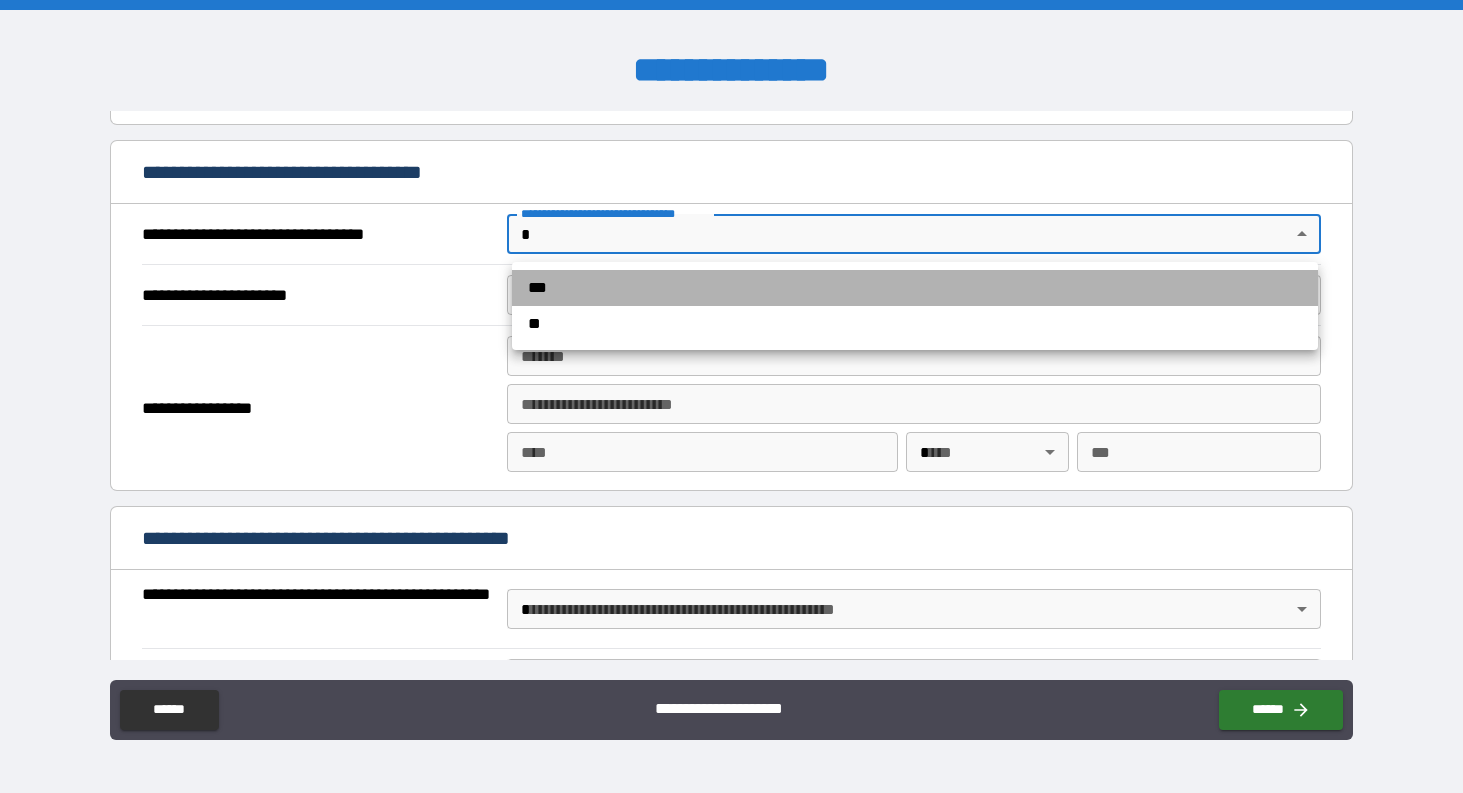 click on "***" at bounding box center (915, 288) 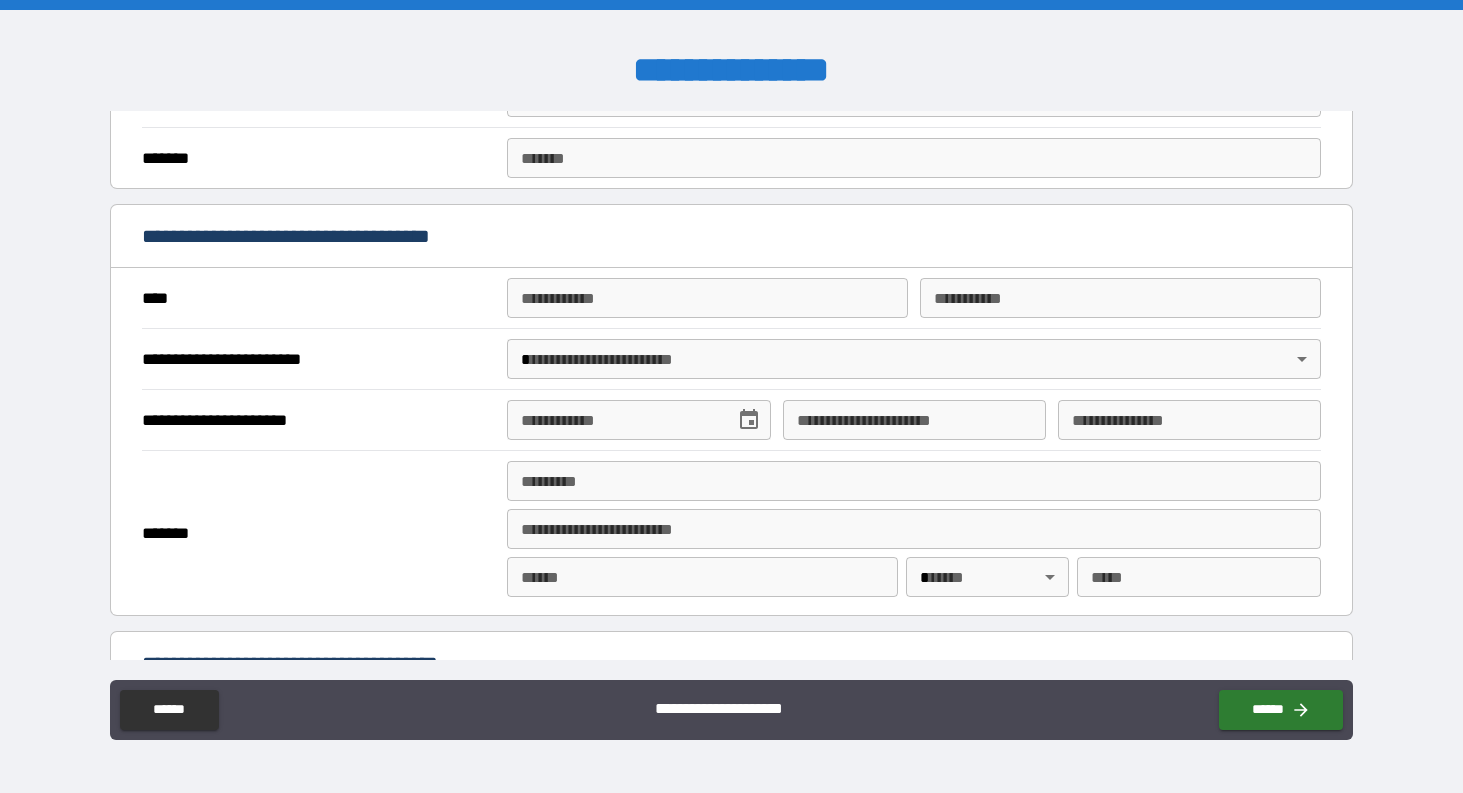 scroll, scrollTop: 1808, scrollLeft: 0, axis: vertical 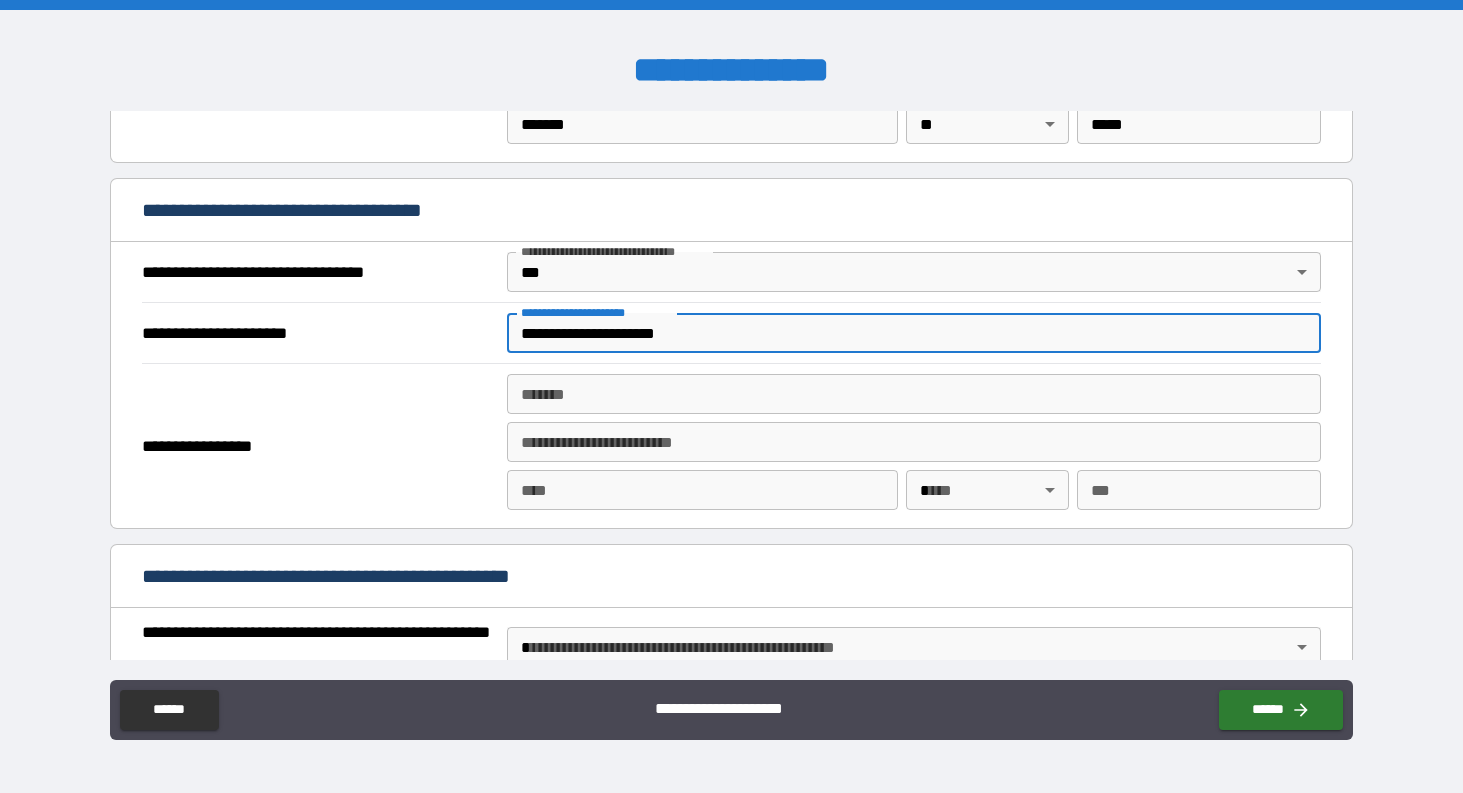 type on "**********" 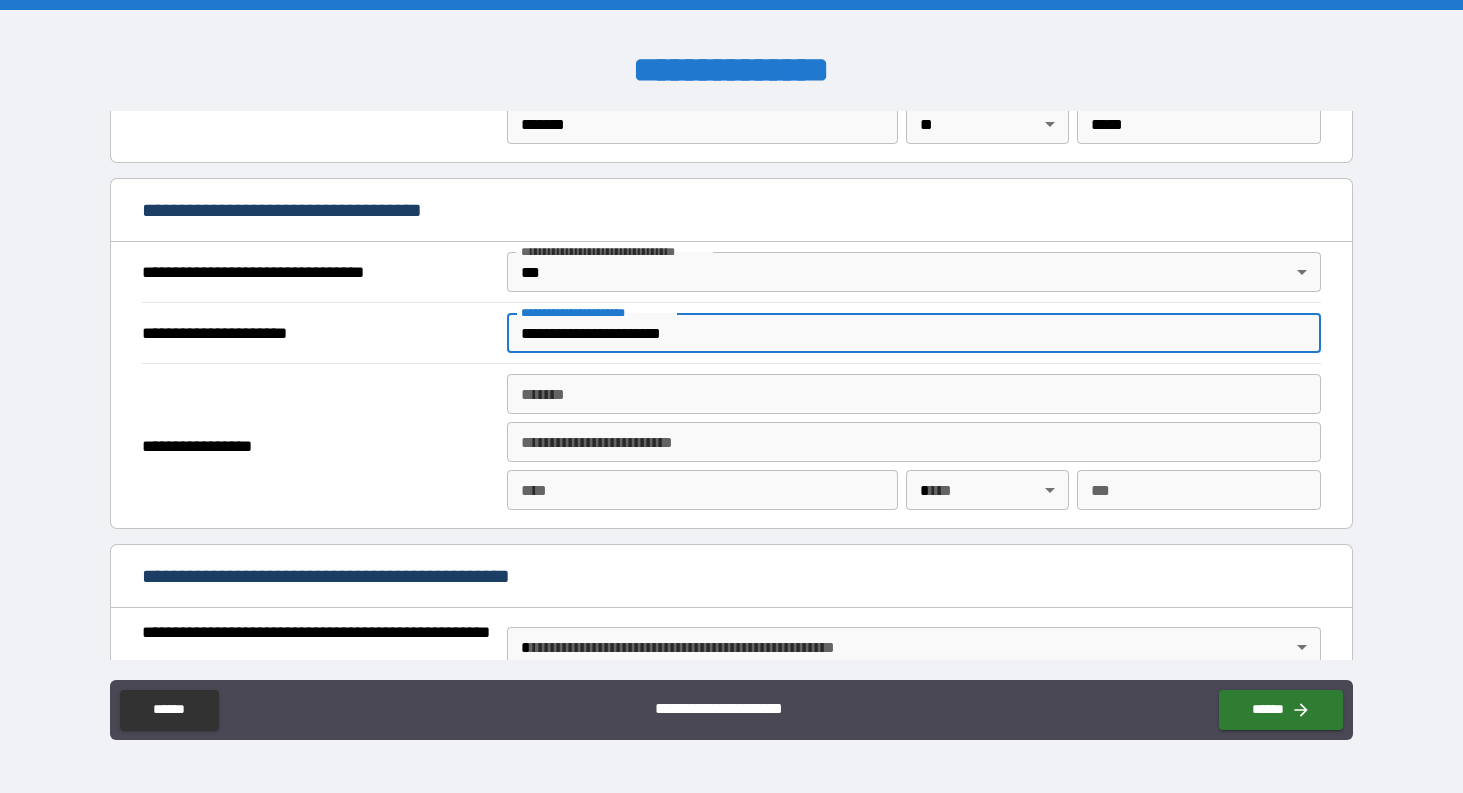 drag, startPoint x: 790, startPoint y: 331, endPoint x: 274, endPoint y: 325, distance: 516.0349 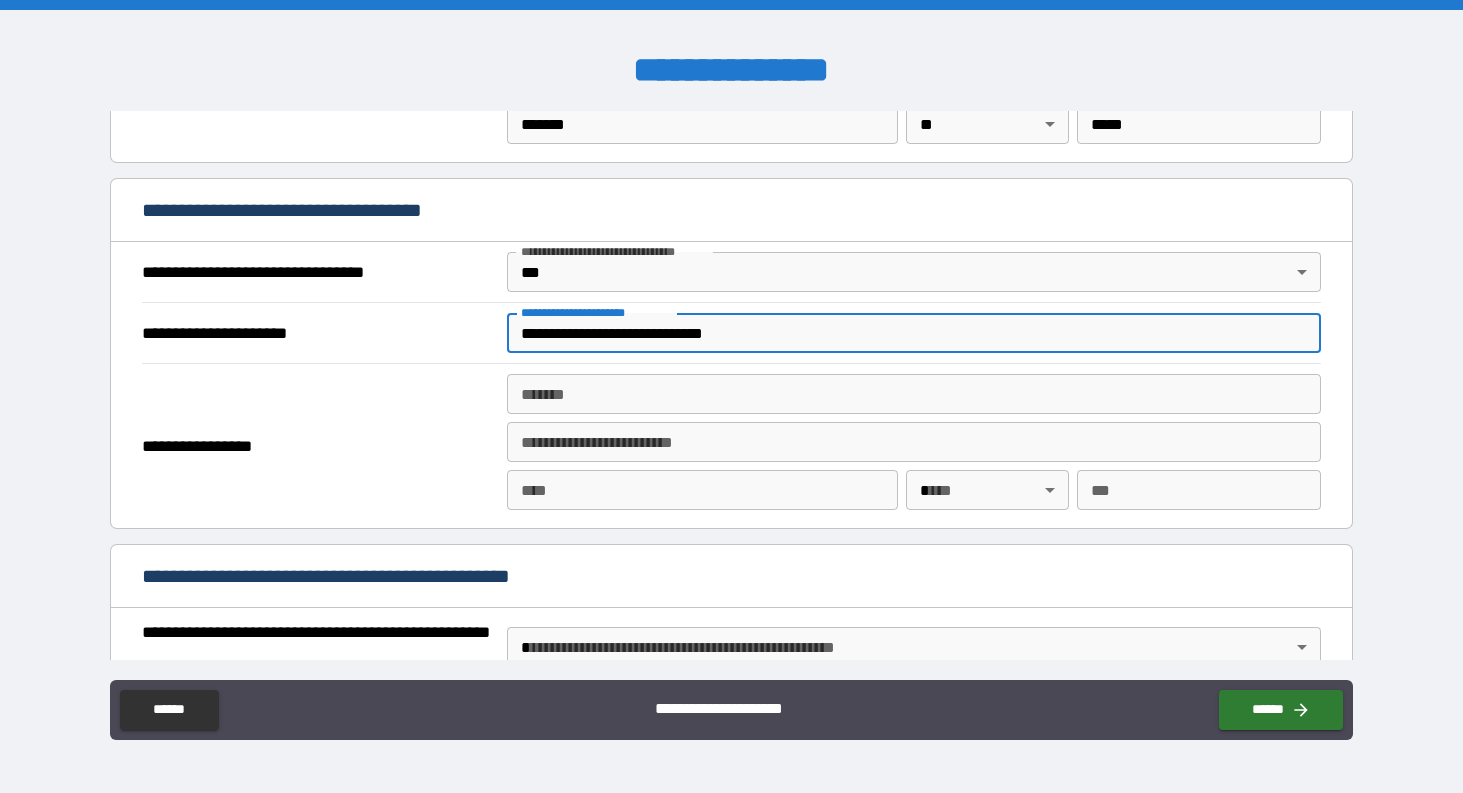 type on "**********" 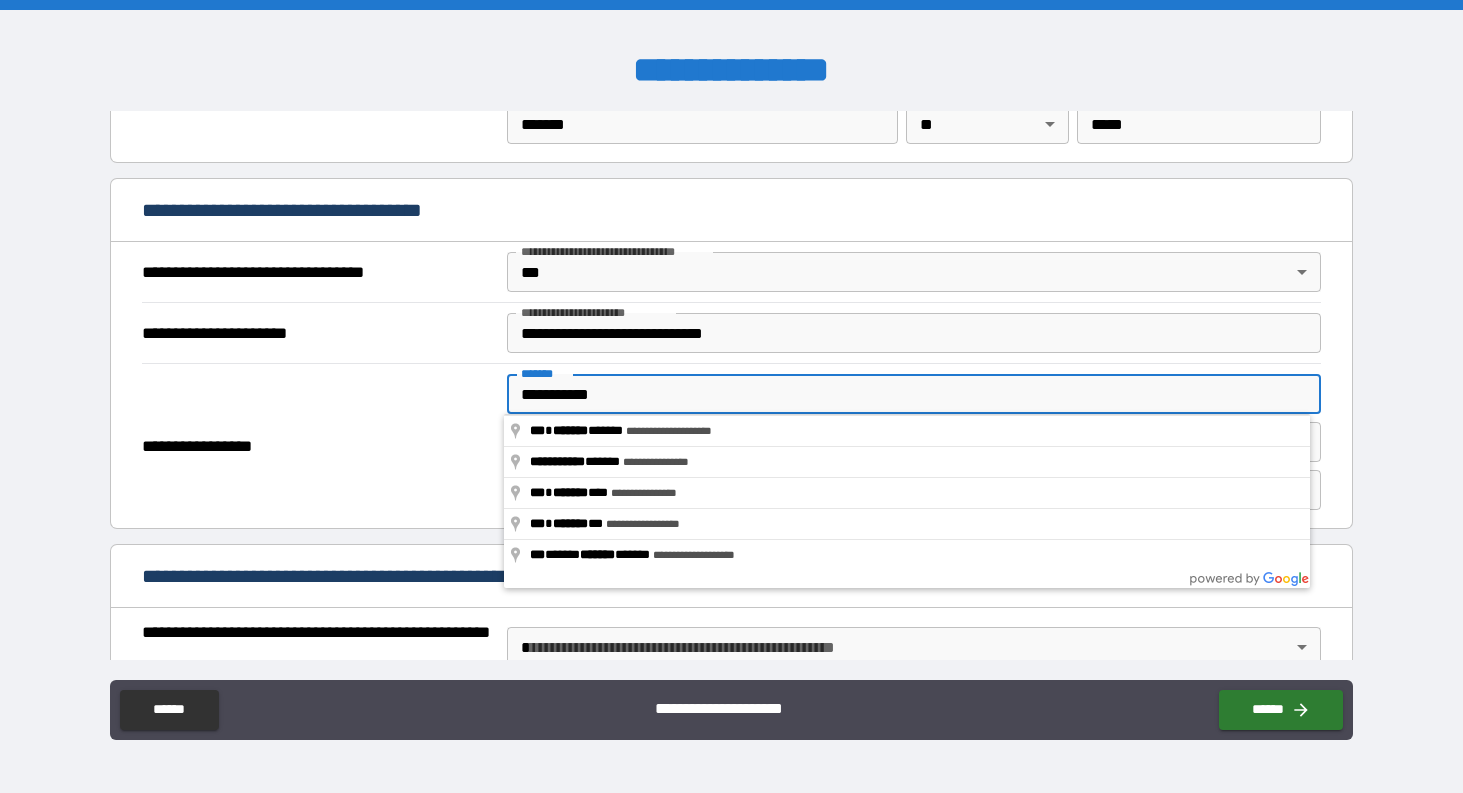 type on "**********" 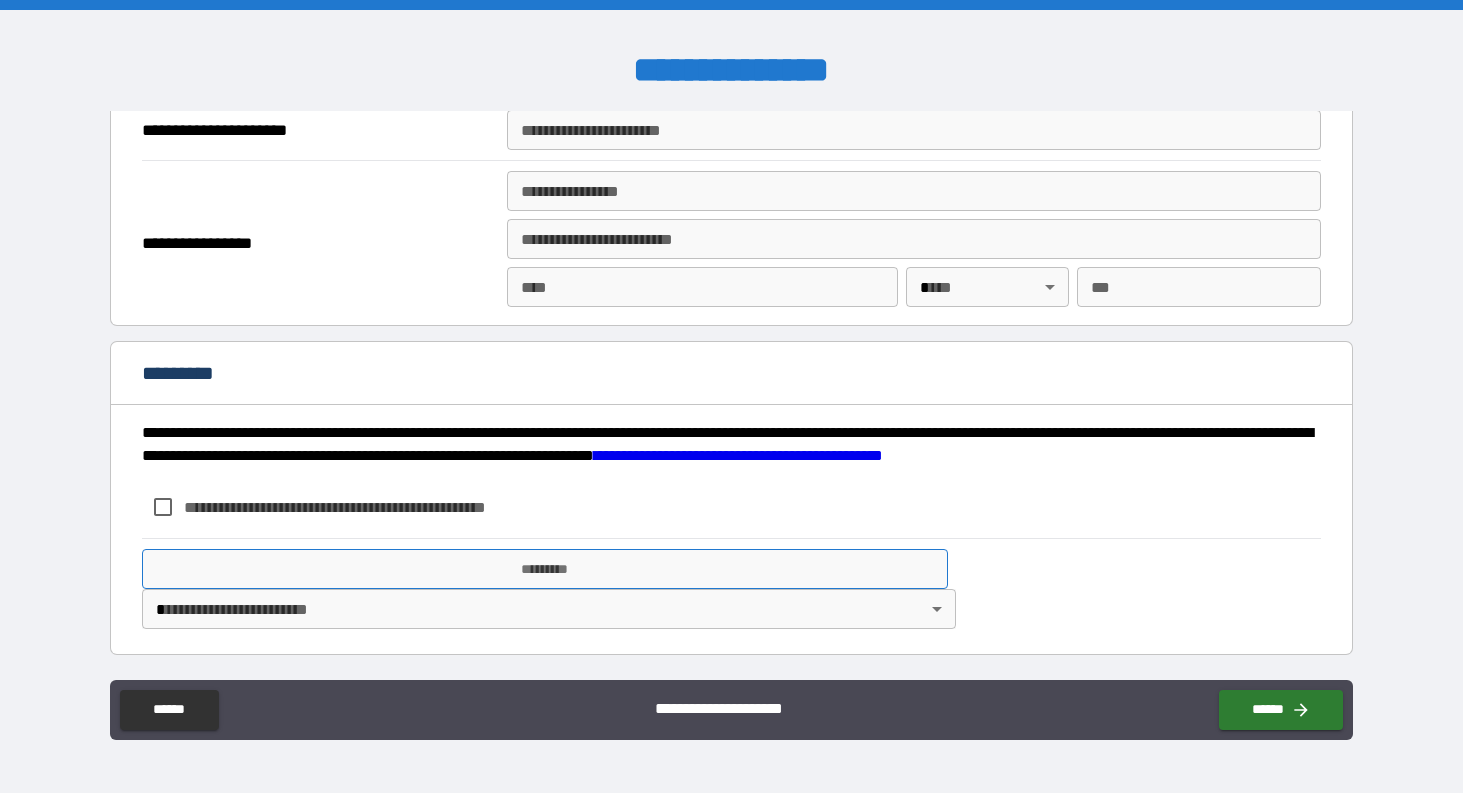 scroll, scrollTop: 2470, scrollLeft: 0, axis: vertical 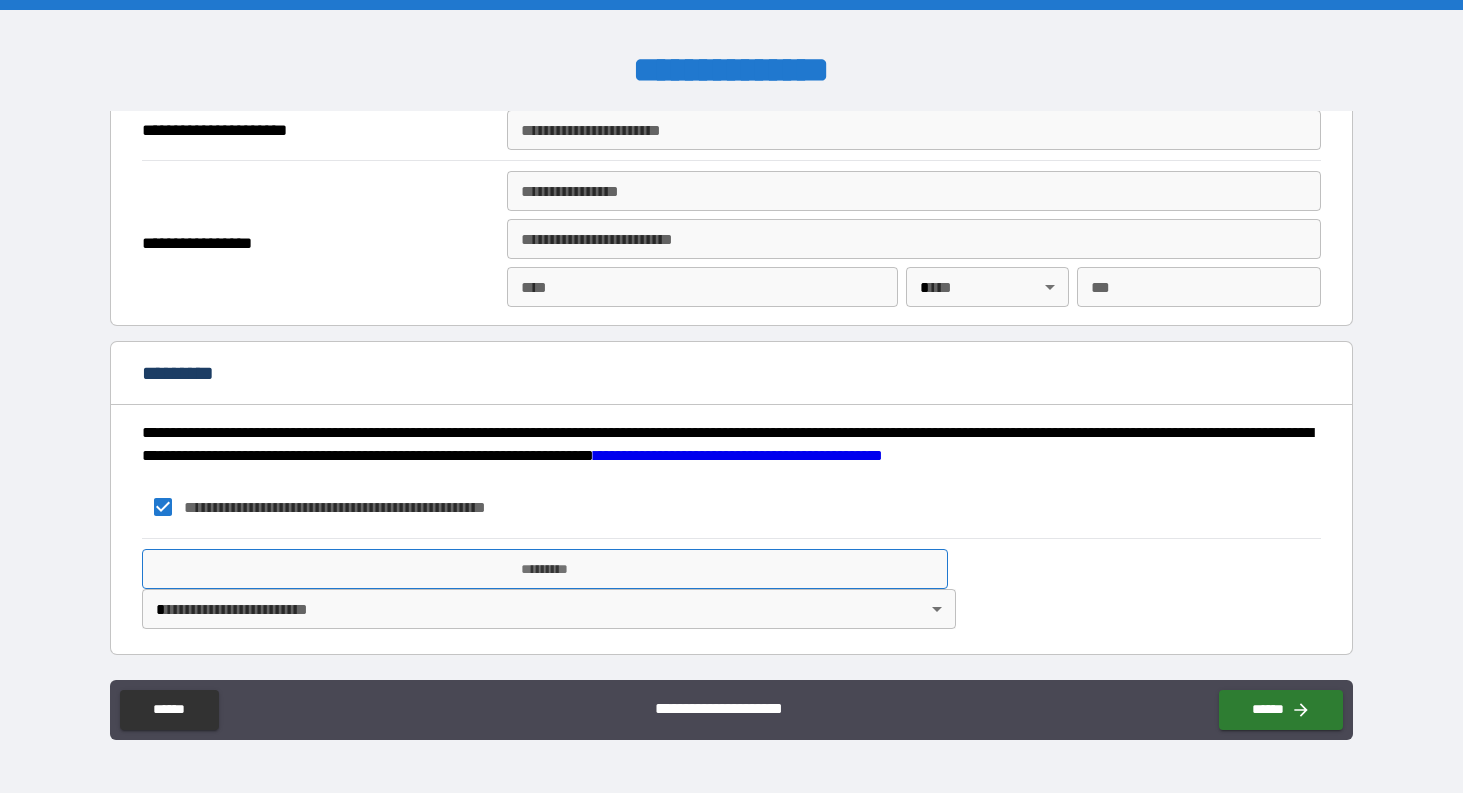 click on "*********" at bounding box center (545, 569) 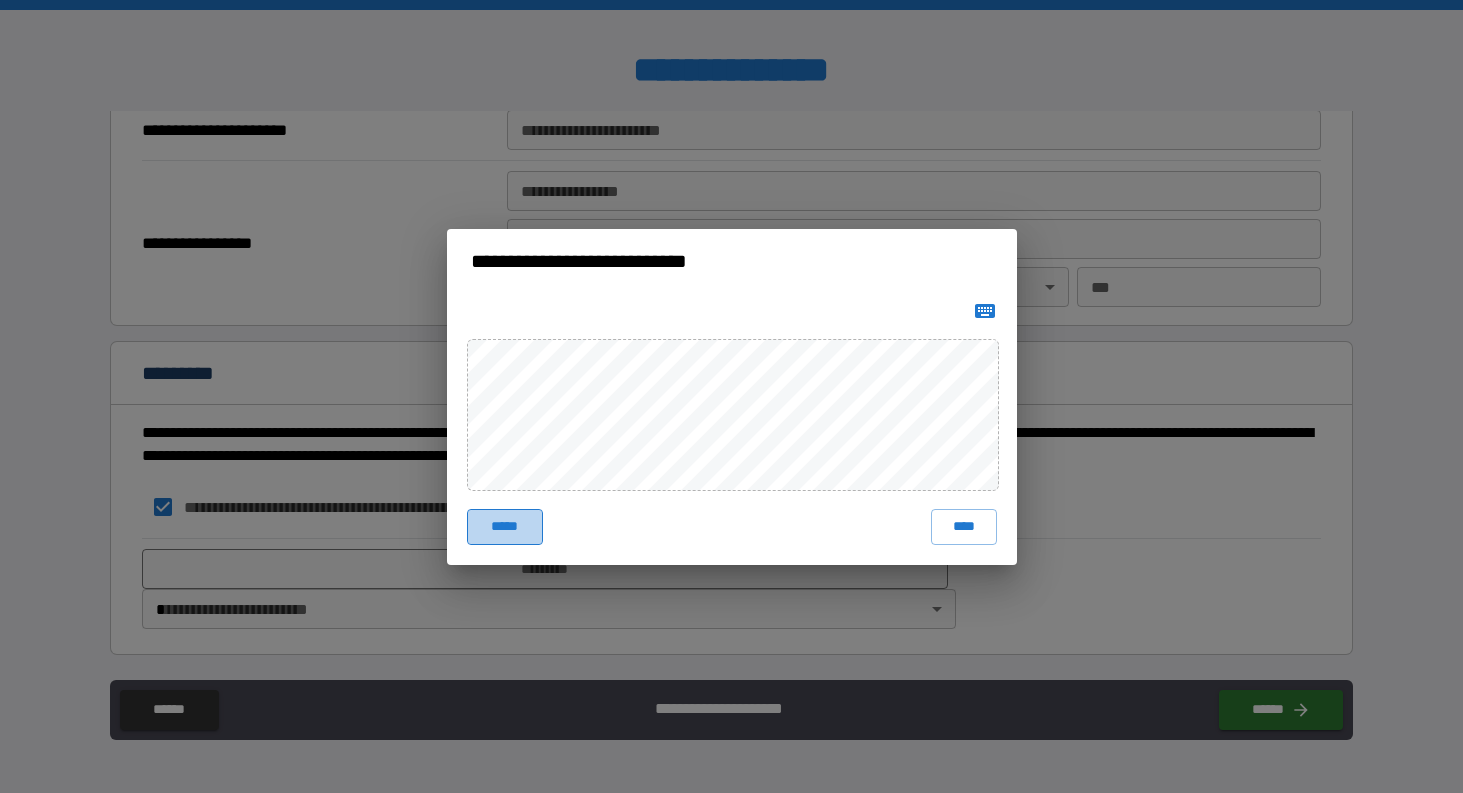 click on "*****" at bounding box center (505, 527) 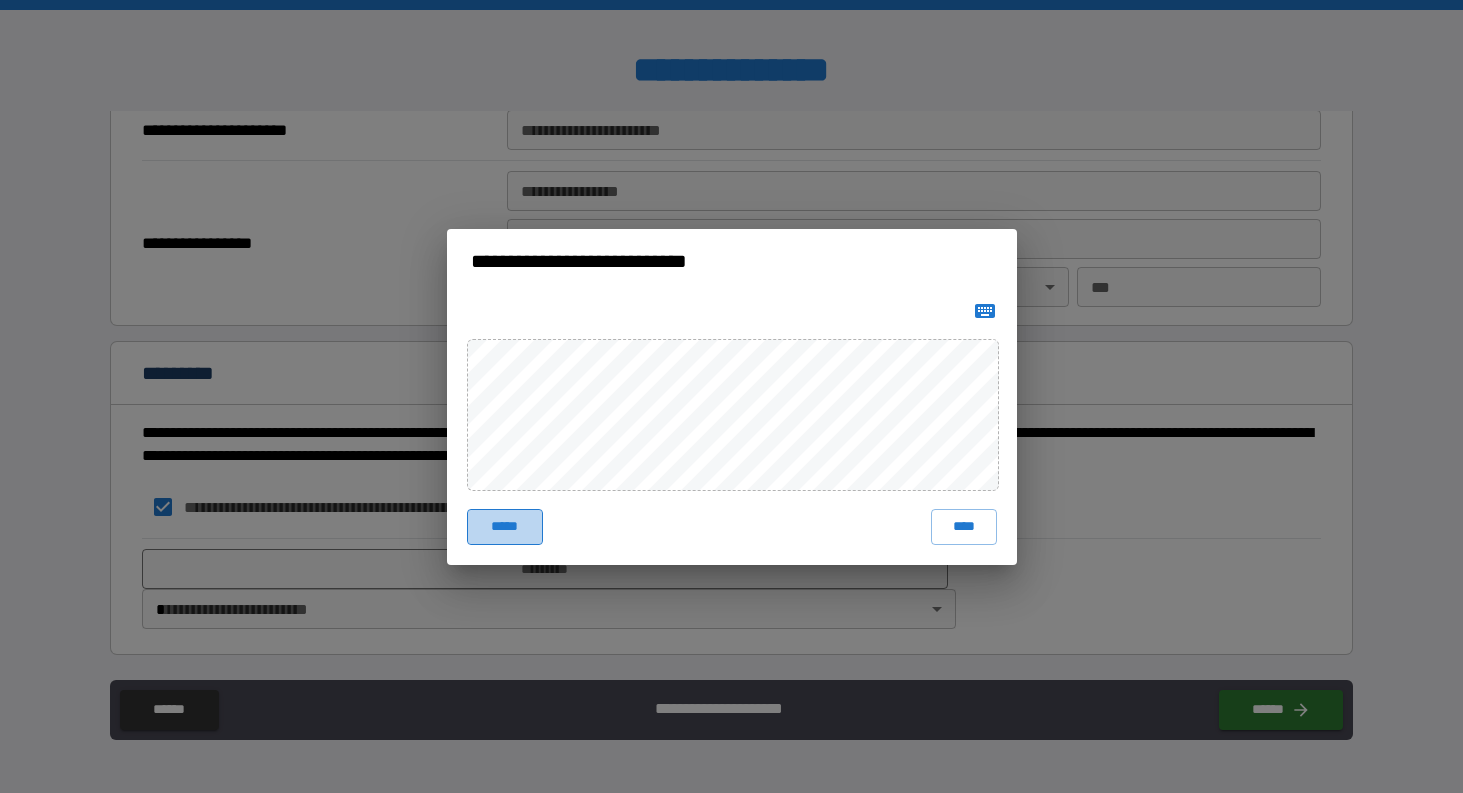 click on "*****" at bounding box center [505, 527] 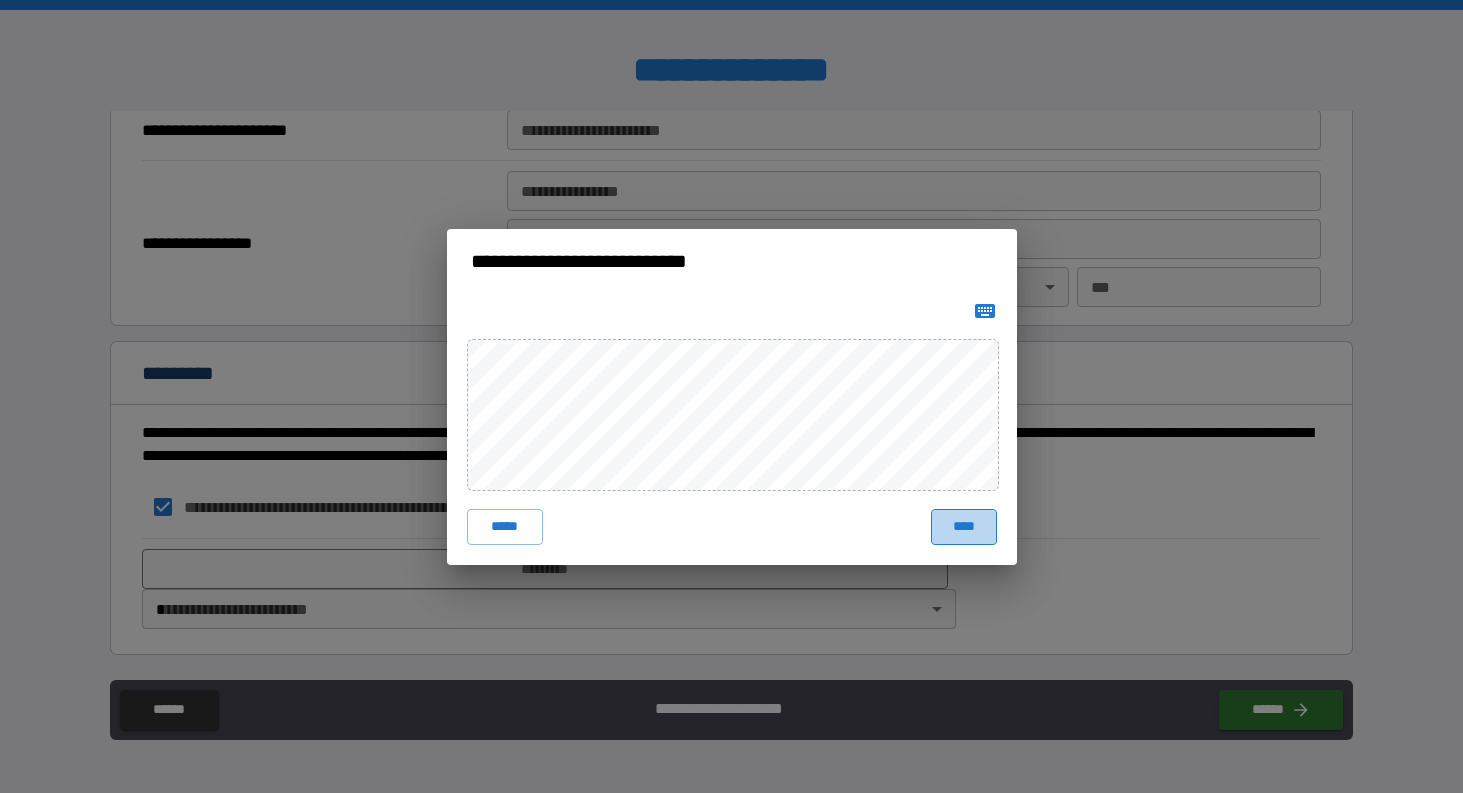click on "****" at bounding box center [964, 527] 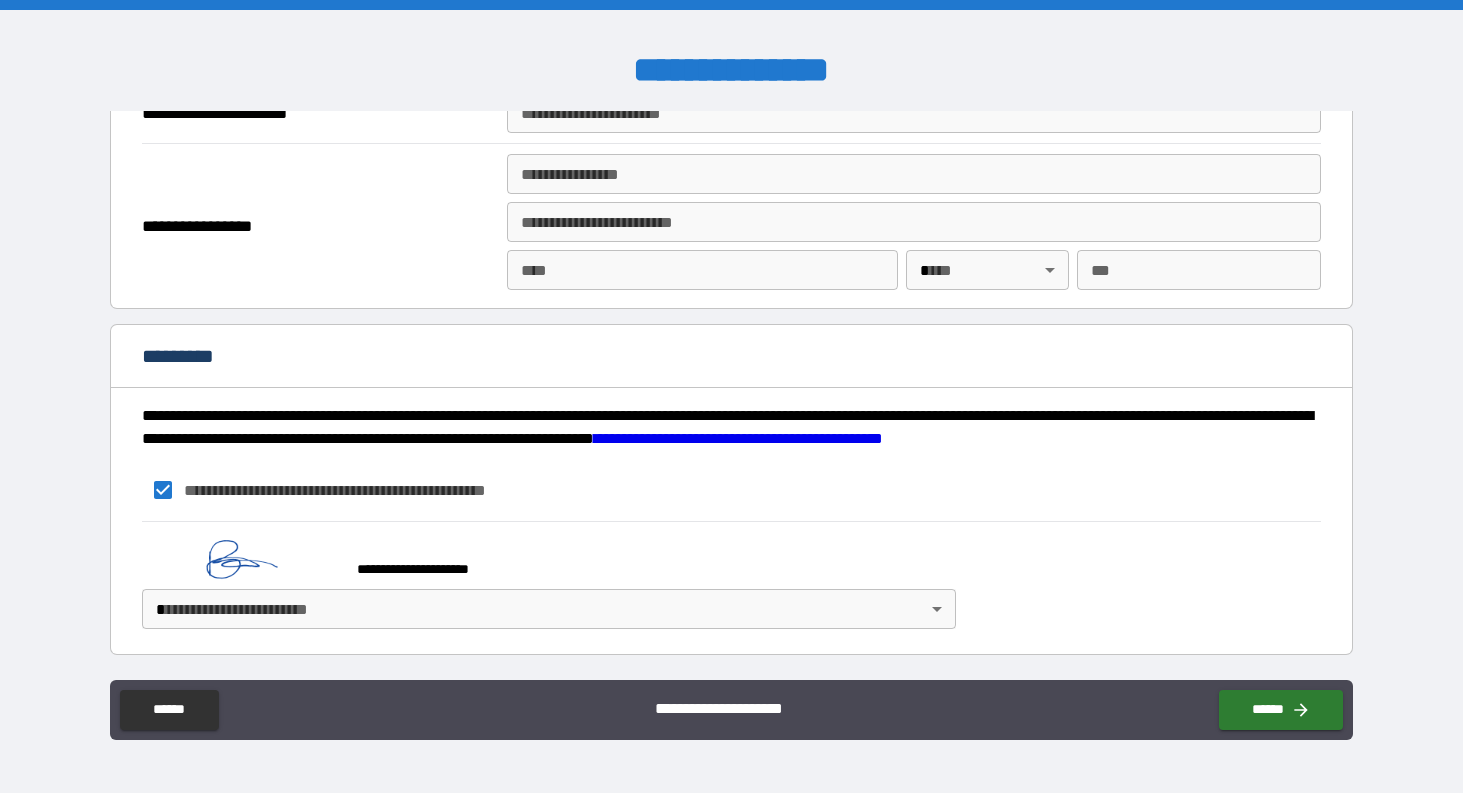 scroll, scrollTop: 2487, scrollLeft: 0, axis: vertical 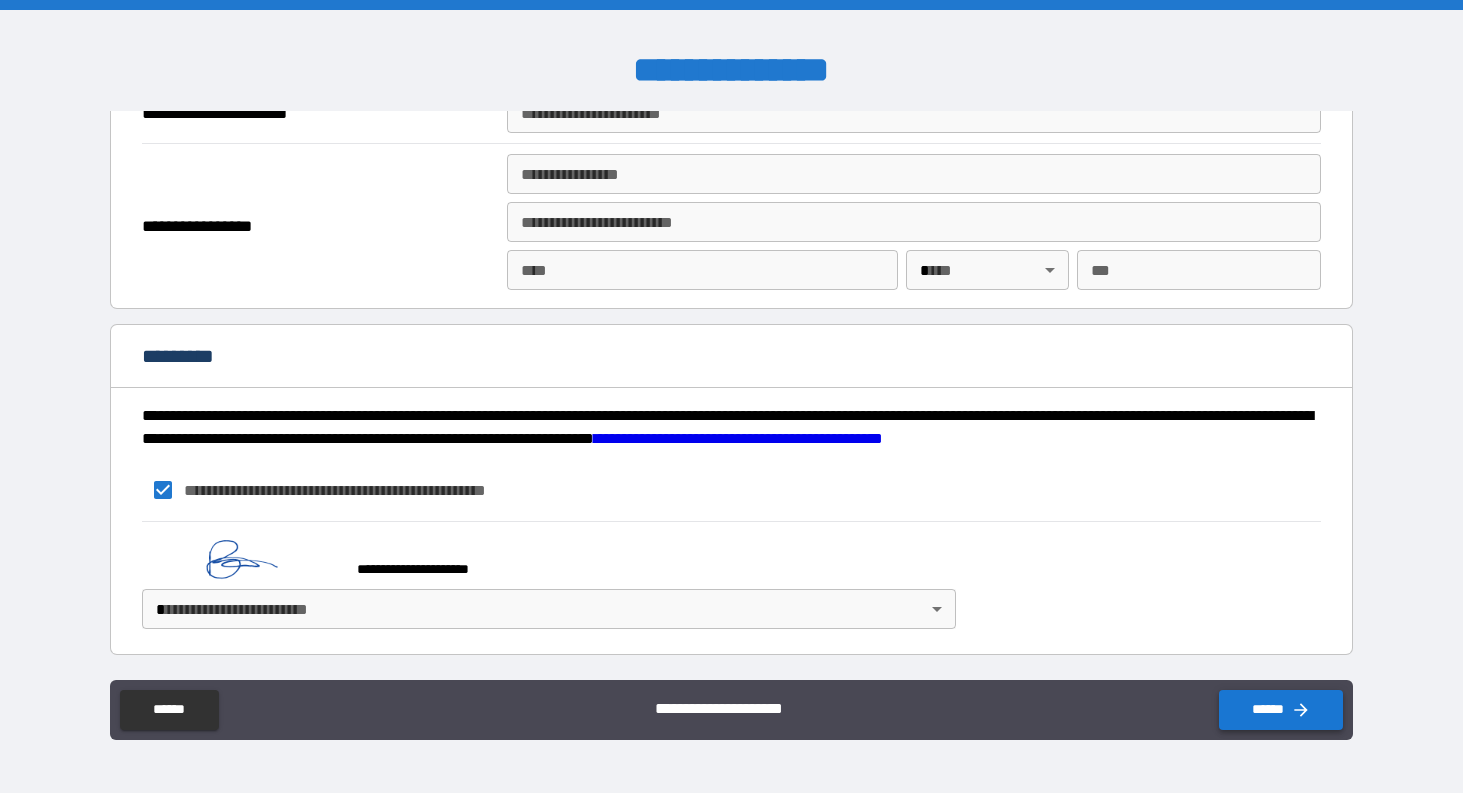 click 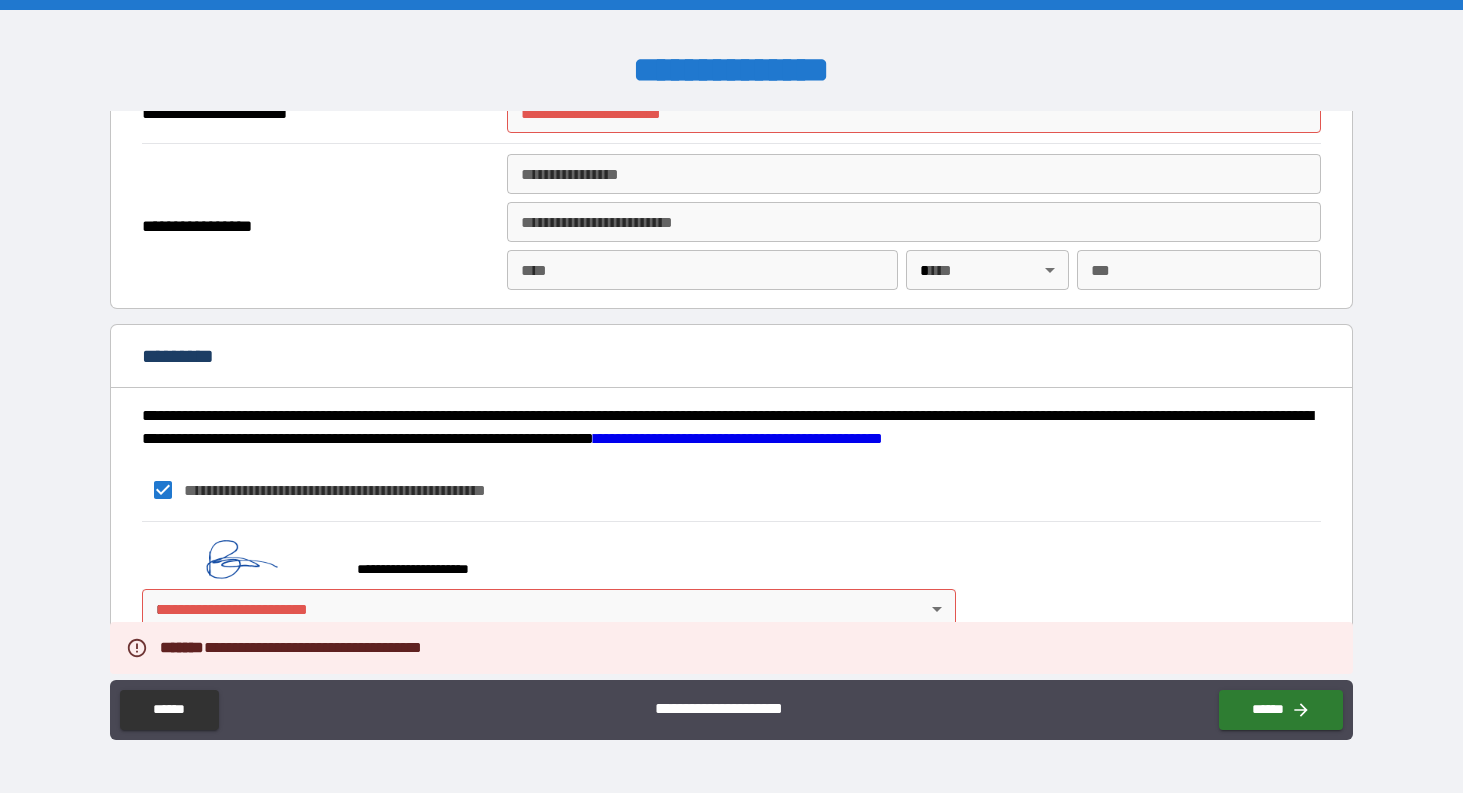 click on "**********" at bounding box center [731, 396] 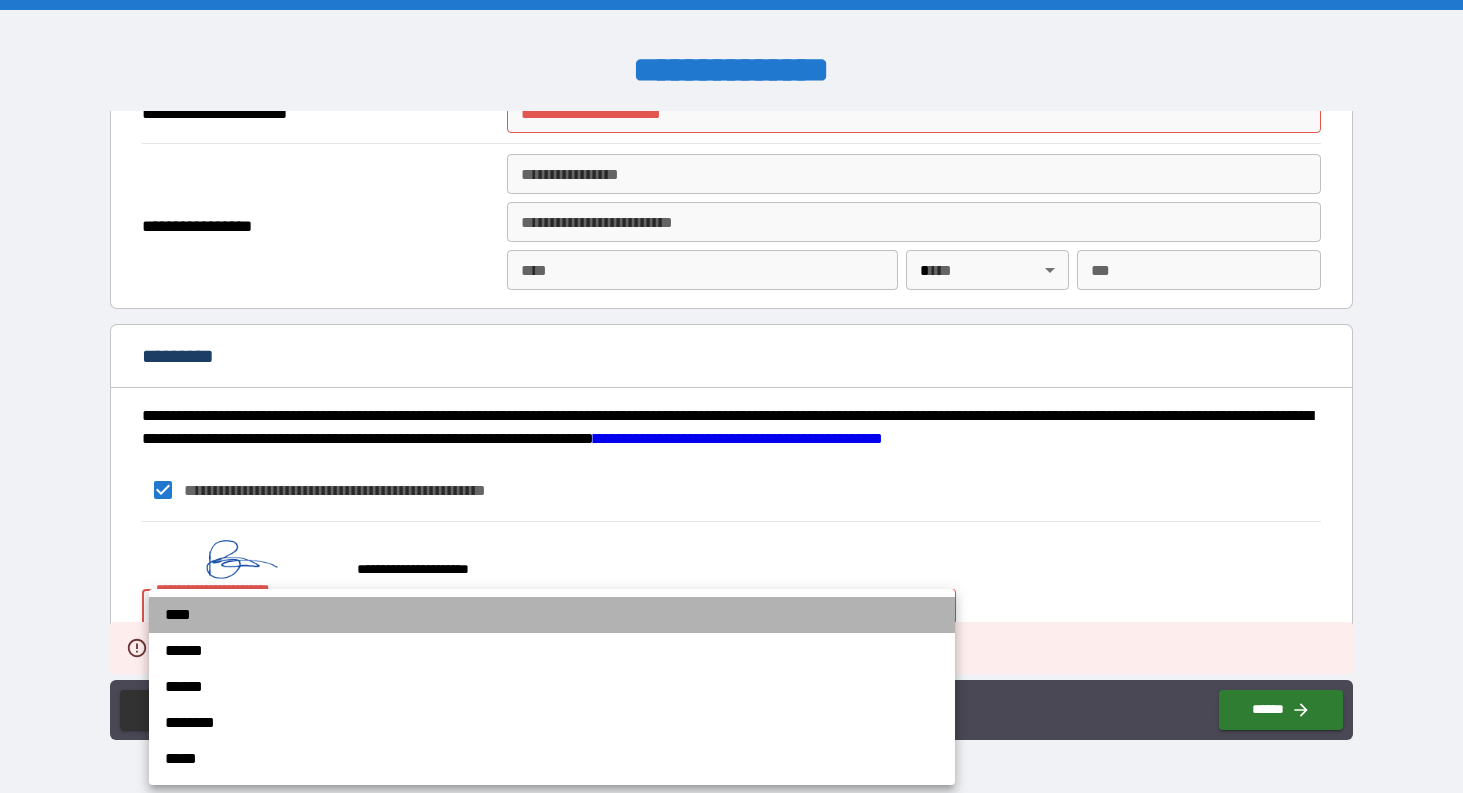 click on "****" at bounding box center (552, 615) 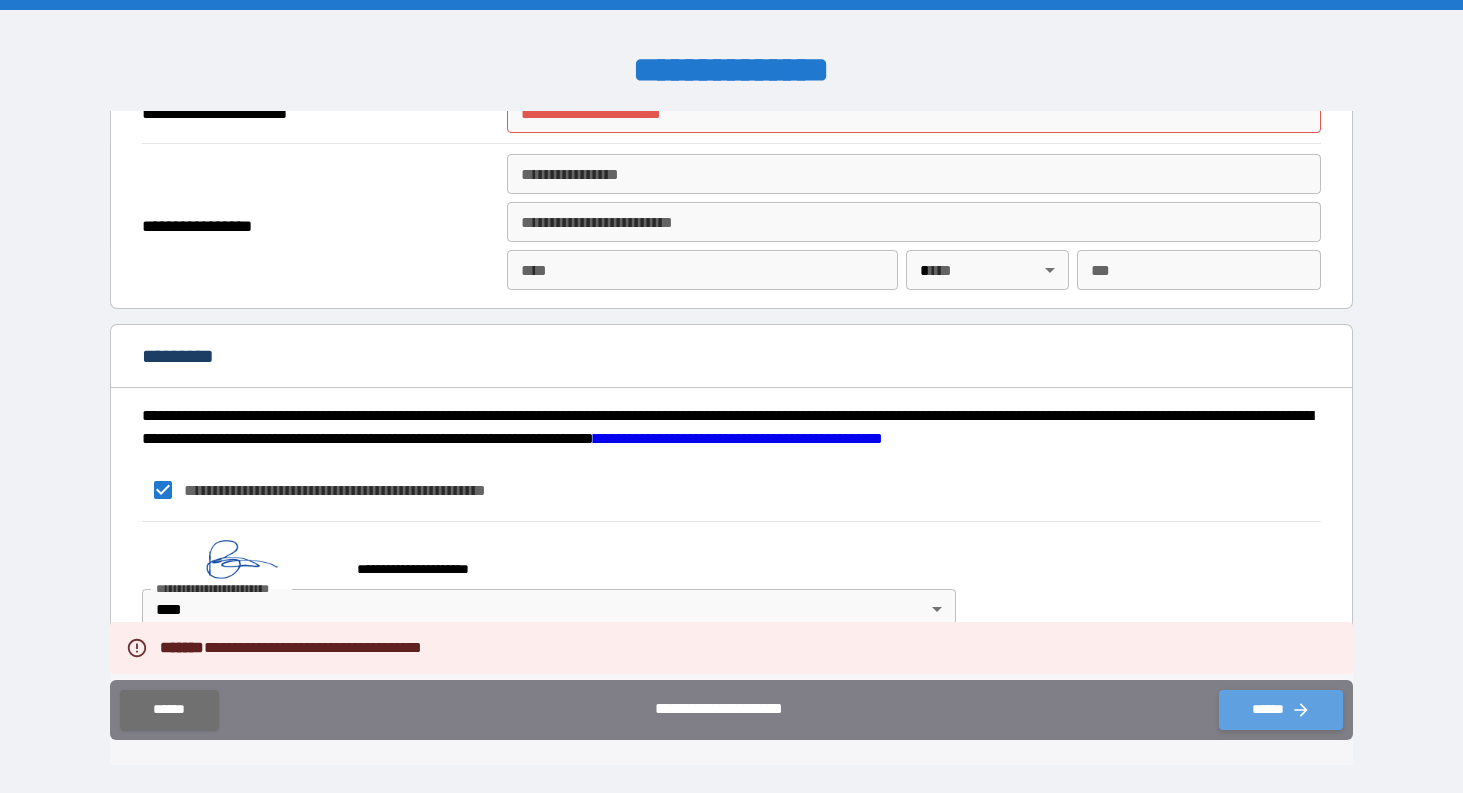 click on "******" at bounding box center (1281, 710) 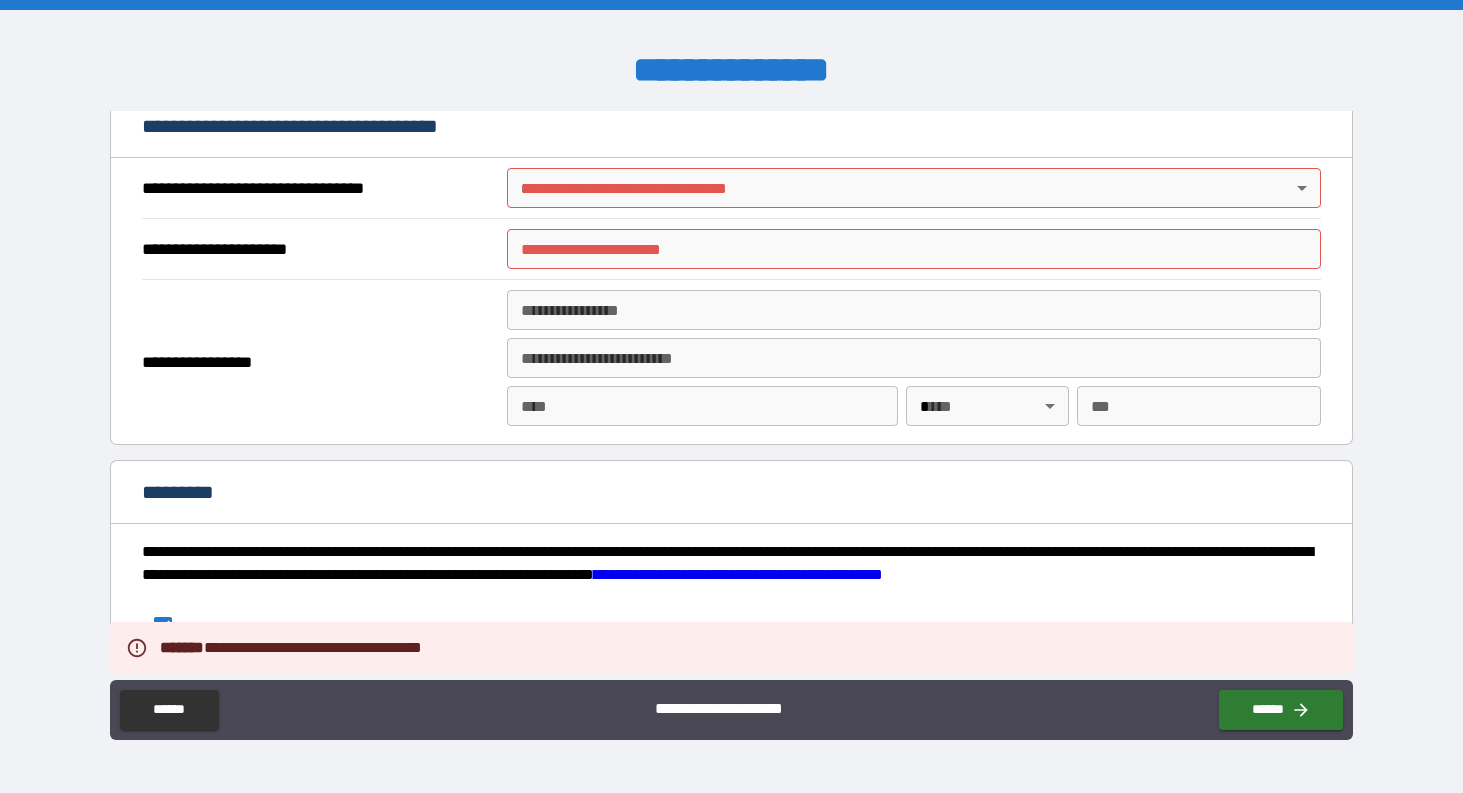 scroll, scrollTop: 2339, scrollLeft: 0, axis: vertical 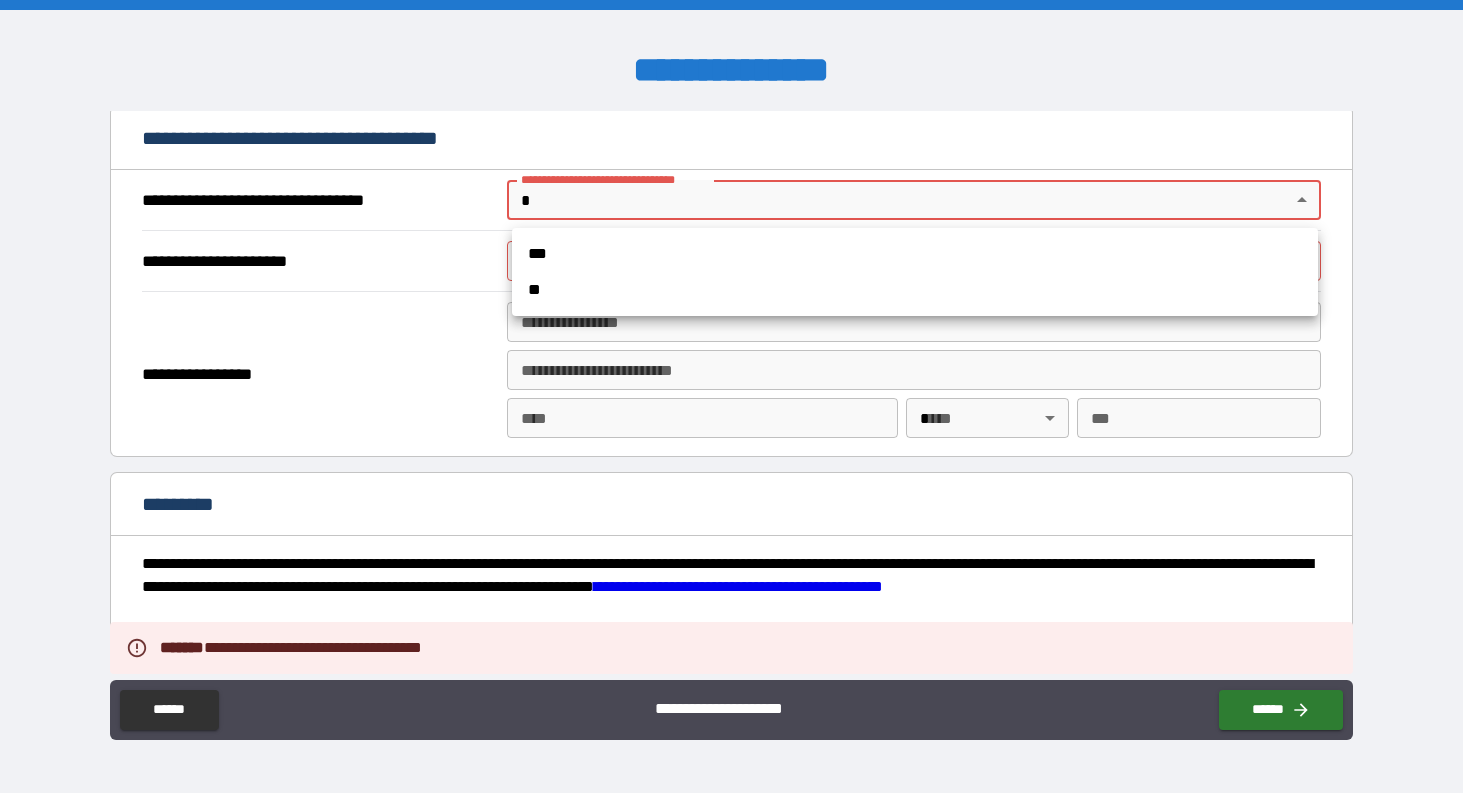 click on "**********" at bounding box center (731, 396) 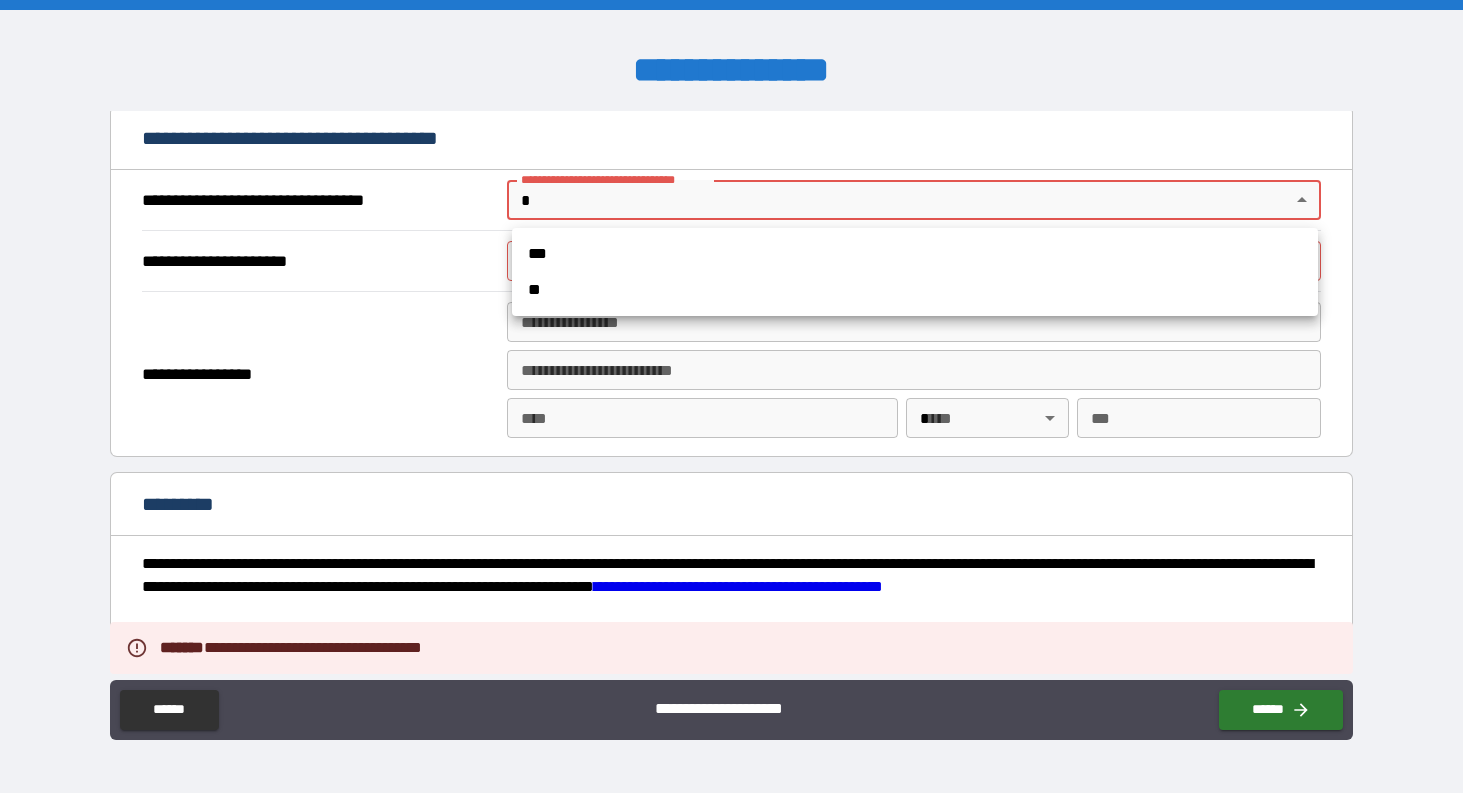 click on "**" at bounding box center (915, 290) 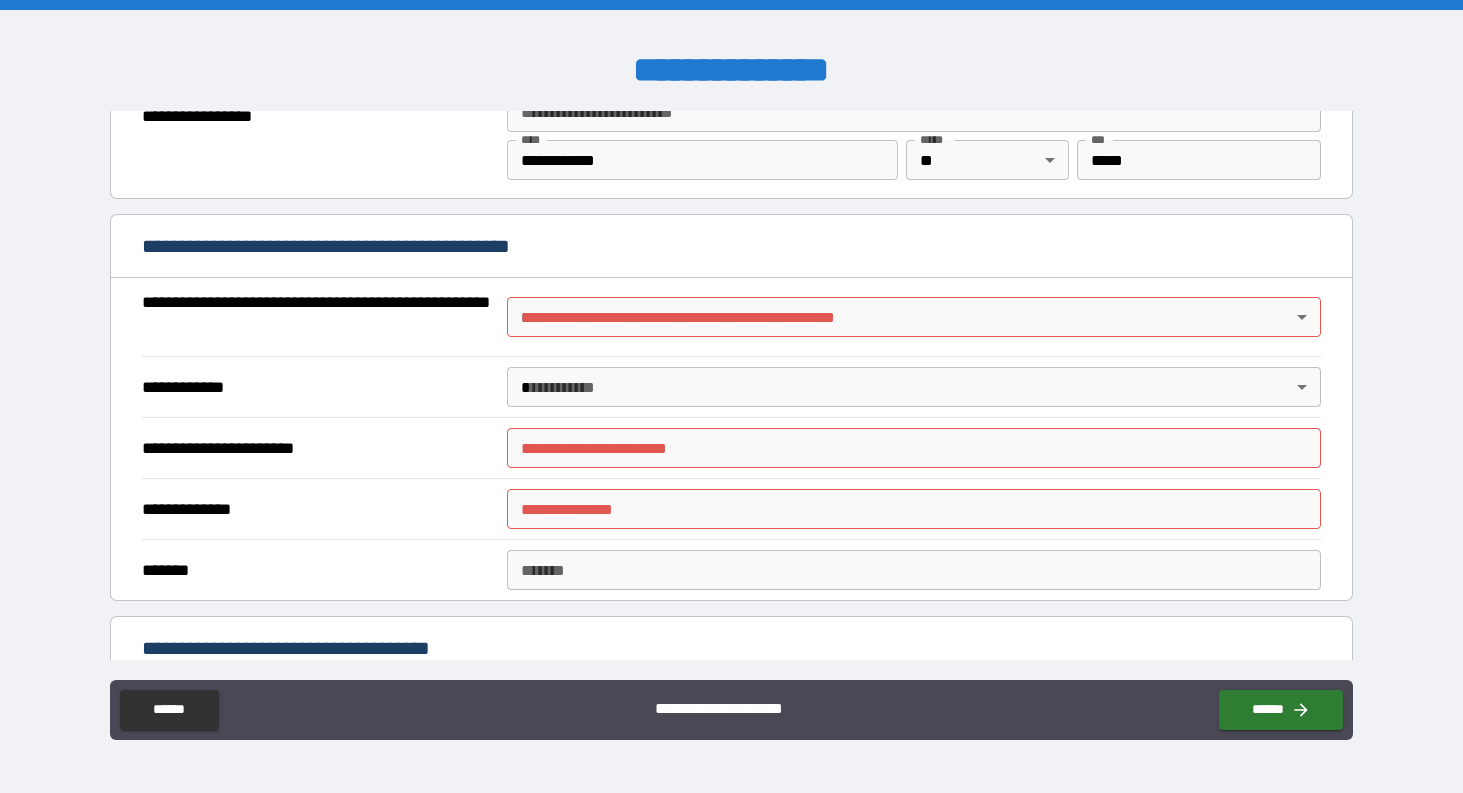 scroll, scrollTop: 1507, scrollLeft: 0, axis: vertical 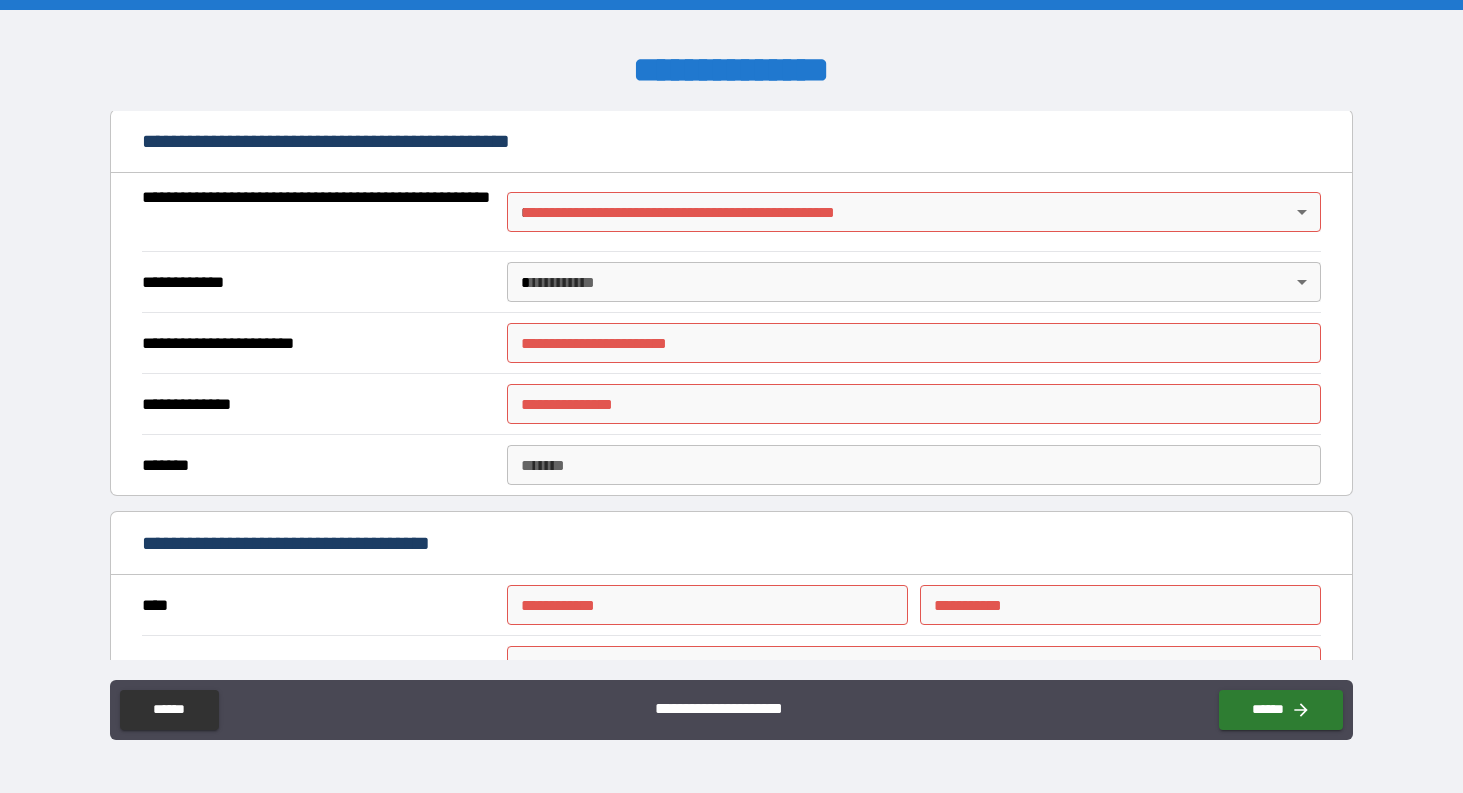click on "**********" at bounding box center [731, 396] 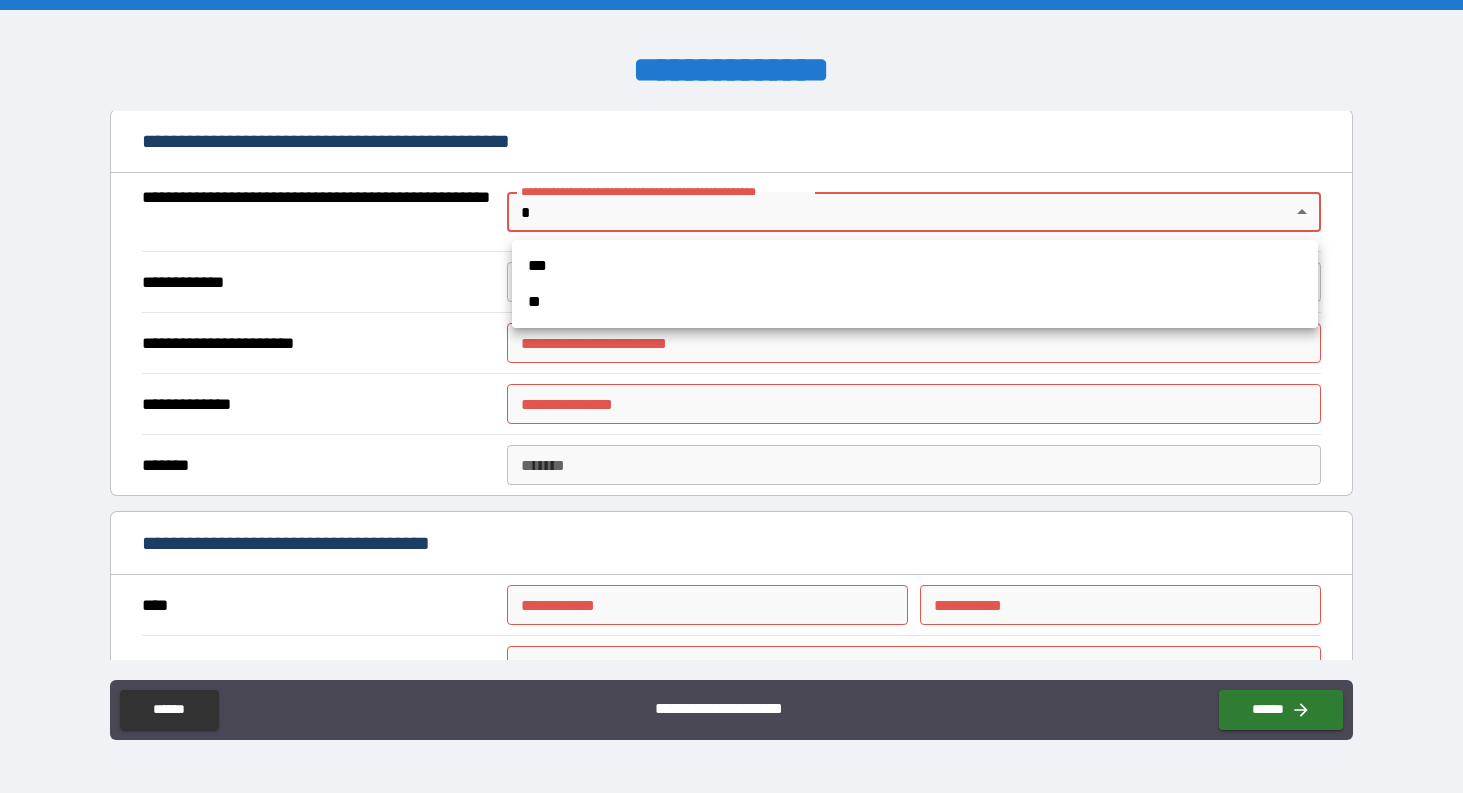 click on "**" at bounding box center [915, 302] 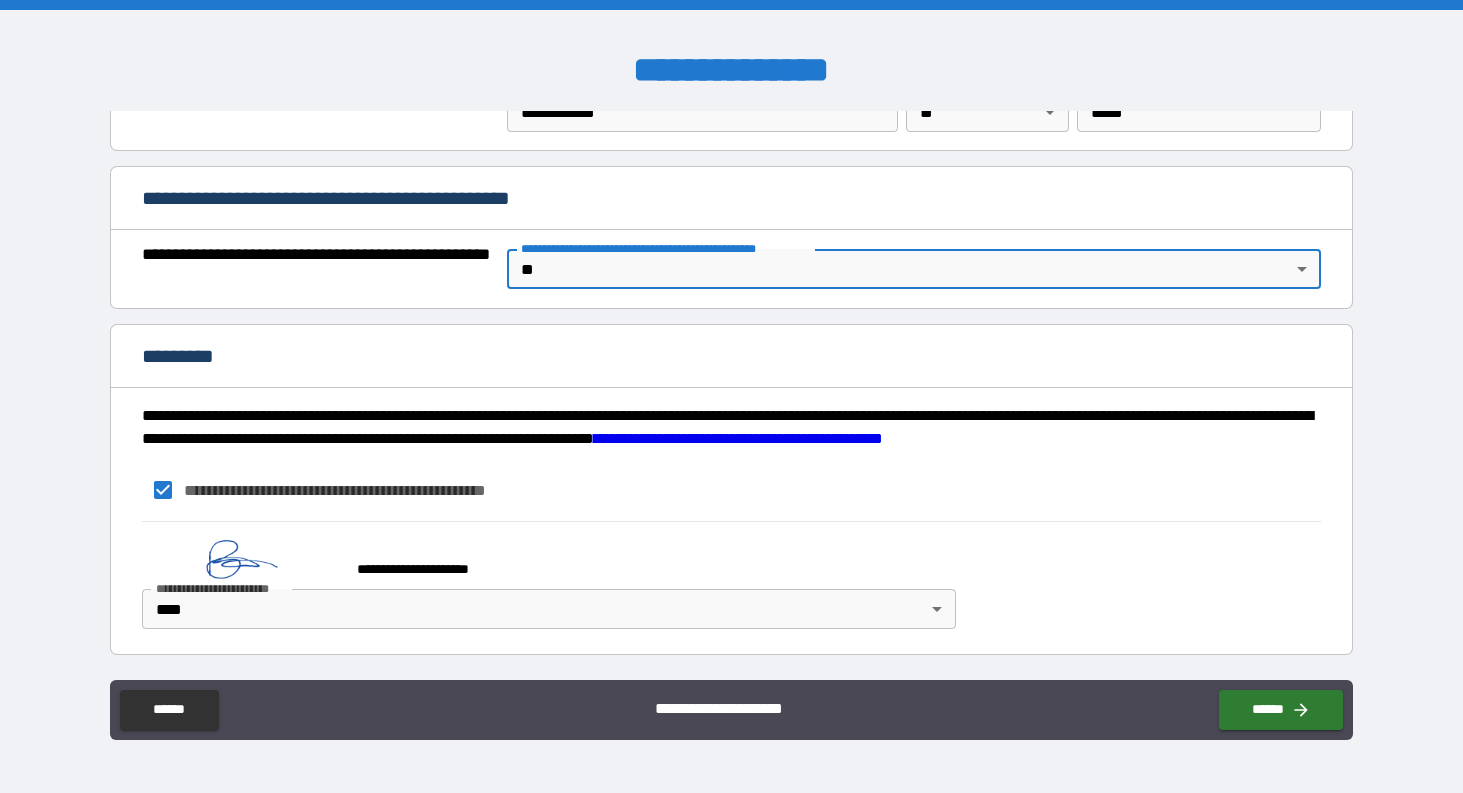 scroll, scrollTop: 1450, scrollLeft: 0, axis: vertical 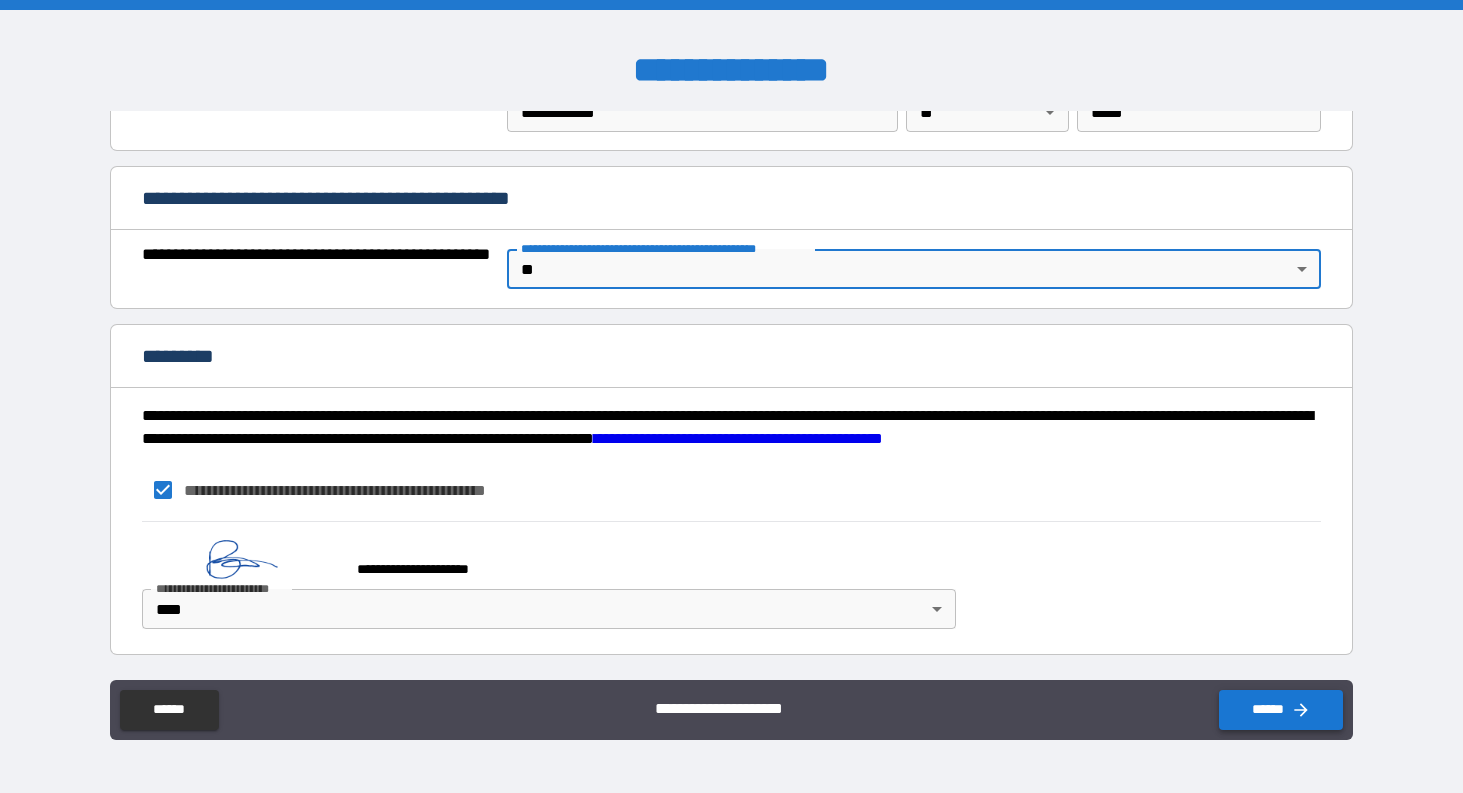 click on "******" at bounding box center [1281, 710] 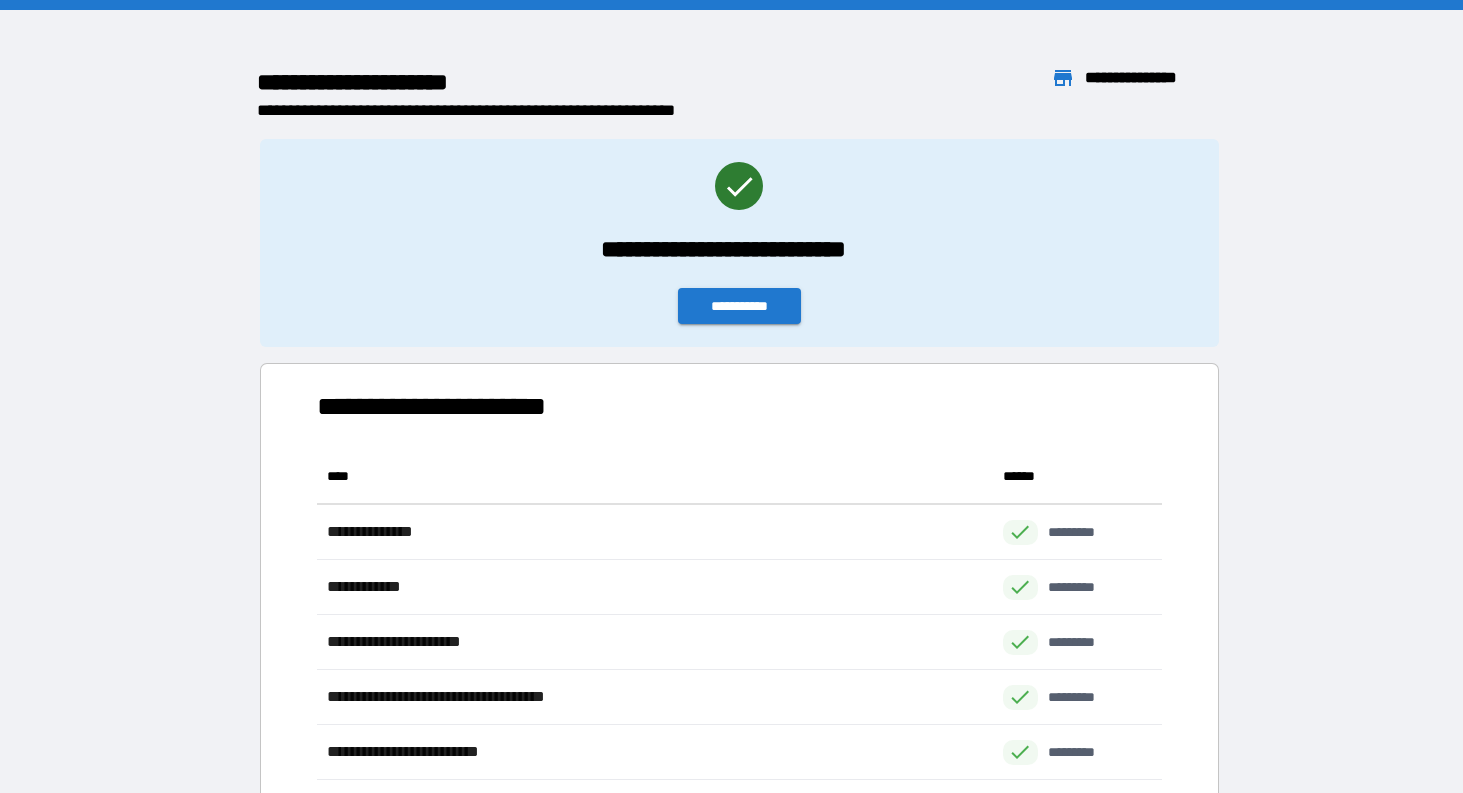 scroll, scrollTop: 331, scrollLeft: 846, axis: both 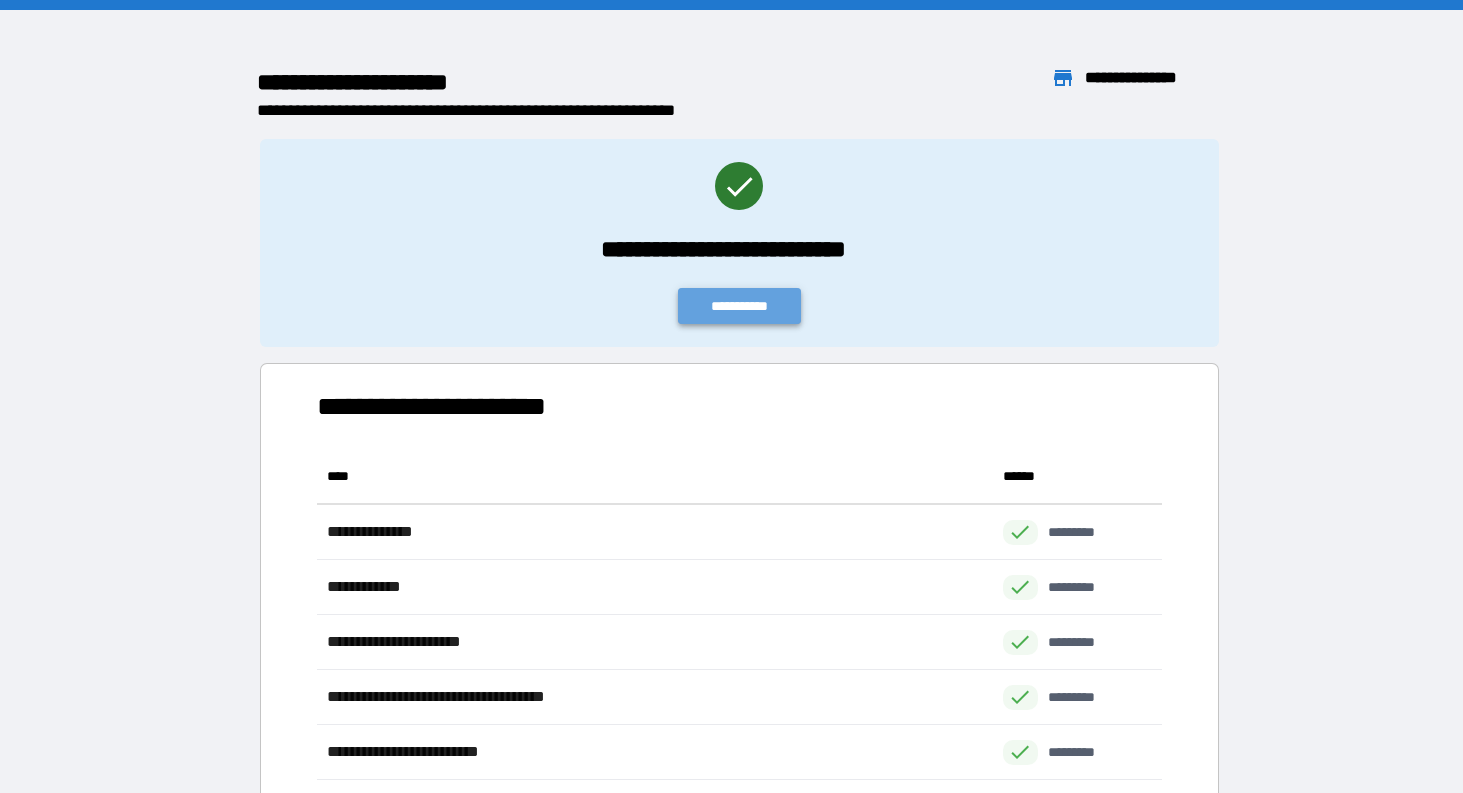 click on "**********" at bounding box center [740, 306] 